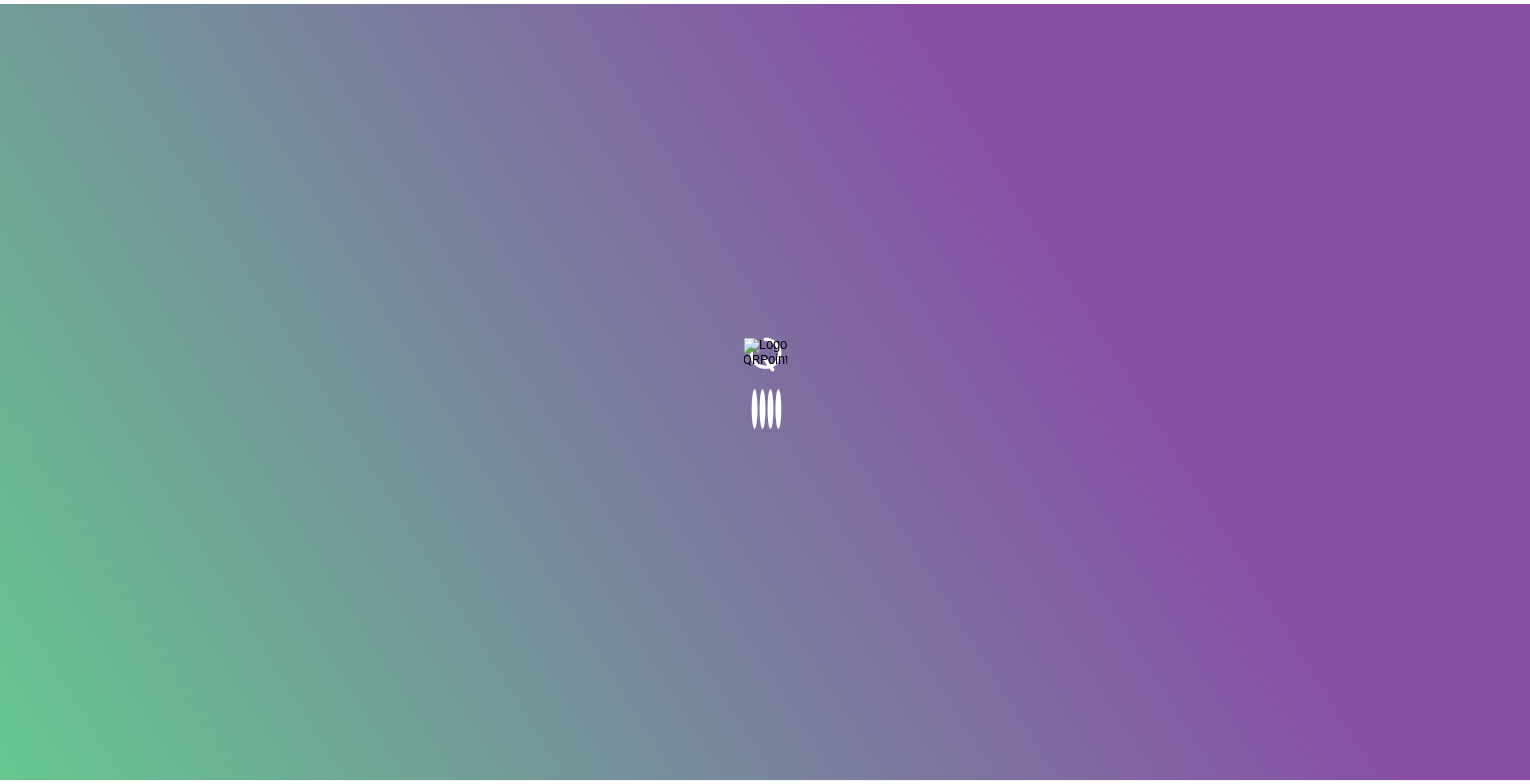 scroll, scrollTop: 0, scrollLeft: 0, axis: both 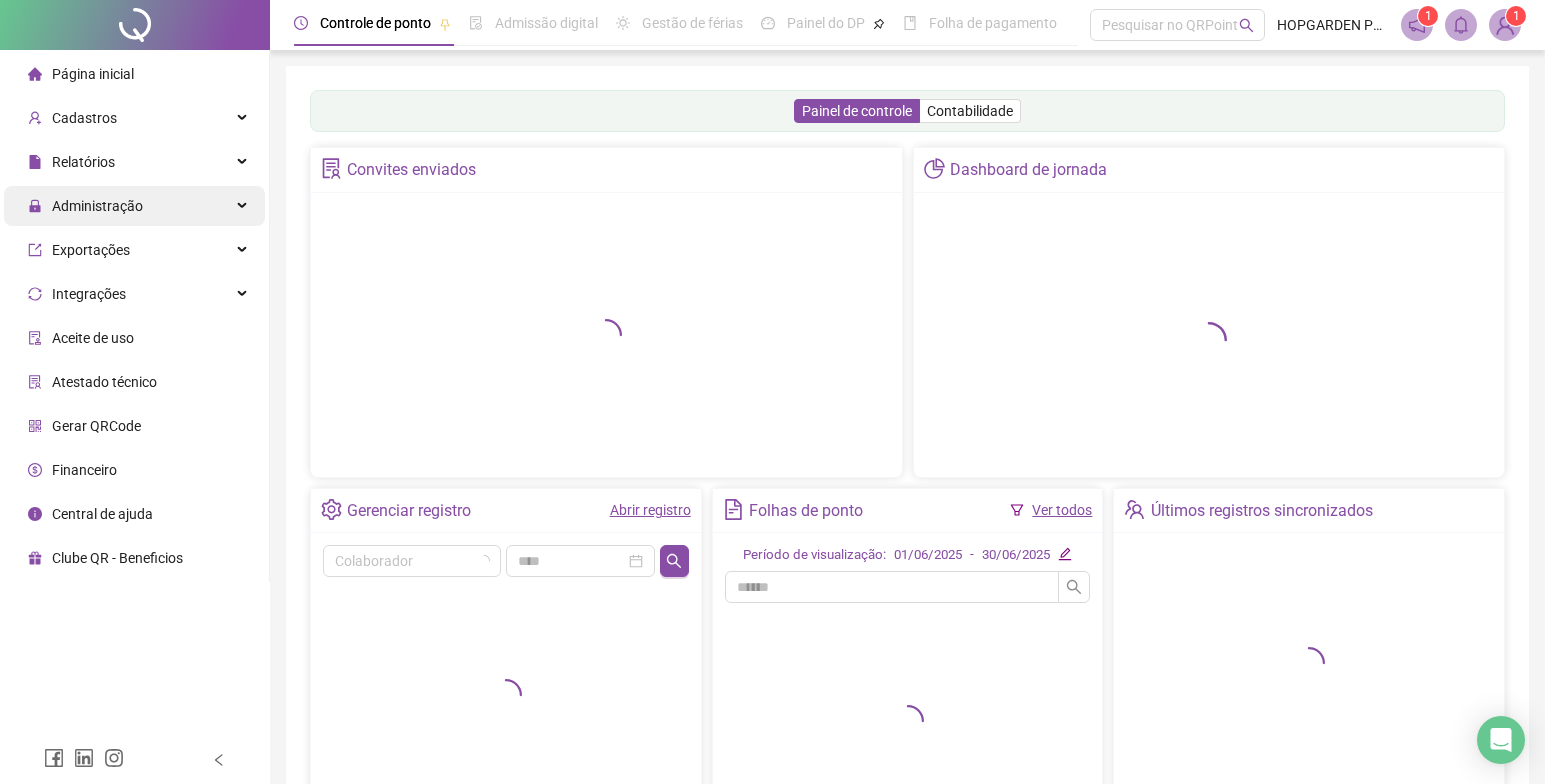 click on "Administração" at bounding box center (134, 206) 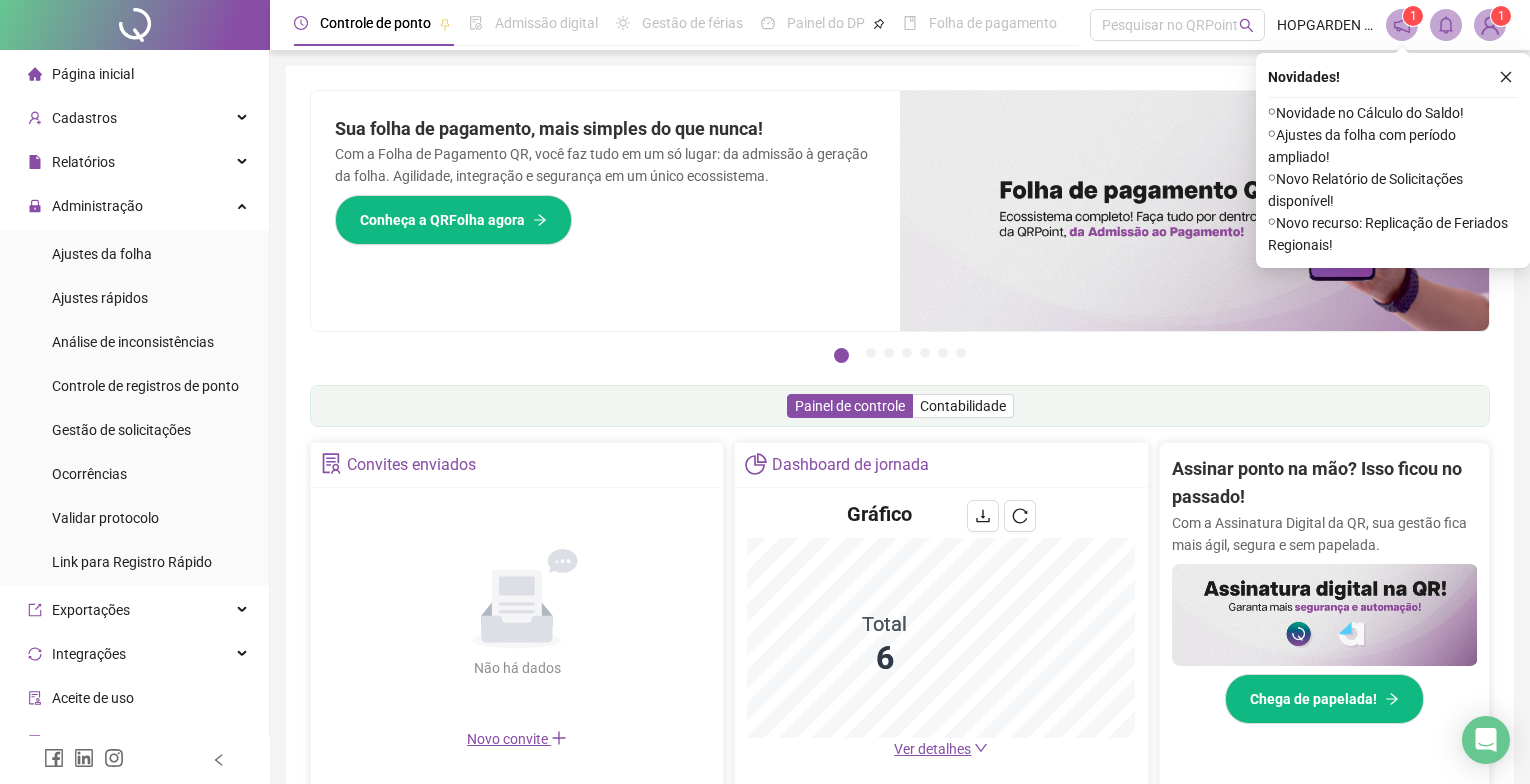 scroll, scrollTop: 280, scrollLeft: 0, axis: vertical 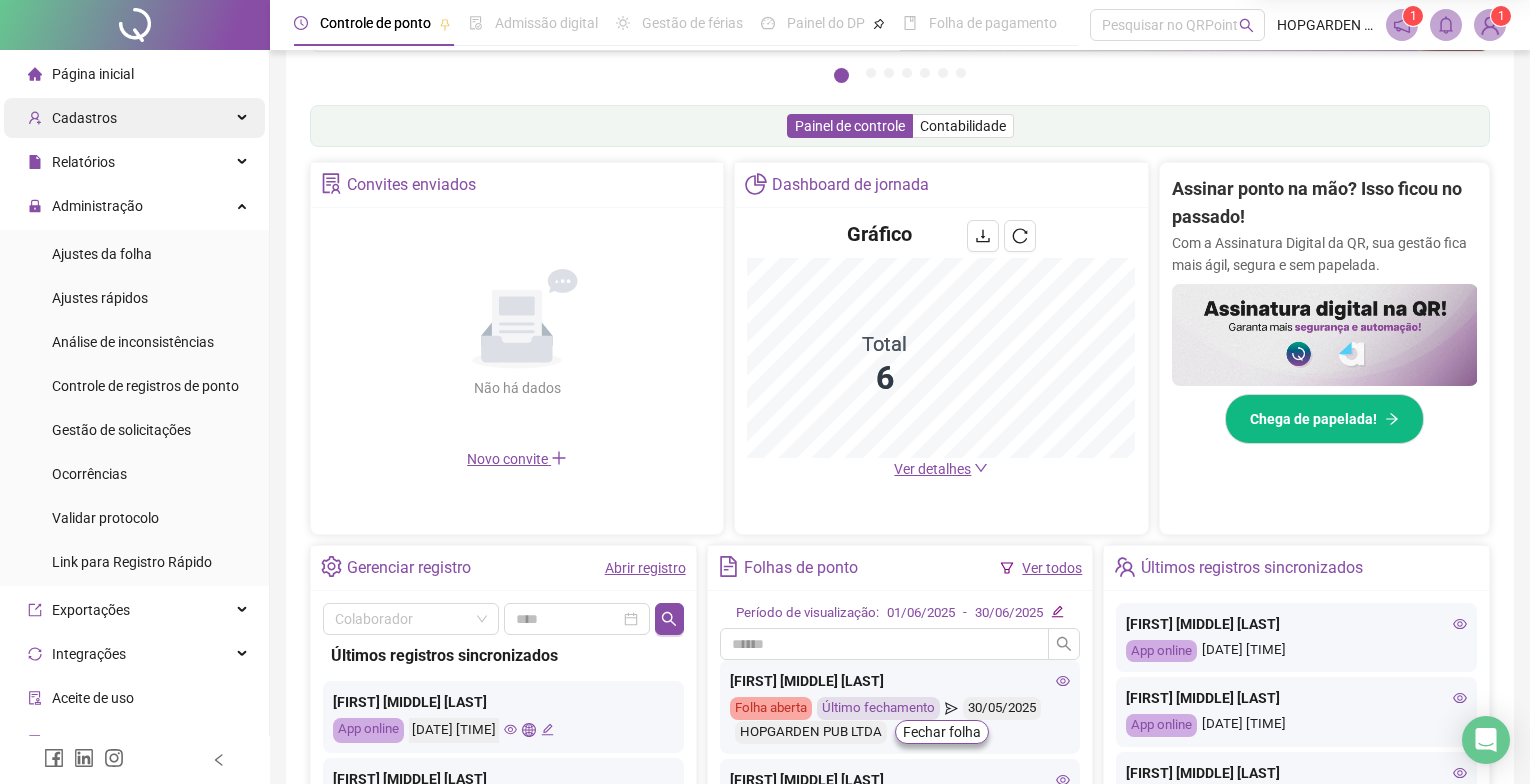 click on "Cadastros" at bounding box center [134, 118] 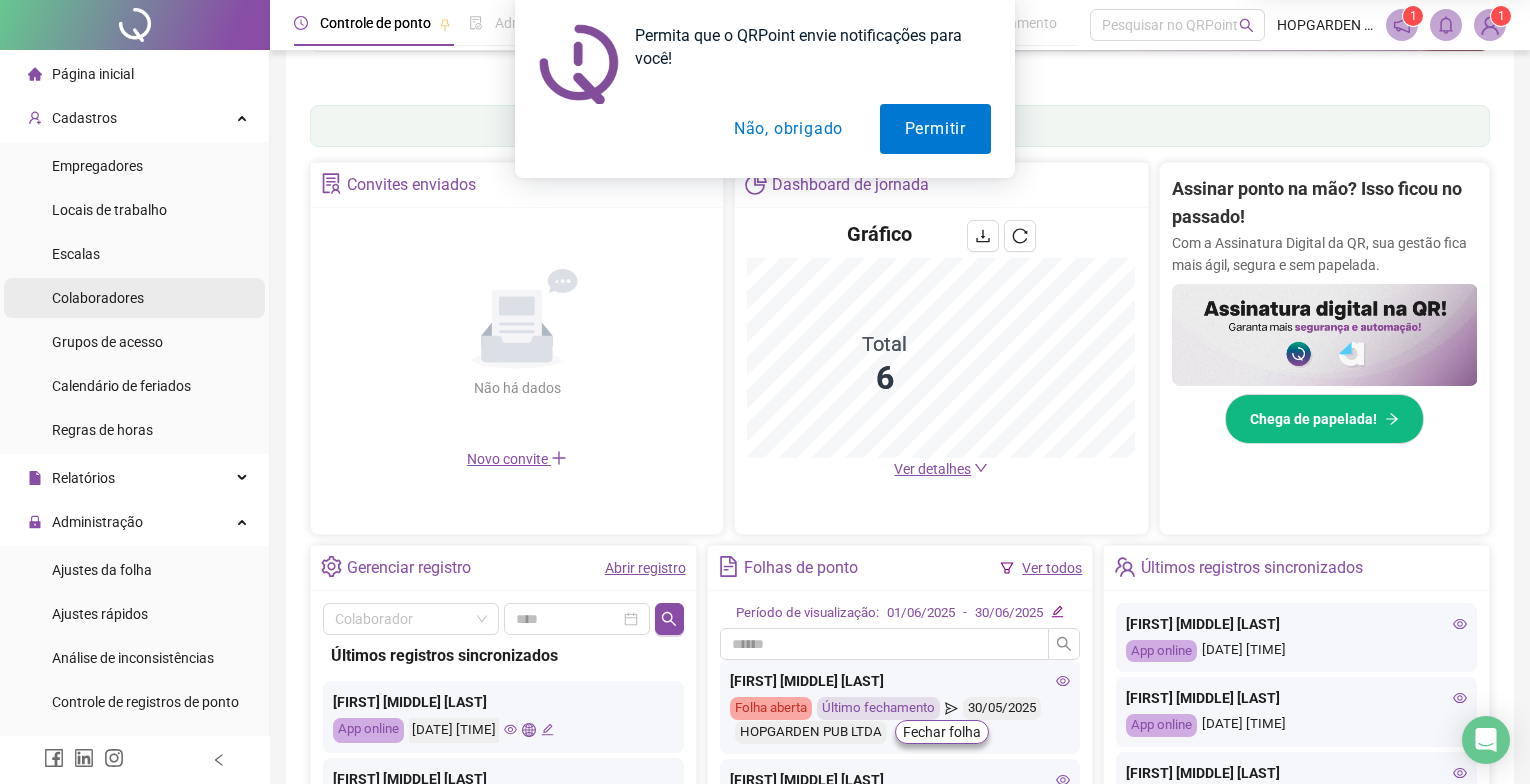 click on "Colaboradores" at bounding box center (98, 298) 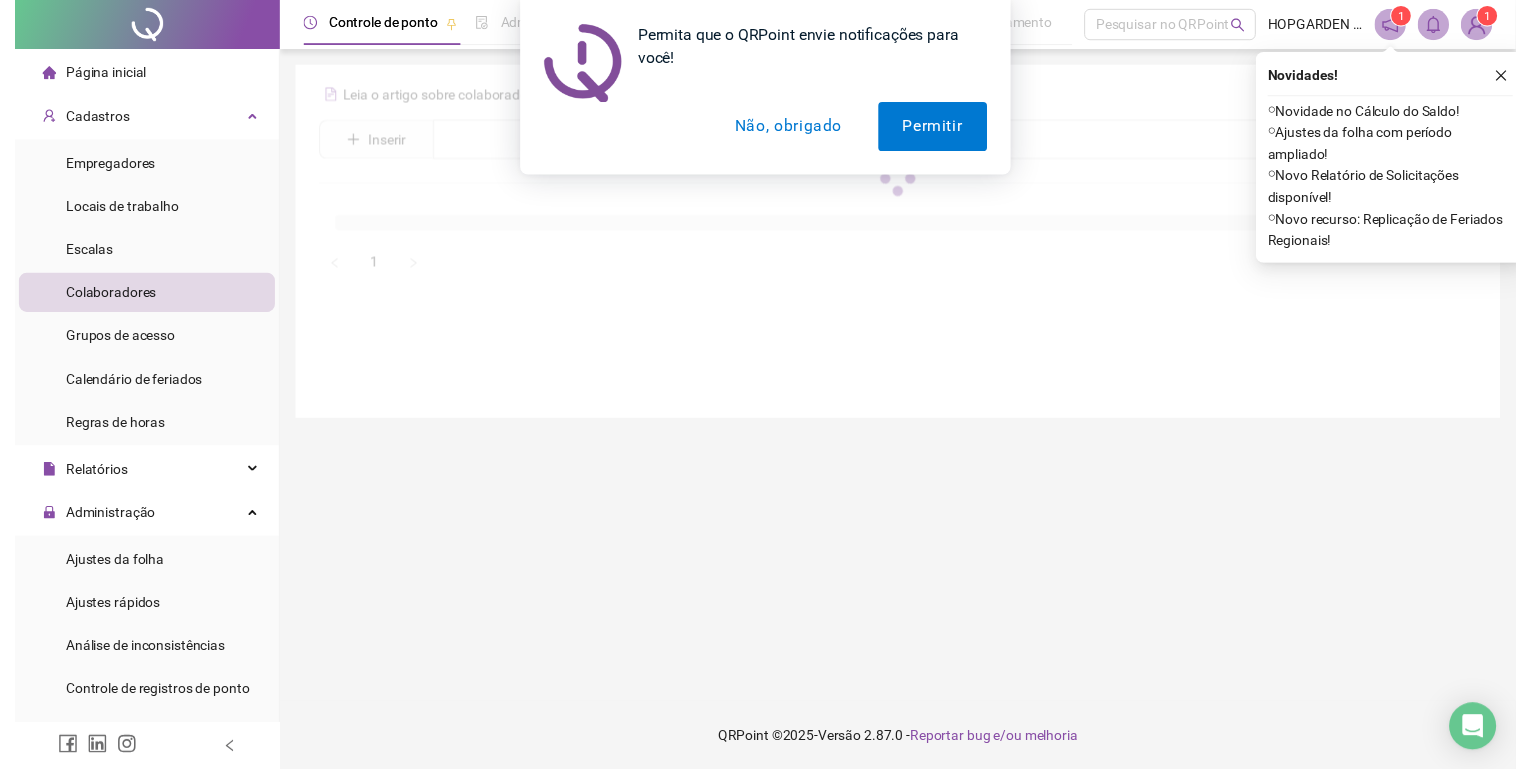 scroll, scrollTop: 0, scrollLeft: 0, axis: both 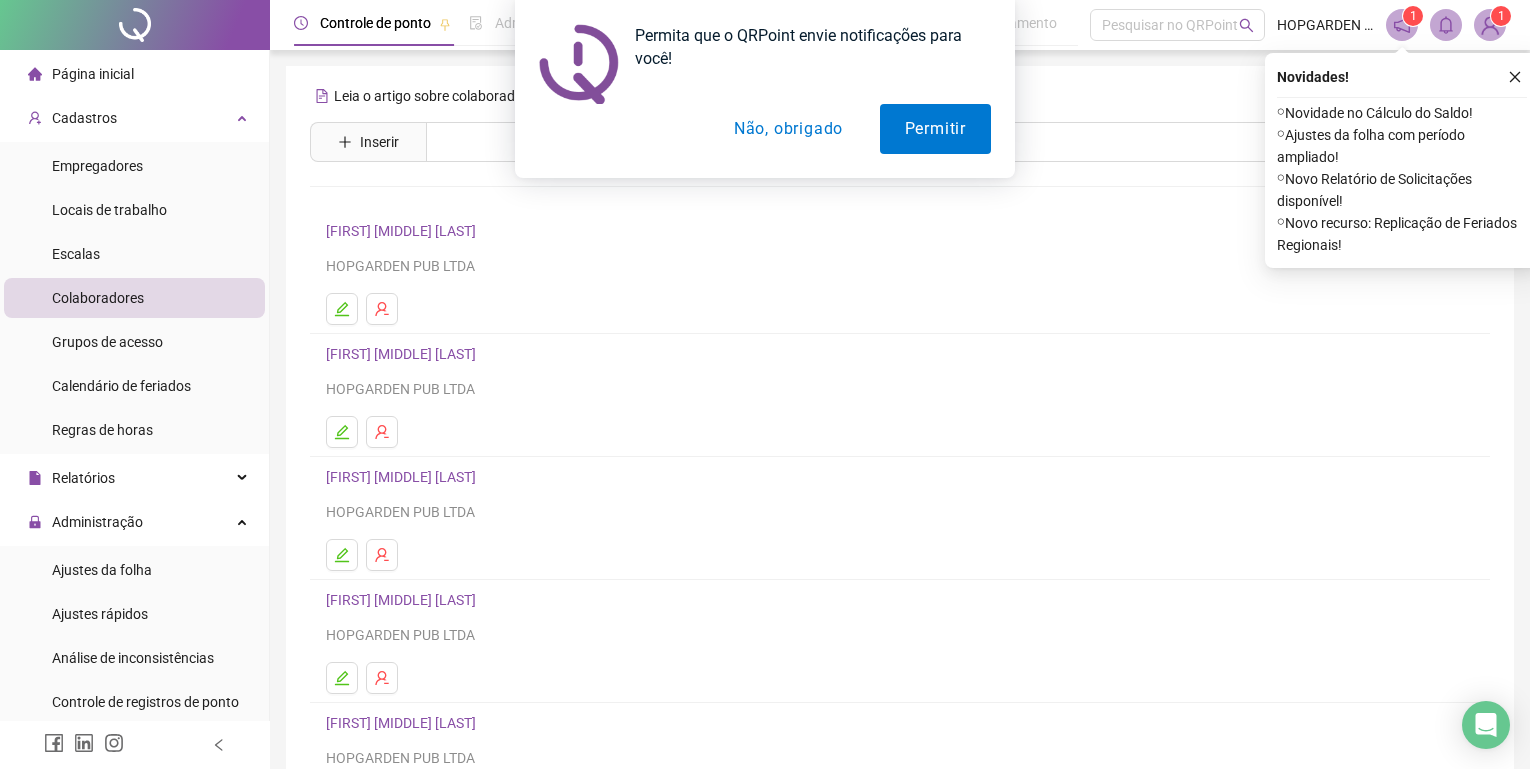 click on "Não, obrigado" at bounding box center [788, 129] 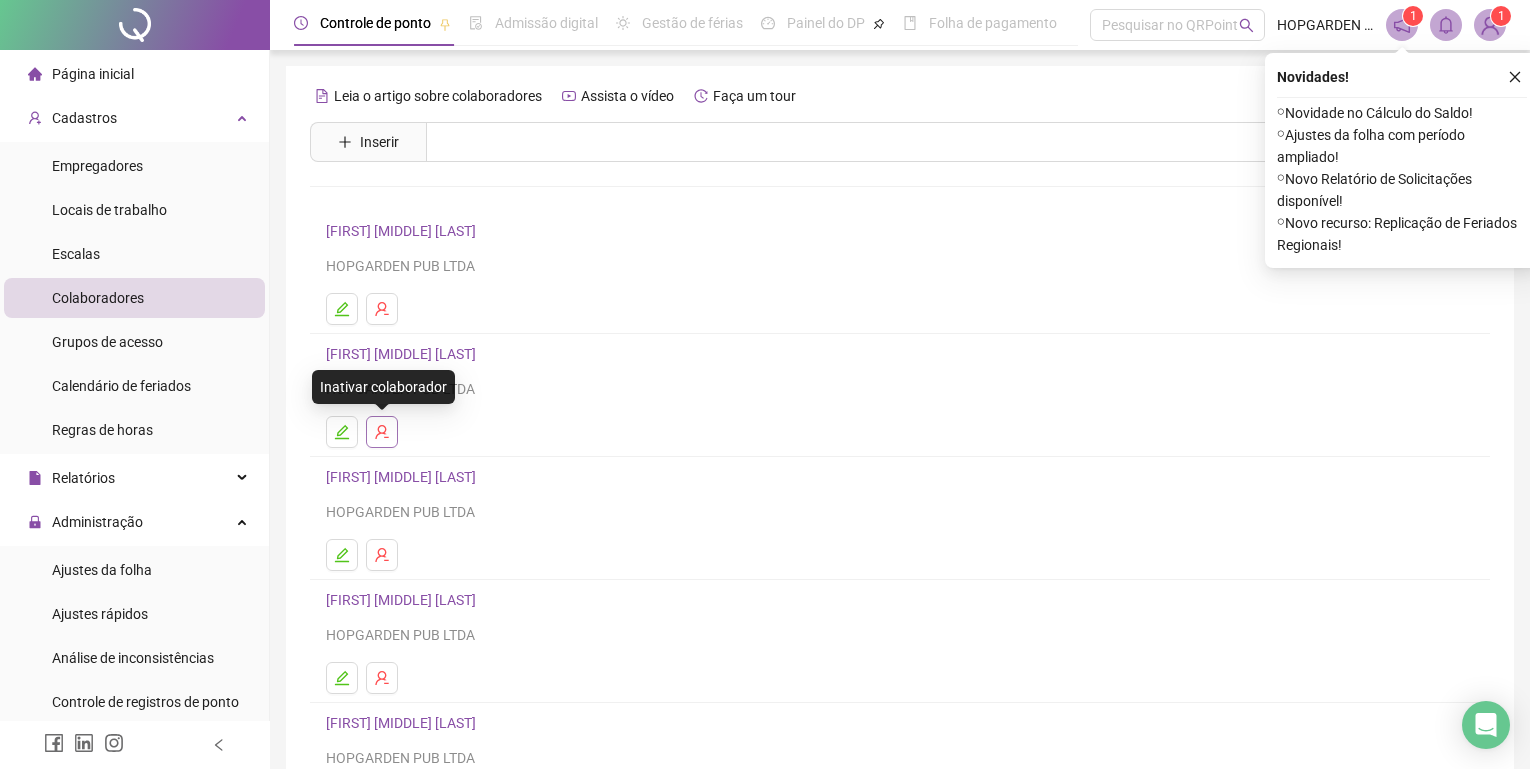 click 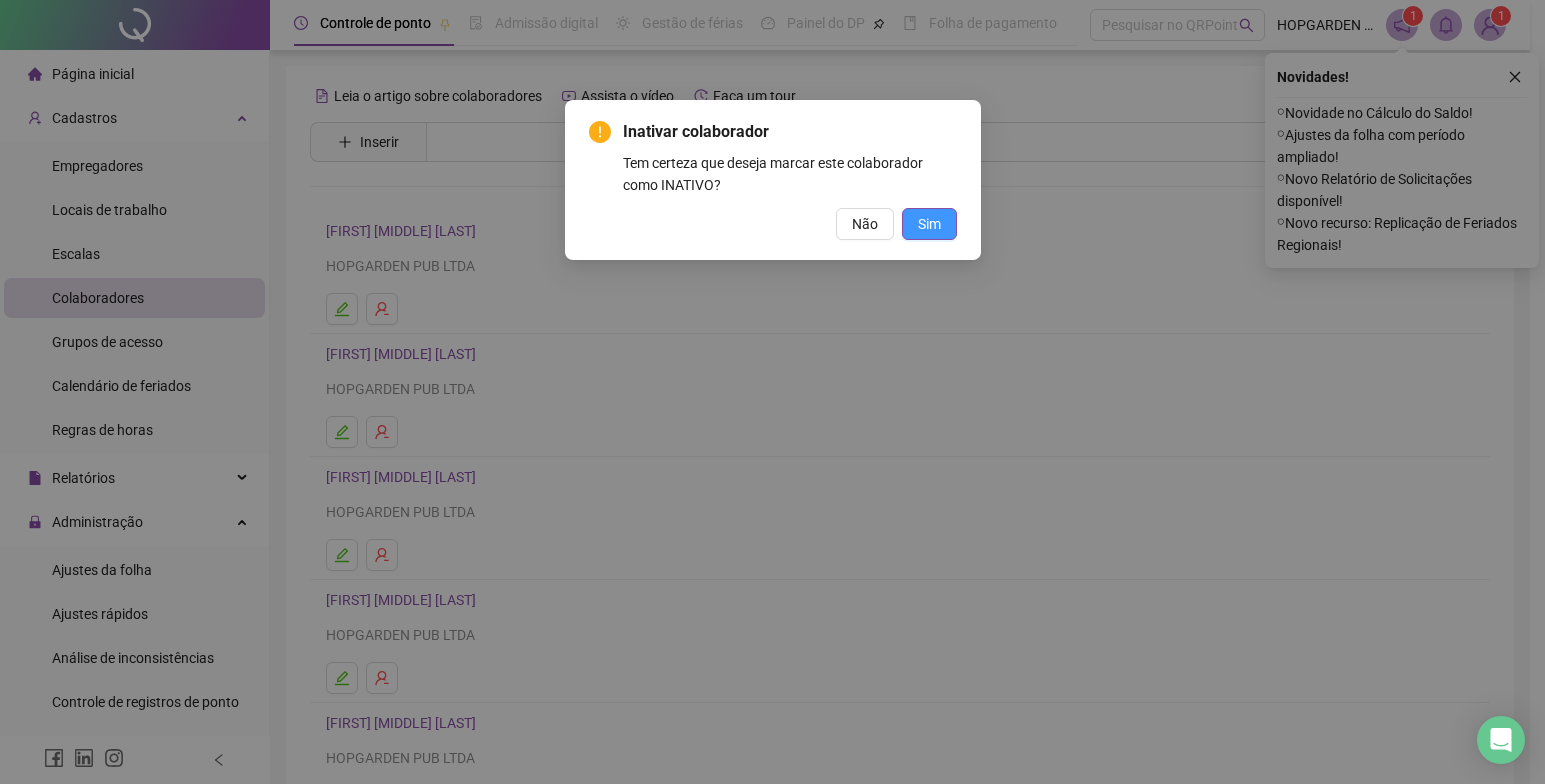 click on "Sim" at bounding box center (929, 224) 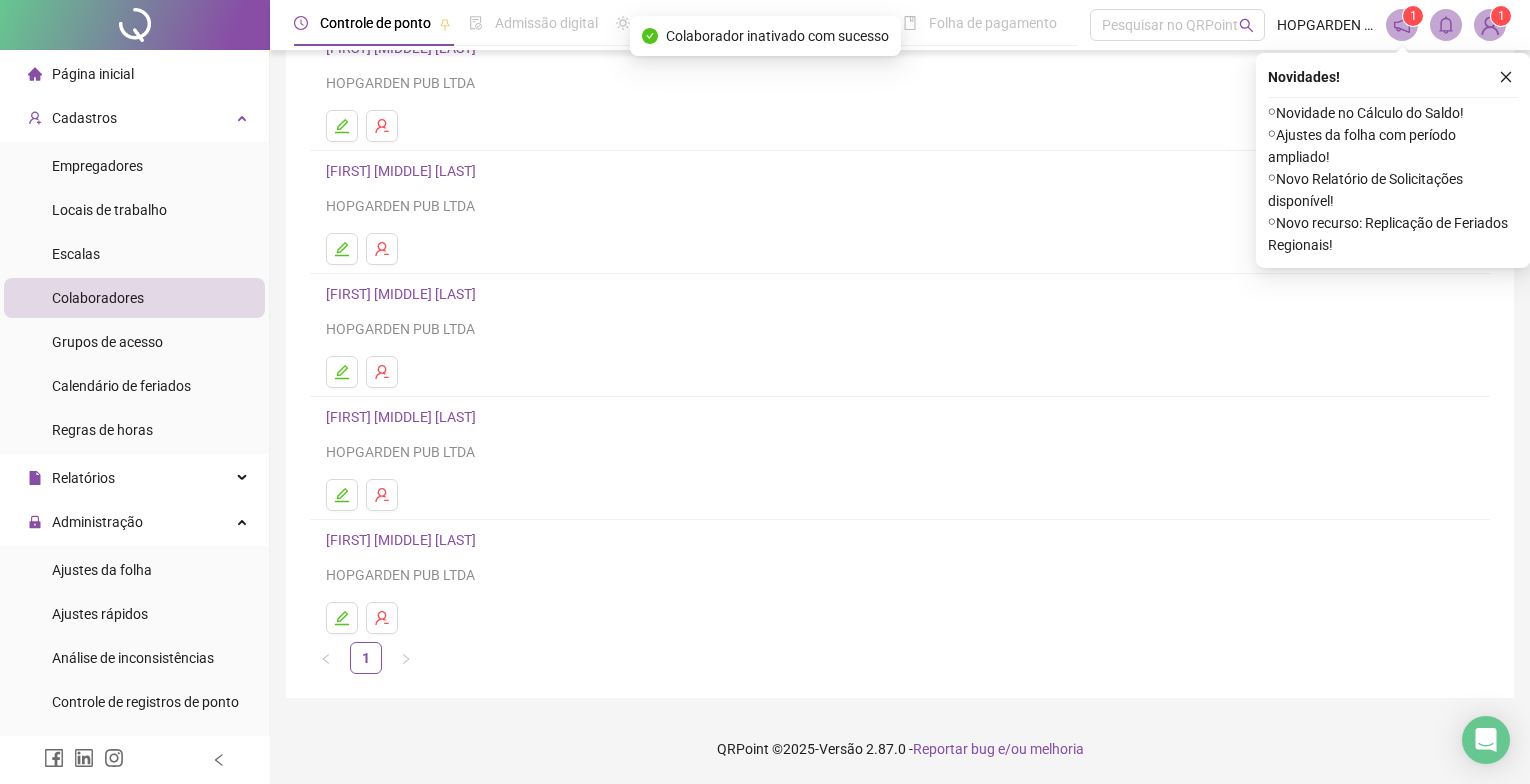 scroll, scrollTop: 0, scrollLeft: 0, axis: both 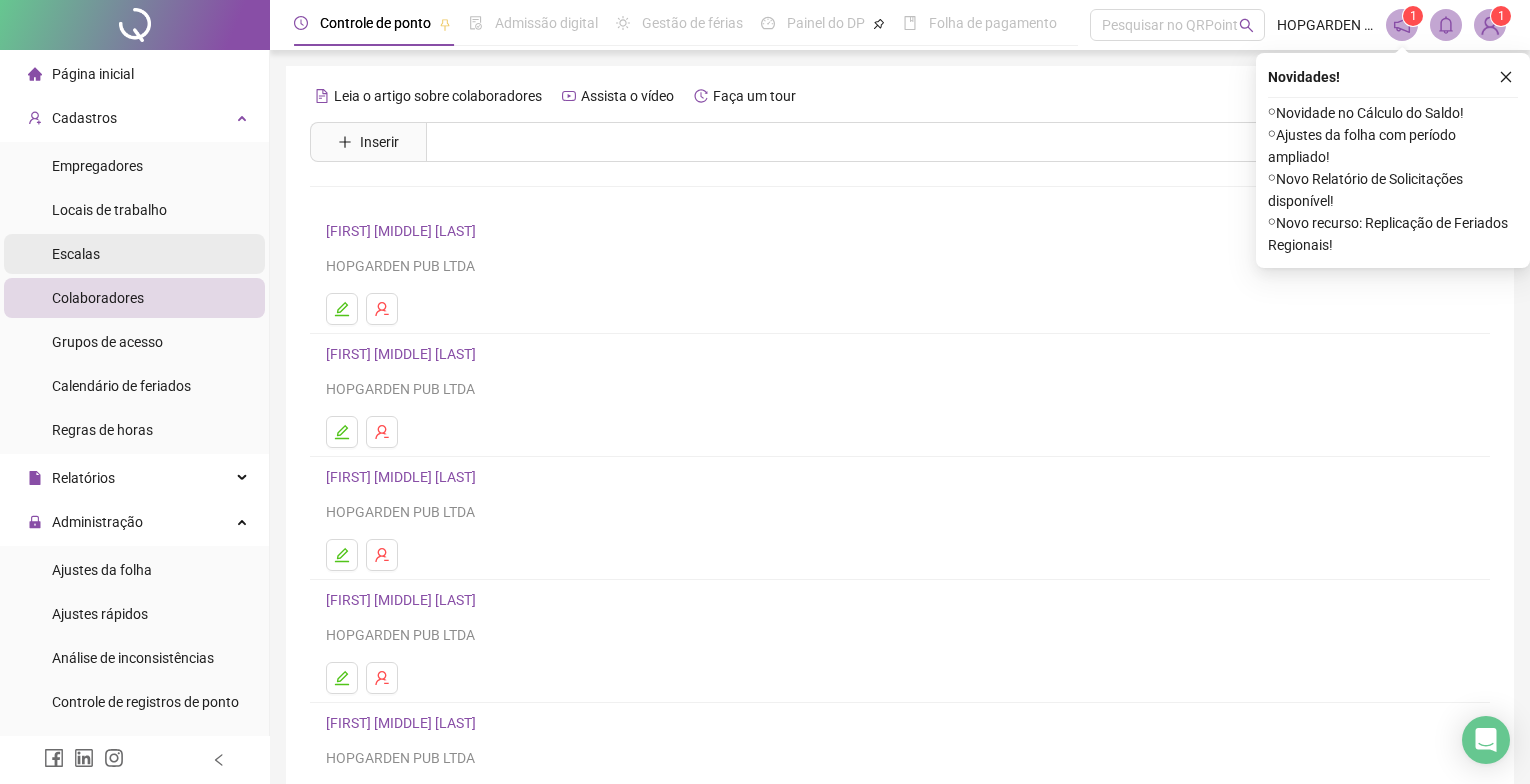 click on "Escalas" at bounding box center (134, 254) 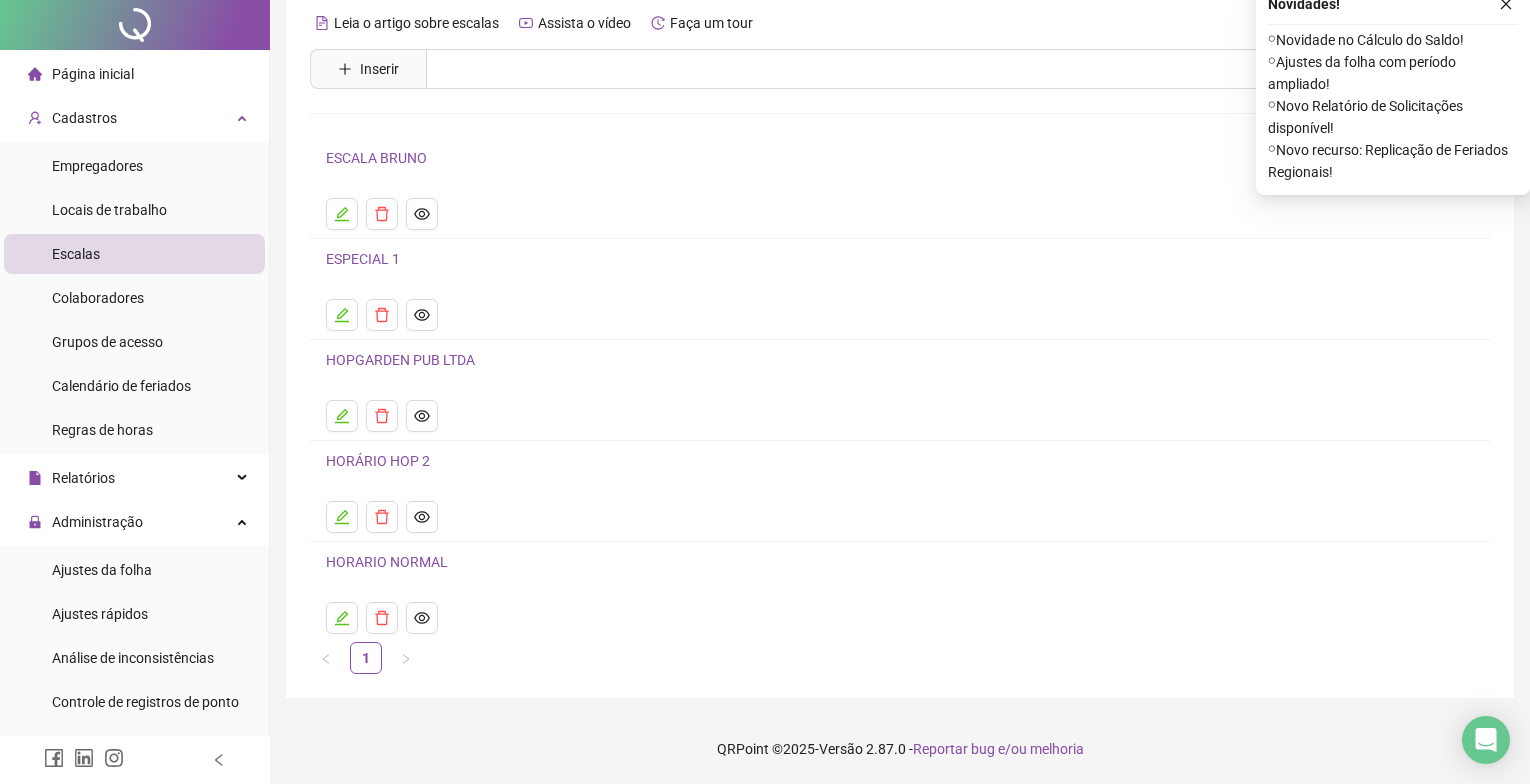 scroll, scrollTop: 0, scrollLeft: 0, axis: both 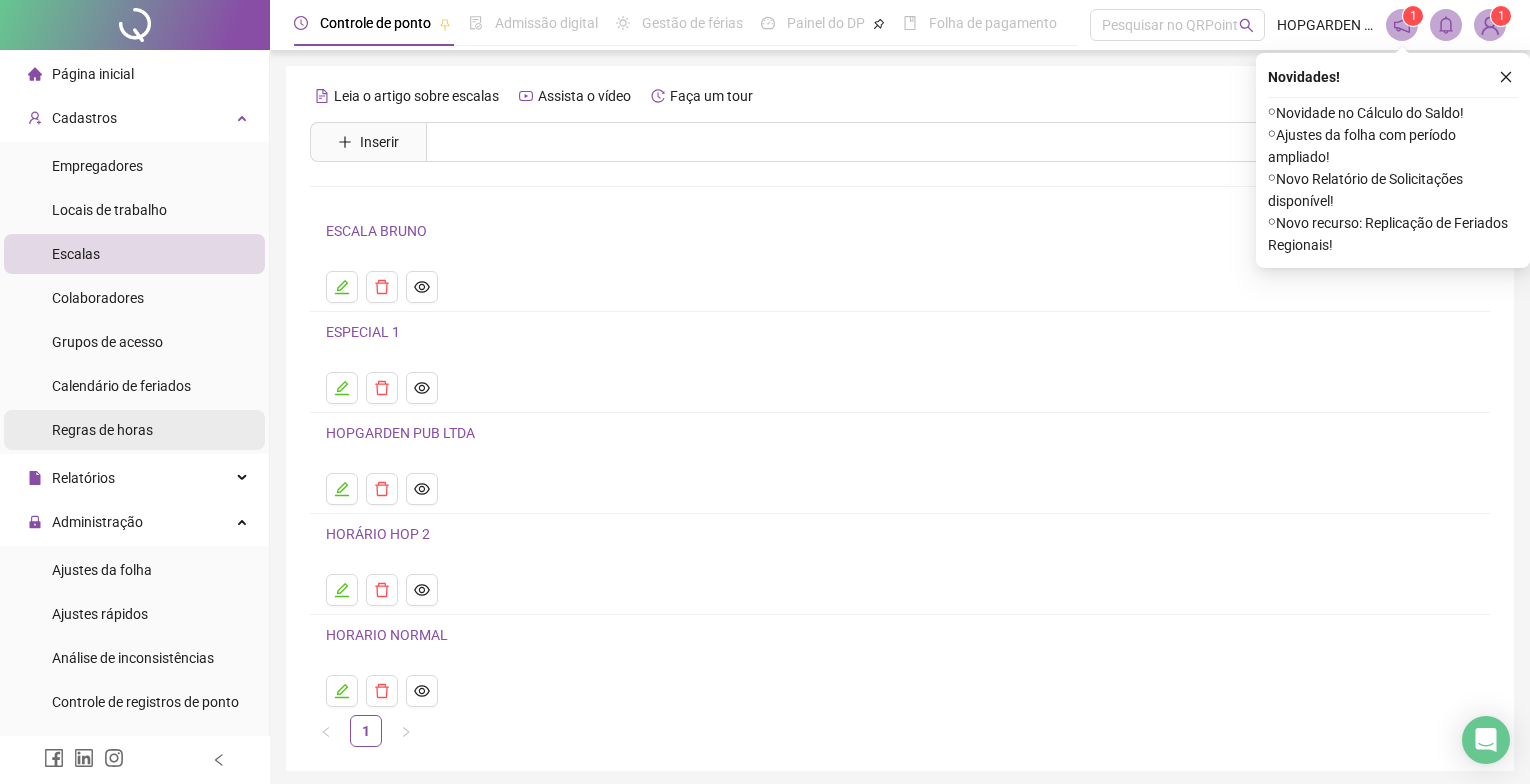 click on "Regras de horas" at bounding box center [134, 430] 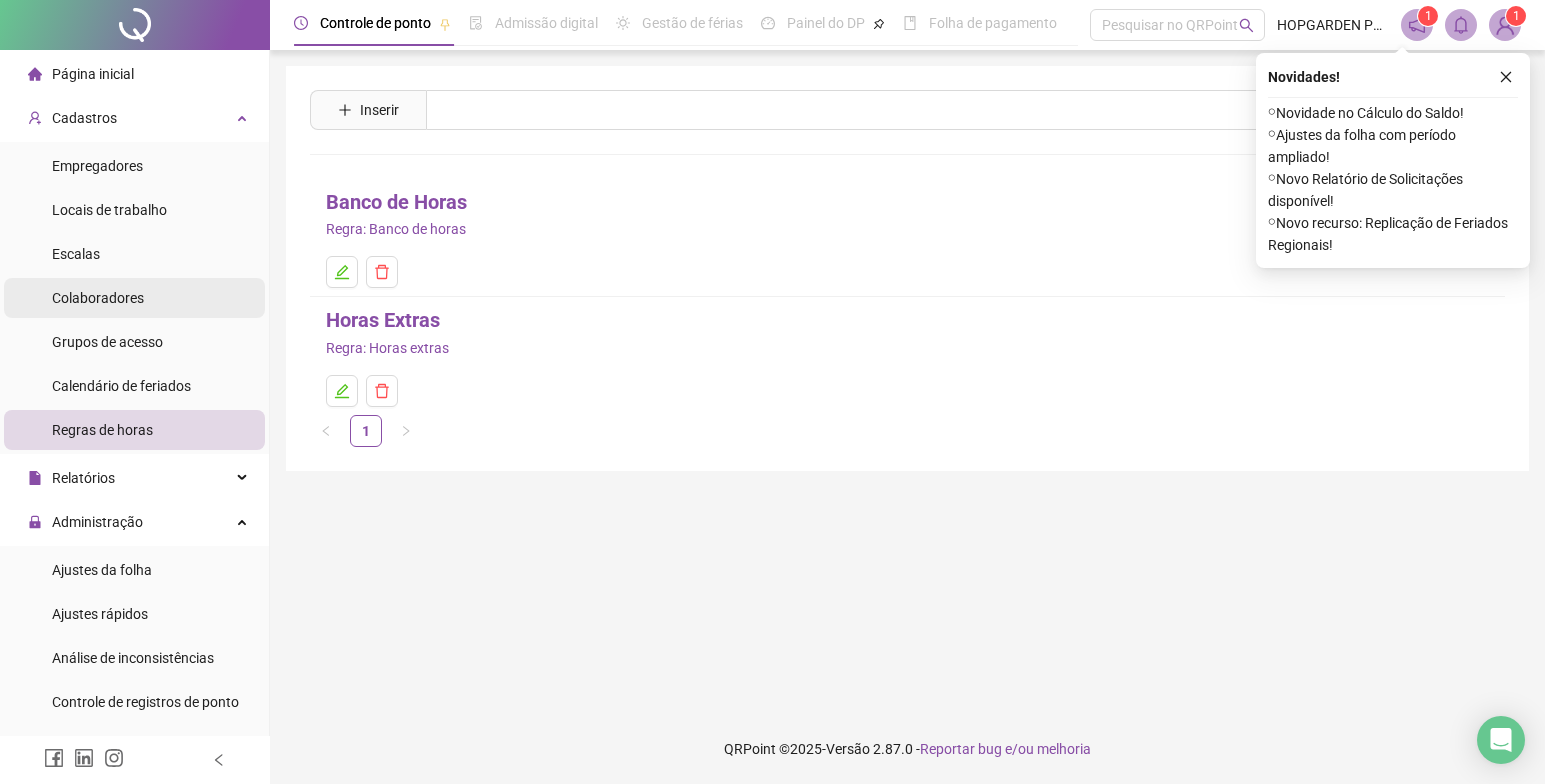 click on "Colaboradores" at bounding box center (134, 298) 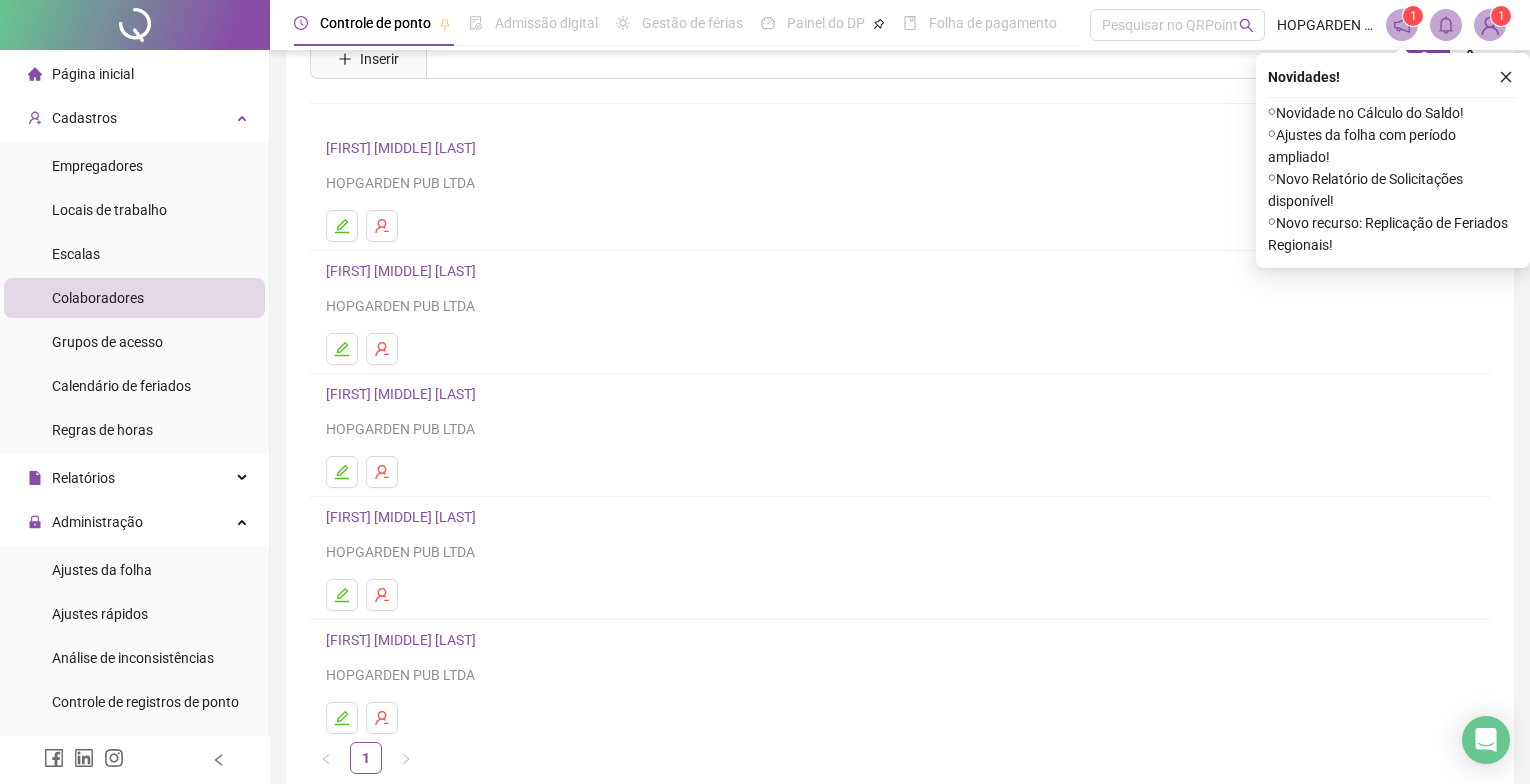 scroll, scrollTop: 0, scrollLeft: 0, axis: both 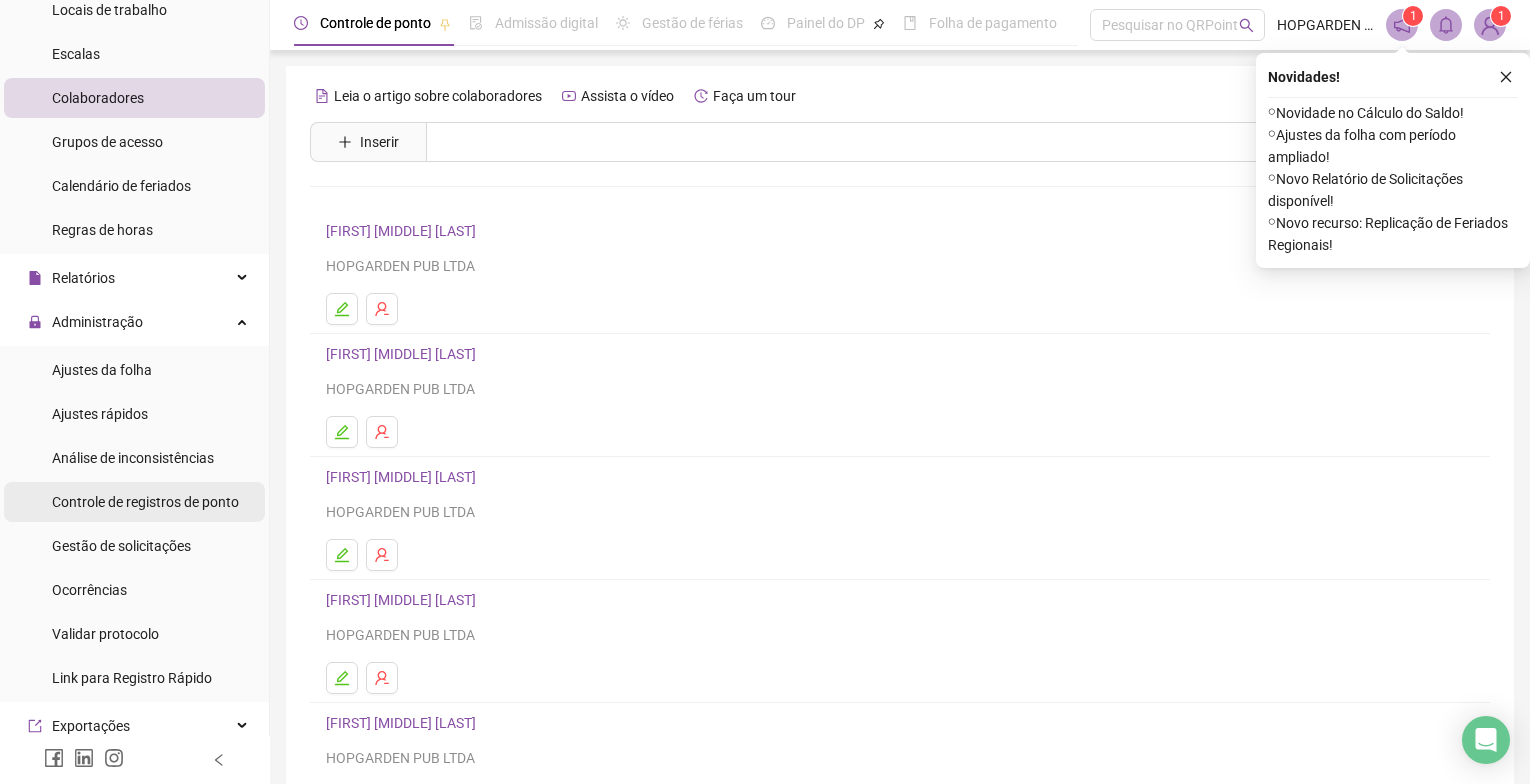 click on "Controle de registros de ponto" at bounding box center [145, 502] 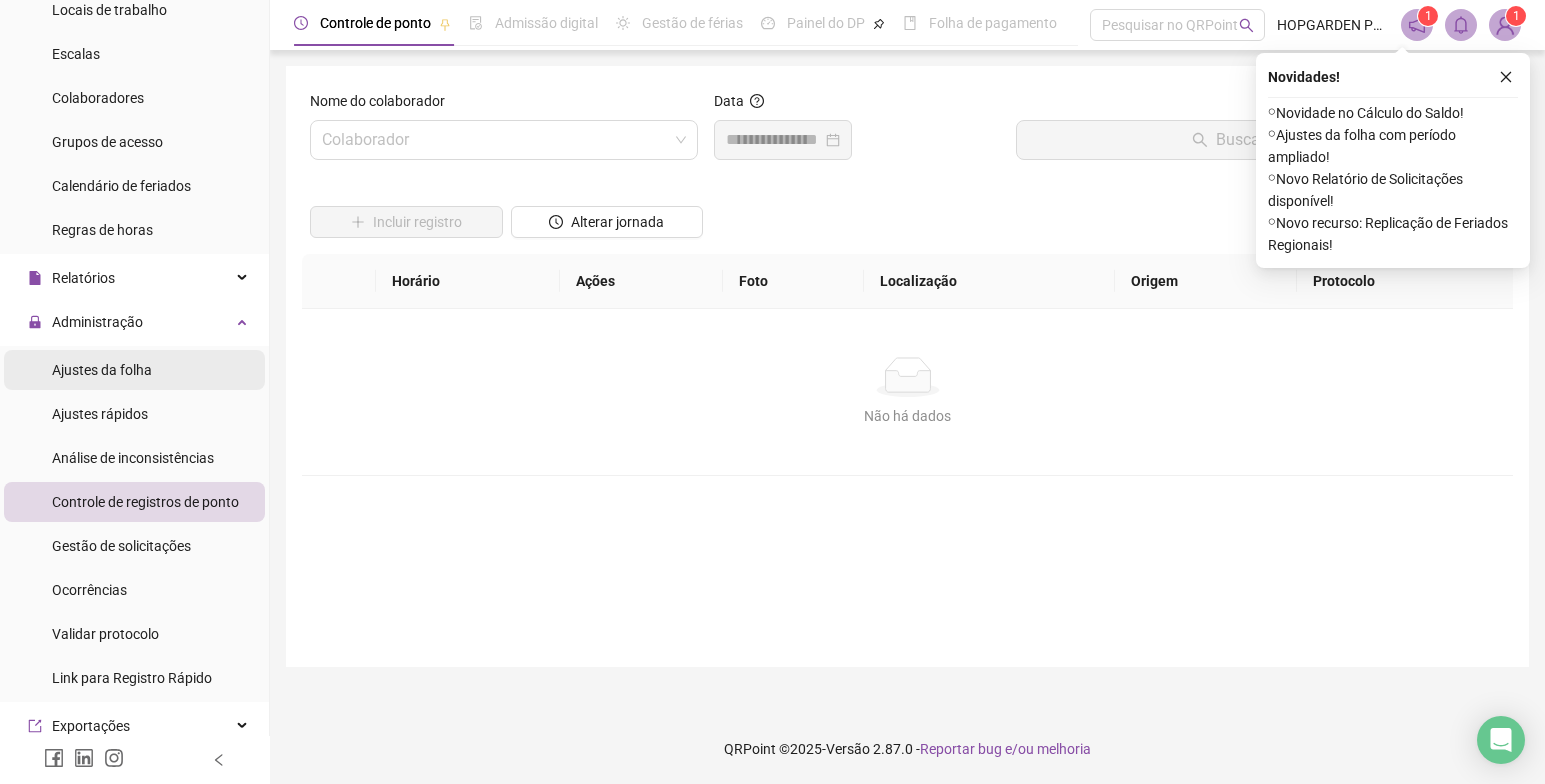 click on "Ajustes da folha" at bounding box center [102, 370] 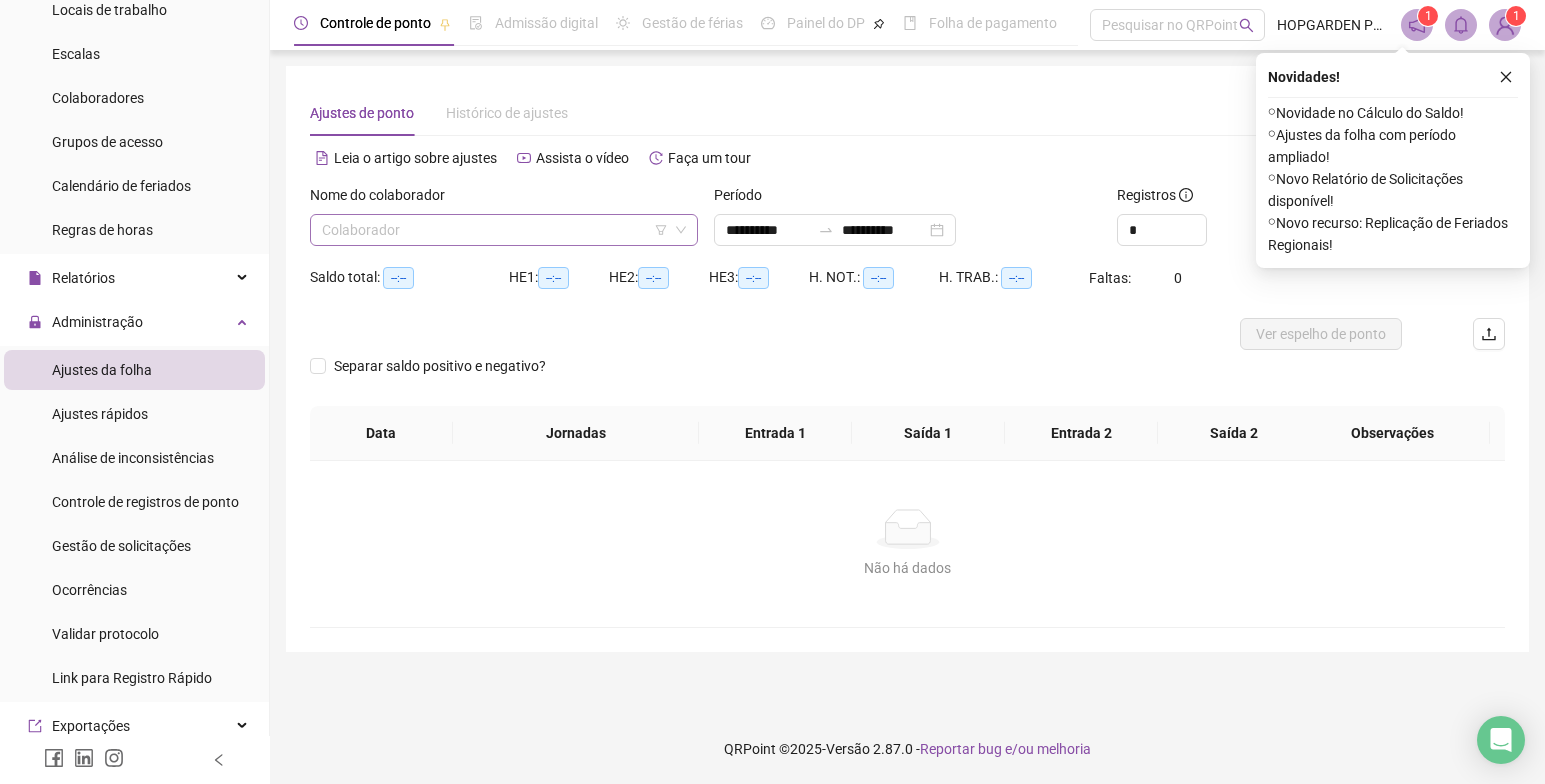 click at bounding box center (498, 230) 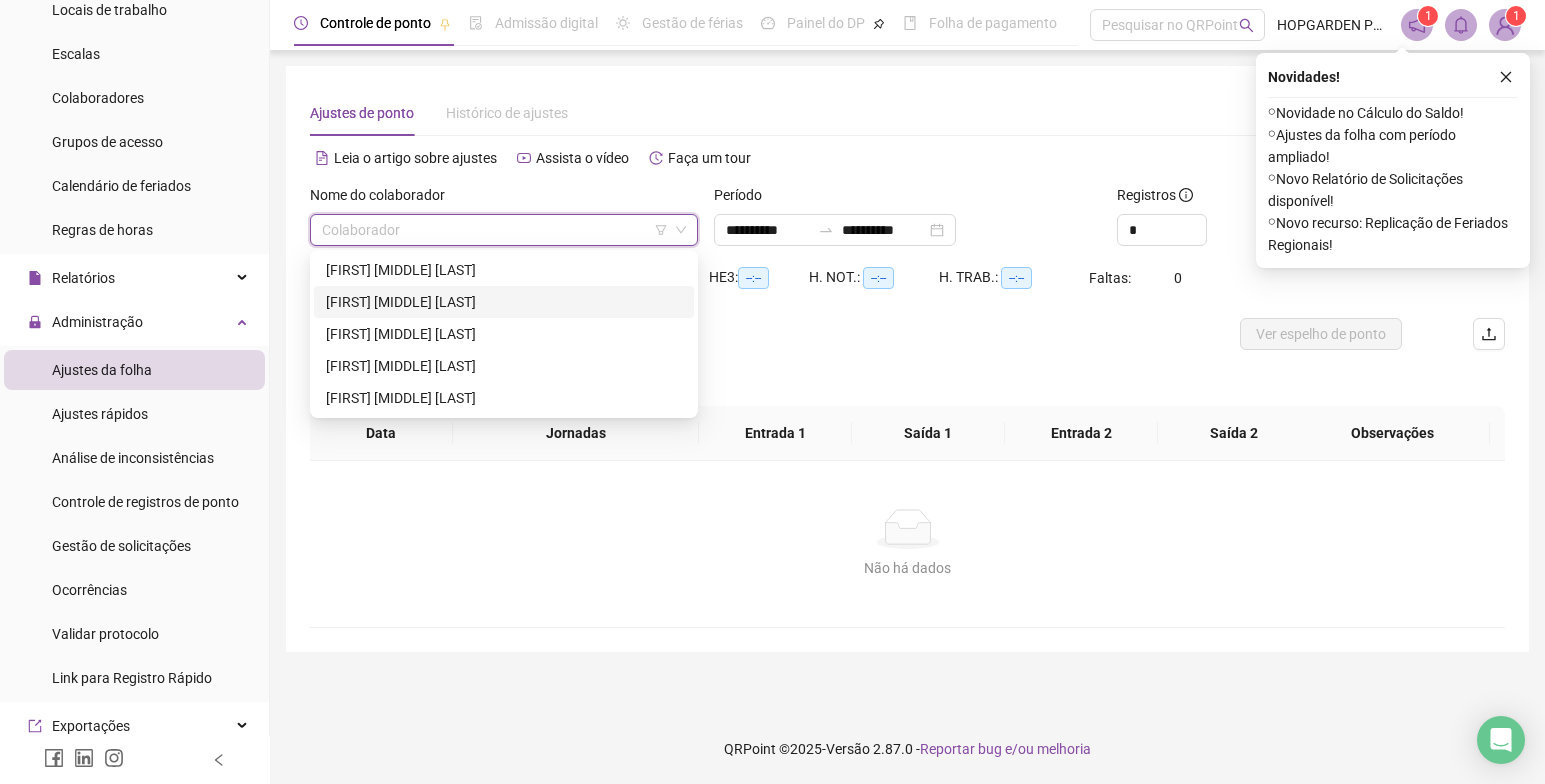 click on "[FIRST] [MIDDLE] [LAST]" at bounding box center (504, 270) 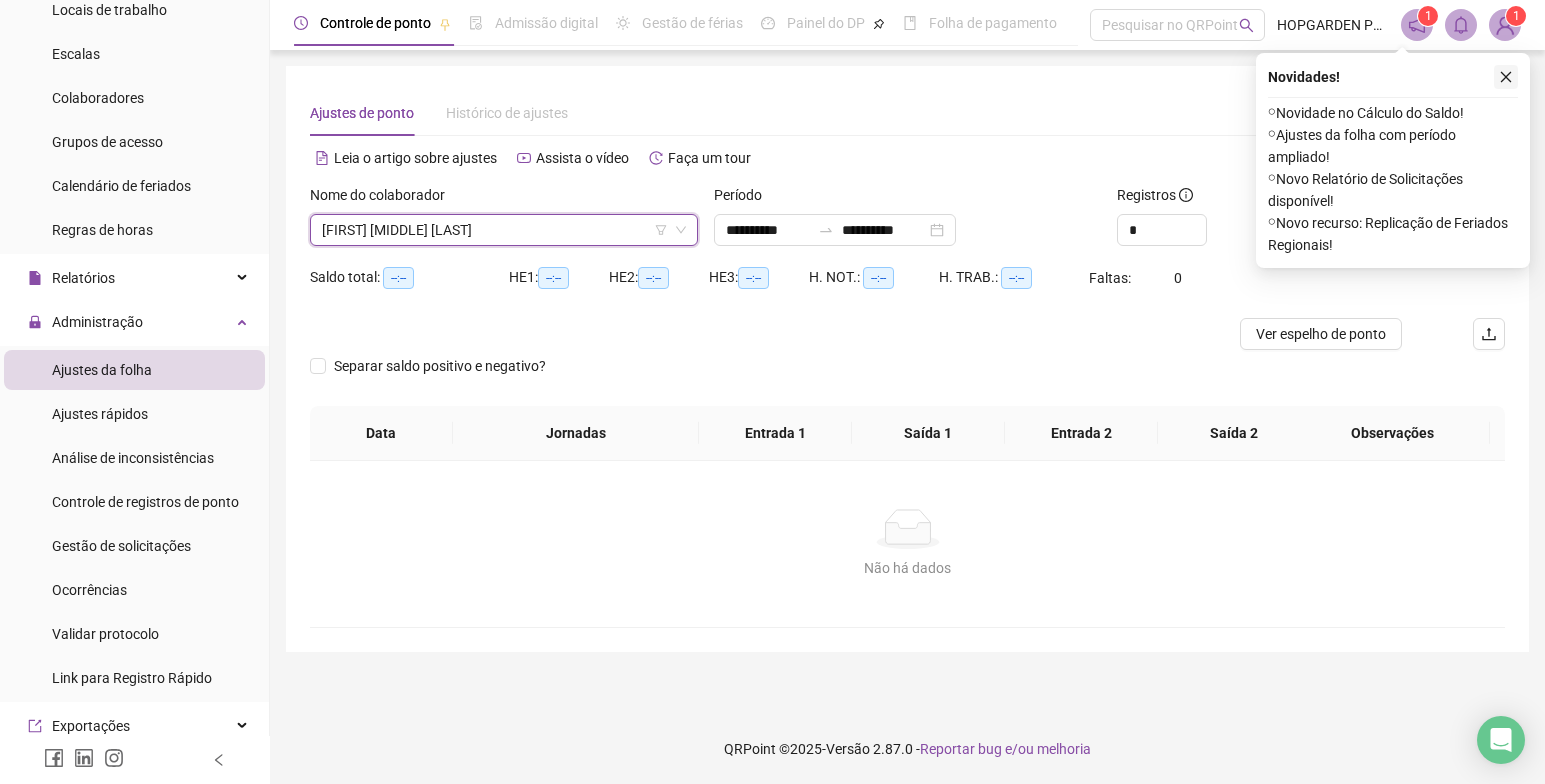 click 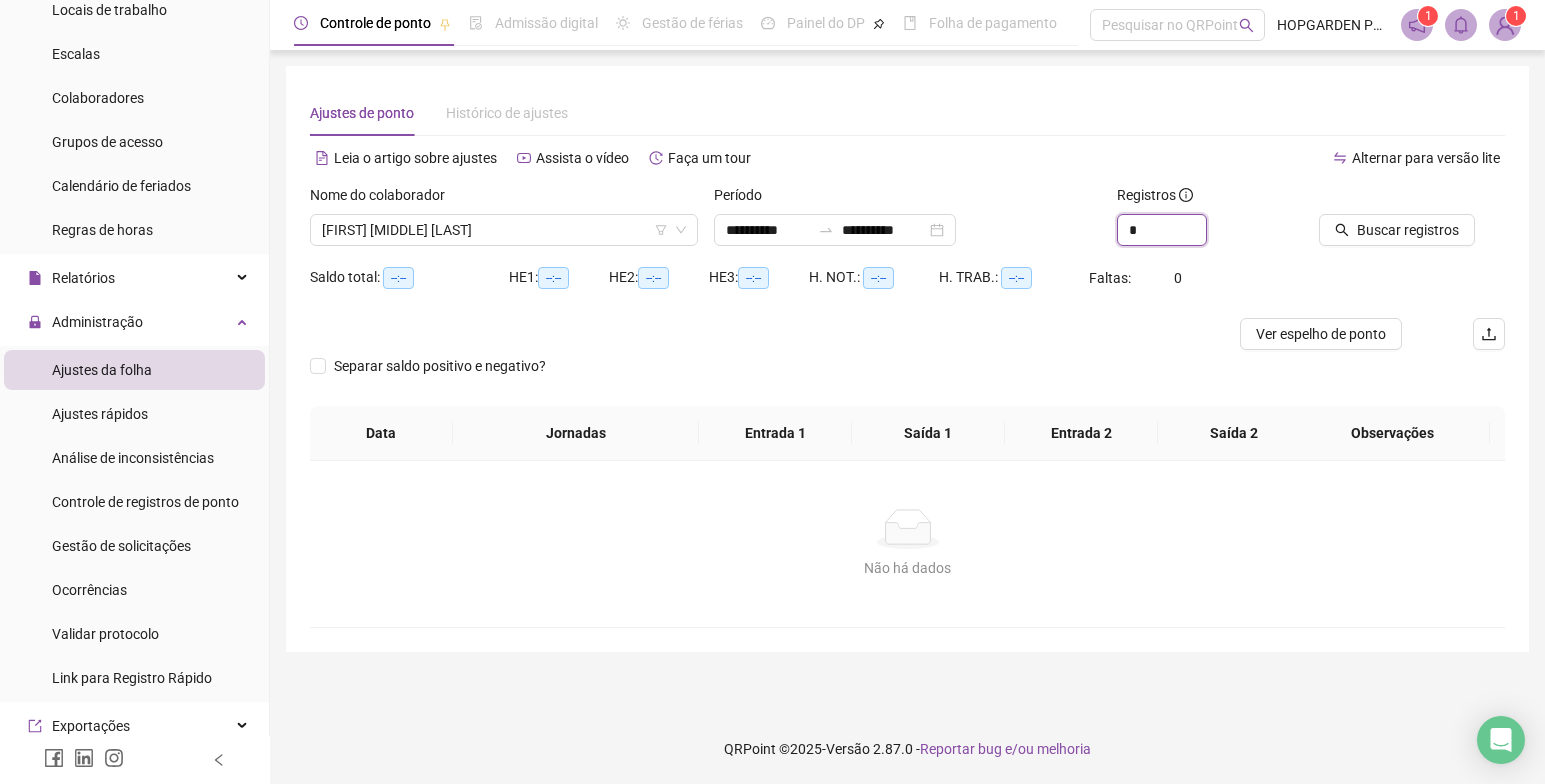 drag, startPoint x: 1159, startPoint y: 226, endPoint x: 1114, endPoint y: 223, distance: 45.099888 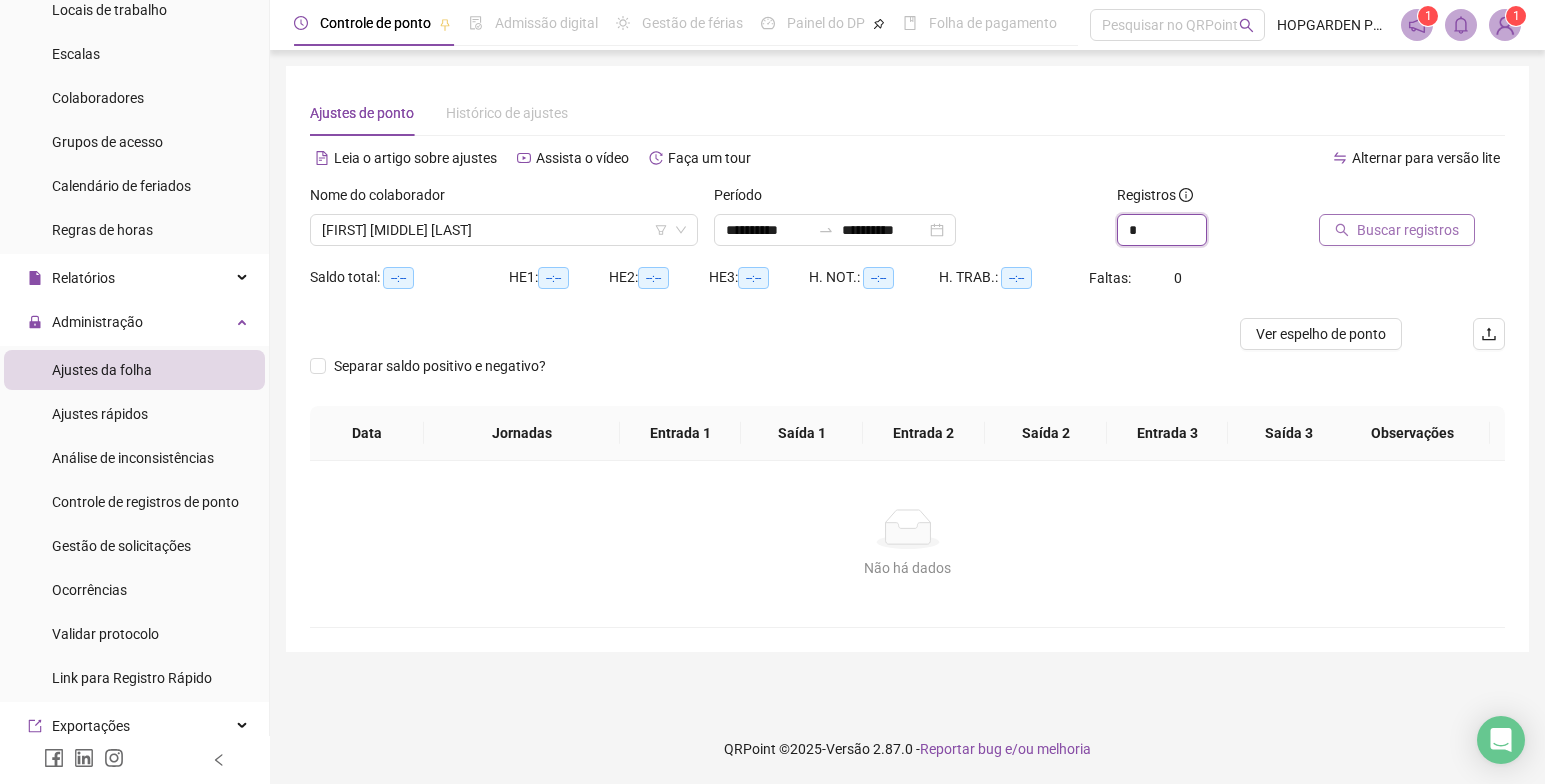 type on "*" 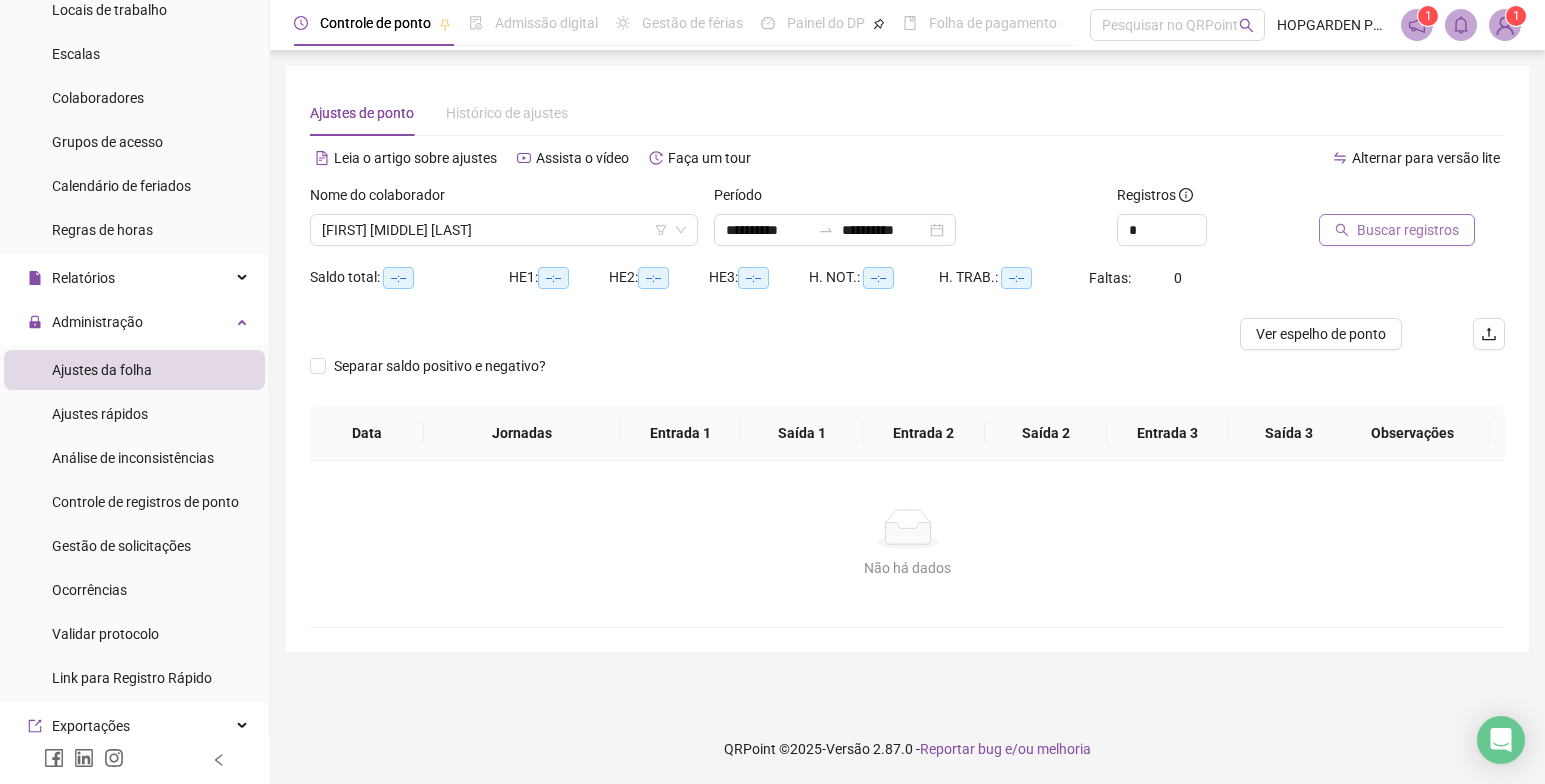 click on "Buscar registros" at bounding box center [1408, 230] 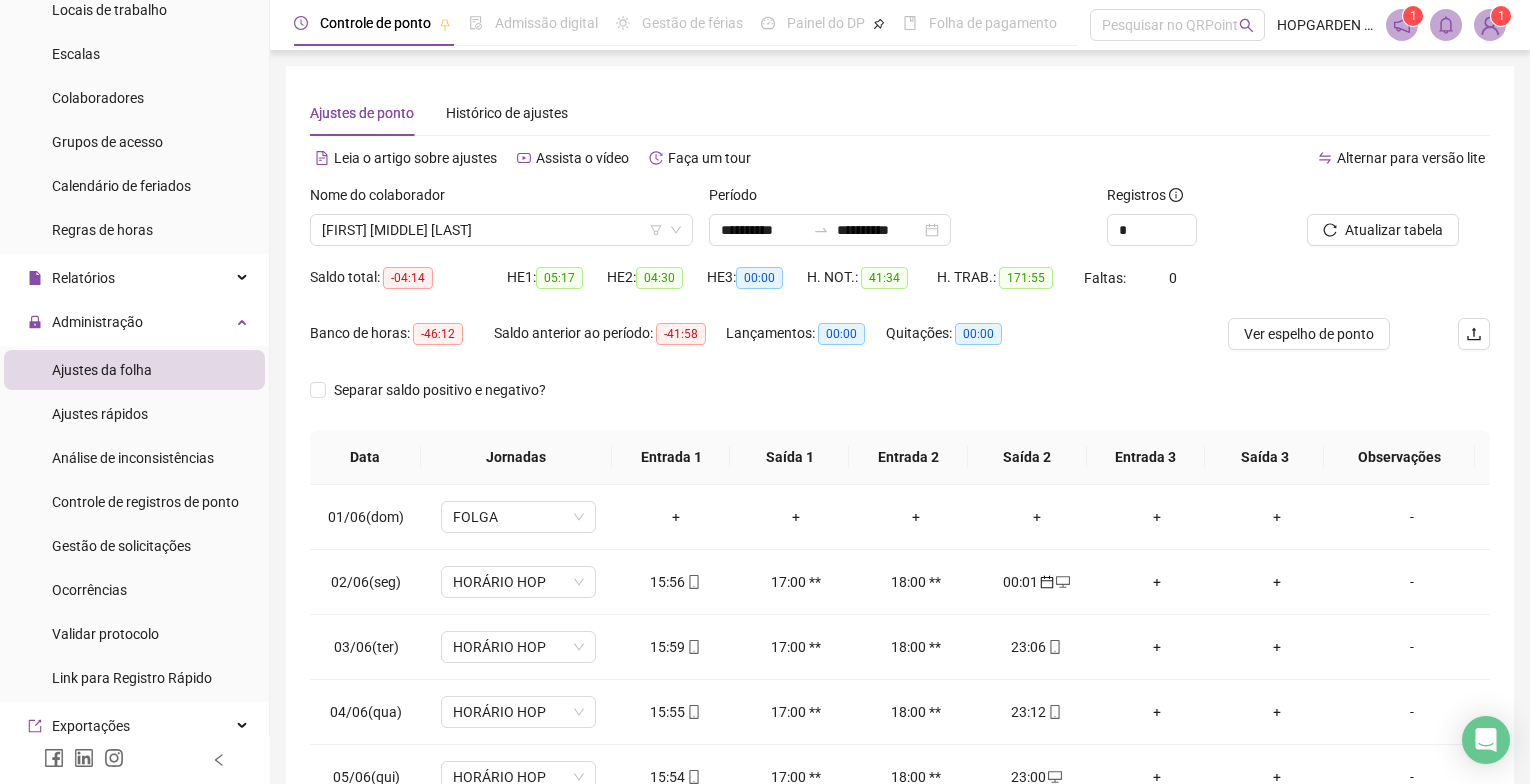 scroll, scrollTop: 238, scrollLeft: 0, axis: vertical 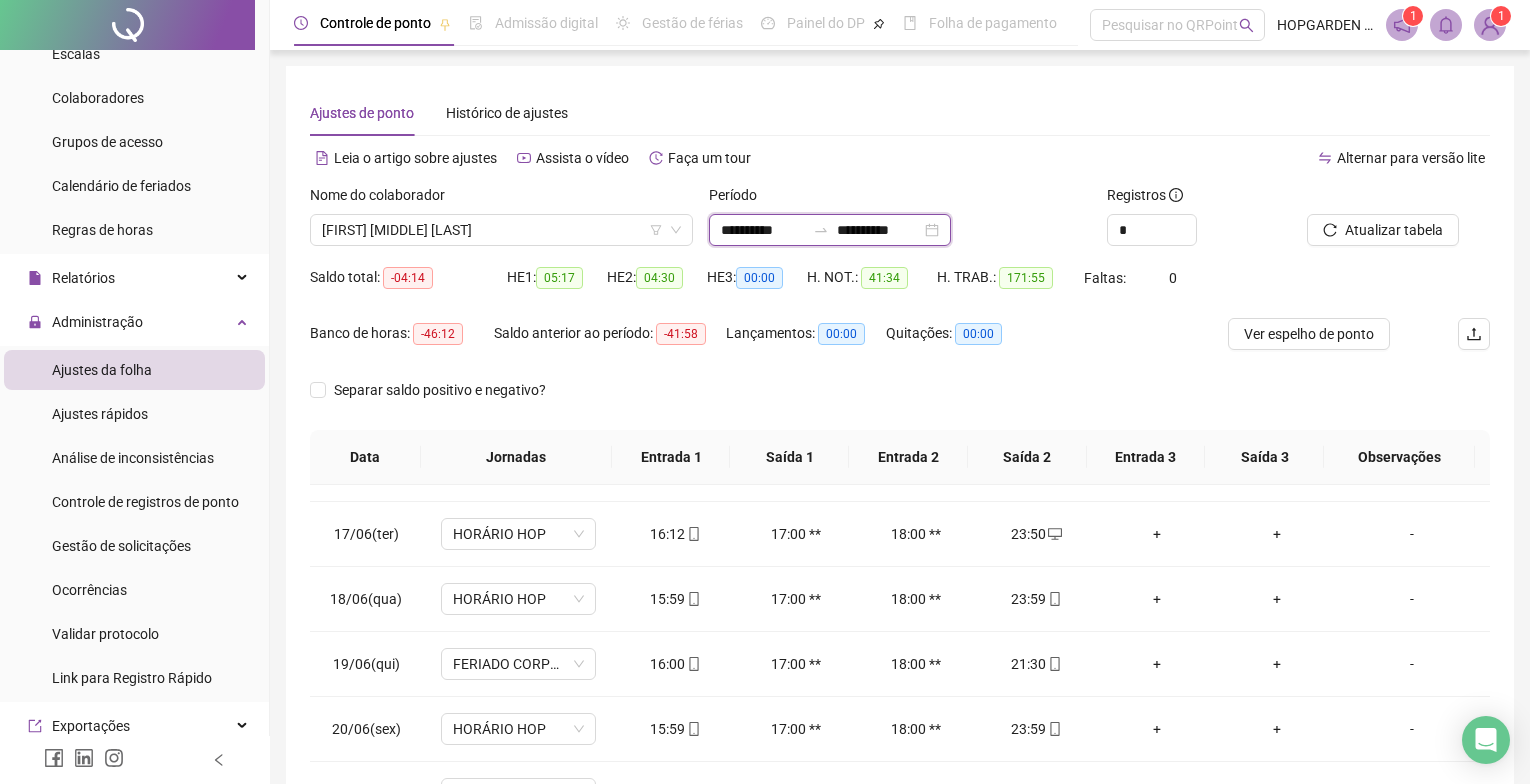 click on "**********" at bounding box center (763, 230) 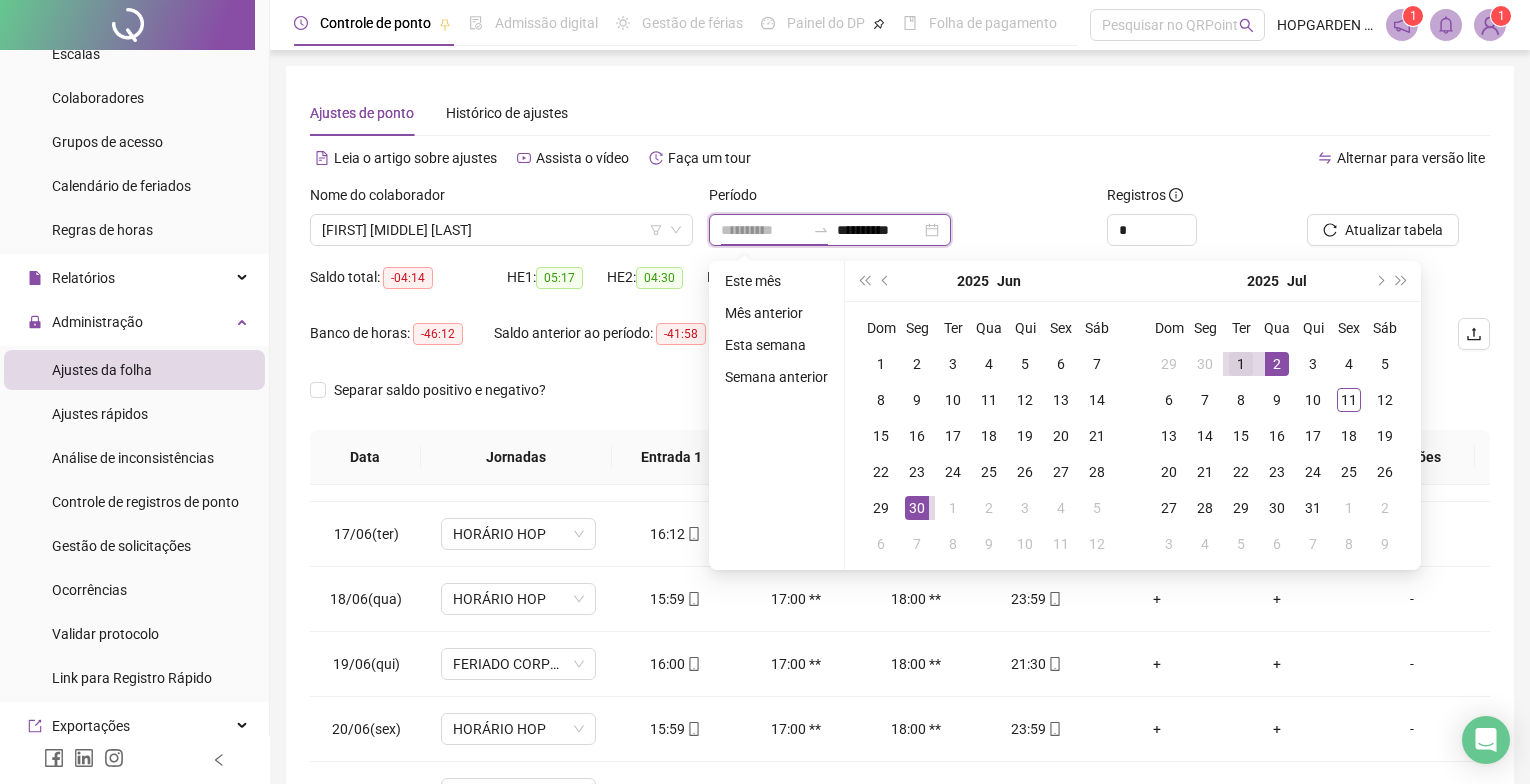 type on "**********" 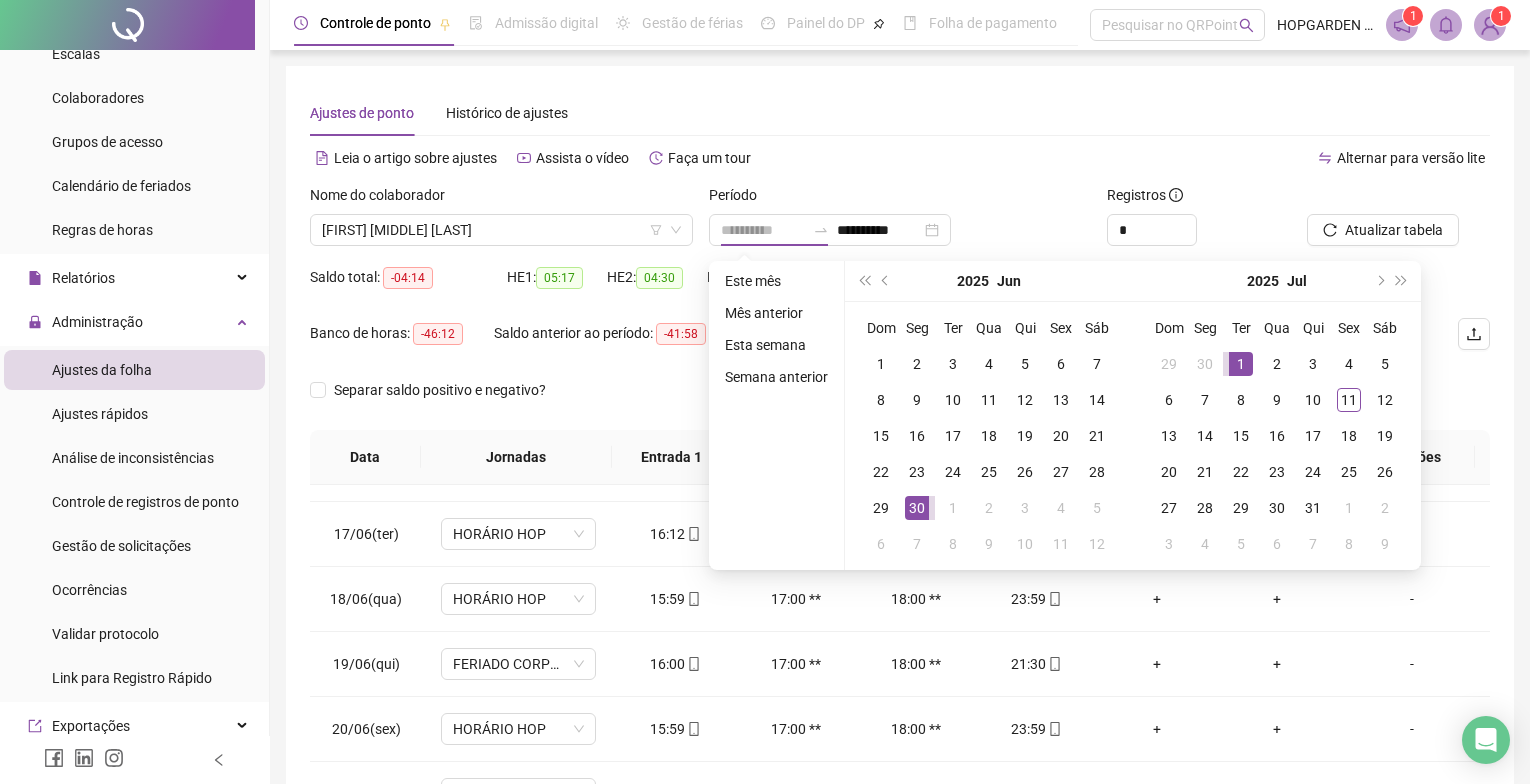 click on "1" at bounding box center (1241, 364) 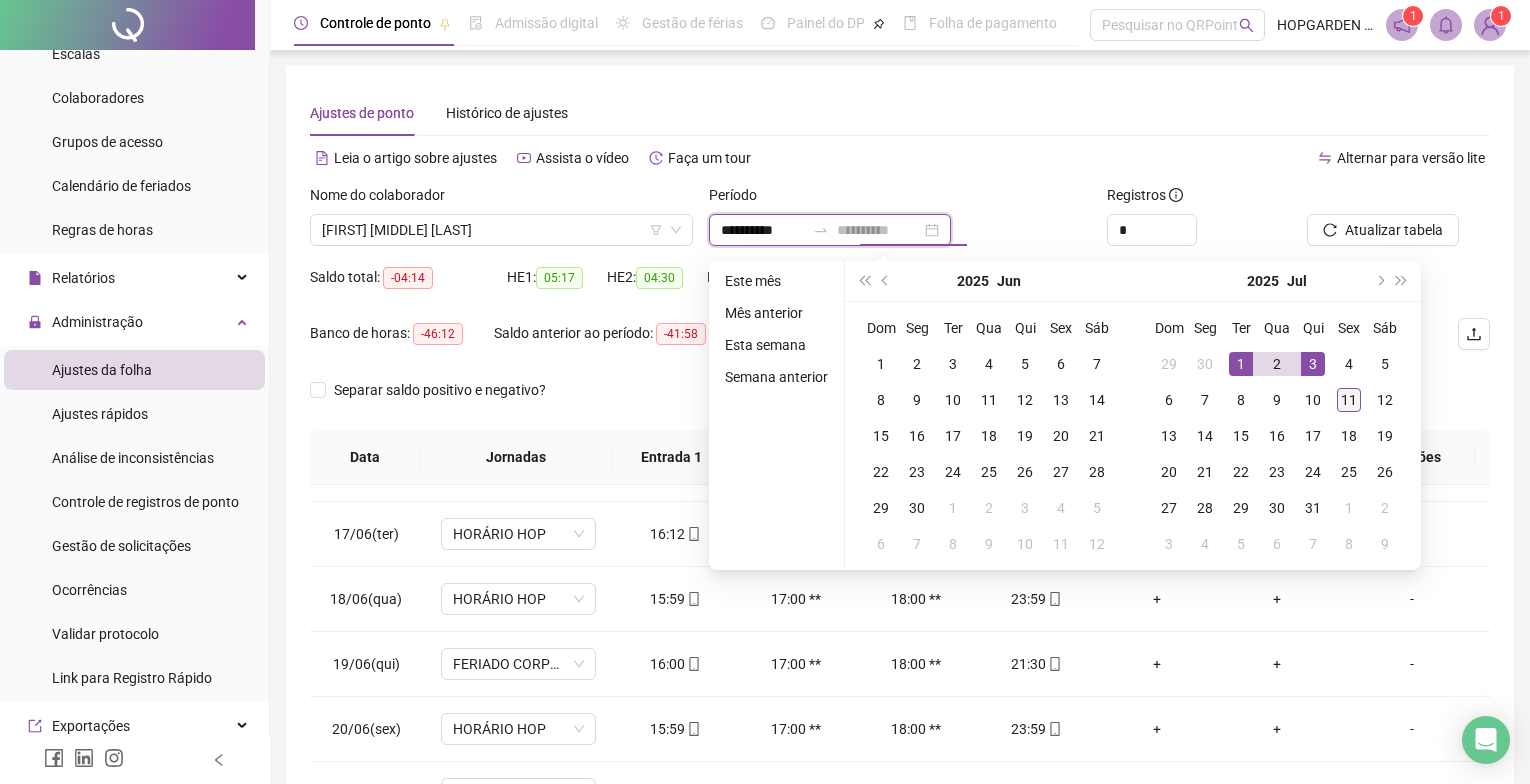 type on "**********" 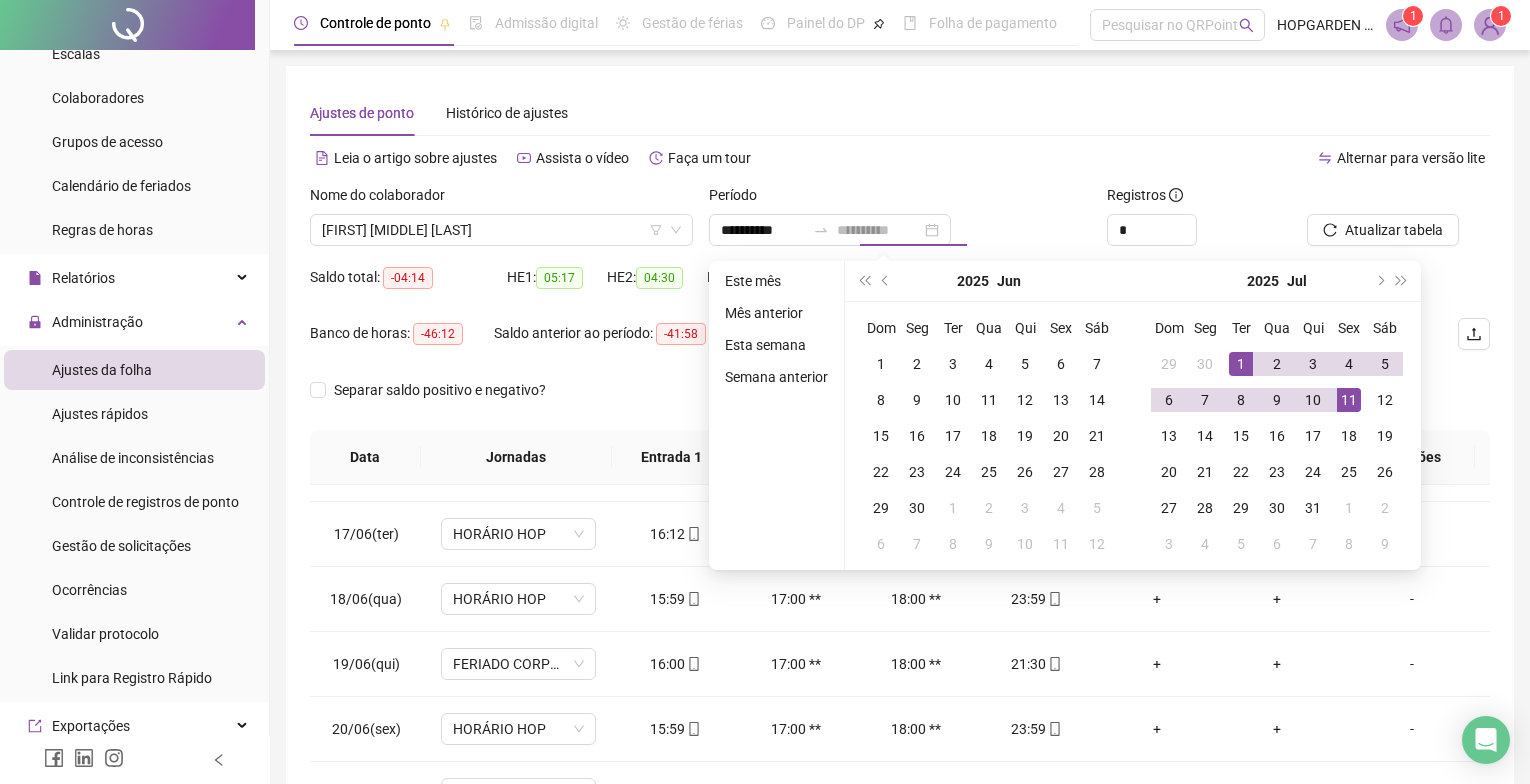 click on "11" at bounding box center [1349, 400] 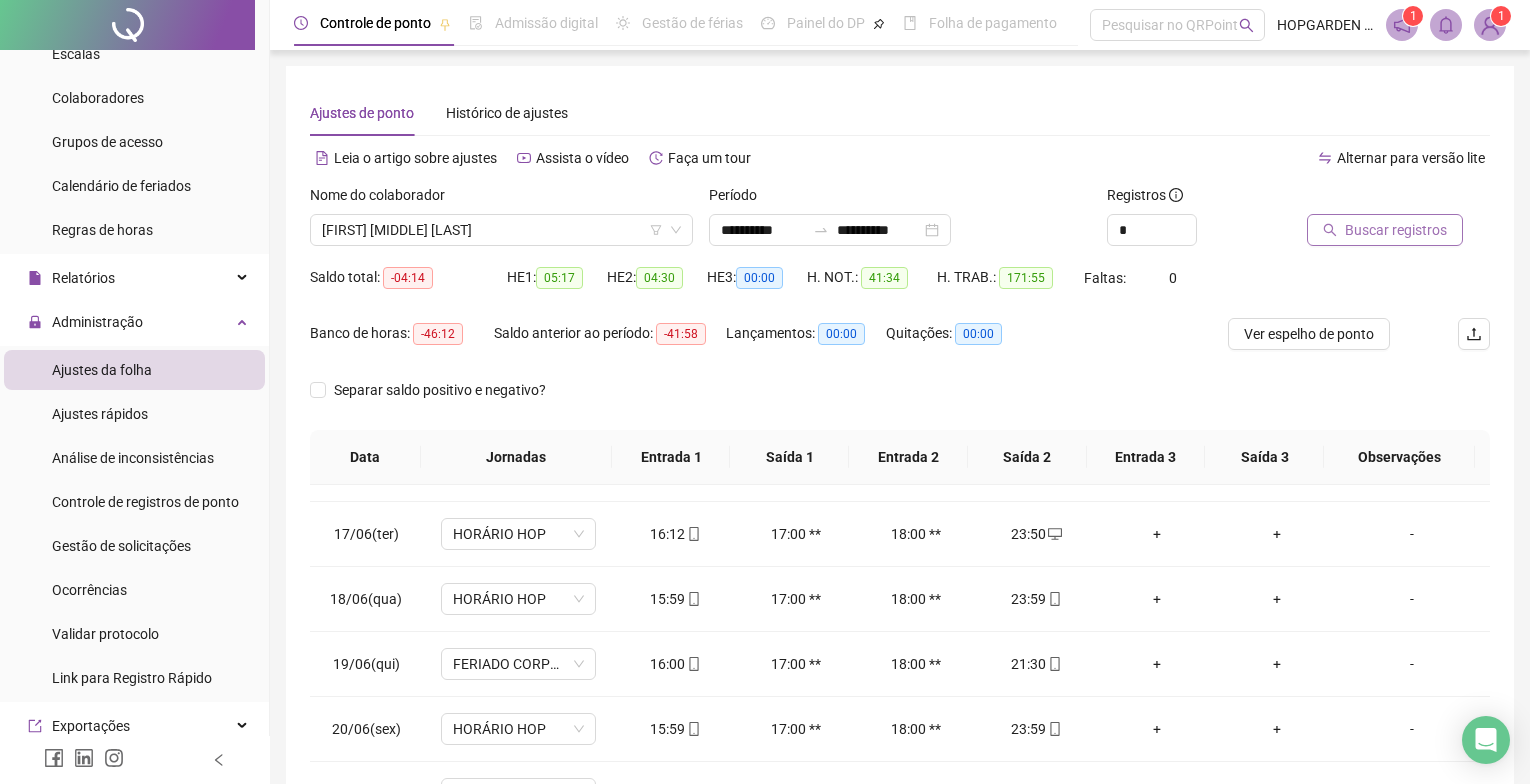 click on "Buscar registros" at bounding box center (1396, 230) 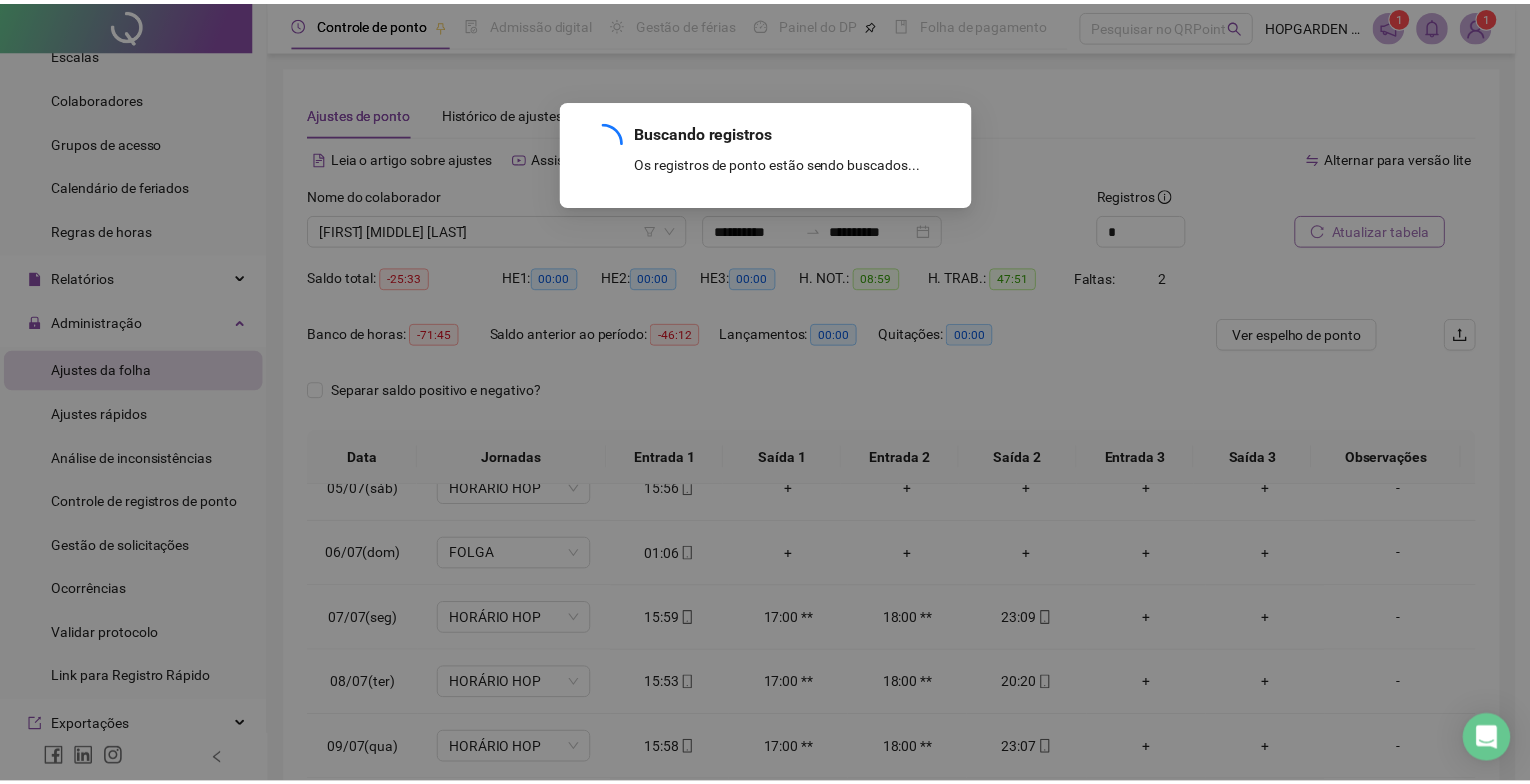 scroll, scrollTop: 288, scrollLeft: 0, axis: vertical 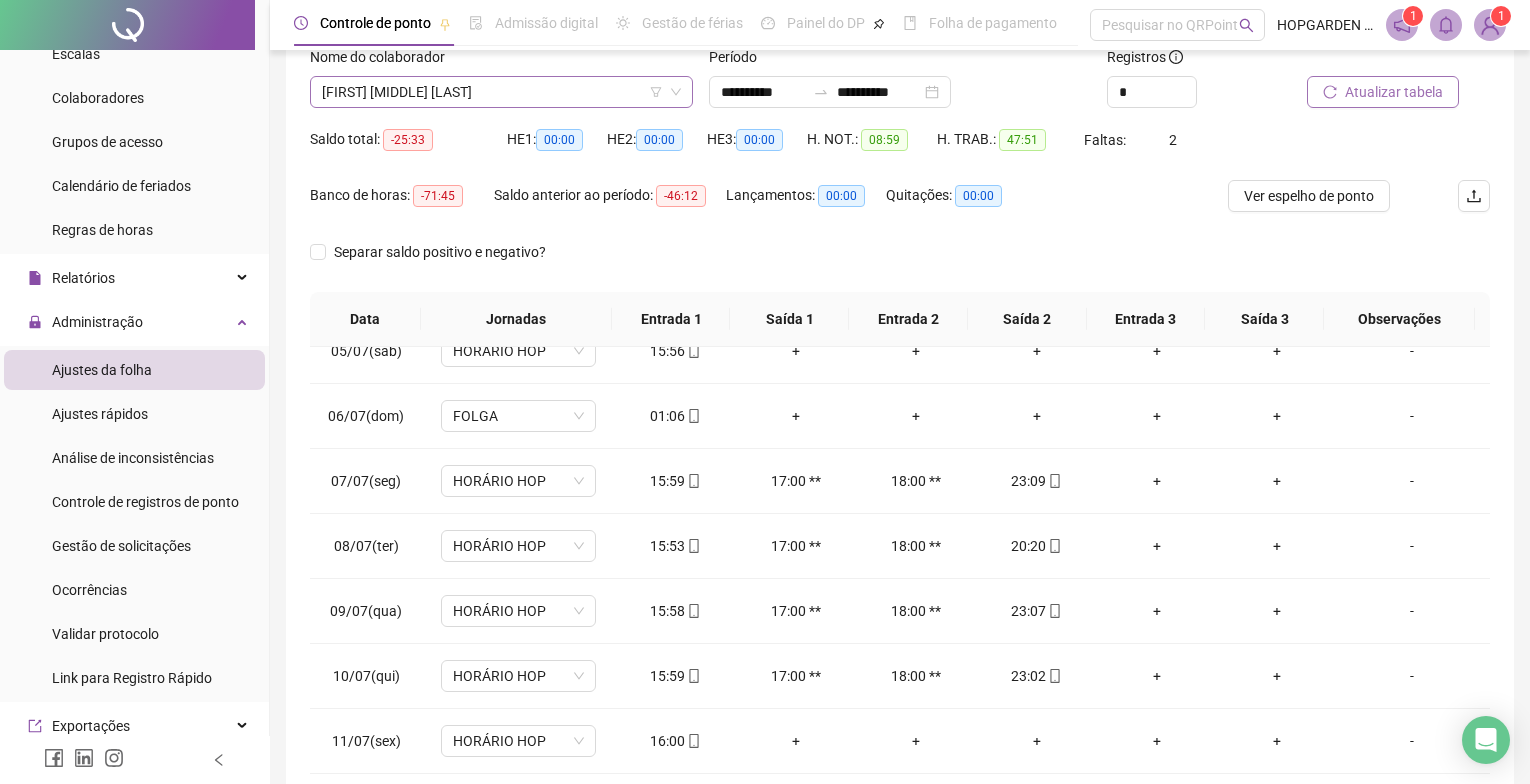 click on "[FIRST] [MIDDLE] [LAST]" at bounding box center [501, 92] 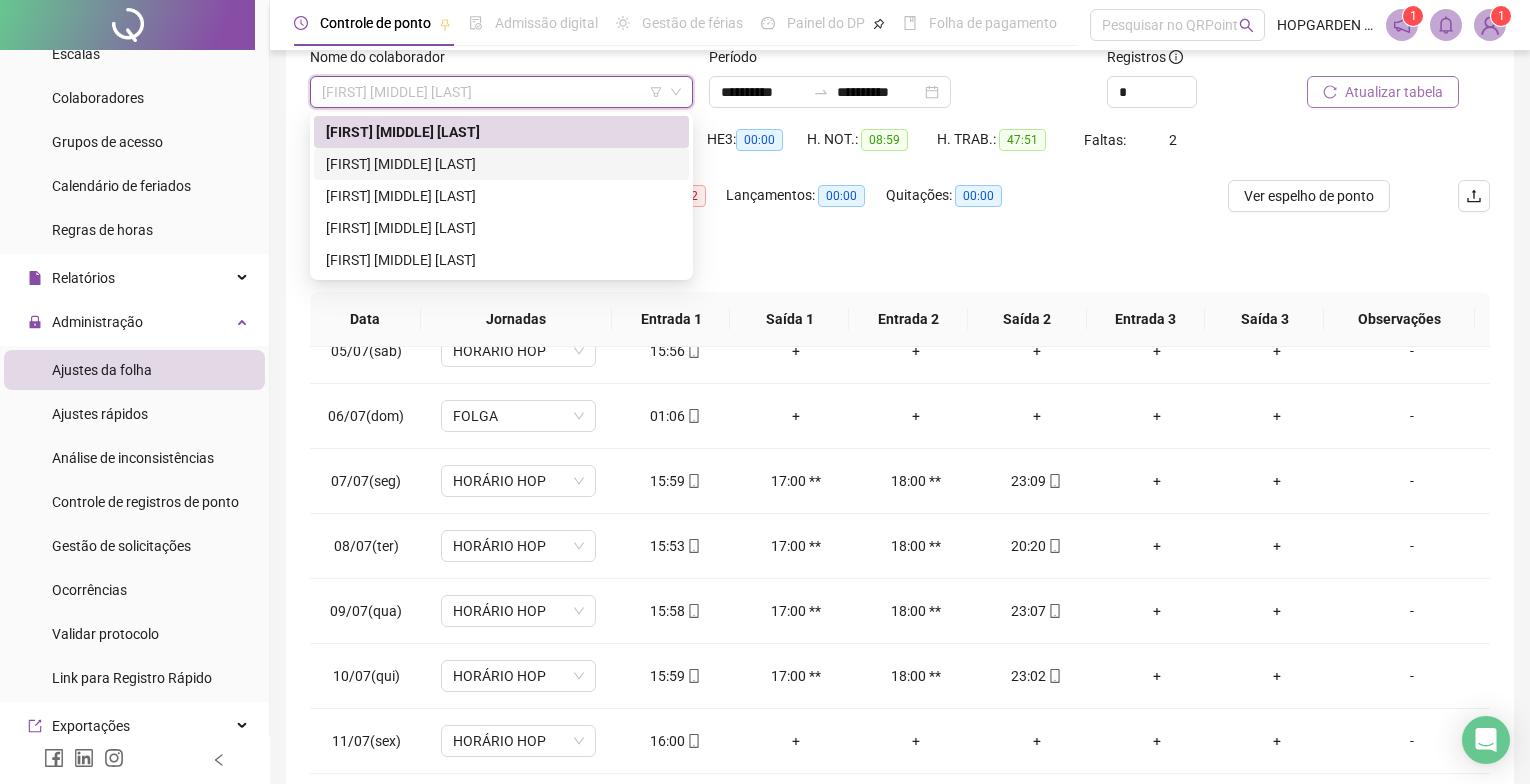 click on "[FIRST] [MIDDLE] [LAST]" at bounding box center (501, 164) 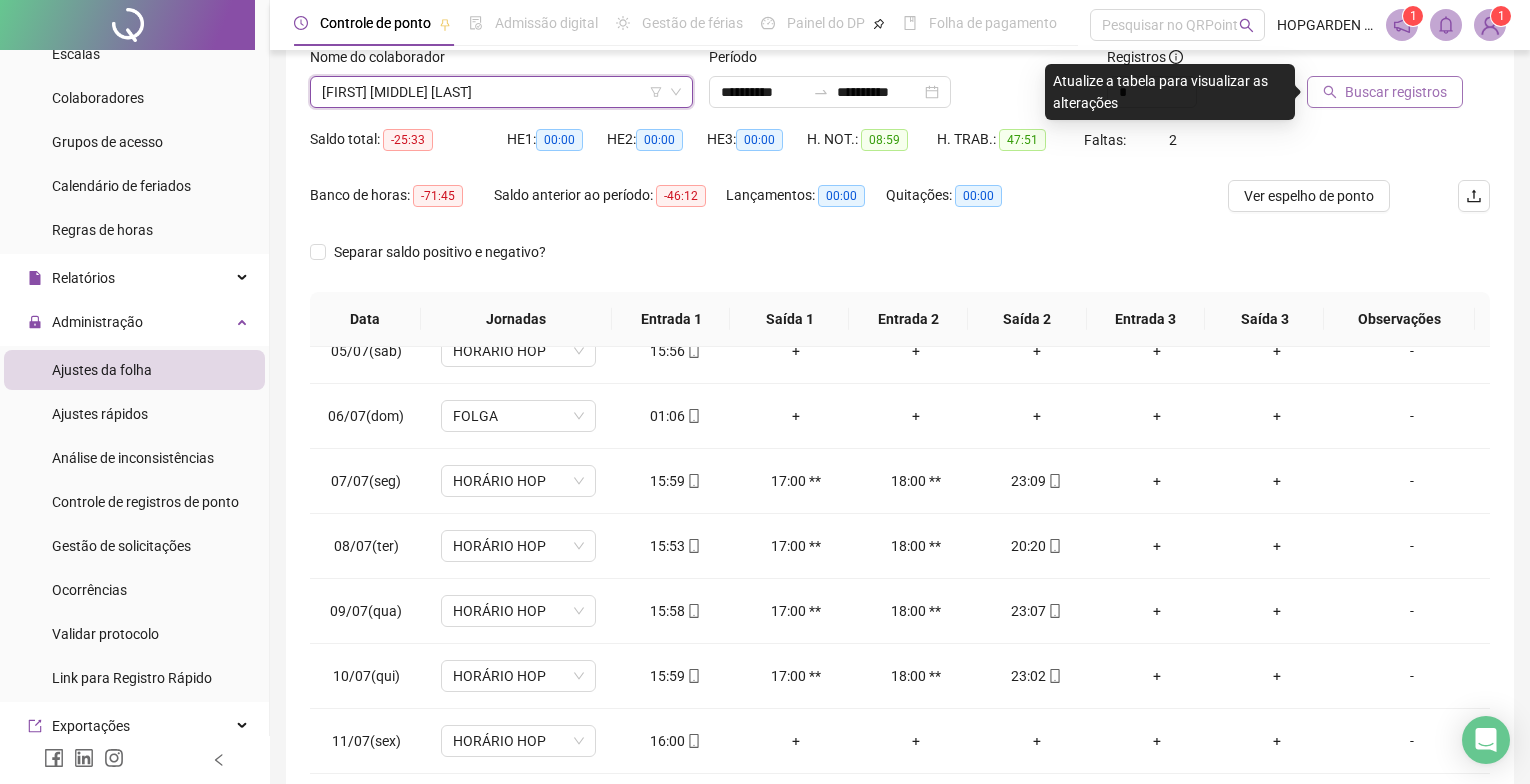 click 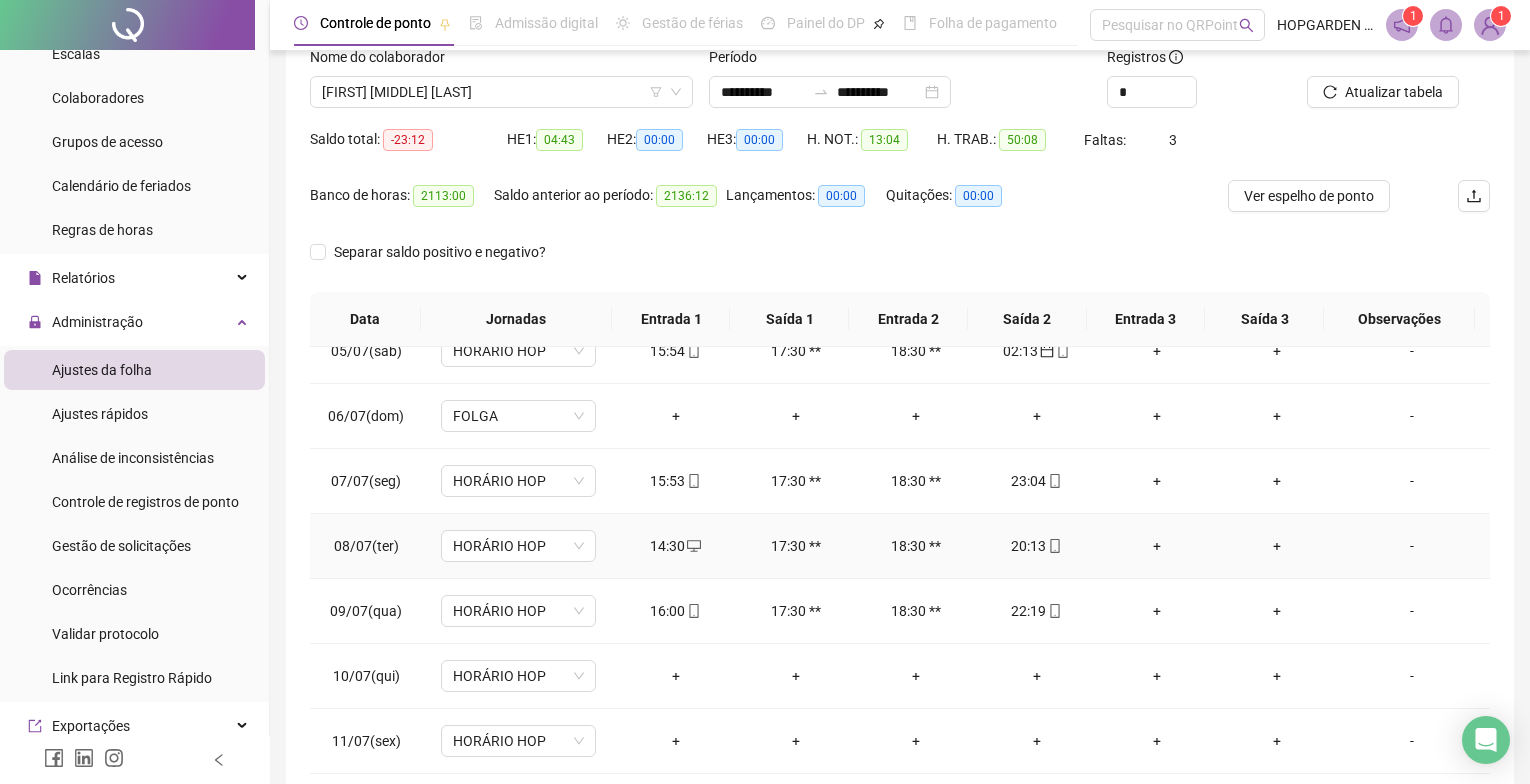 scroll, scrollTop: 238, scrollLeft: 0, axis: vertical 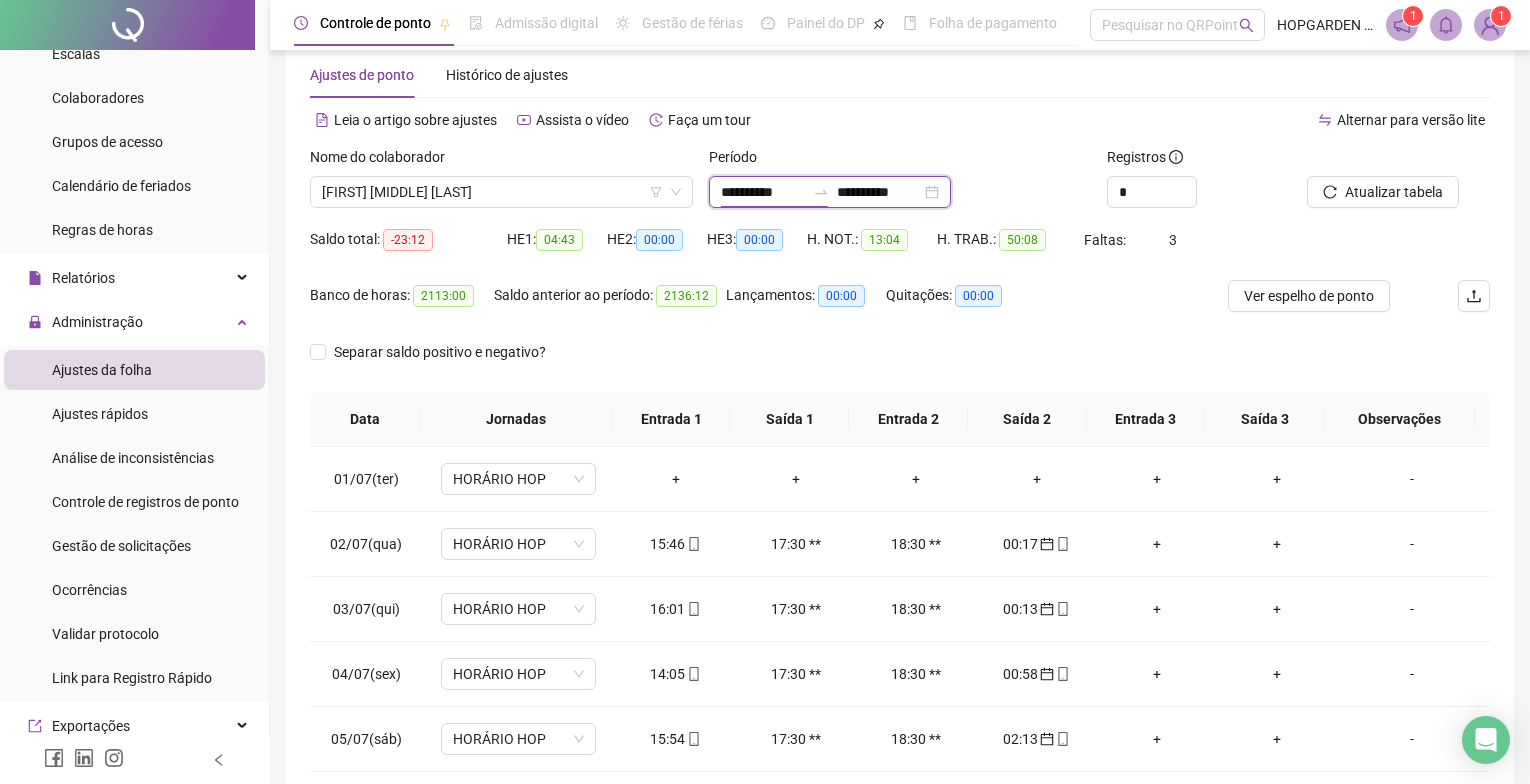 click on "**********" at bounding box center [763, 192] 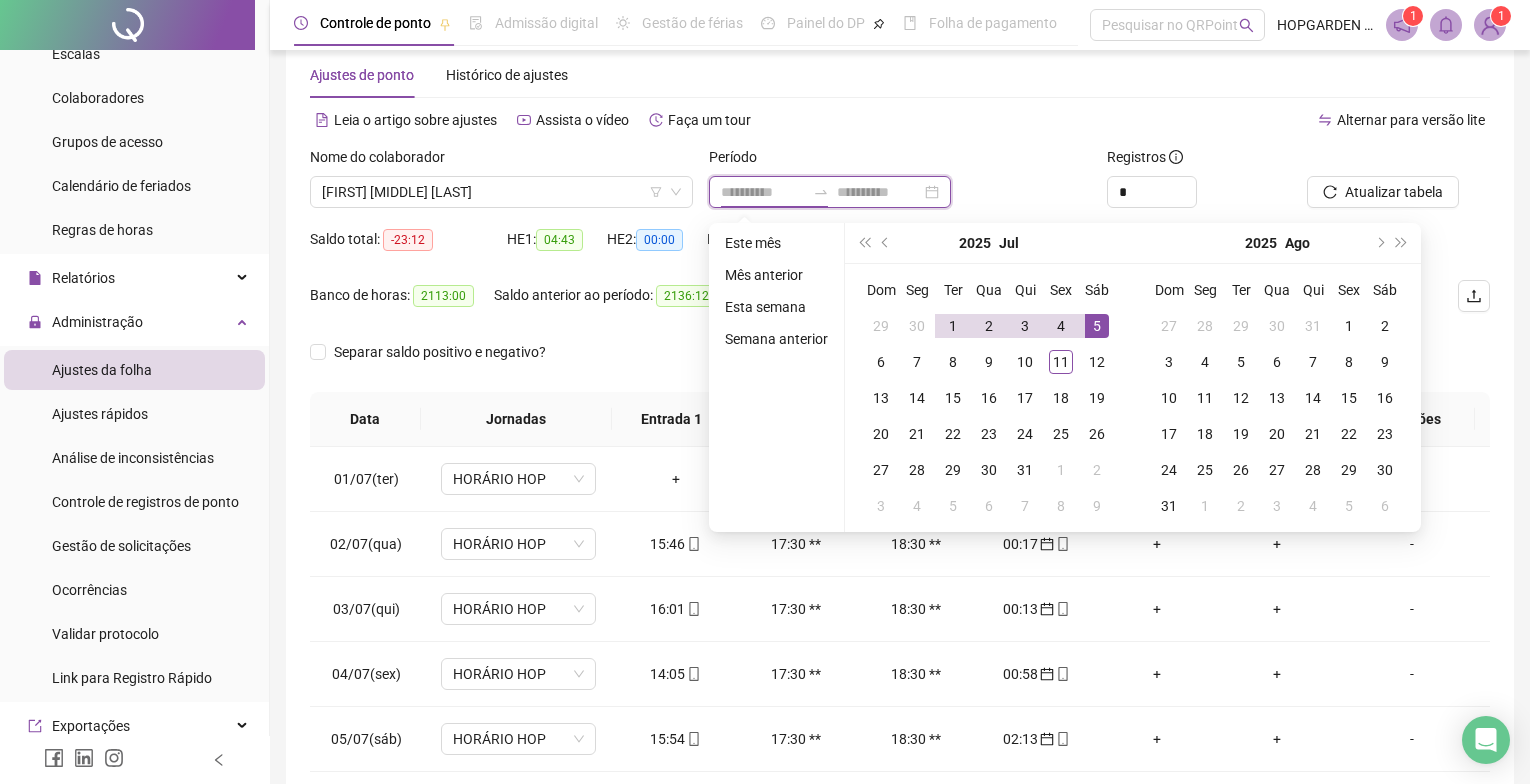 type on "**********" 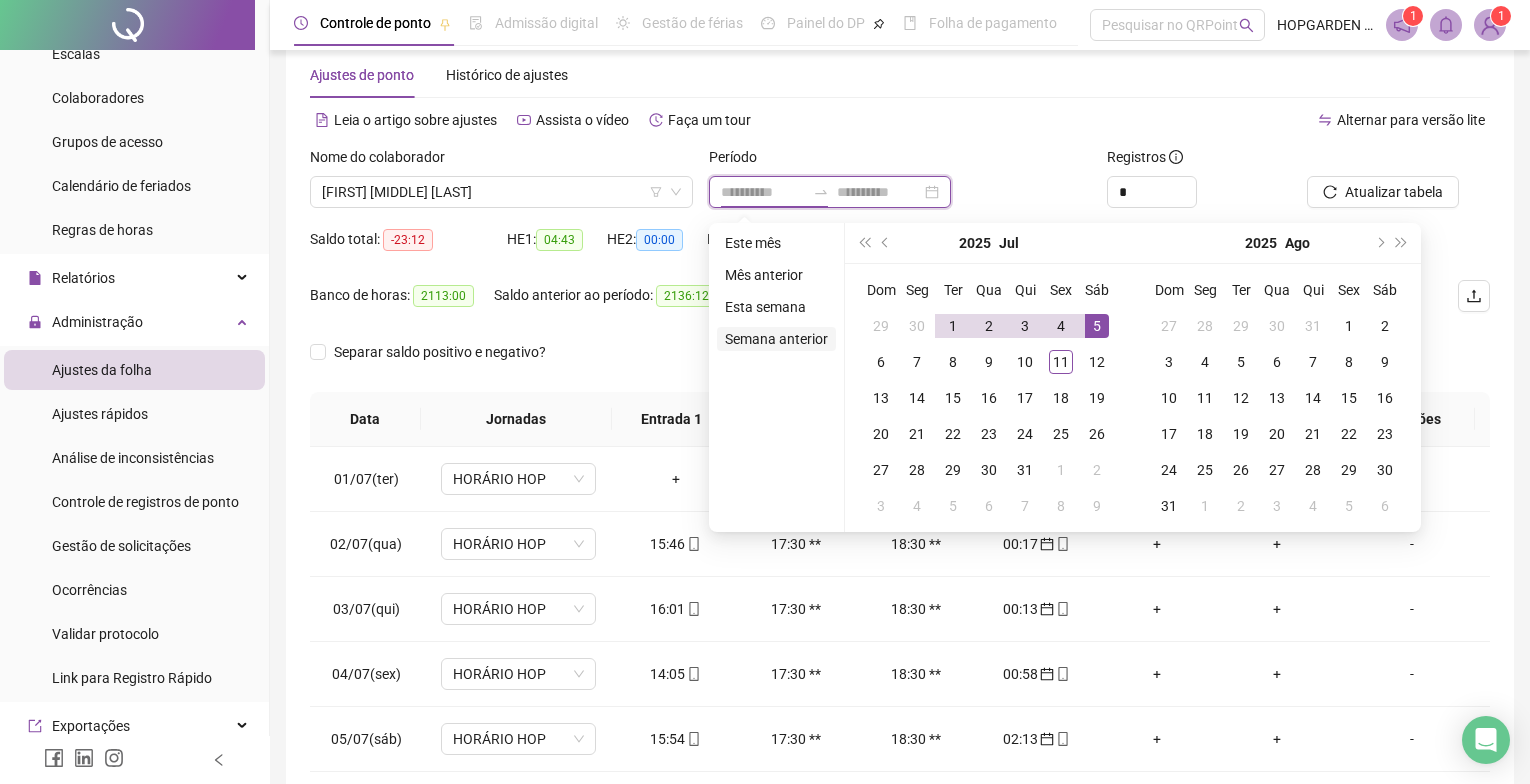 type on "**********" 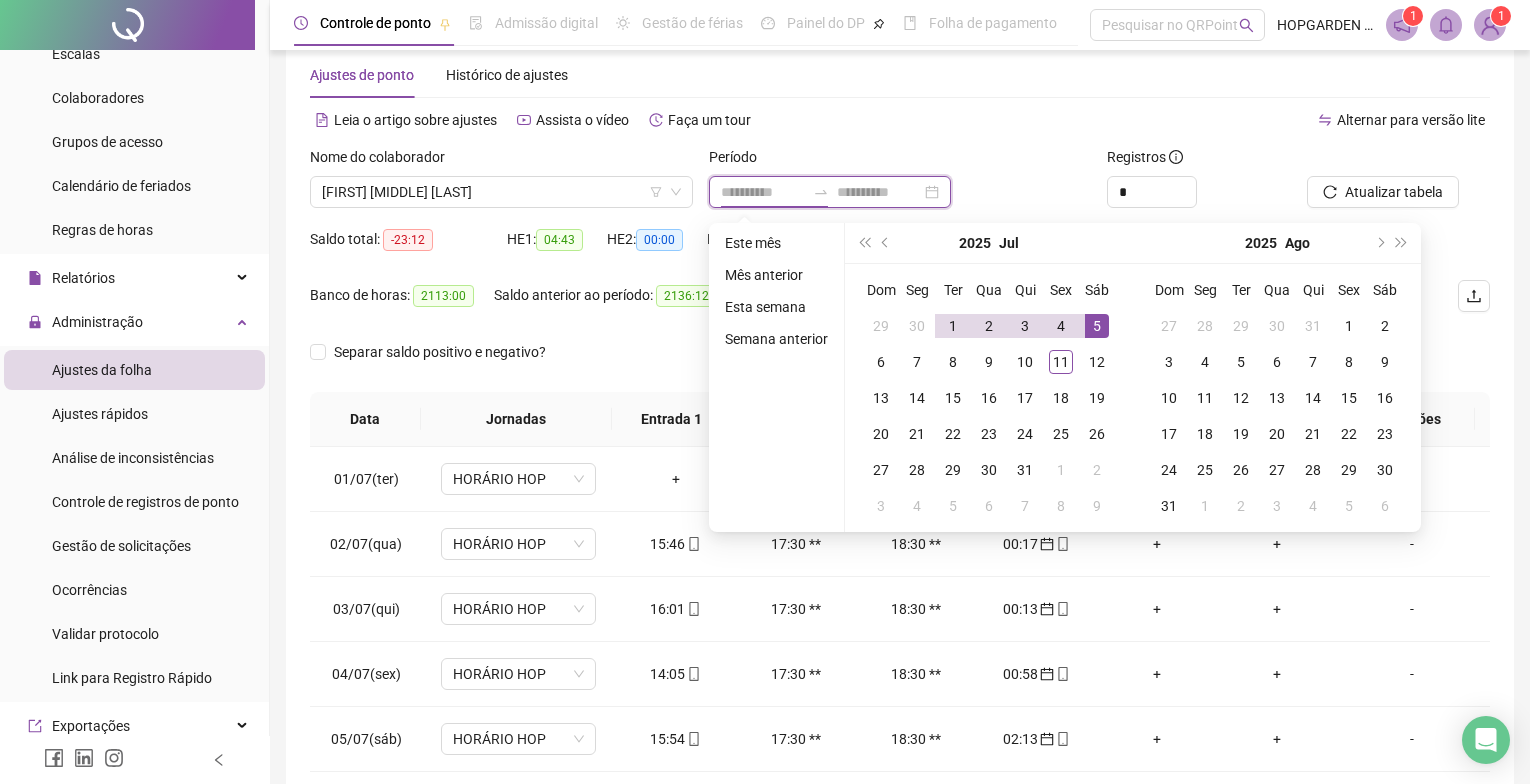 type on "**********" 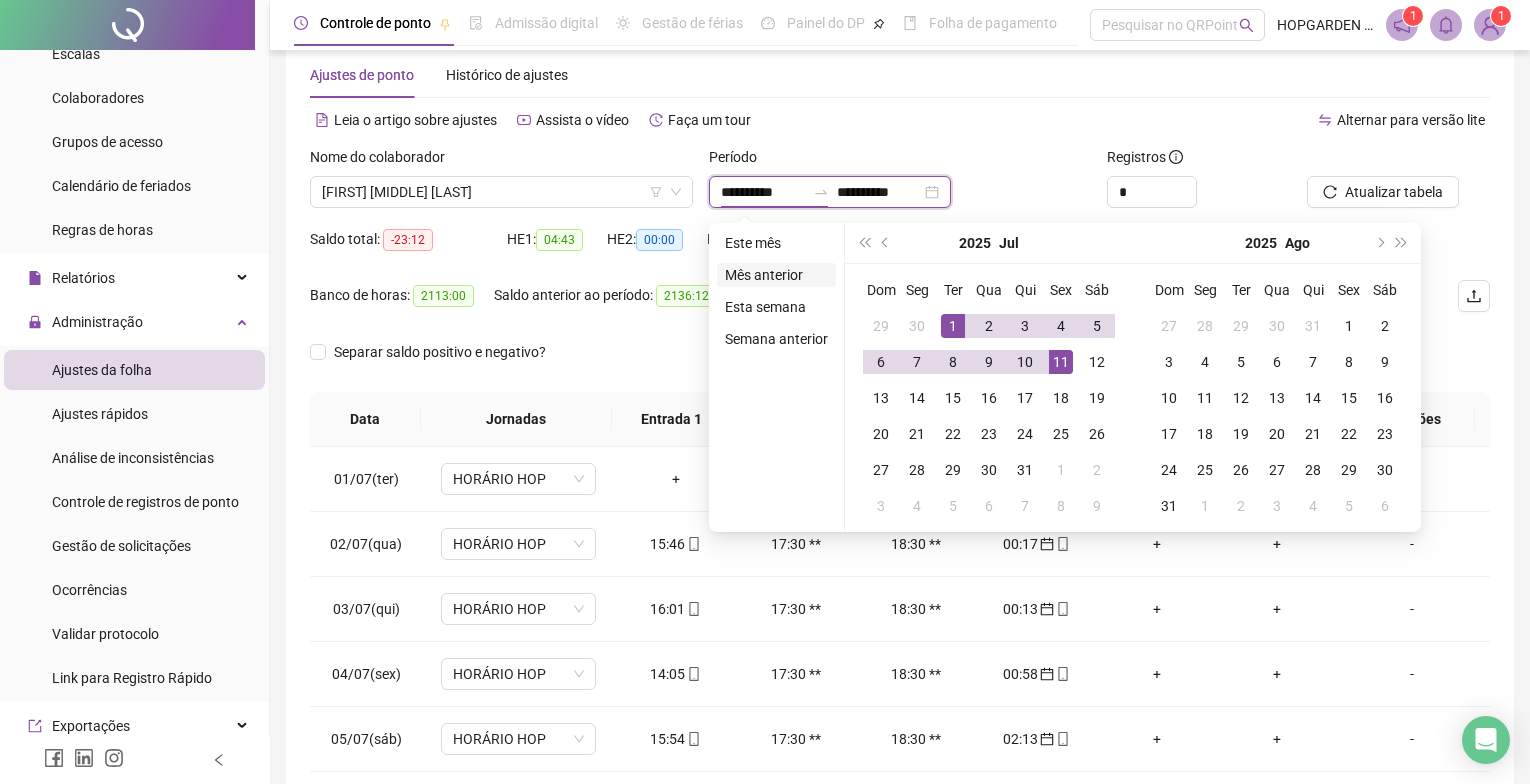 type on "**********" 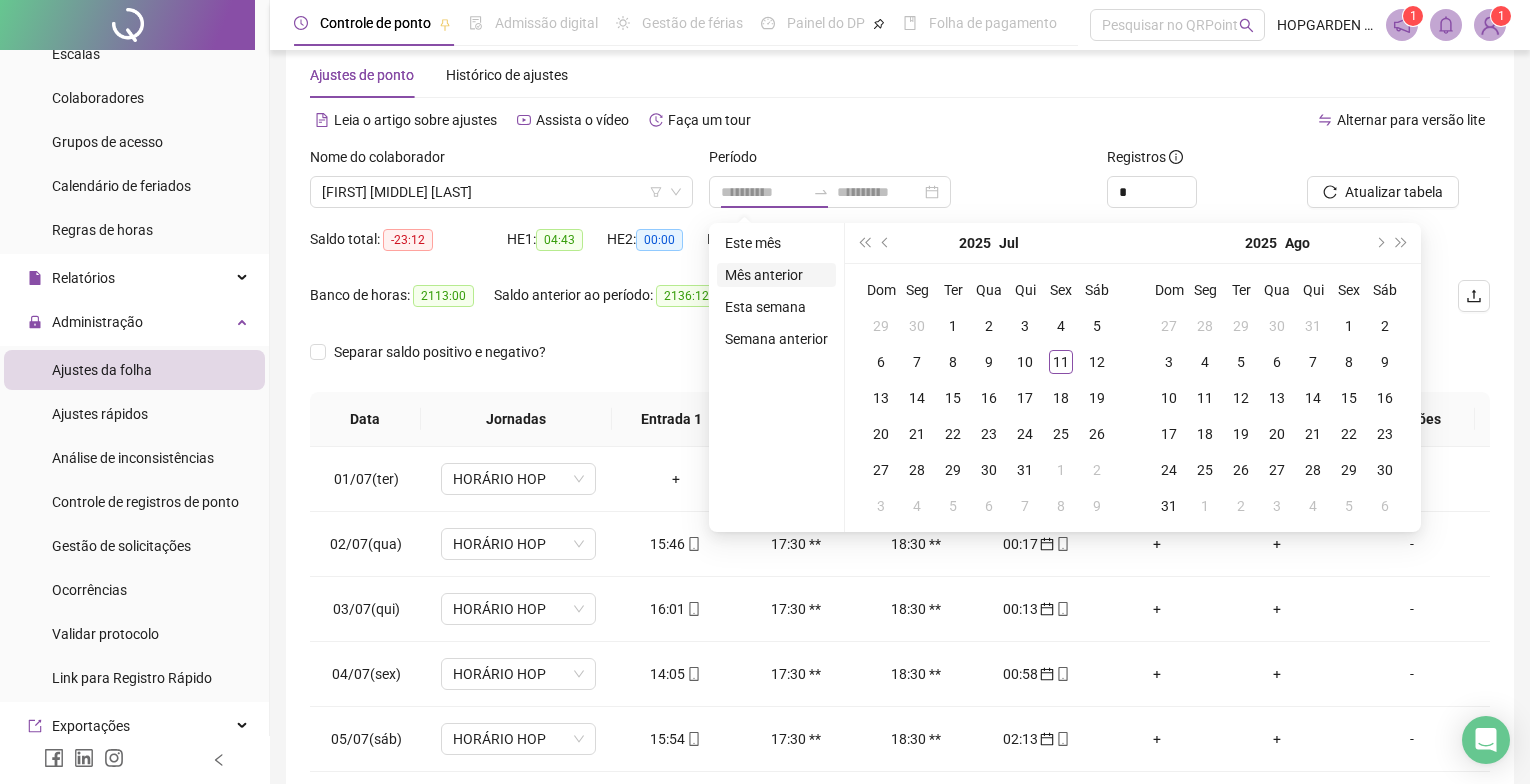 click on "Mês anterior" at bounding box center (776, 275) 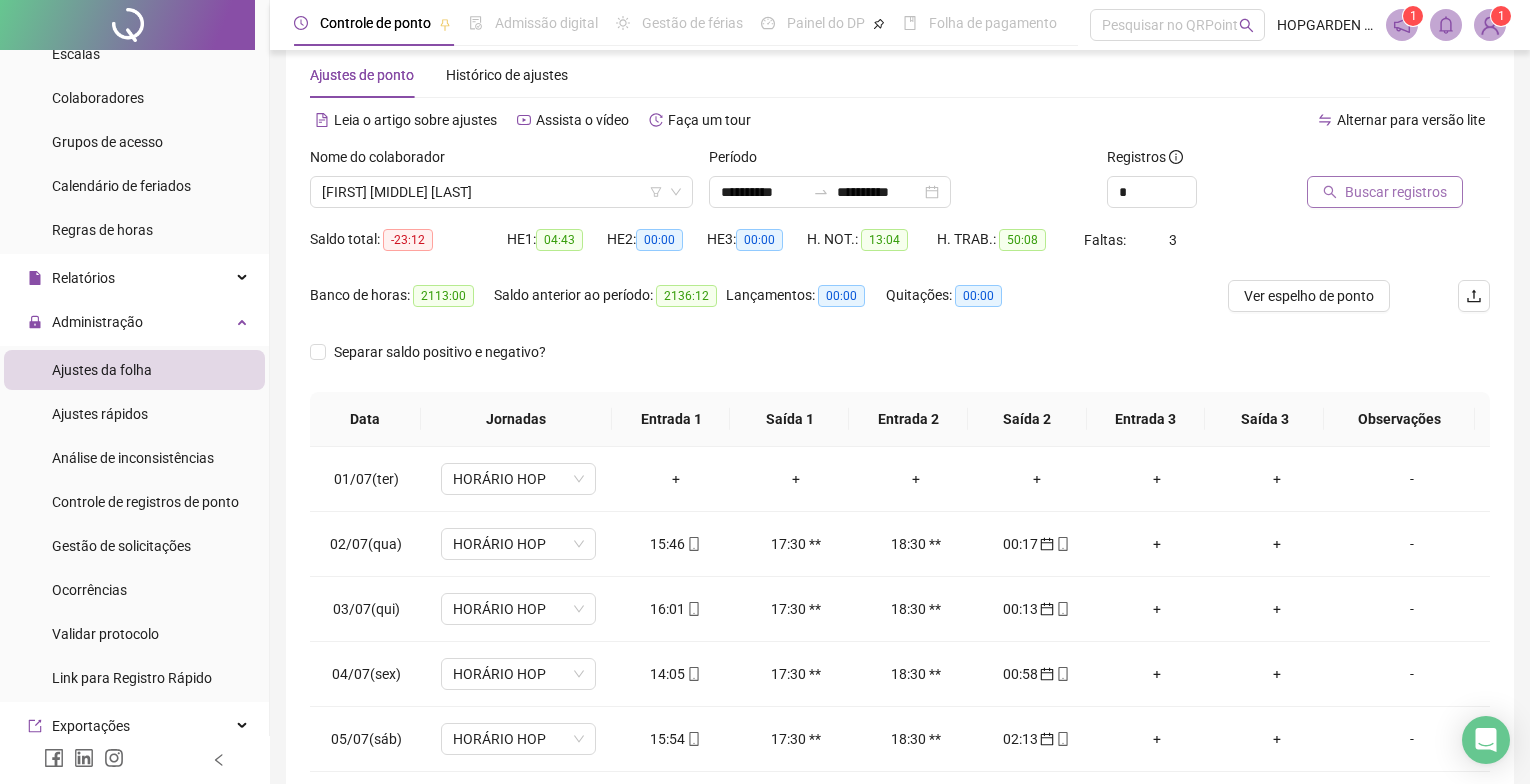 click 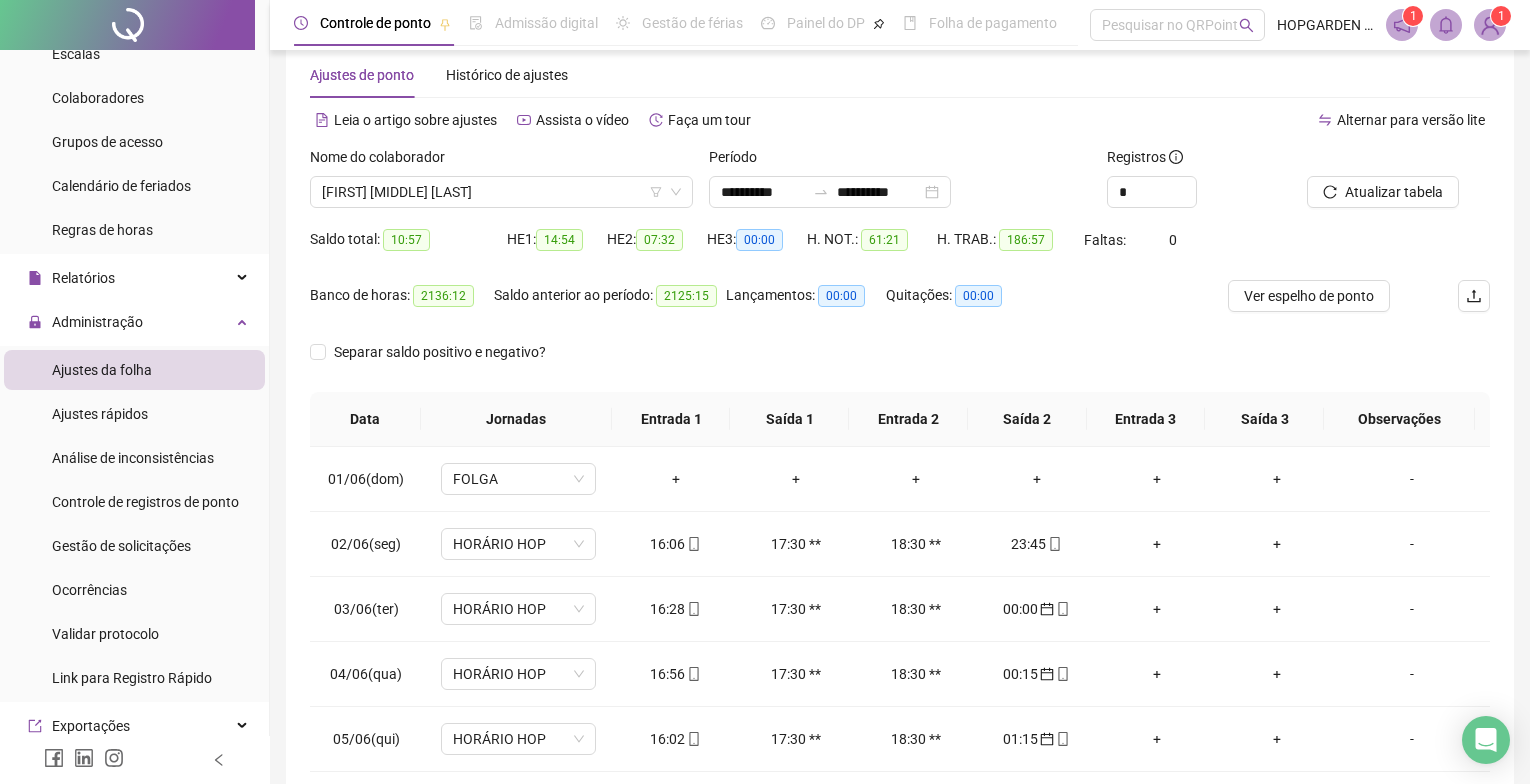 scroll, scrollTop: 238, scrollLeft: 0, axis: vertical 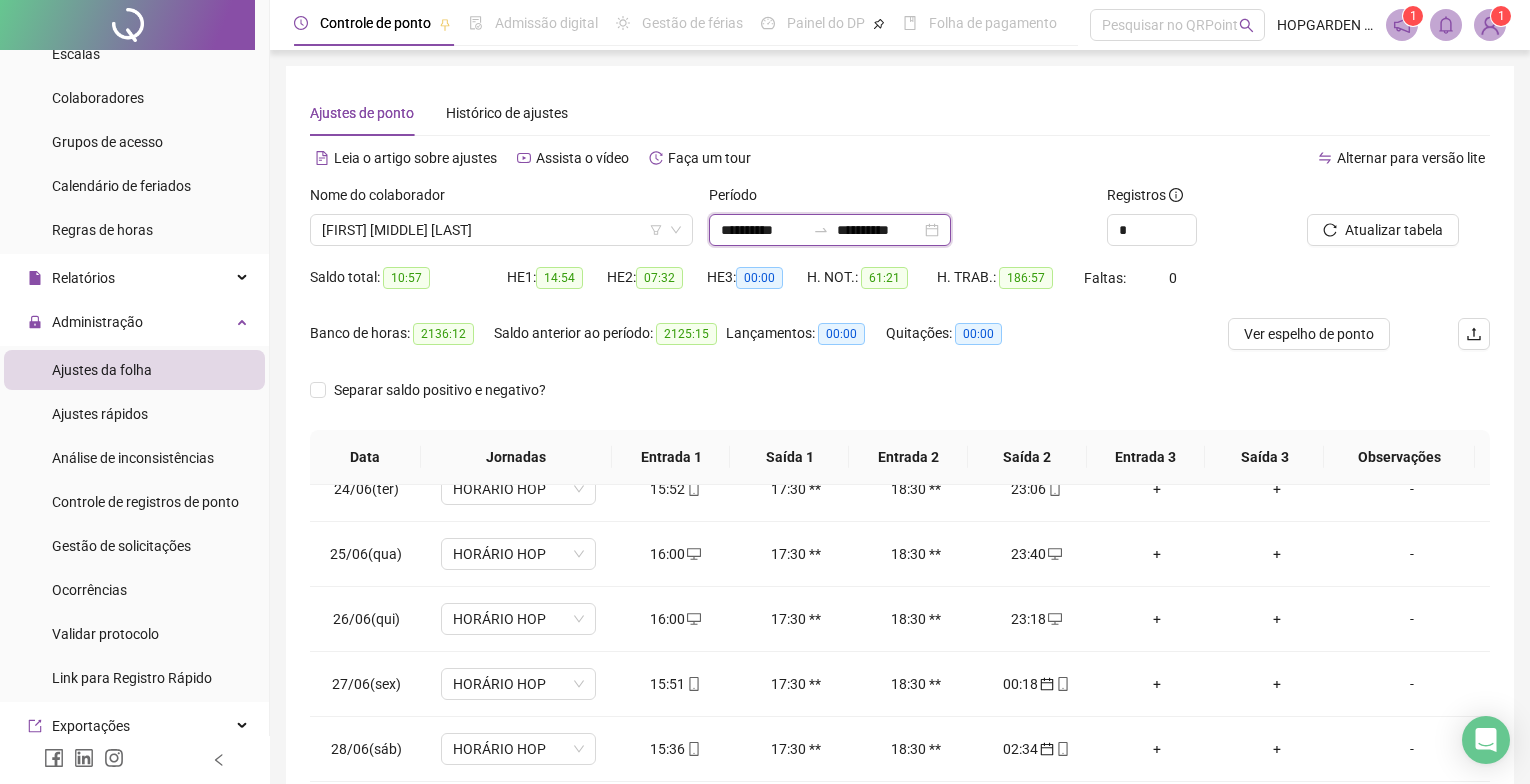click on "**********" at bounding box center (763, 230) 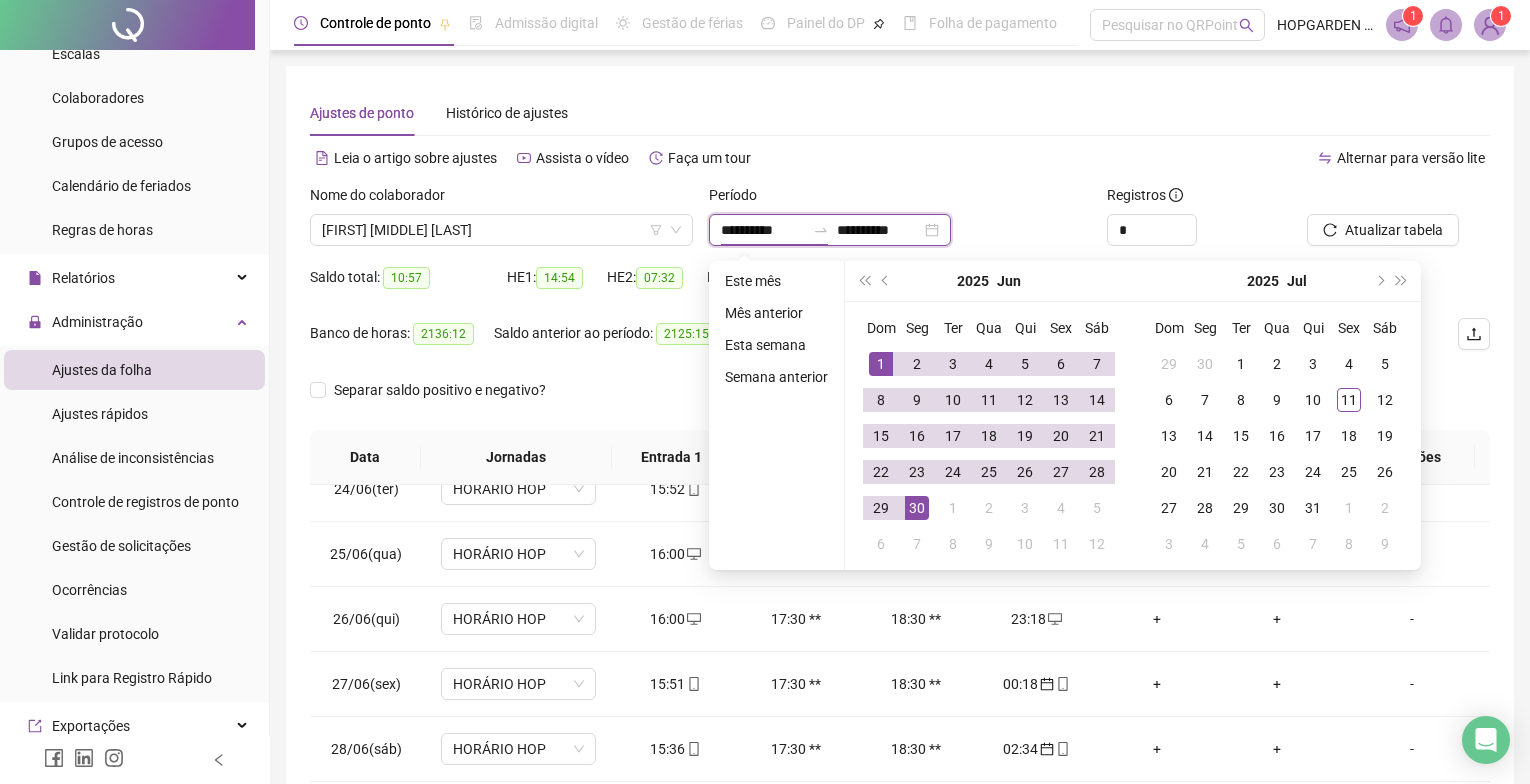 type on "**********" 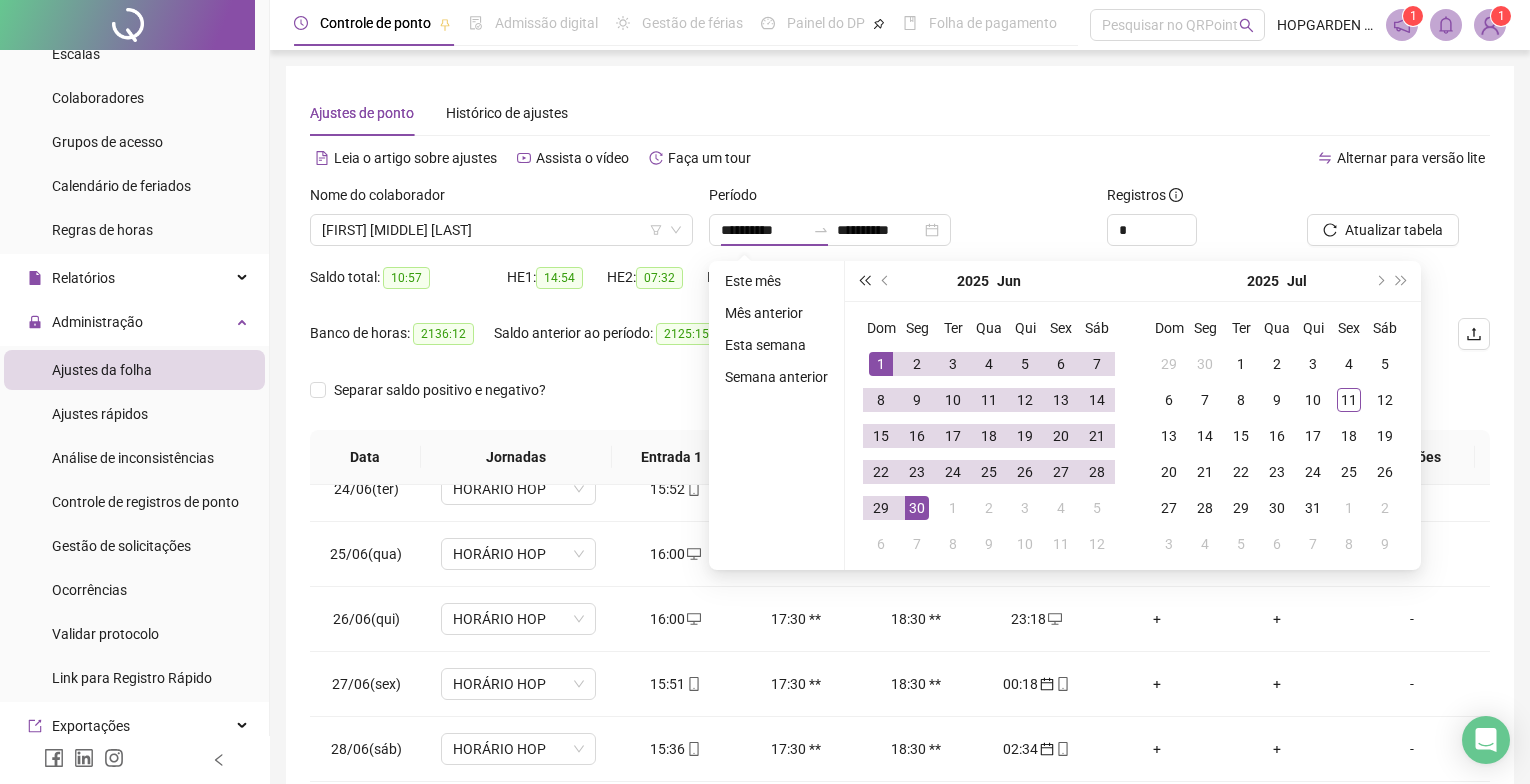 click at bounding box center [864, 281] 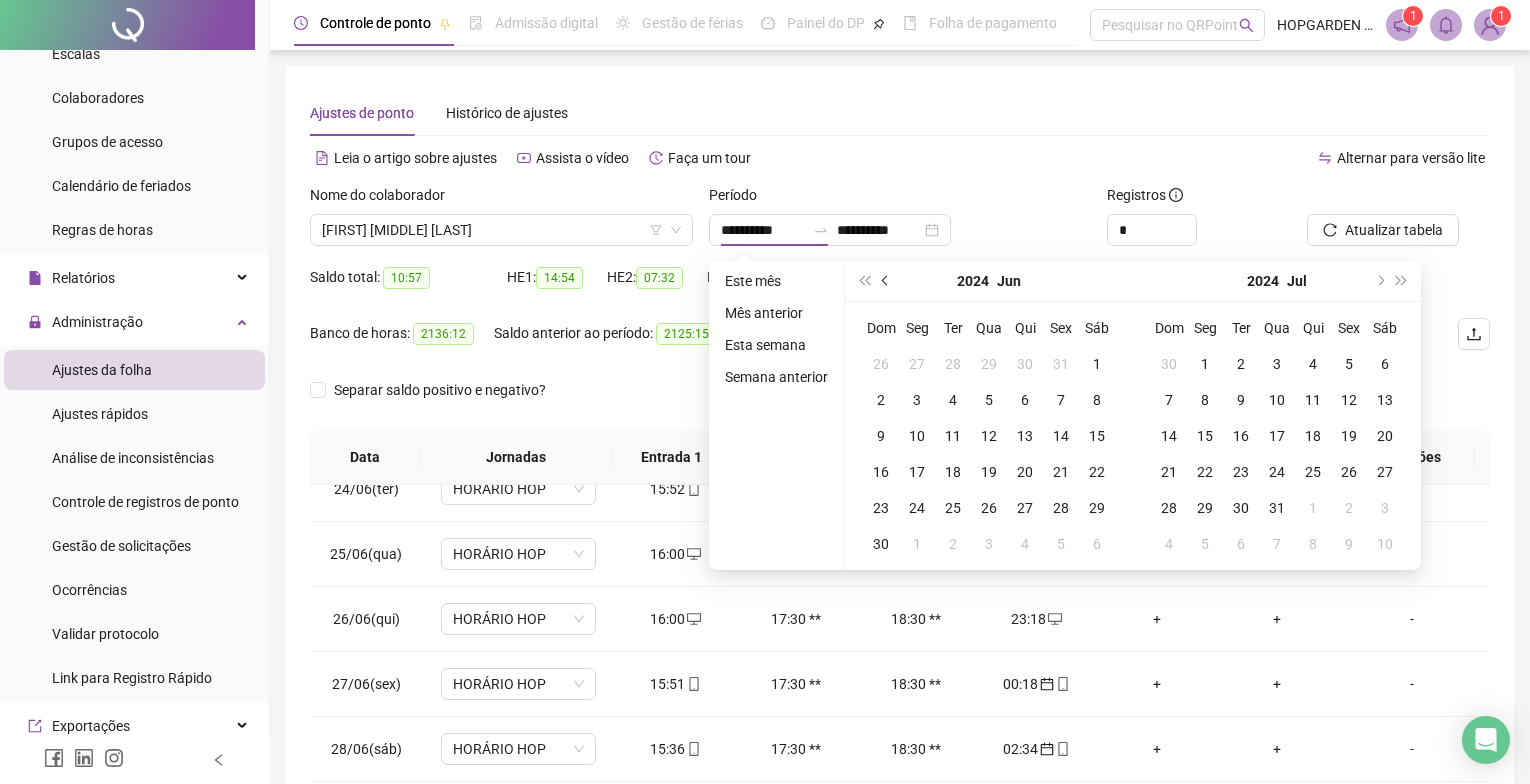 click at bounding box center [887, 281] 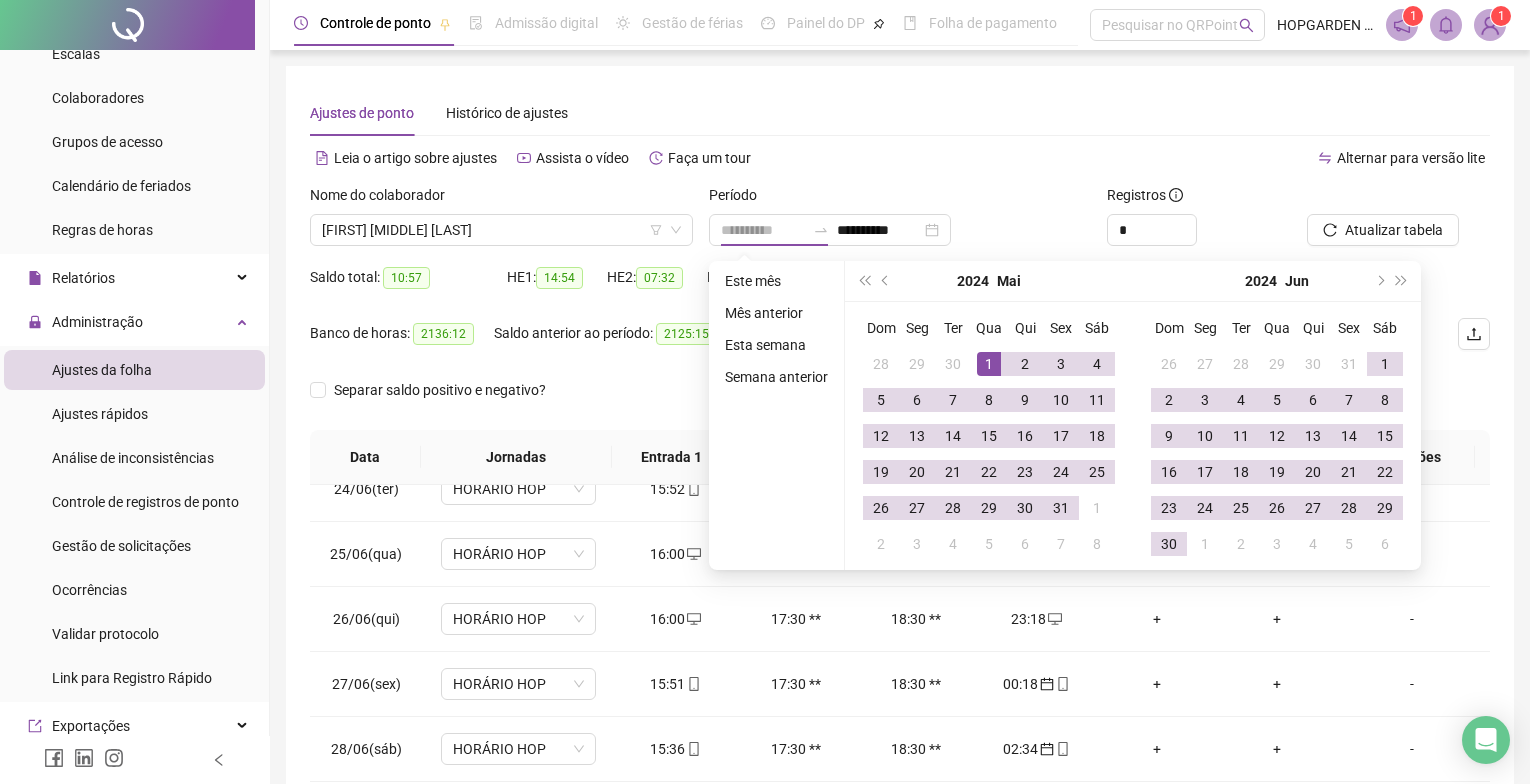 type on "**********" 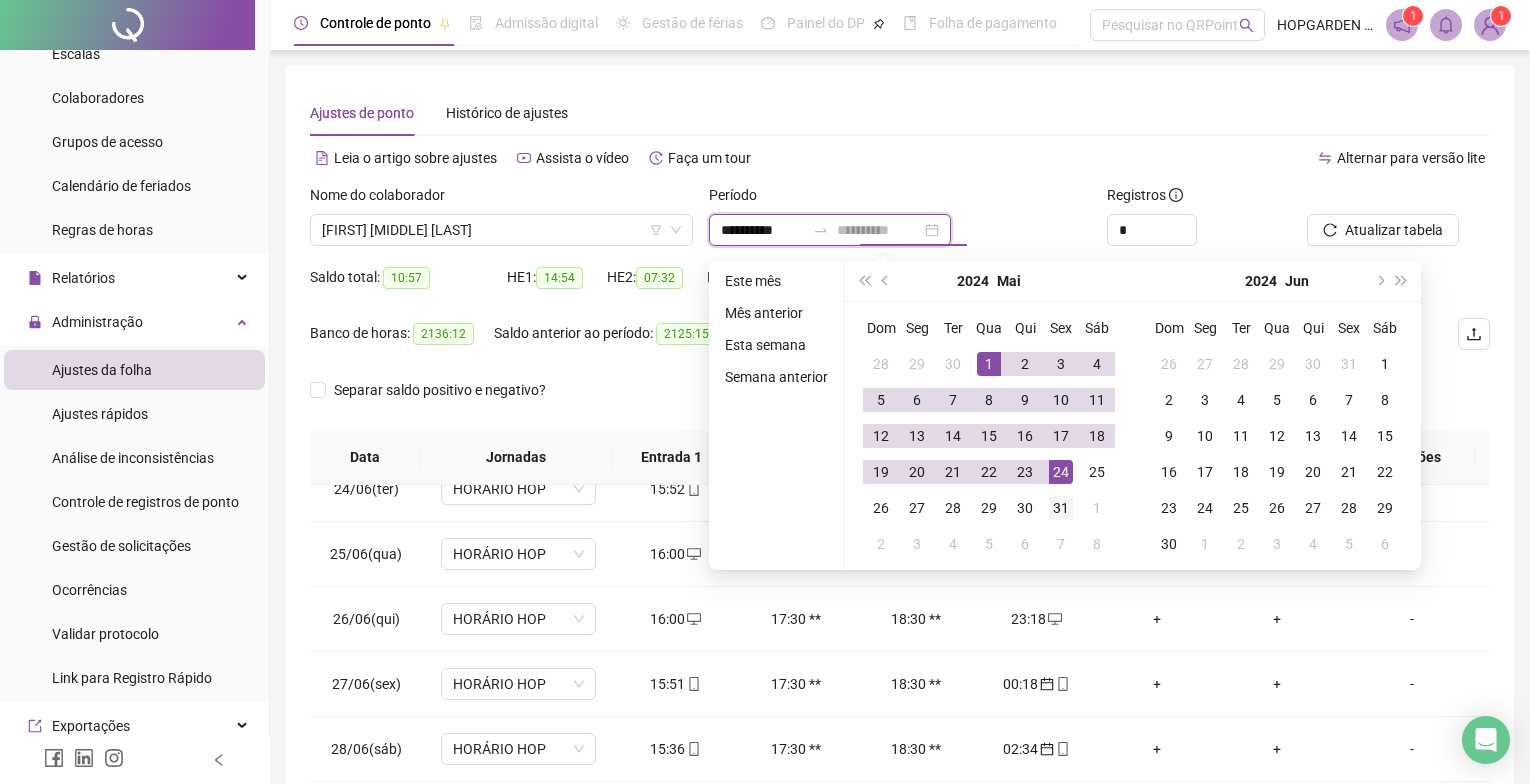 type on "**********" 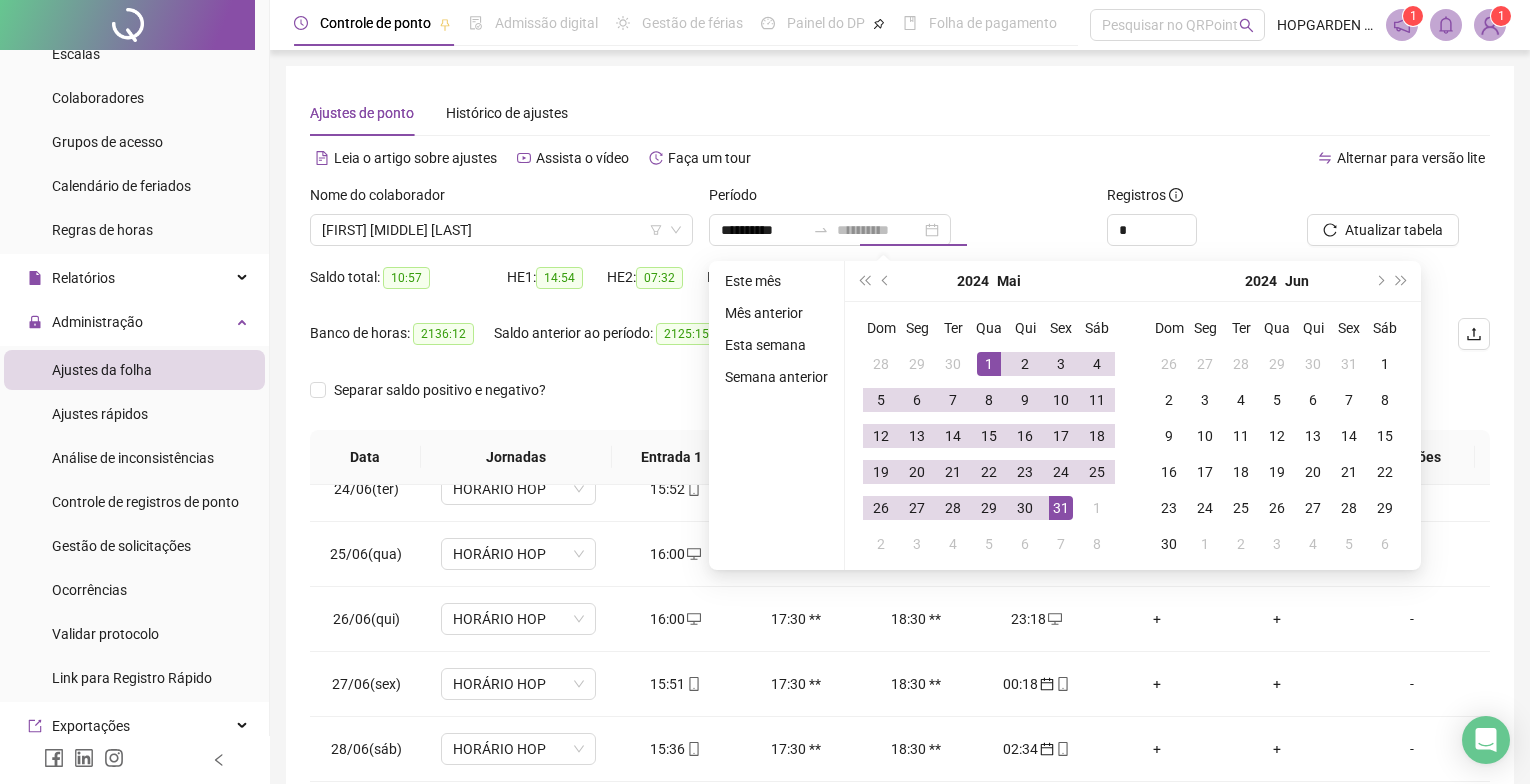 click on "31" at bounding box center [1061, 508] 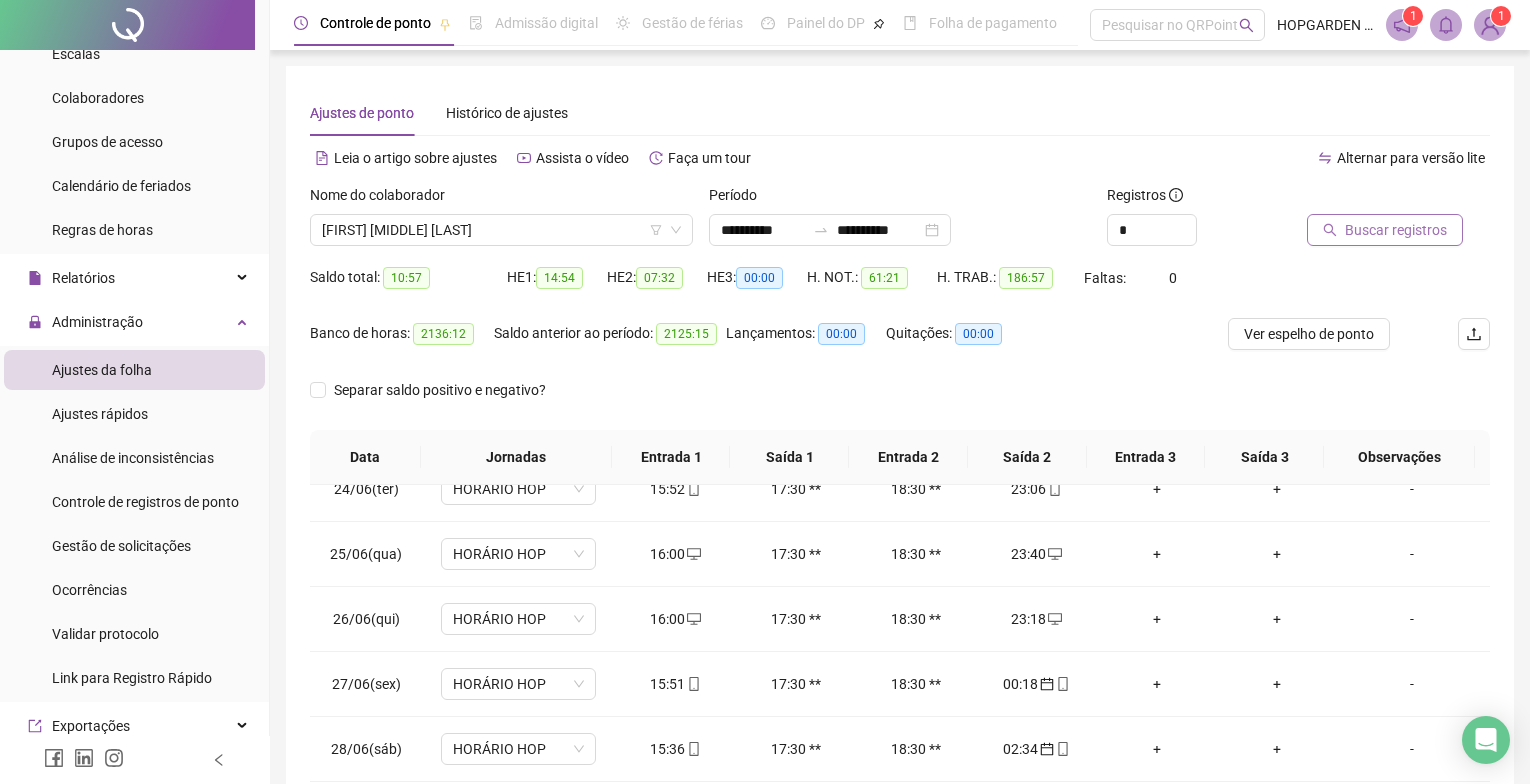click on "Buscar registros" at bounding box center [1396, 230] 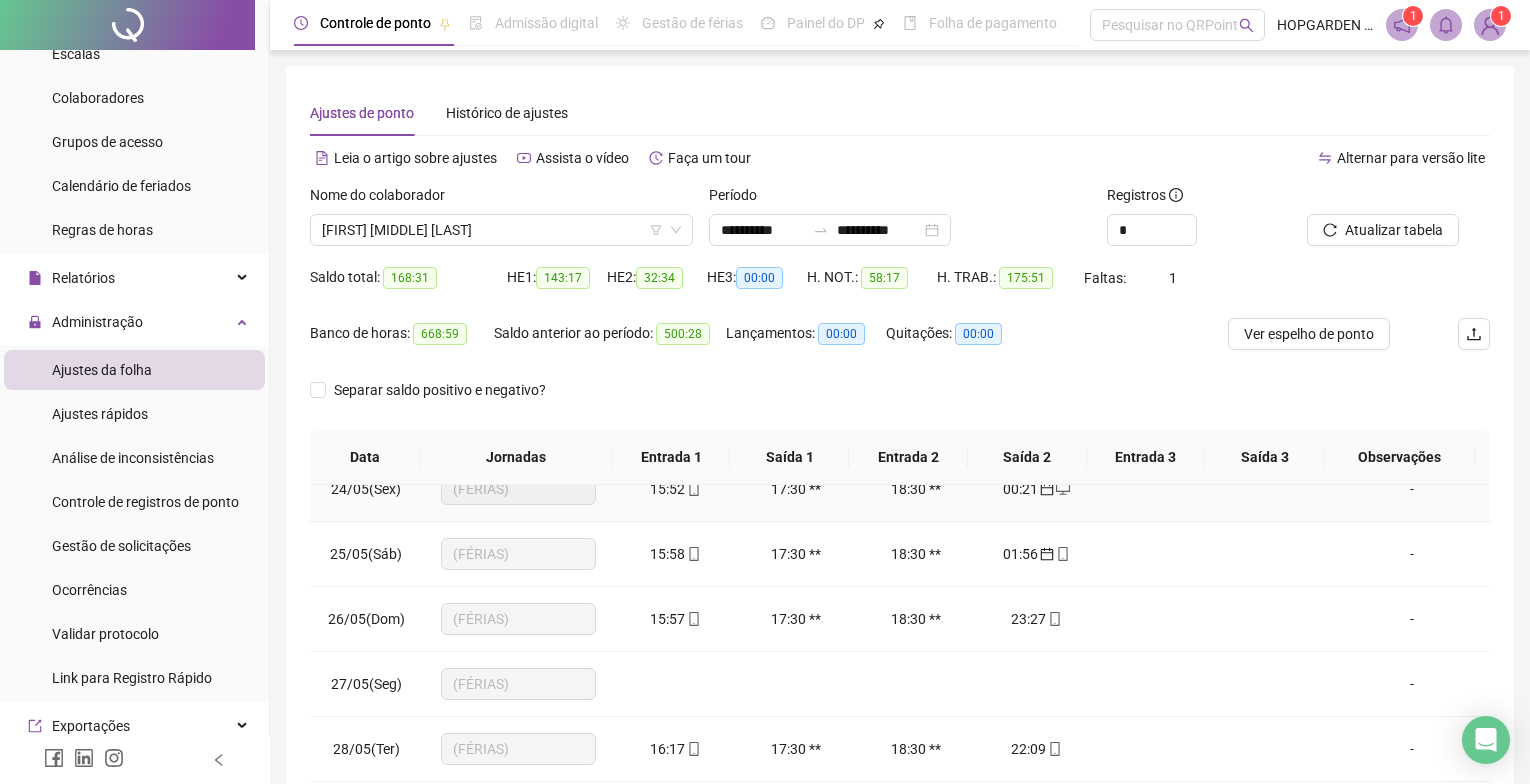 scroll, scrollTop: 238, scrollLeft: 0, axis: vertical 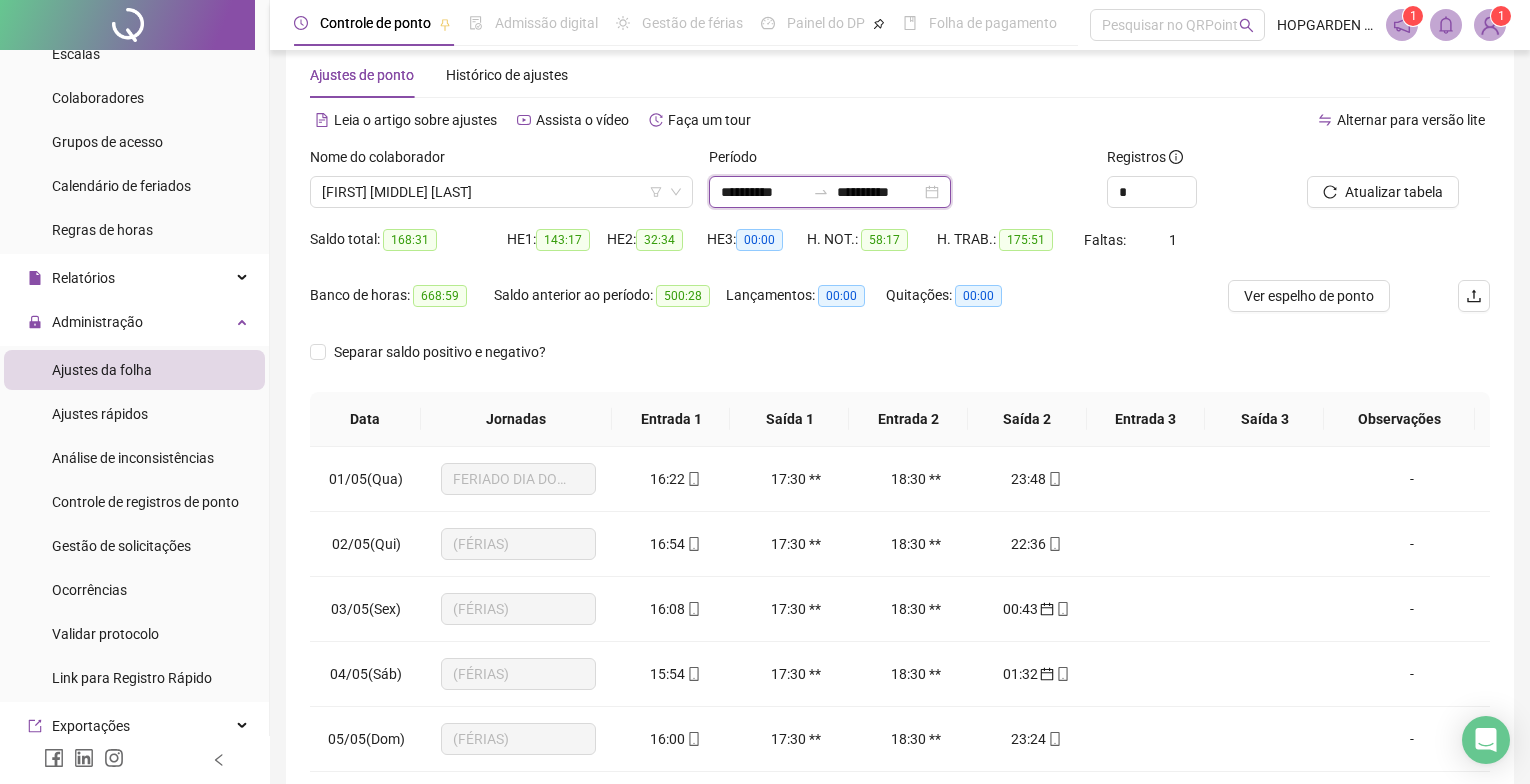 click on "**********" at bounding box center [763, 192] 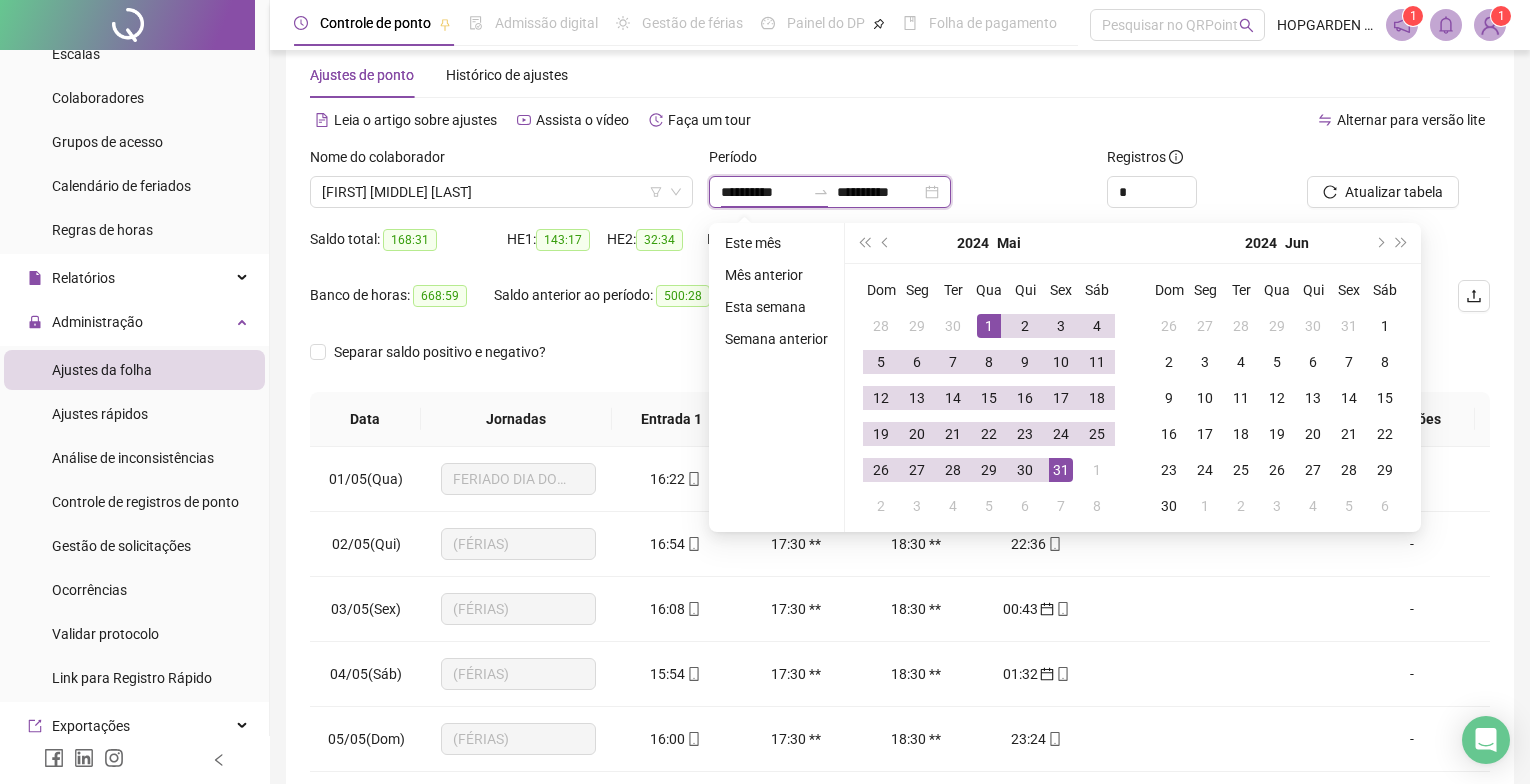 type on "**********" 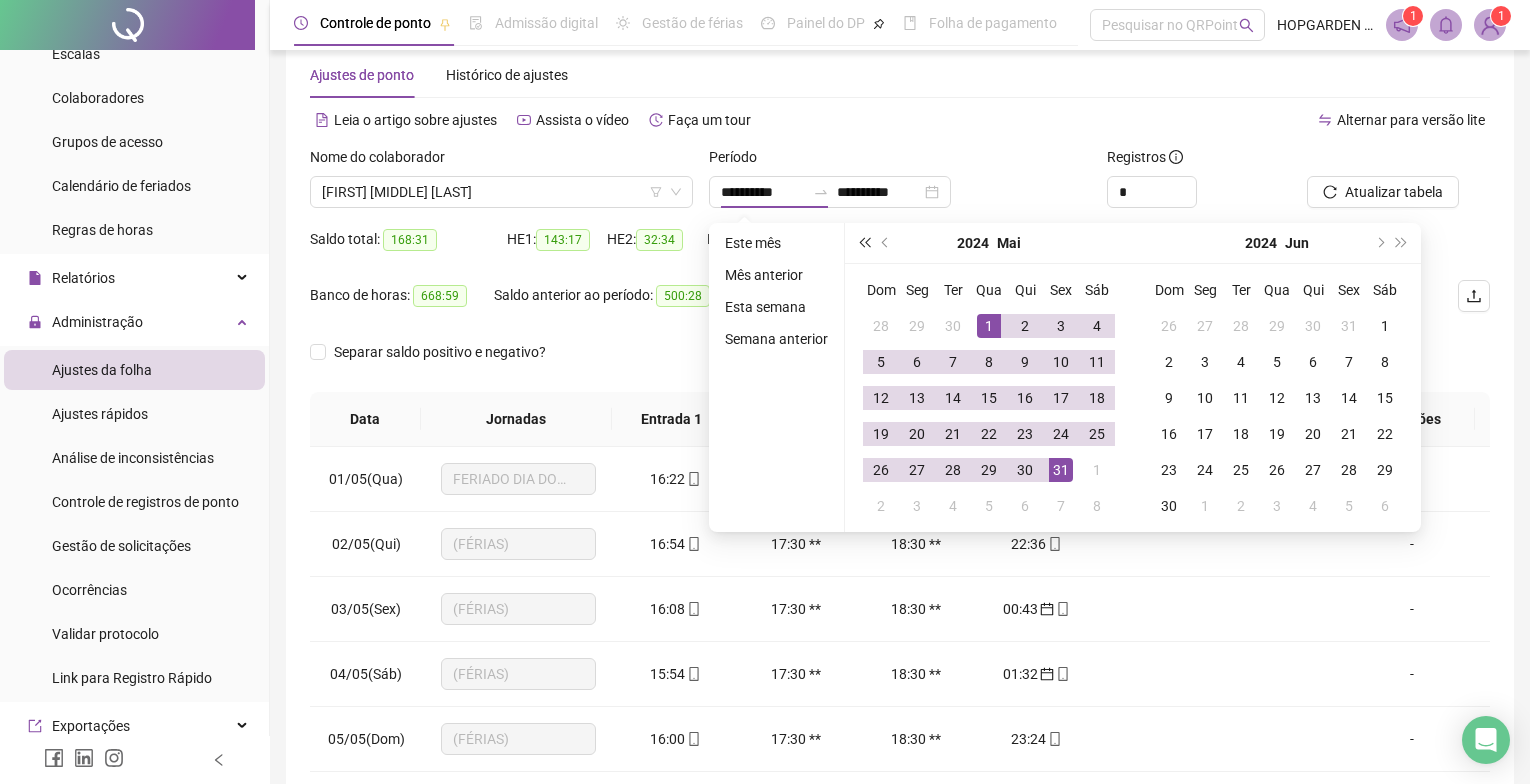 click at bounding box center (864, 243) 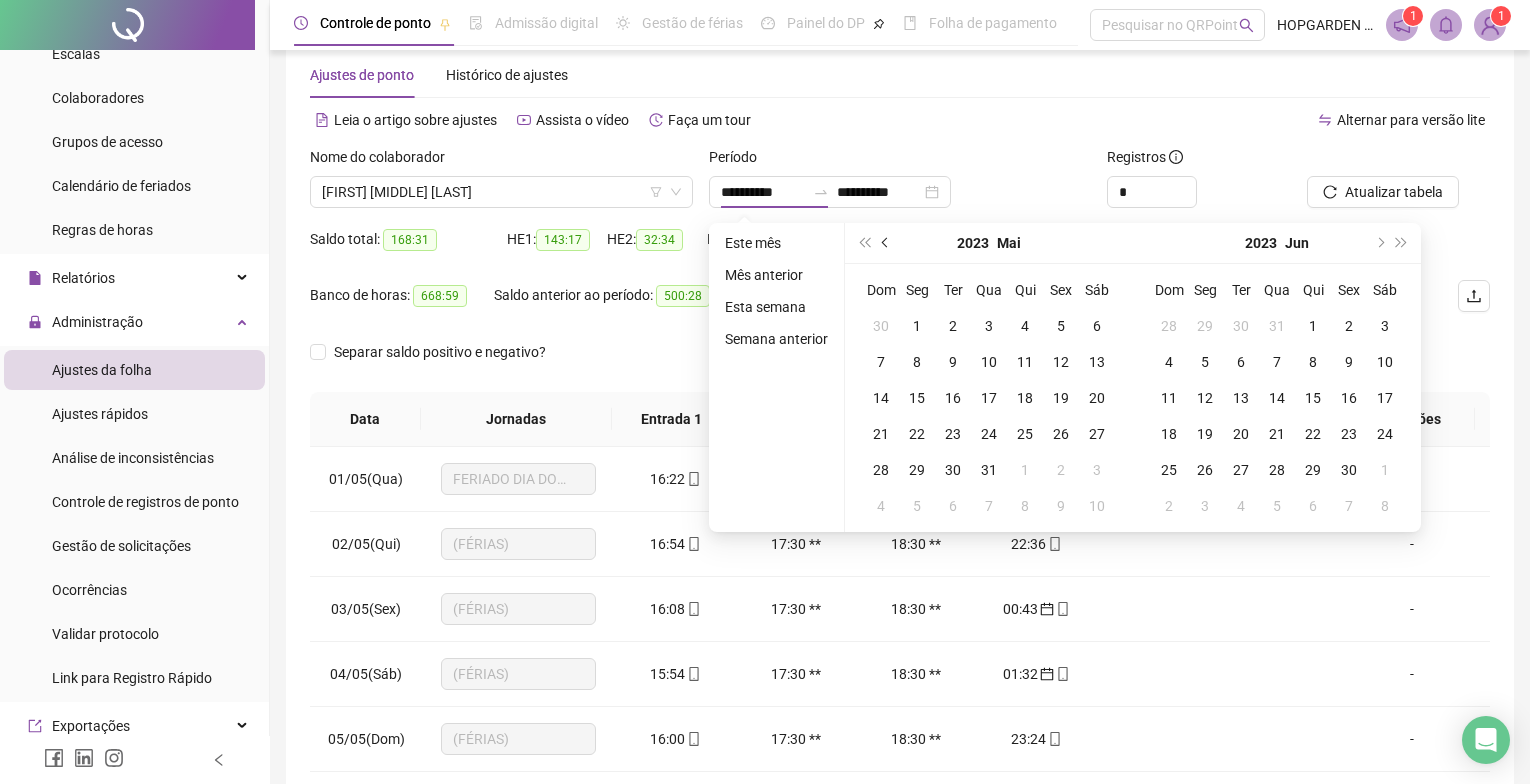 click at bounding box center [887, 243] 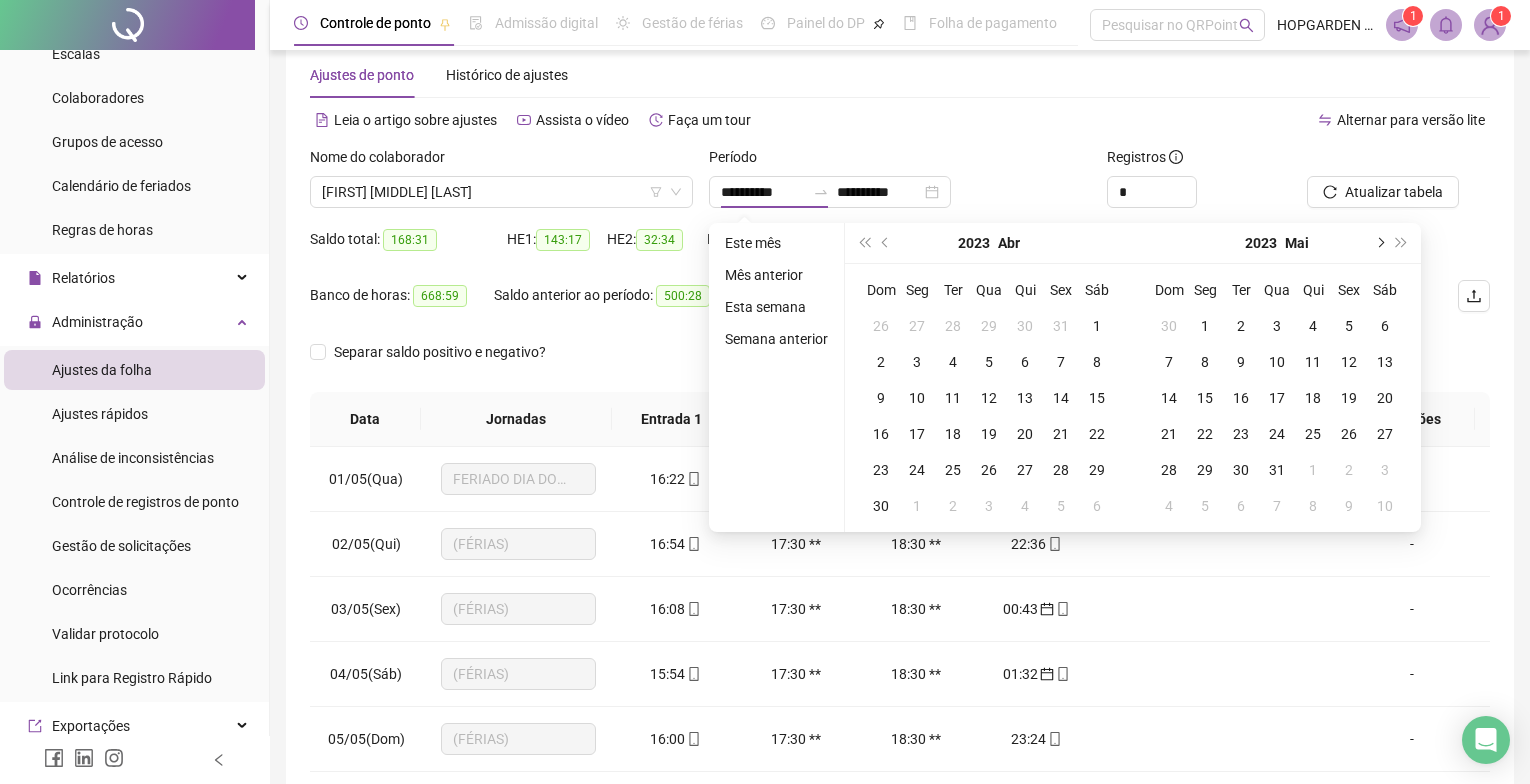 click at bounding box center (1379, 243) 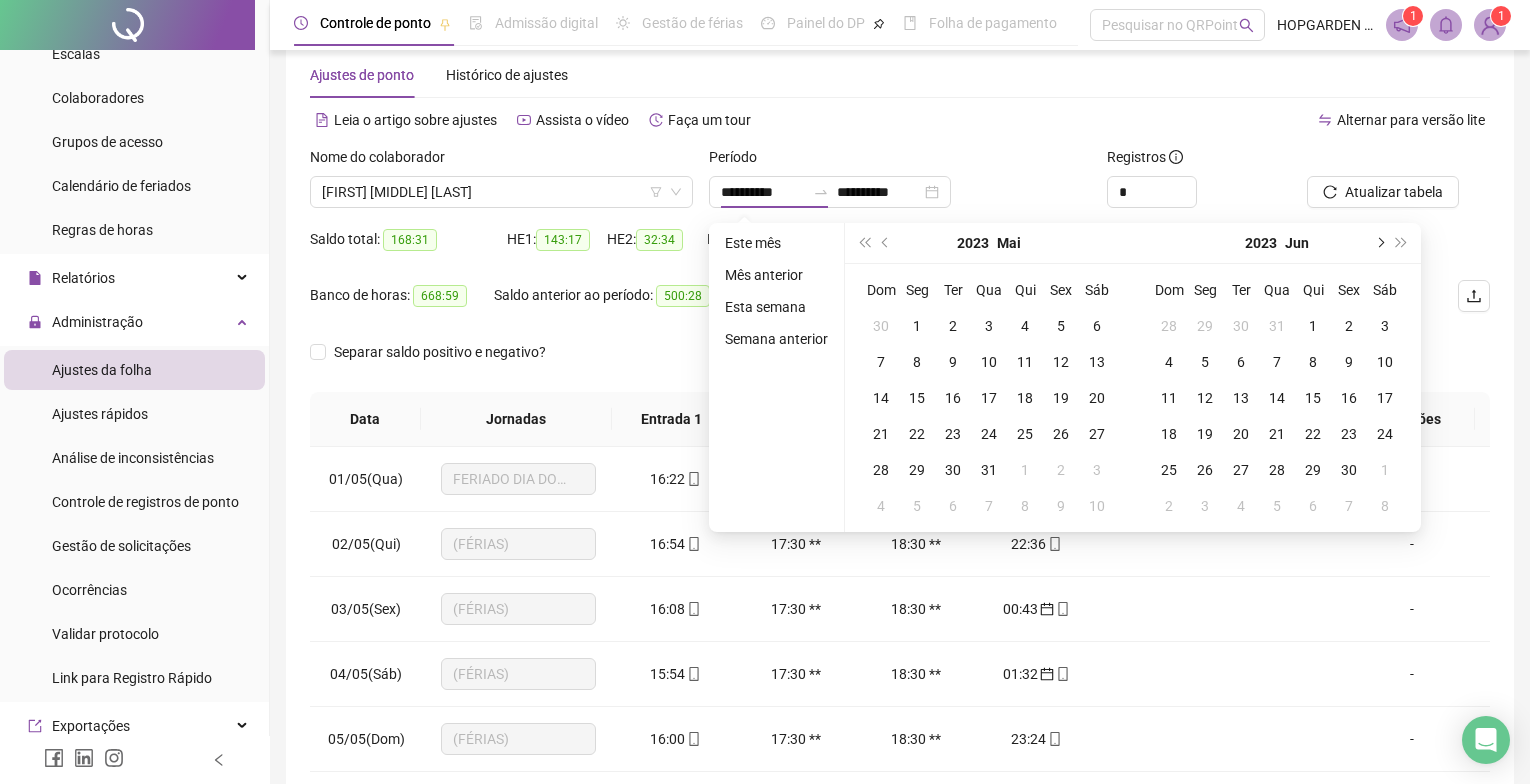 click at bounding box center [1379, 243] 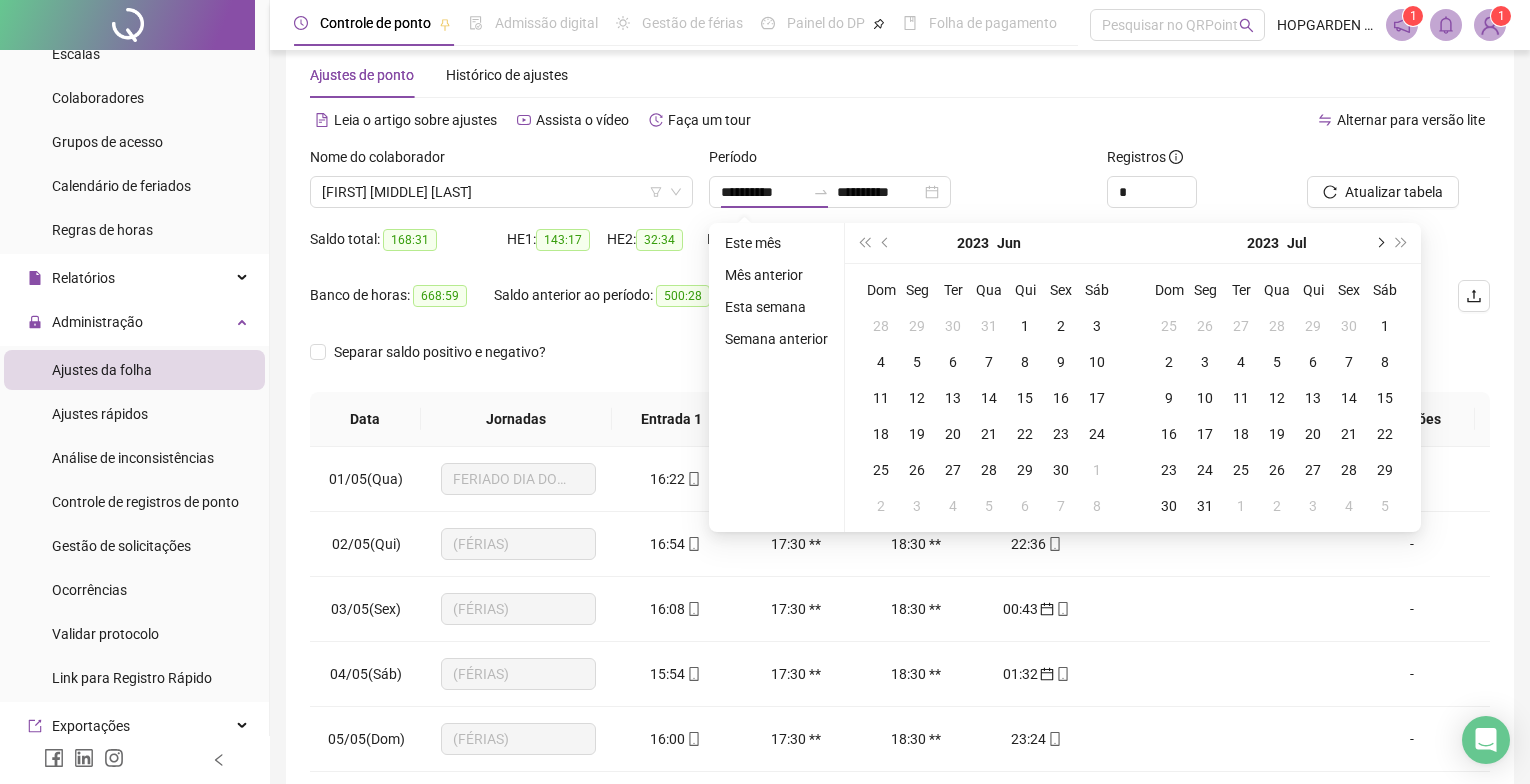 click at bounding box center (1379, 243) 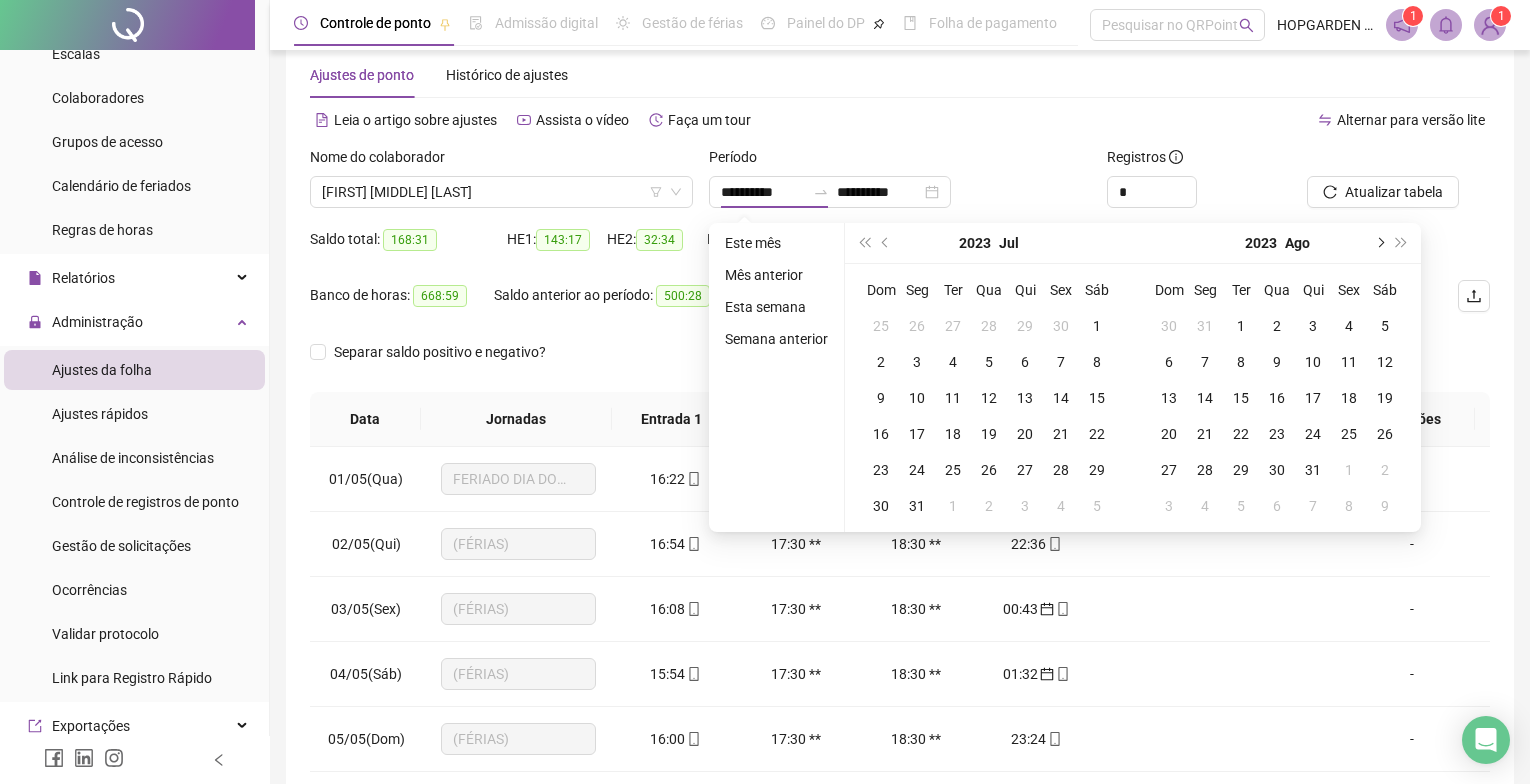 click at bounding box center (1379, 243) 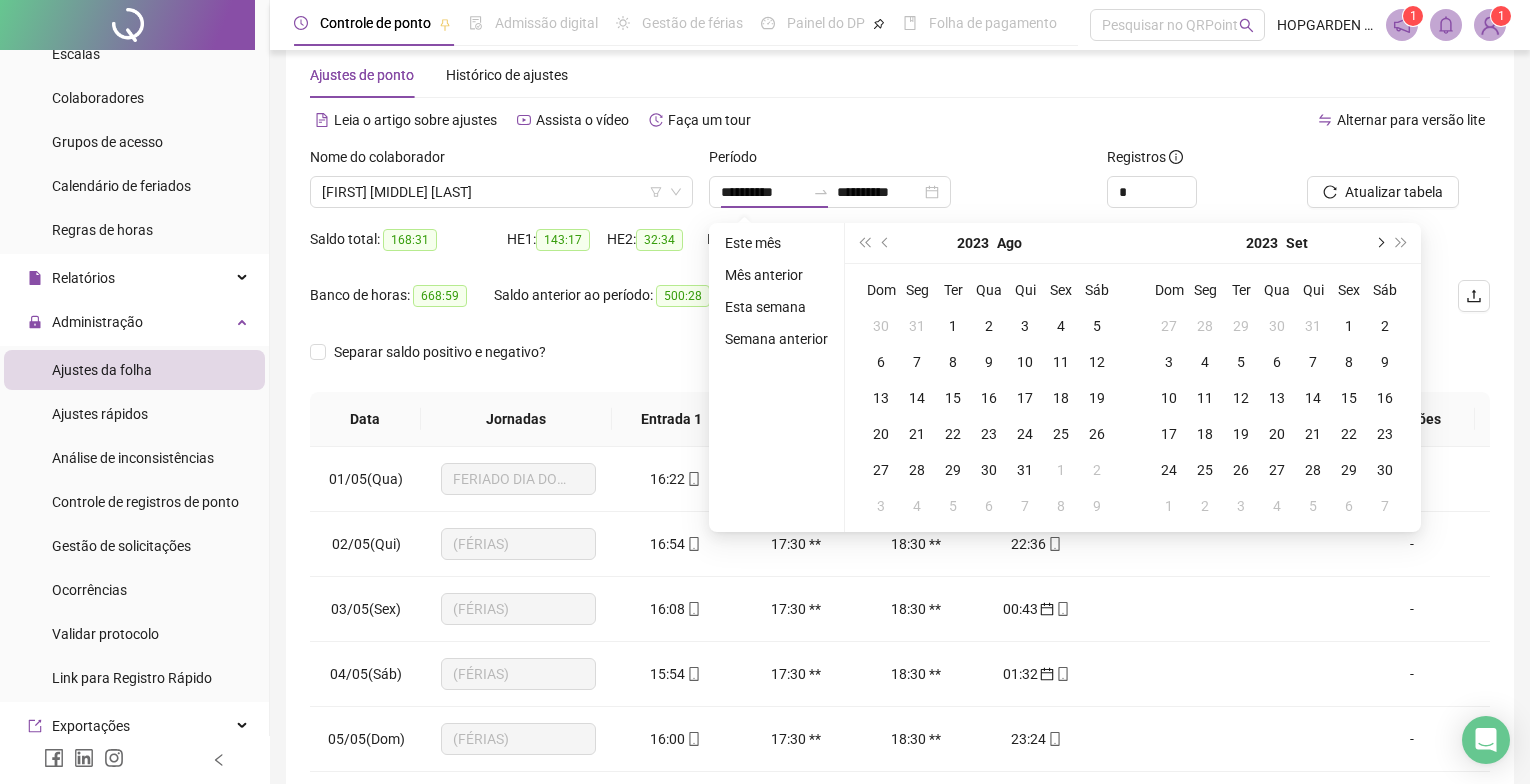 click at bounding box center (1379, 243) 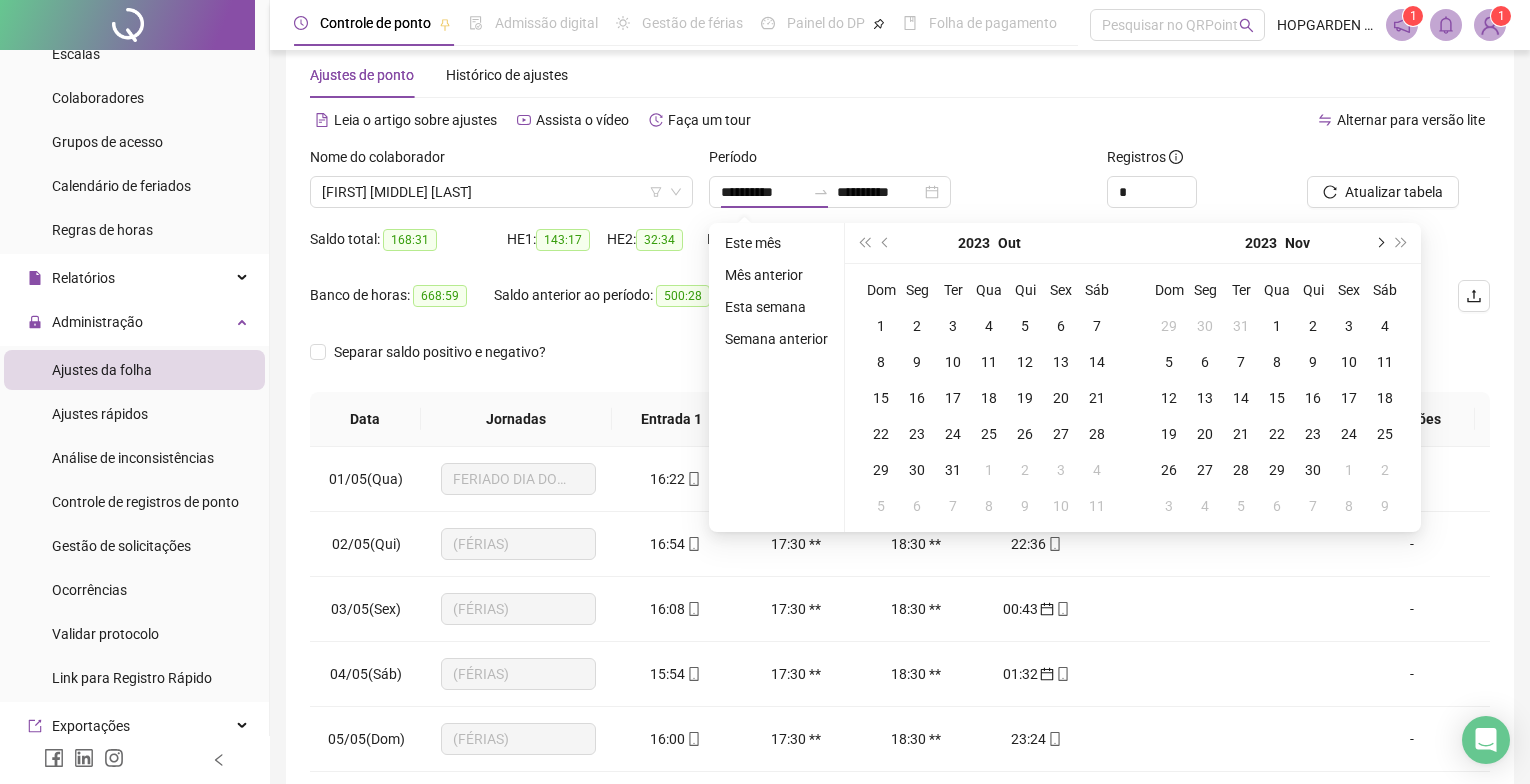 click at bounding box center (1379, 243) 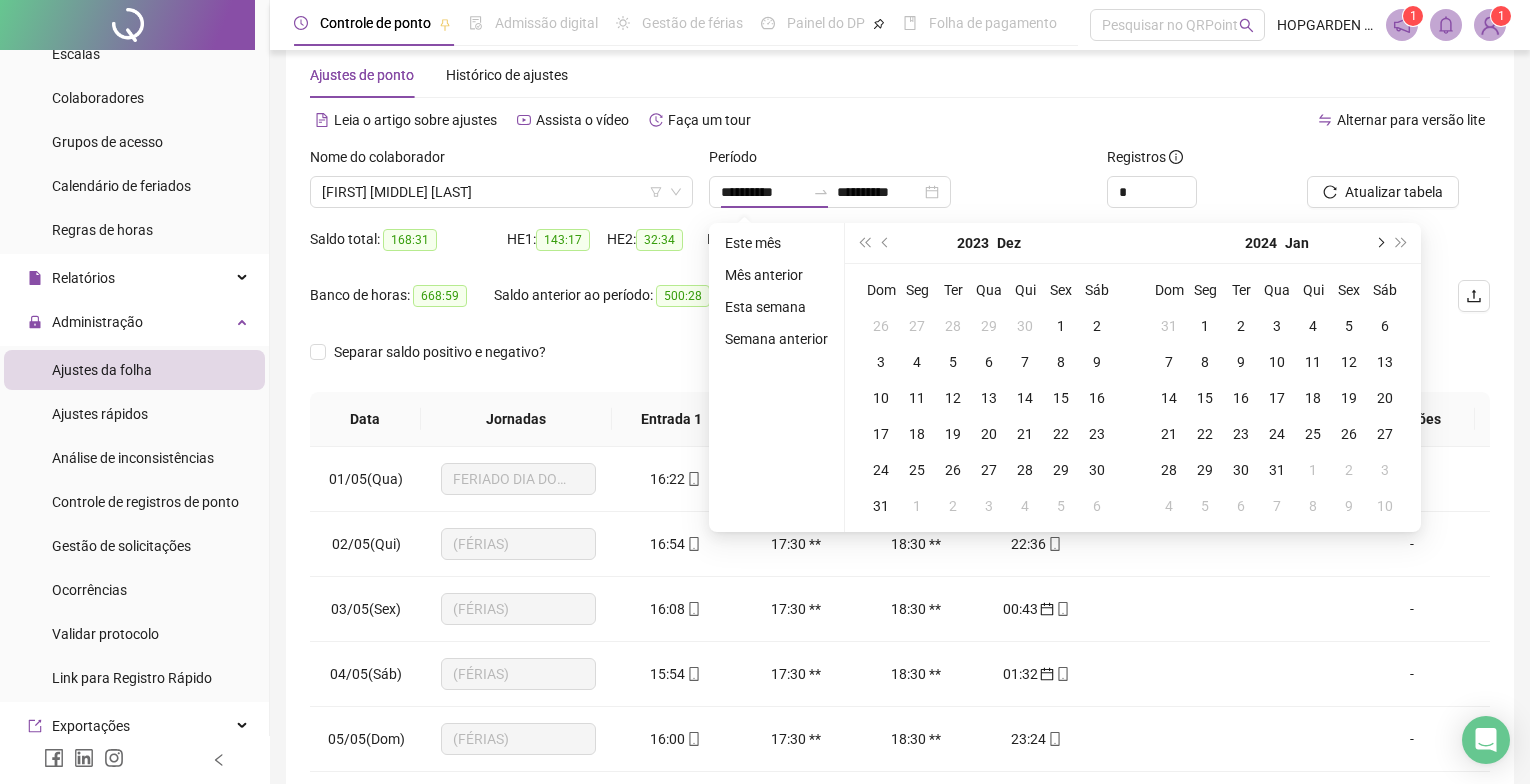 click at bounding box center (1379, 243) 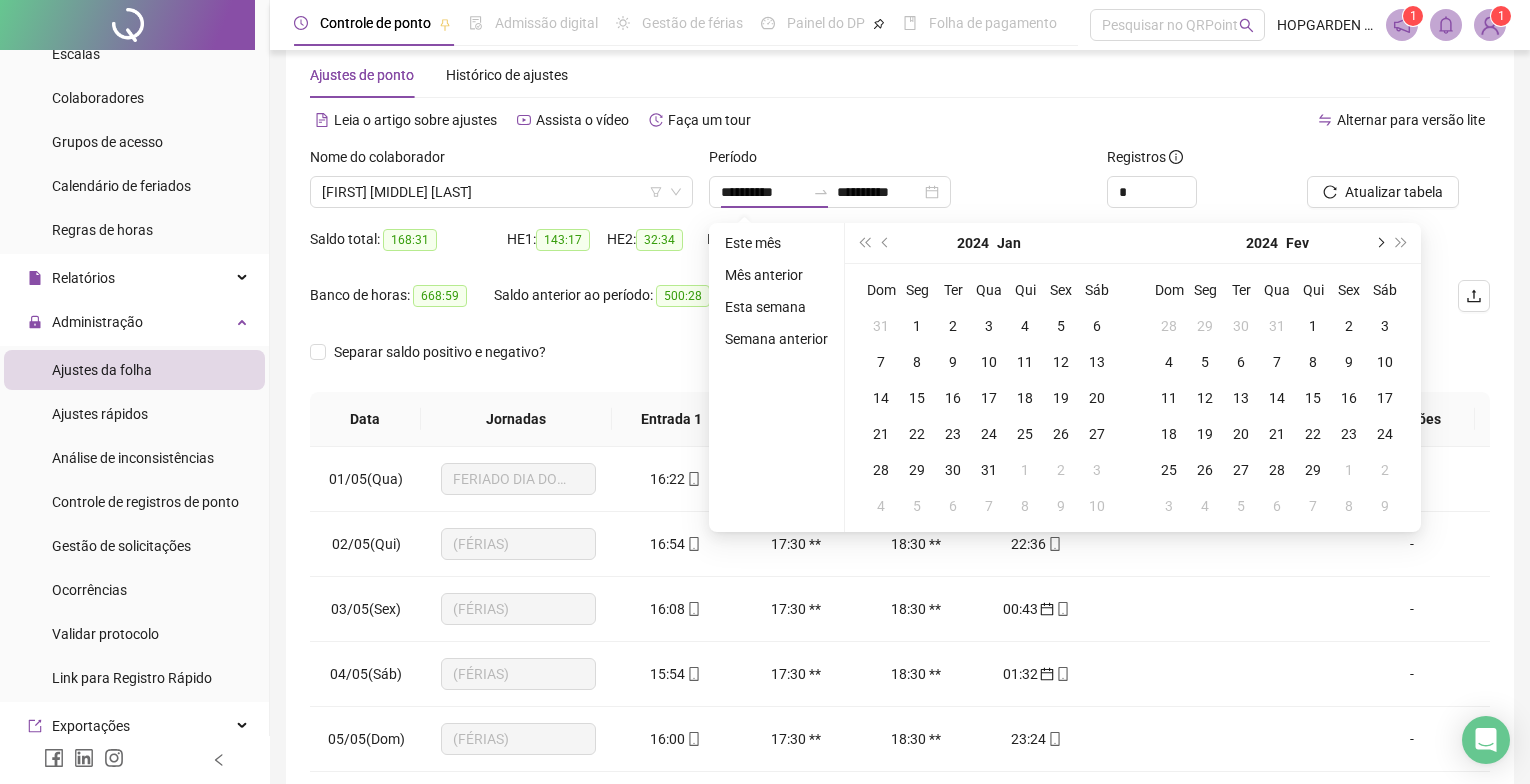 click at bounding box center (1379, 243) 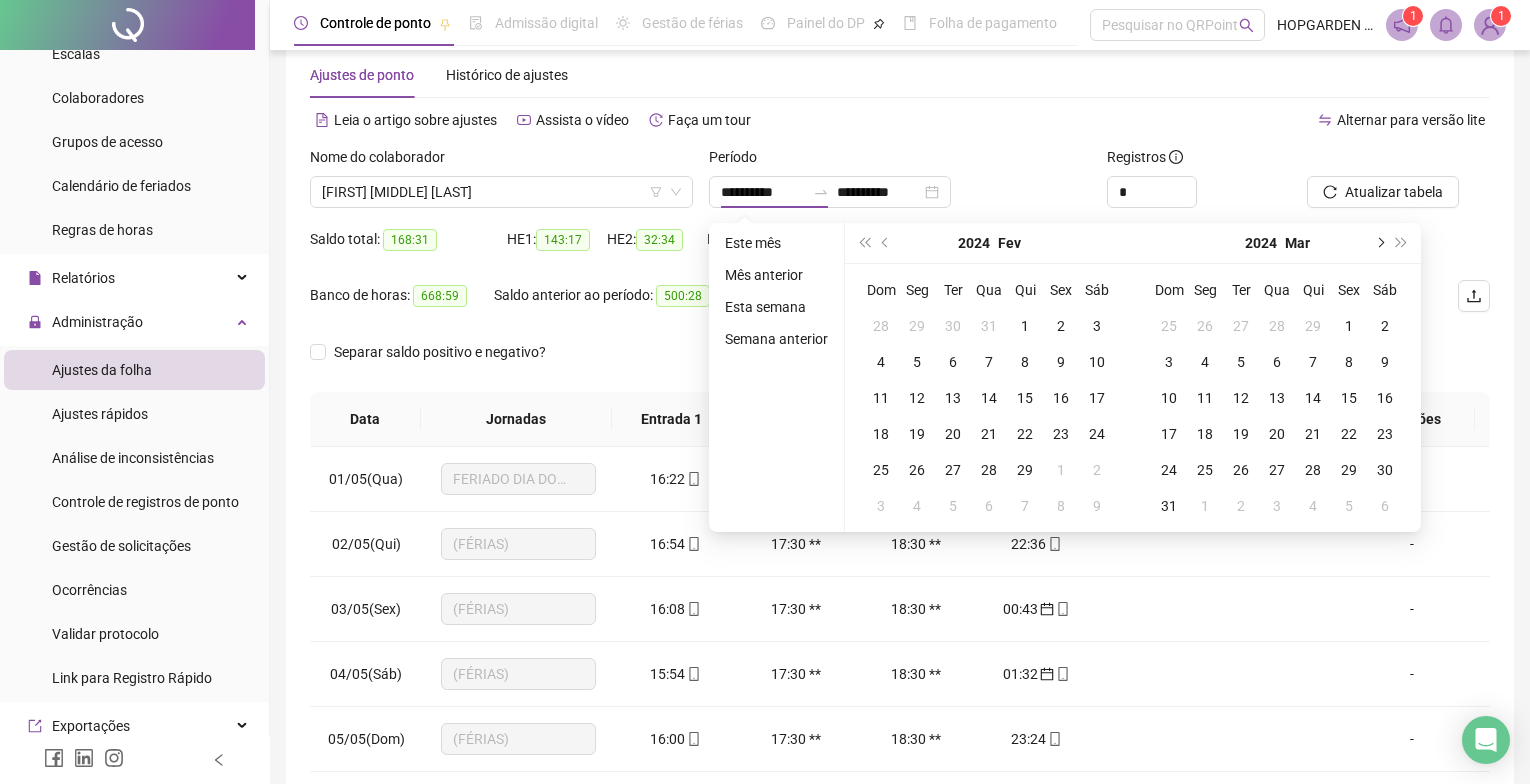click at bounding box center (1379, 243) 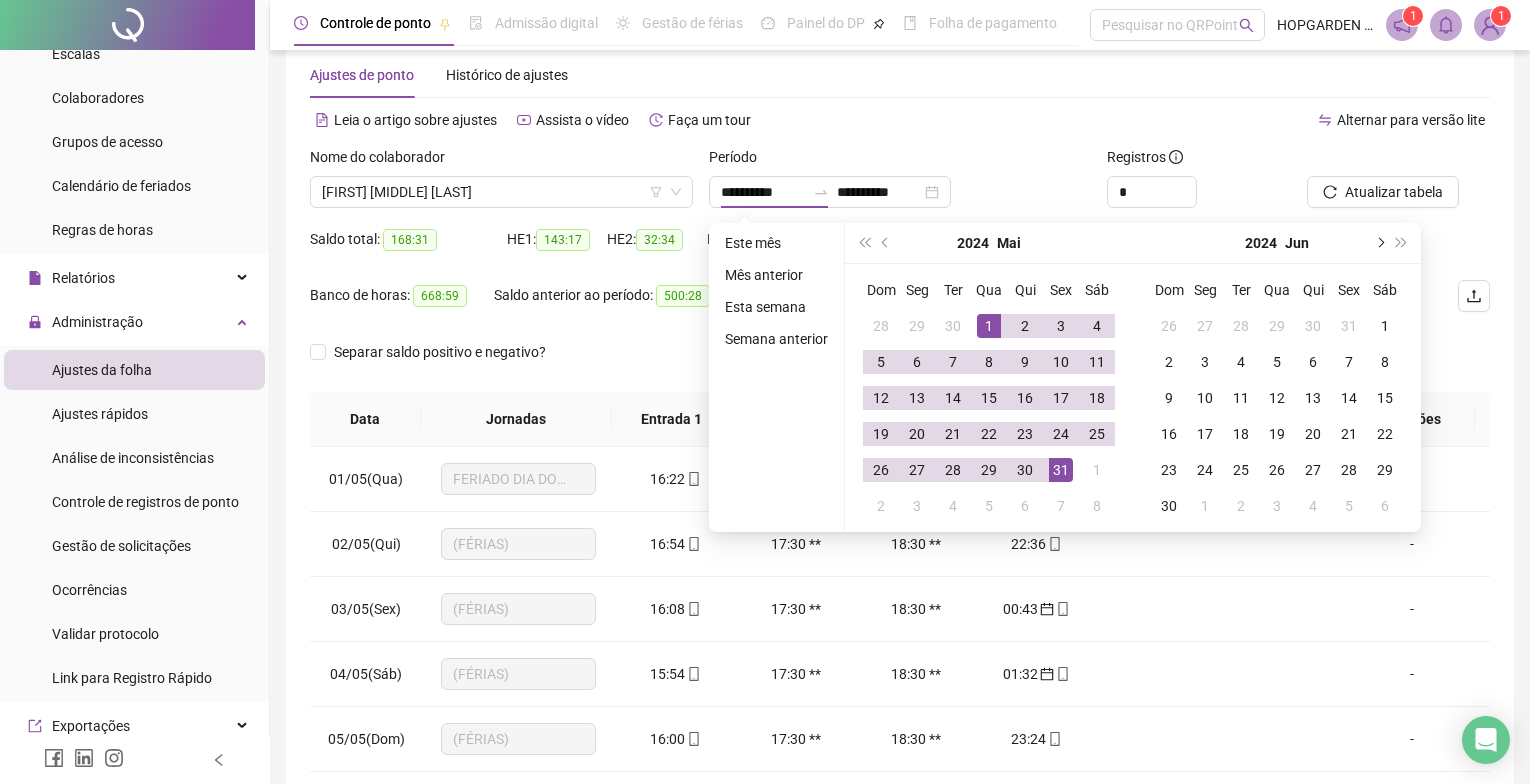 click at bounding box center [1379, 243] 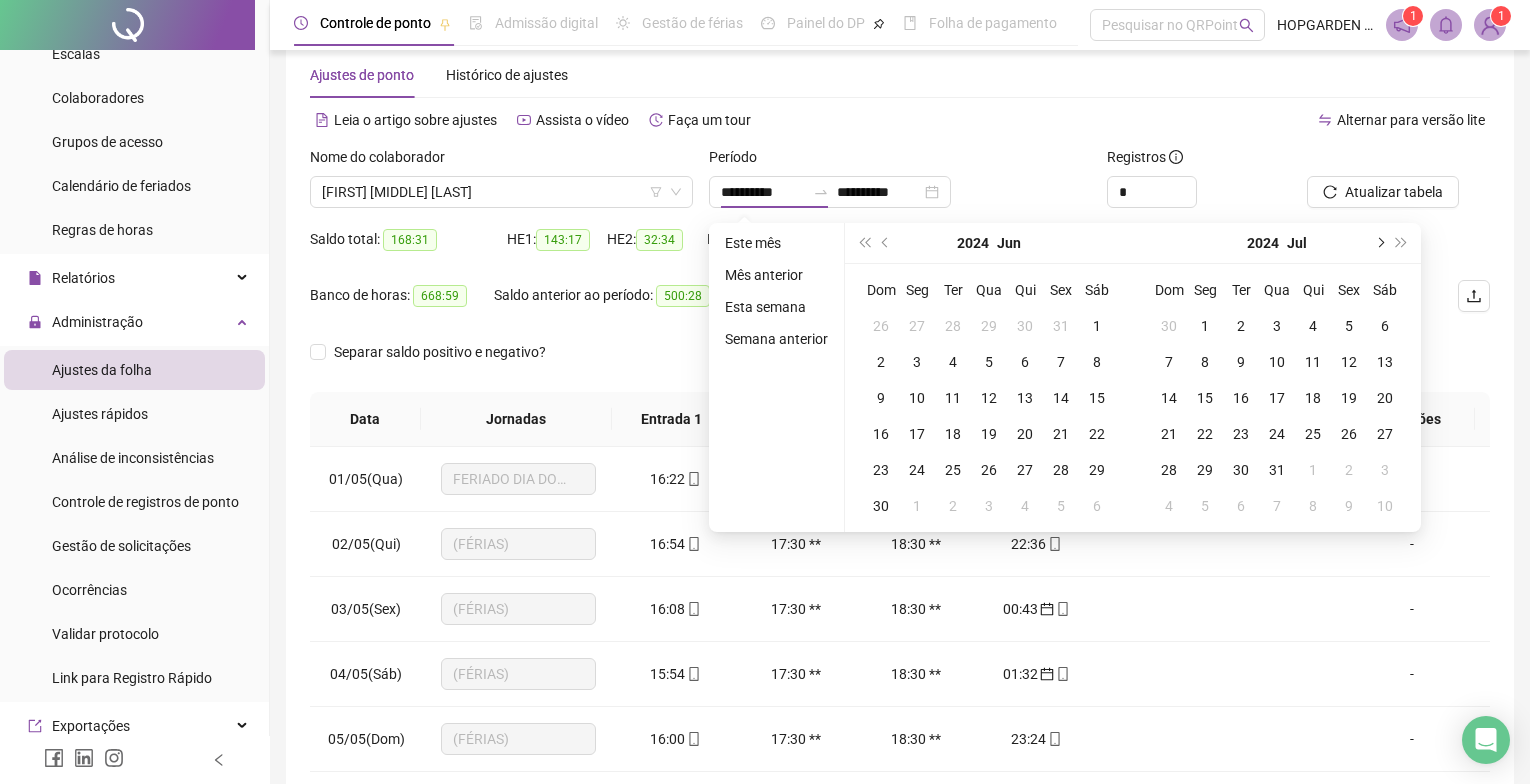 click at bounding box center (1379, 243) 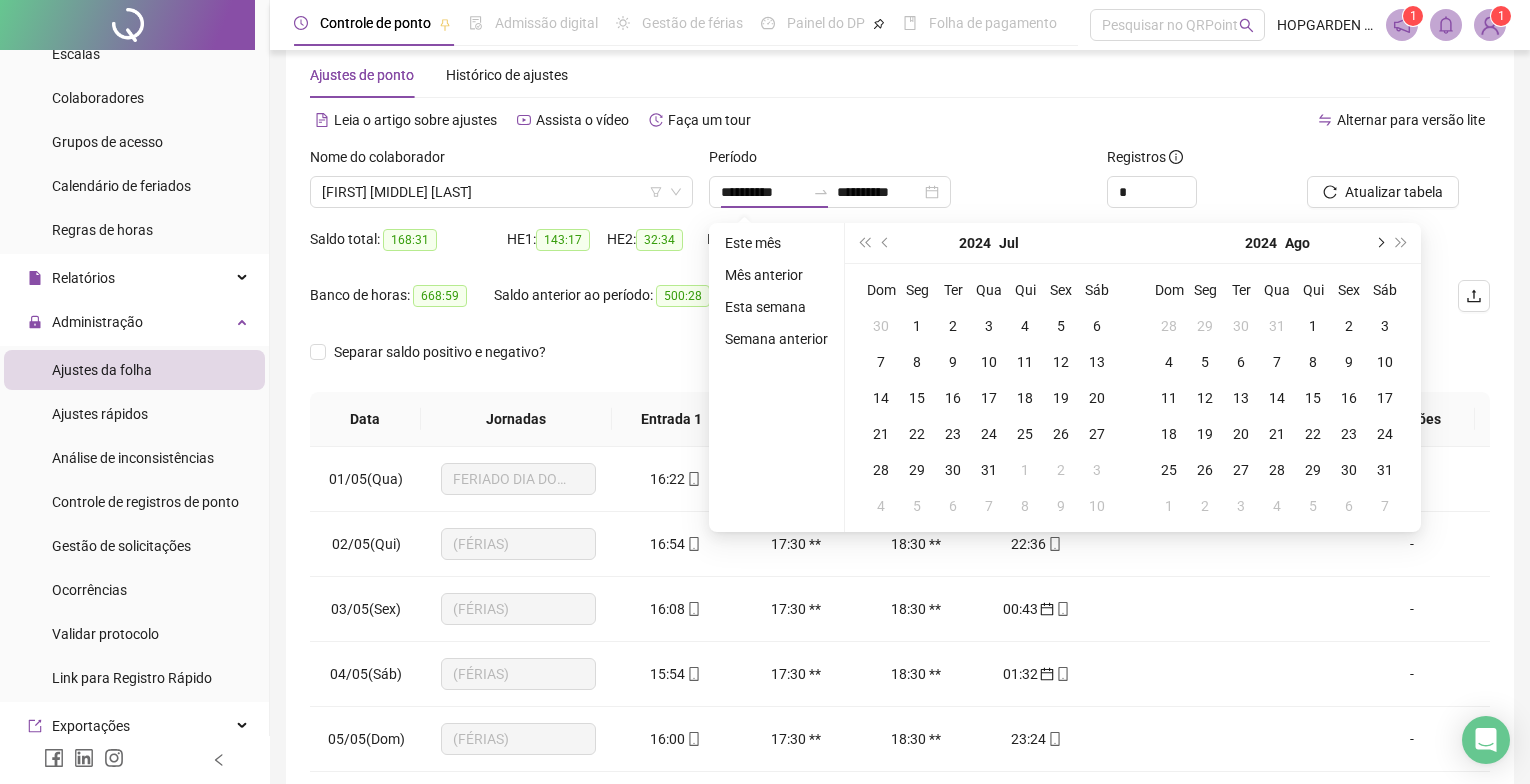 click at bounding box center [1379, 243] 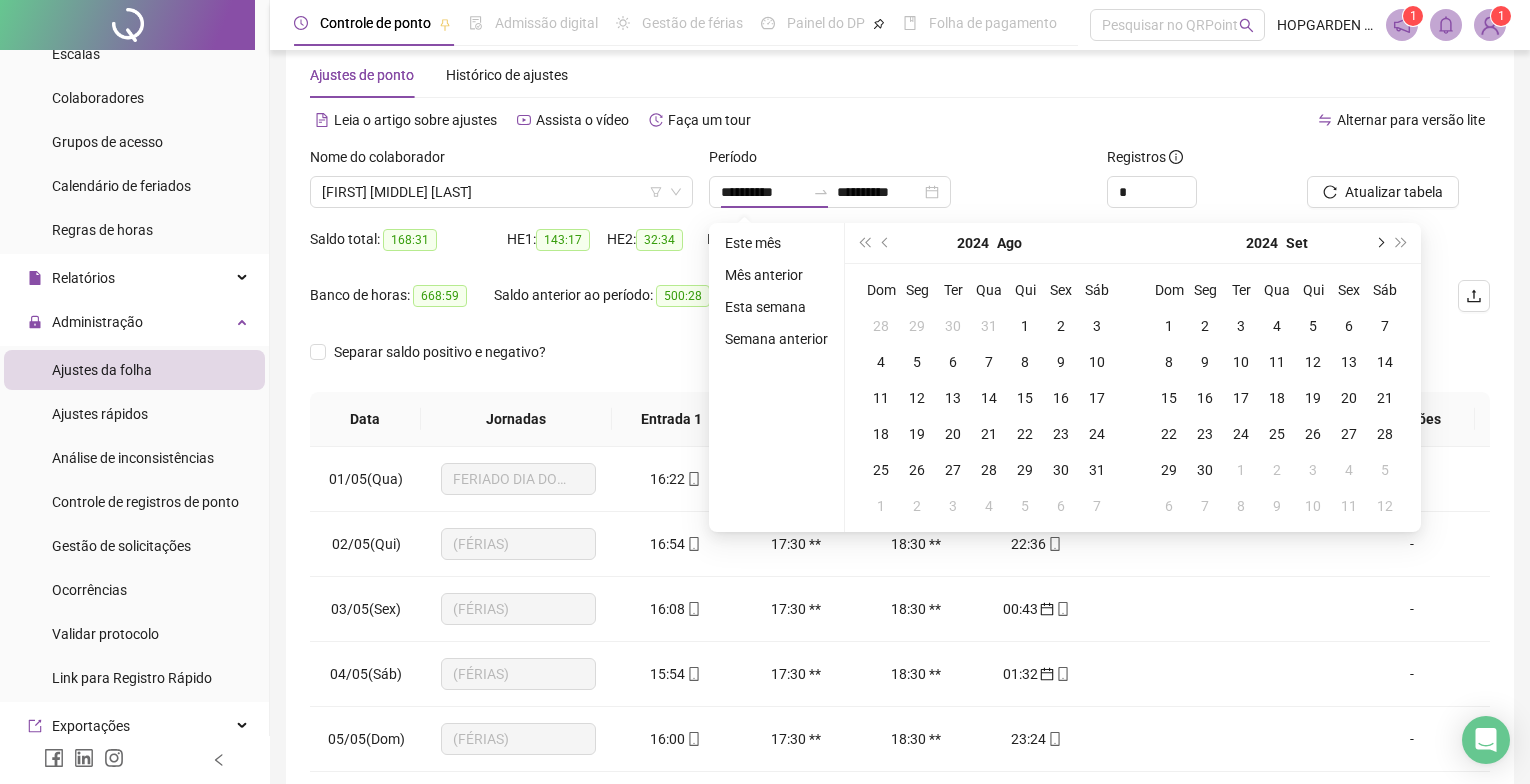 click at bounding box center (1379, 243) 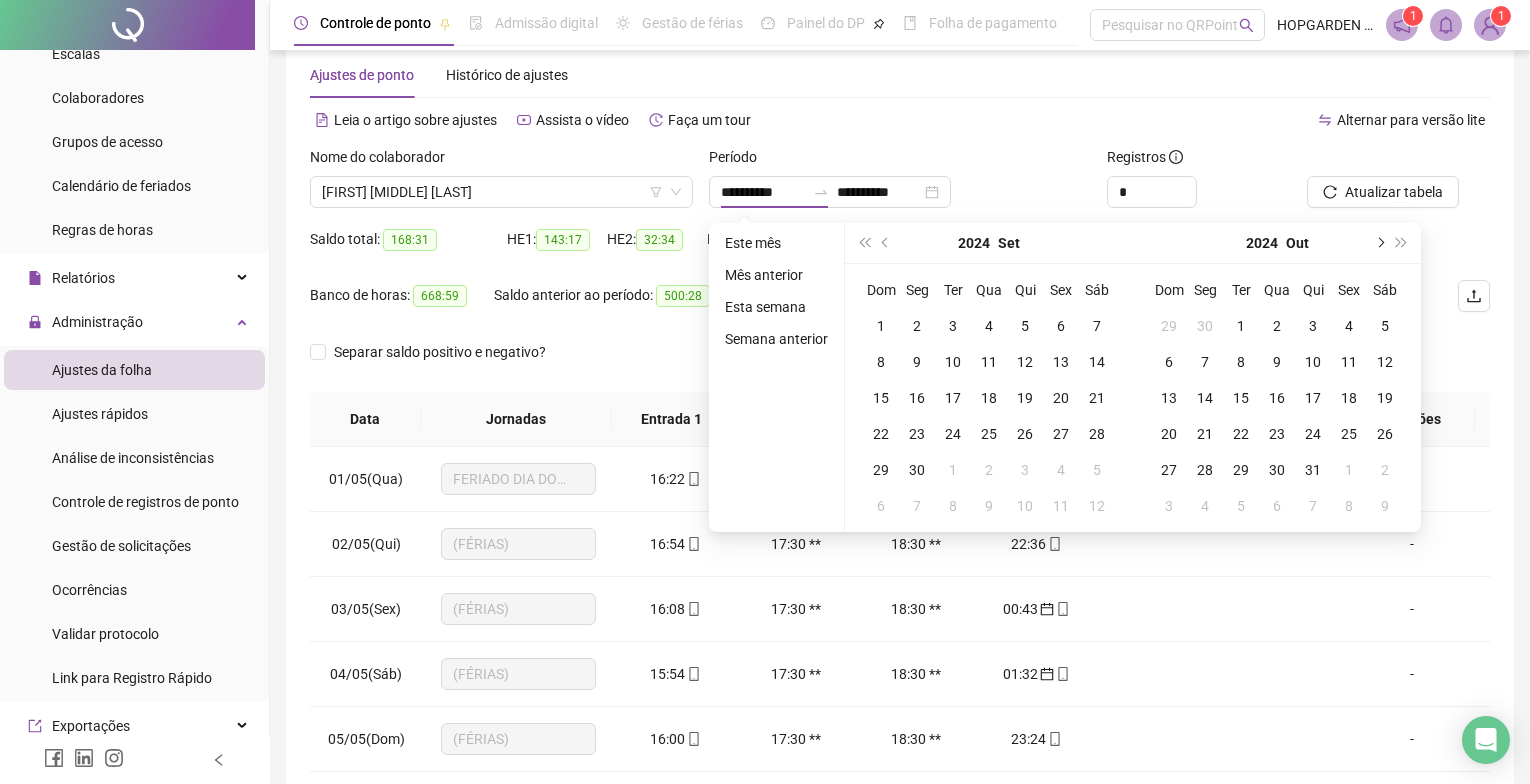 click at bounding box center [1379, 243] 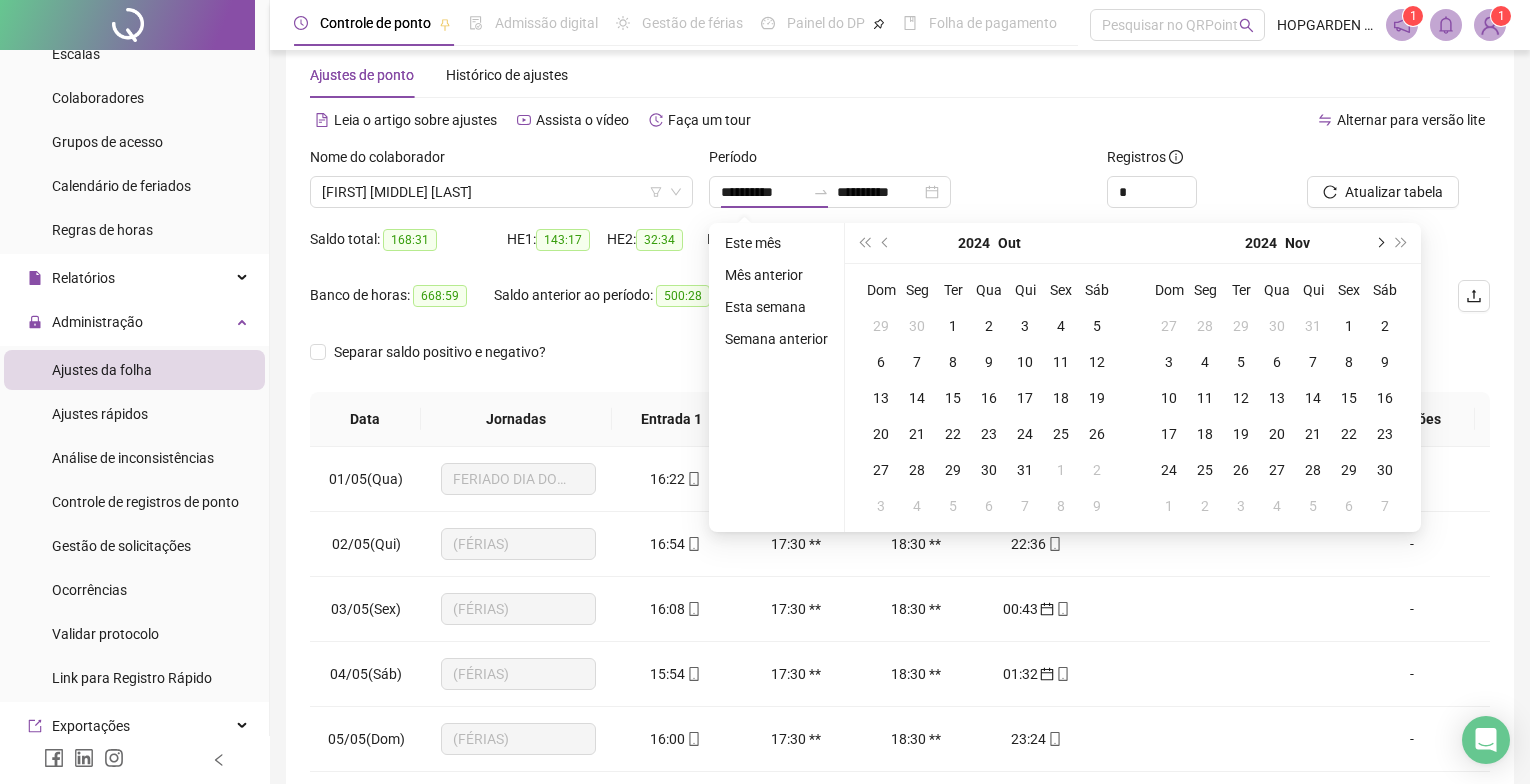 click at bounding box center (1379, 243) 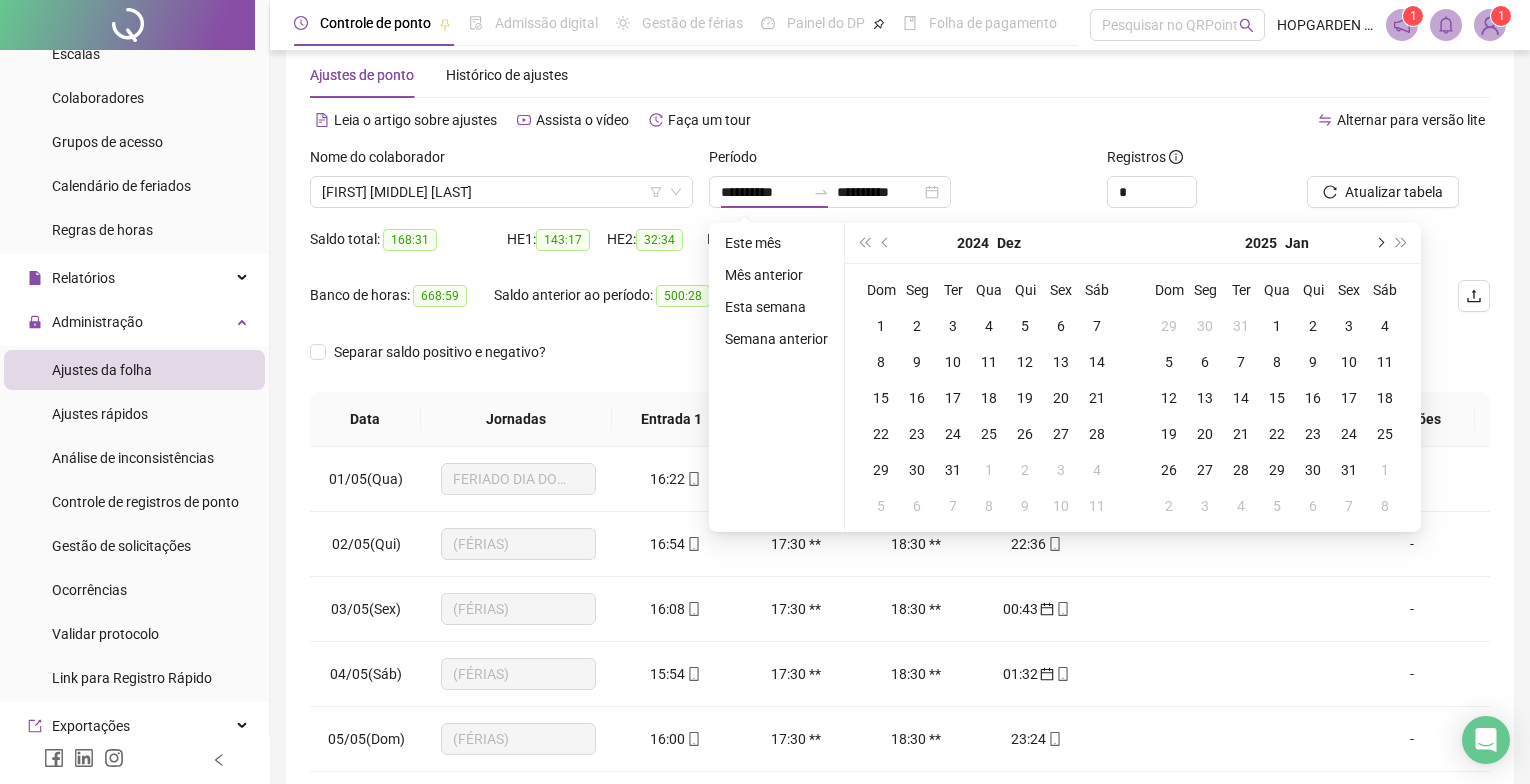 click at bounding box center (1379, 243) 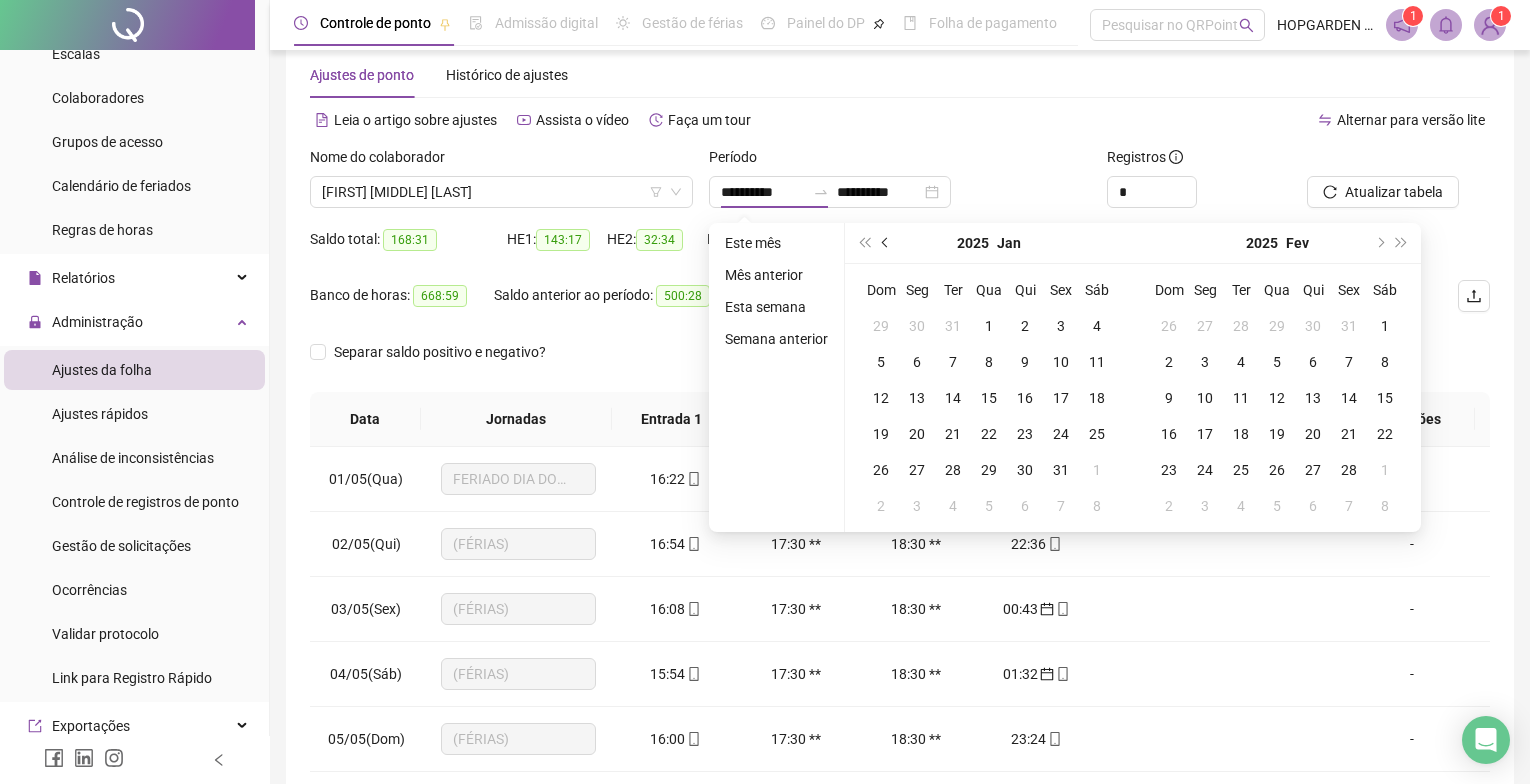 click at bounding box center [886, 243] 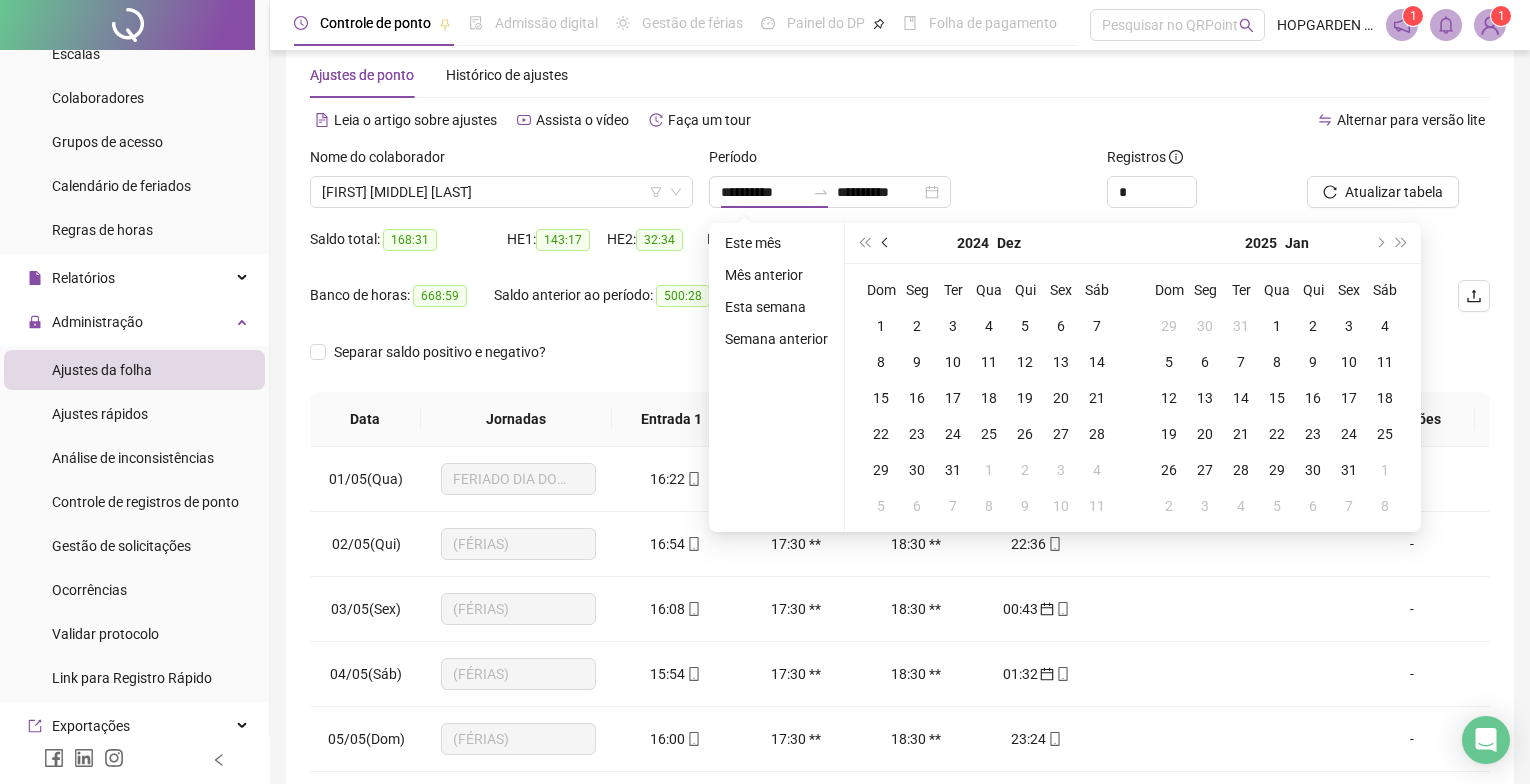click at bounding box center [886, 243] 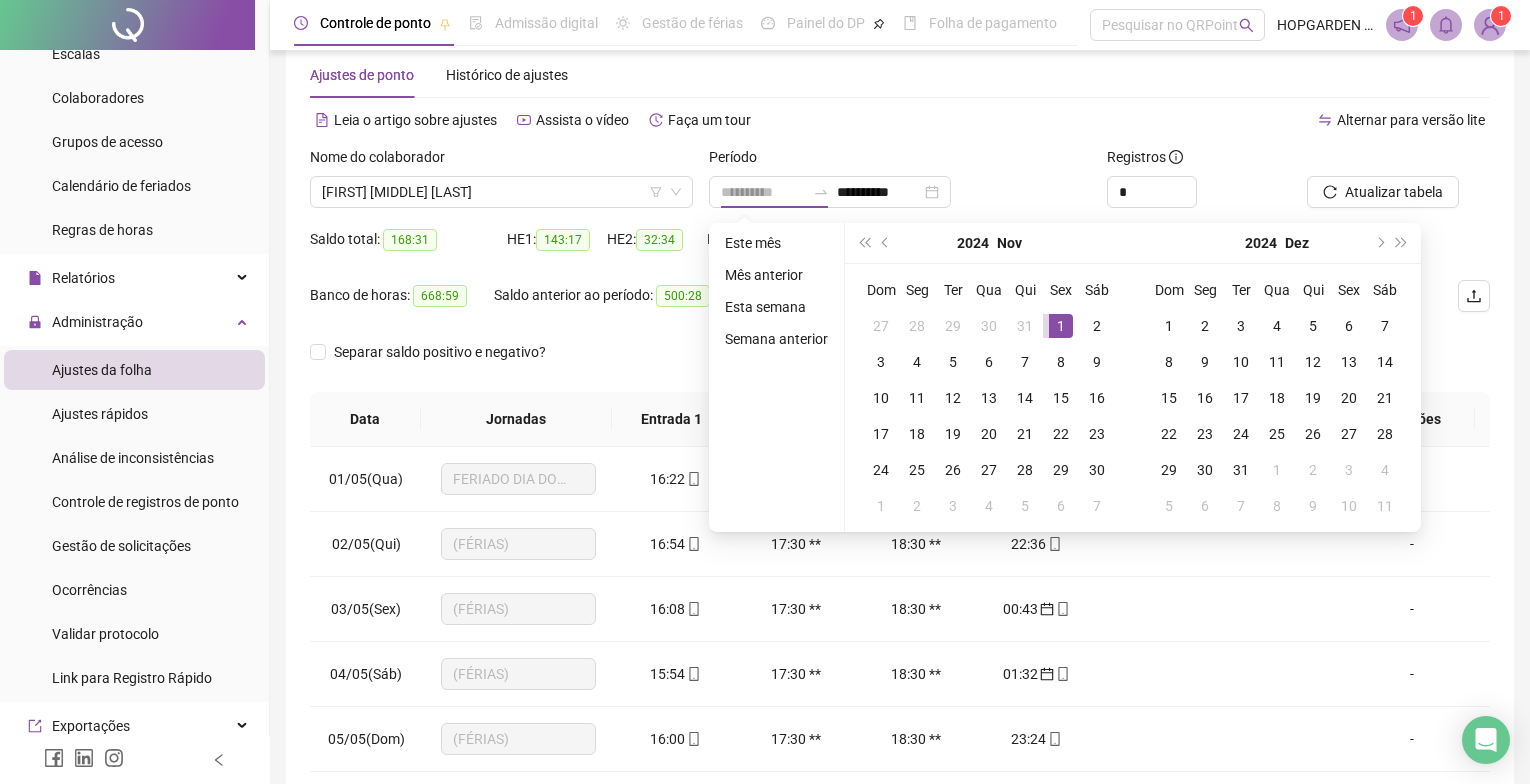 type on "**********" 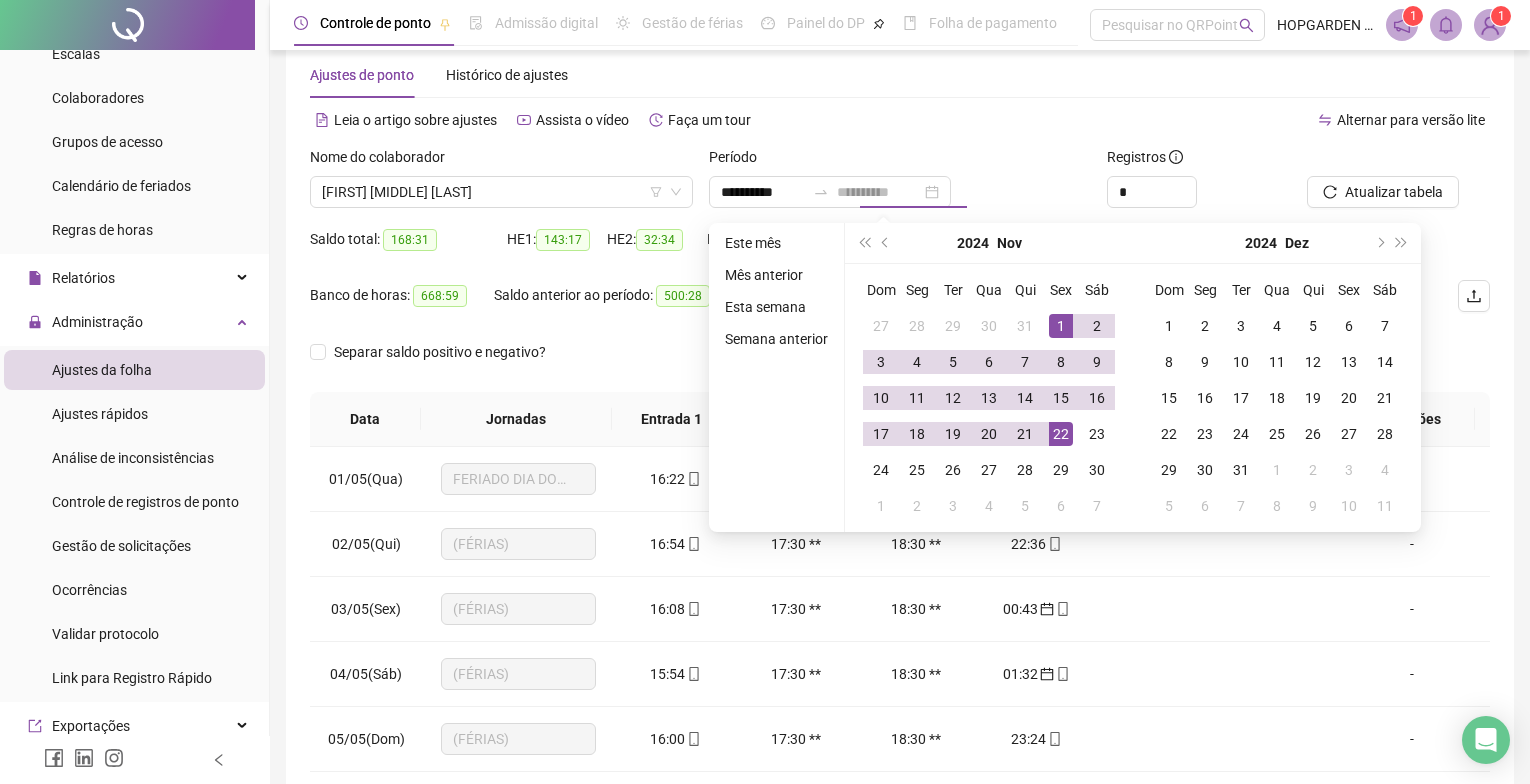 click on "30" at bounding box center (1097, 470) 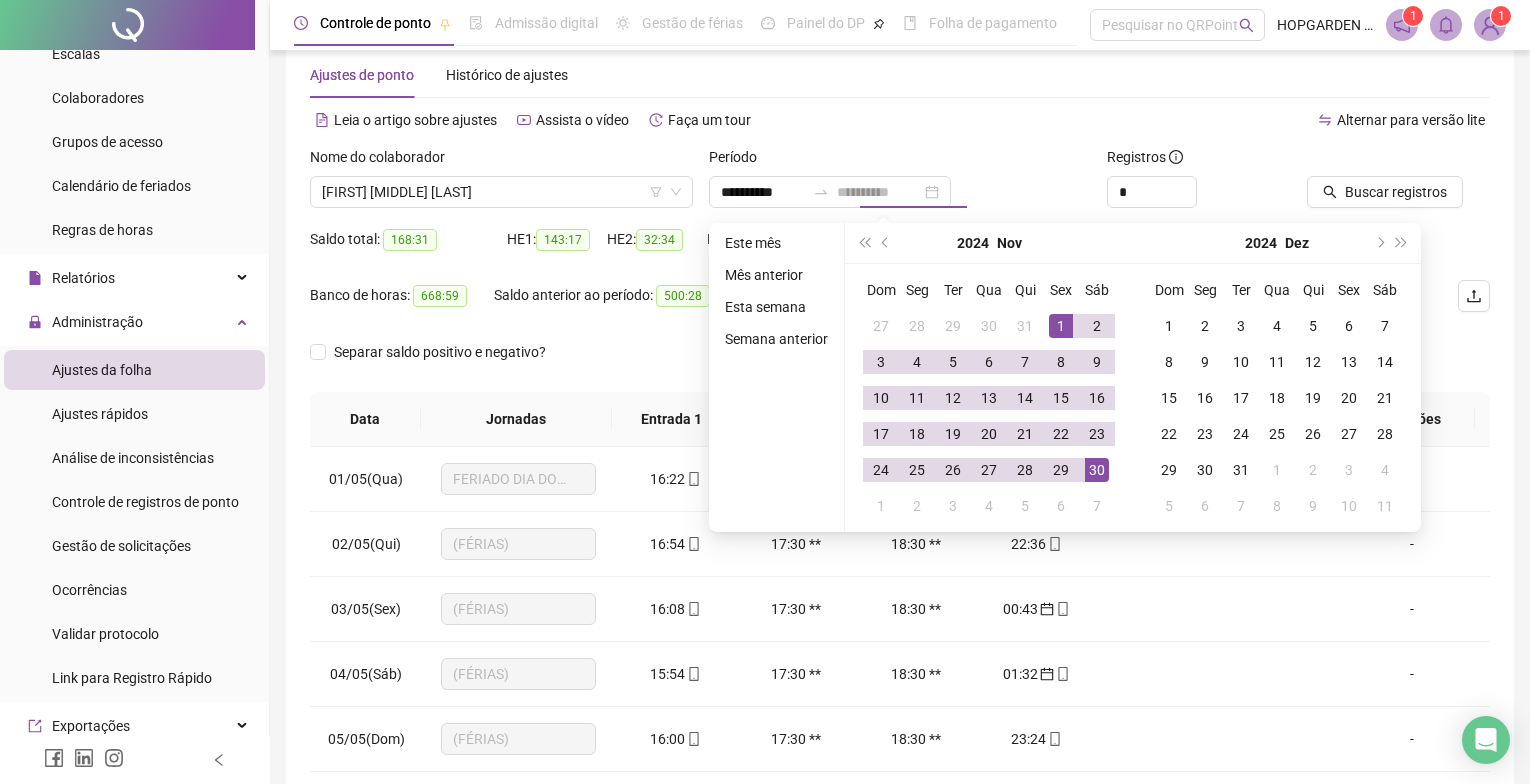 type on "**********" 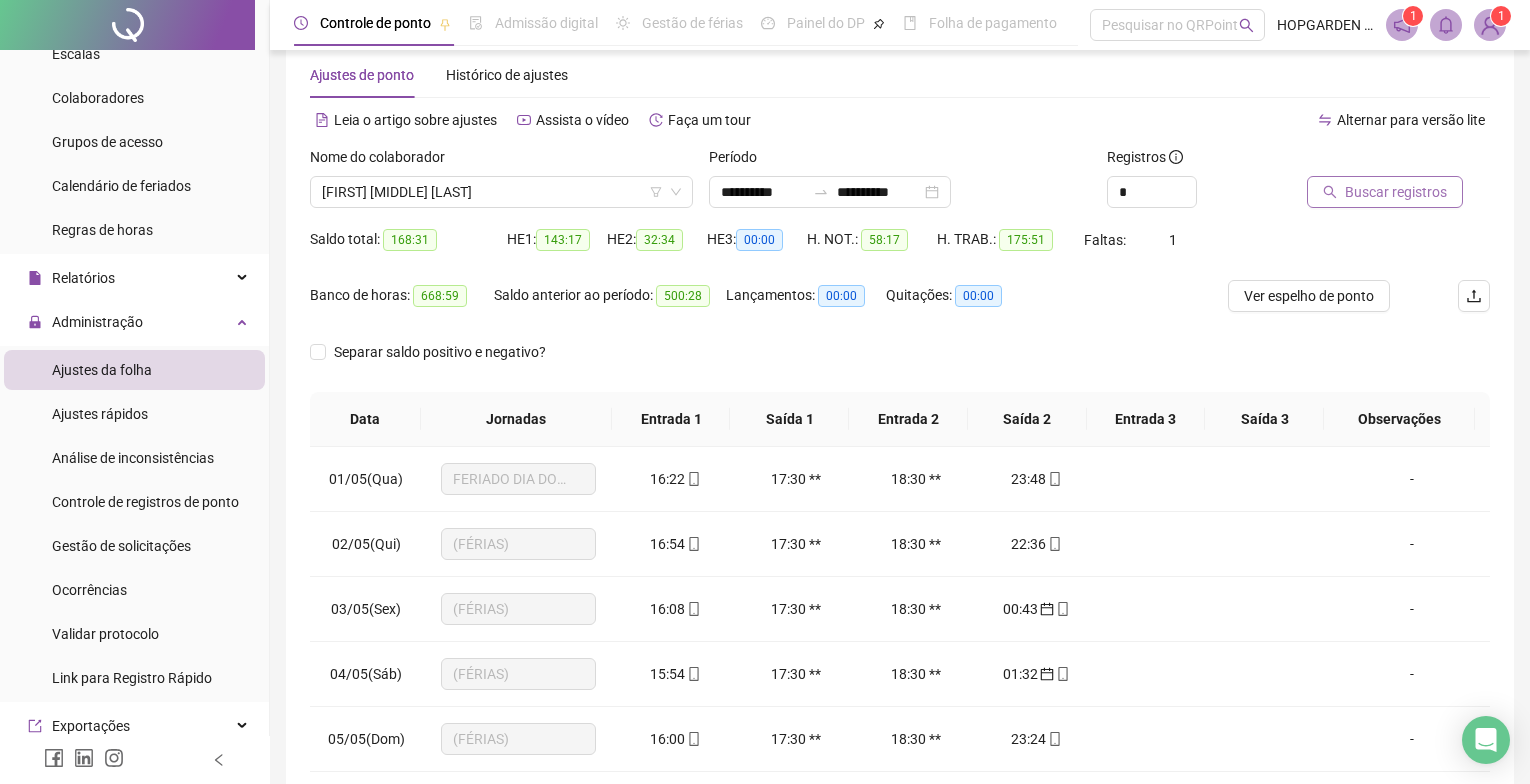 click on "Buscar registros" at bounding box center [1385, 192] 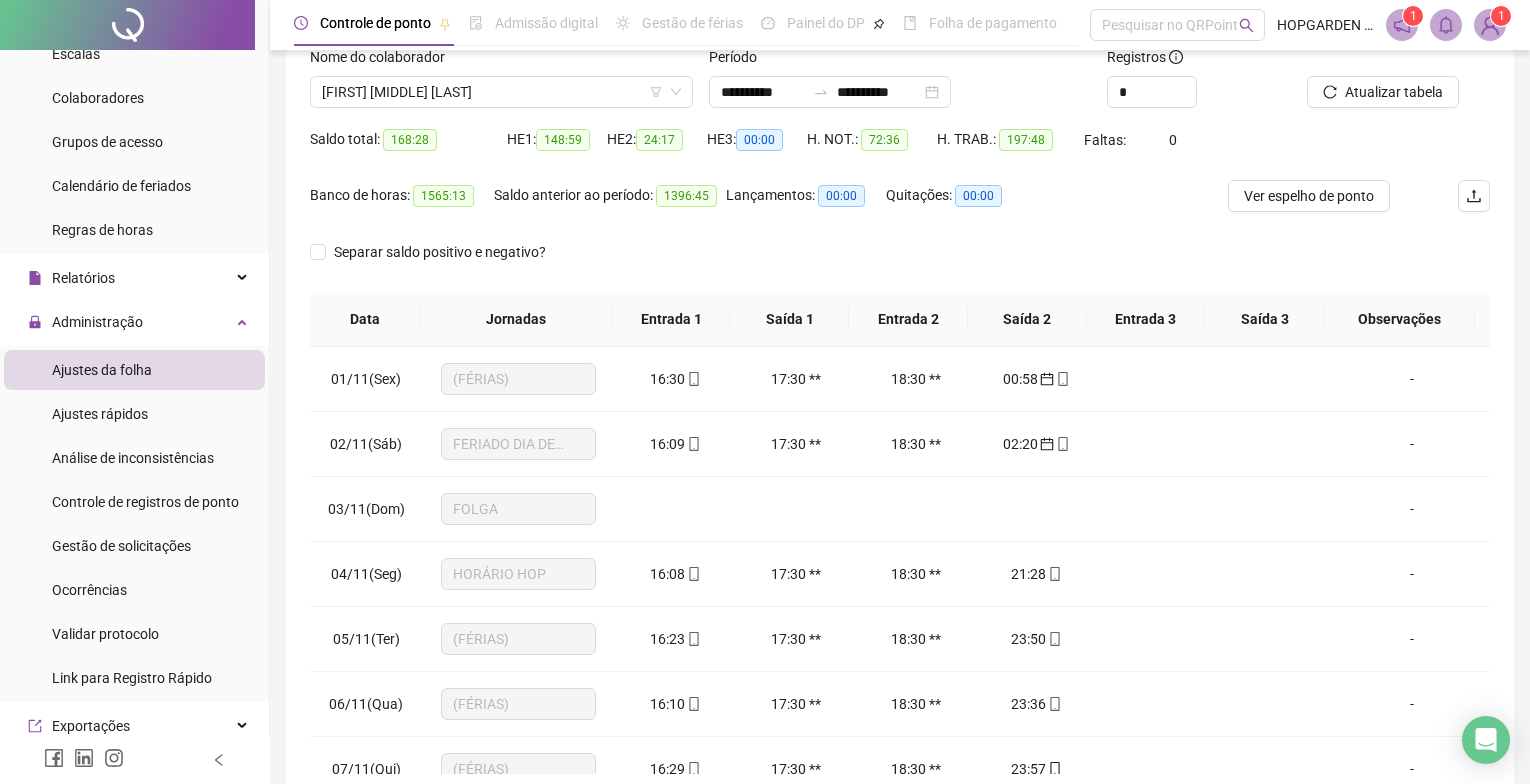 scroll, scrollTop: 238, scrollLeft: 0, axis: vertical 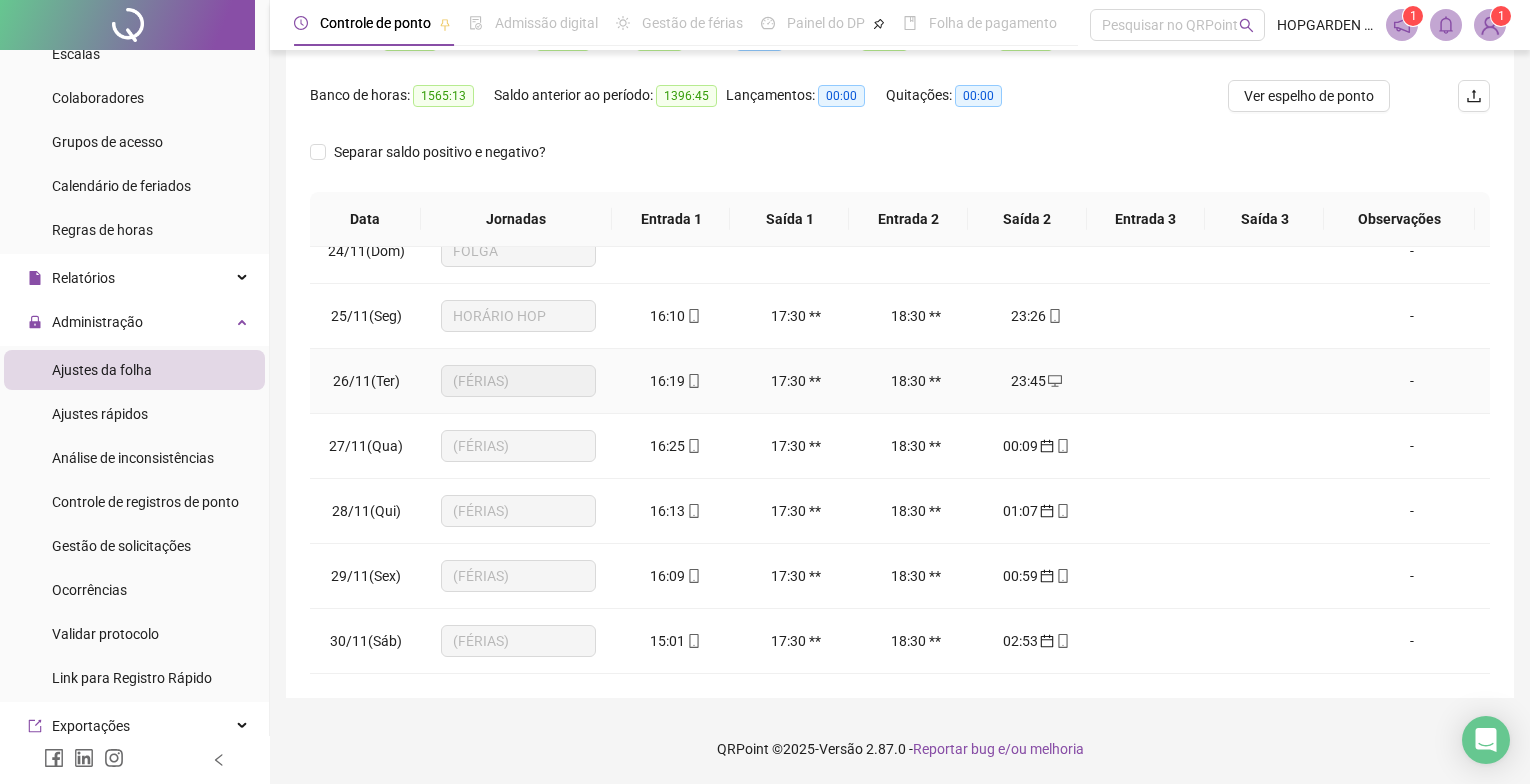 click on "(FÉRIAS)" at bounding box center (518, 381) 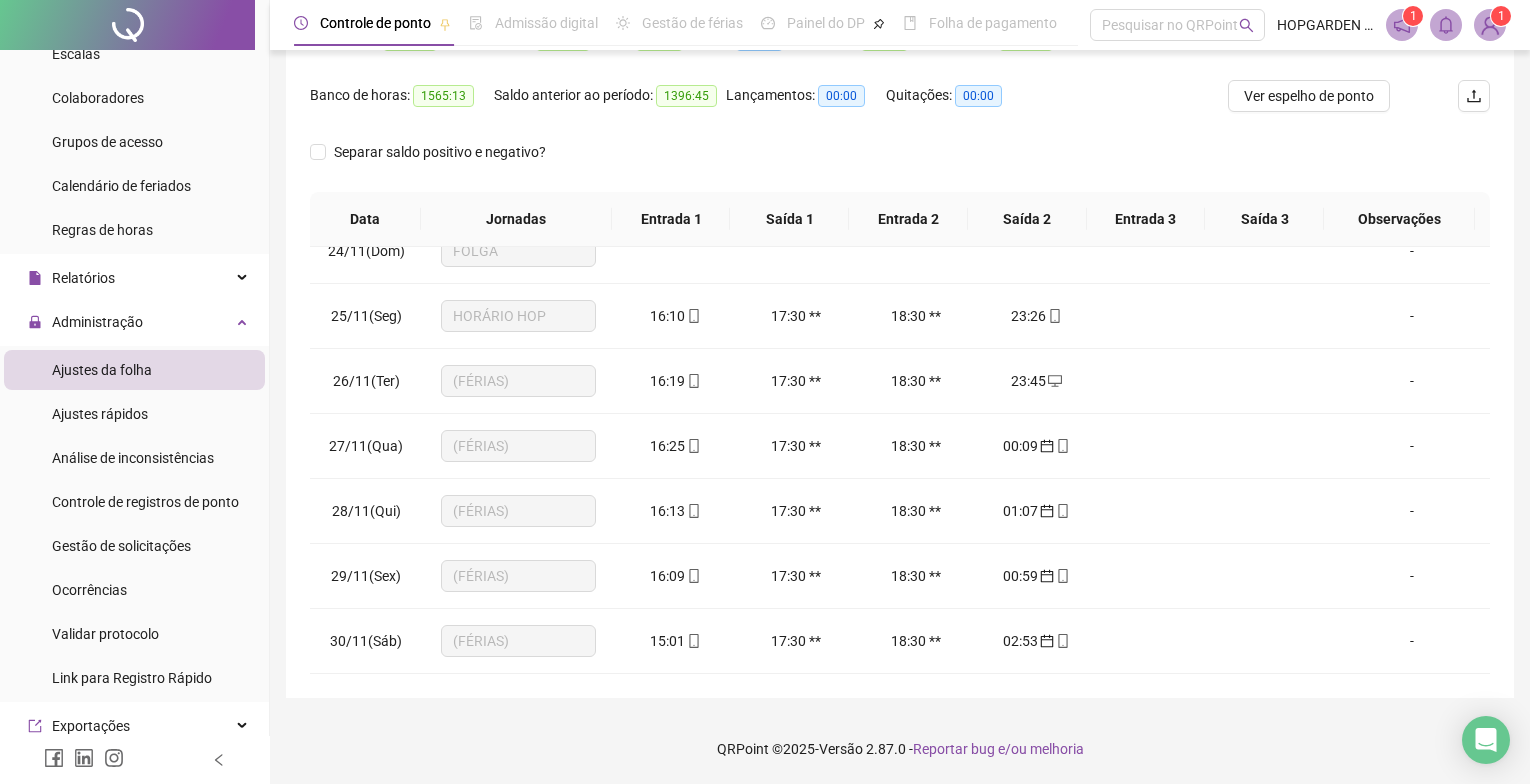 scroll, scrollTop: 138, scrollLeft: 0, axis: vertical 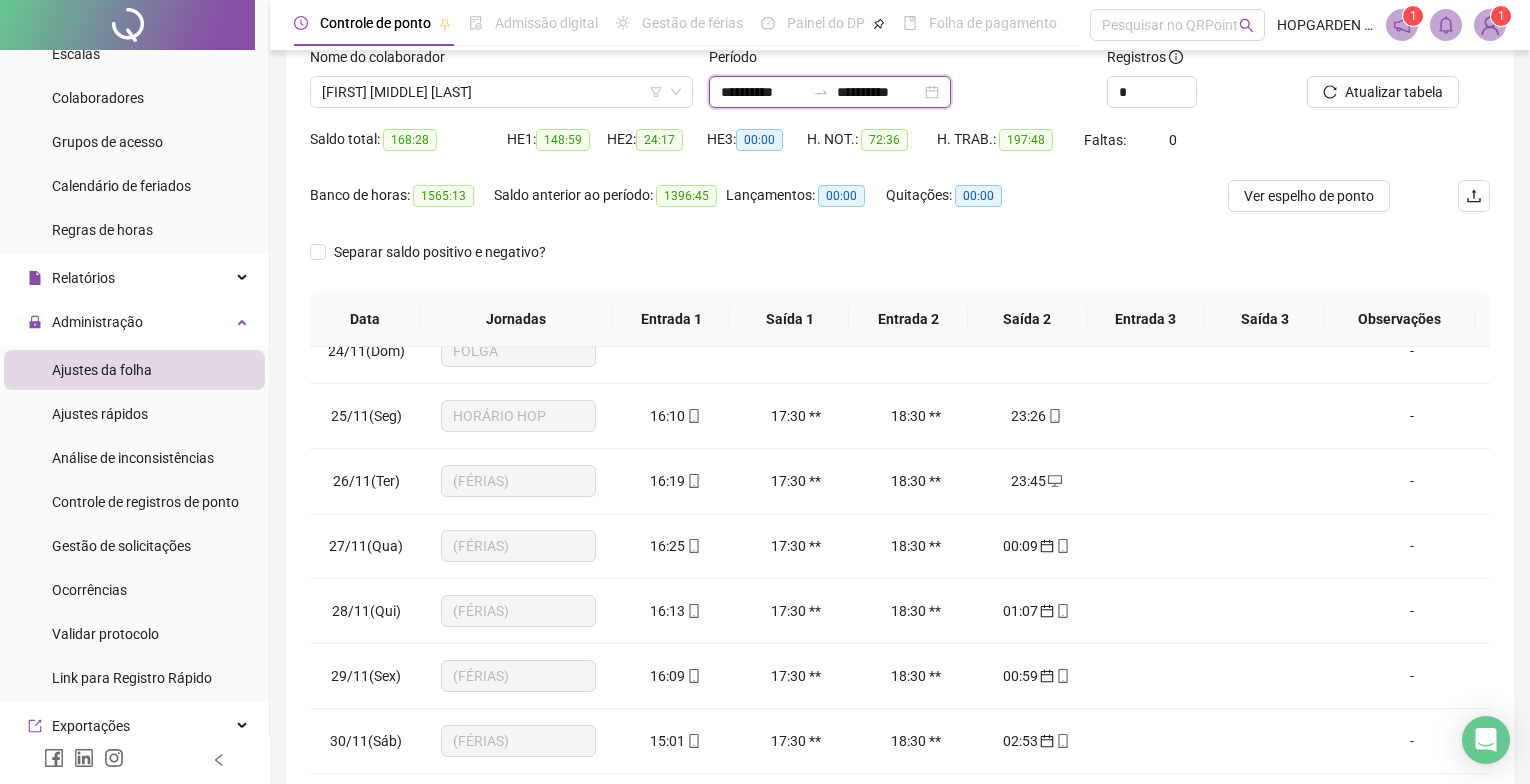 click on "**********" at bounding box center (763, 92) 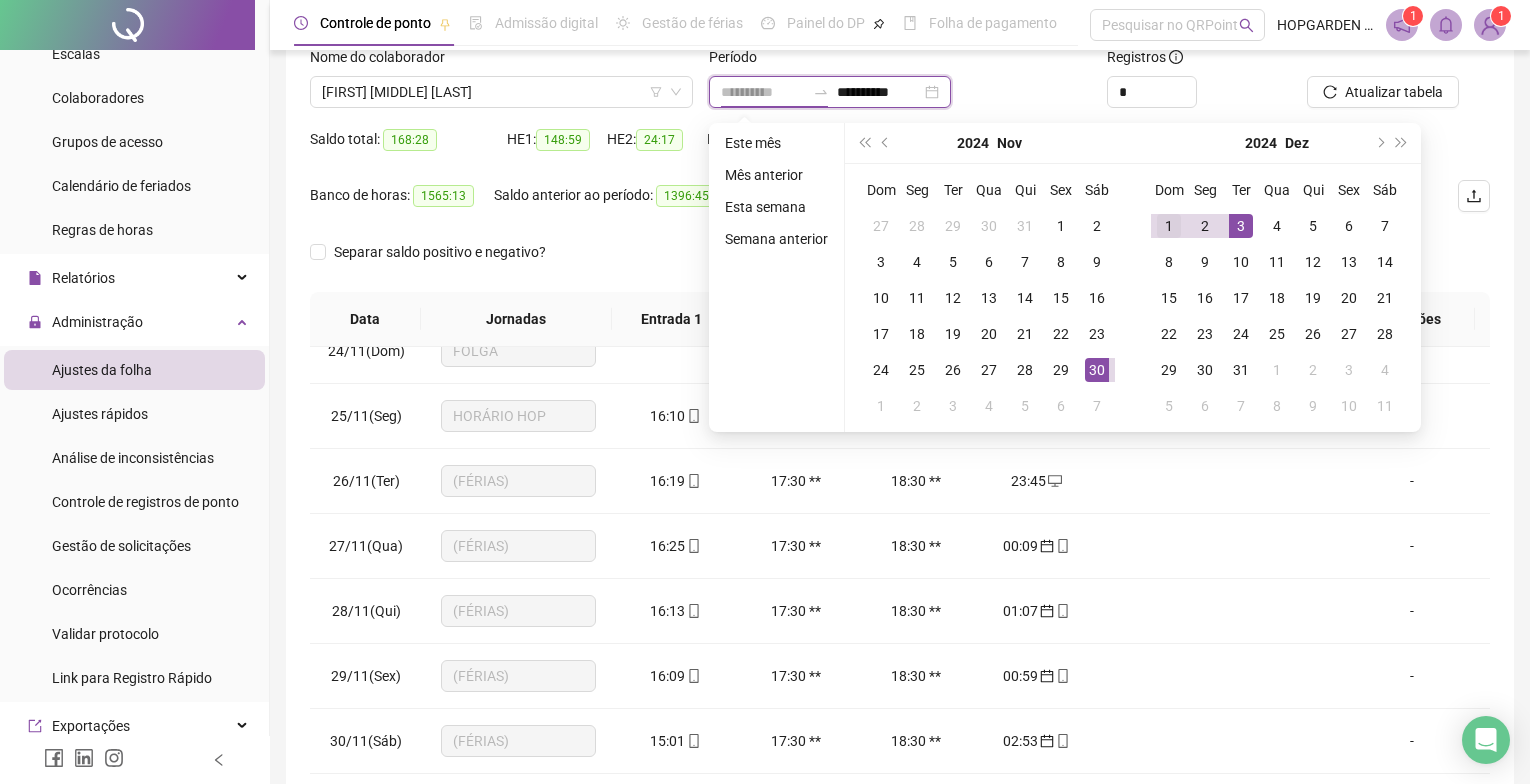 type on "**********" 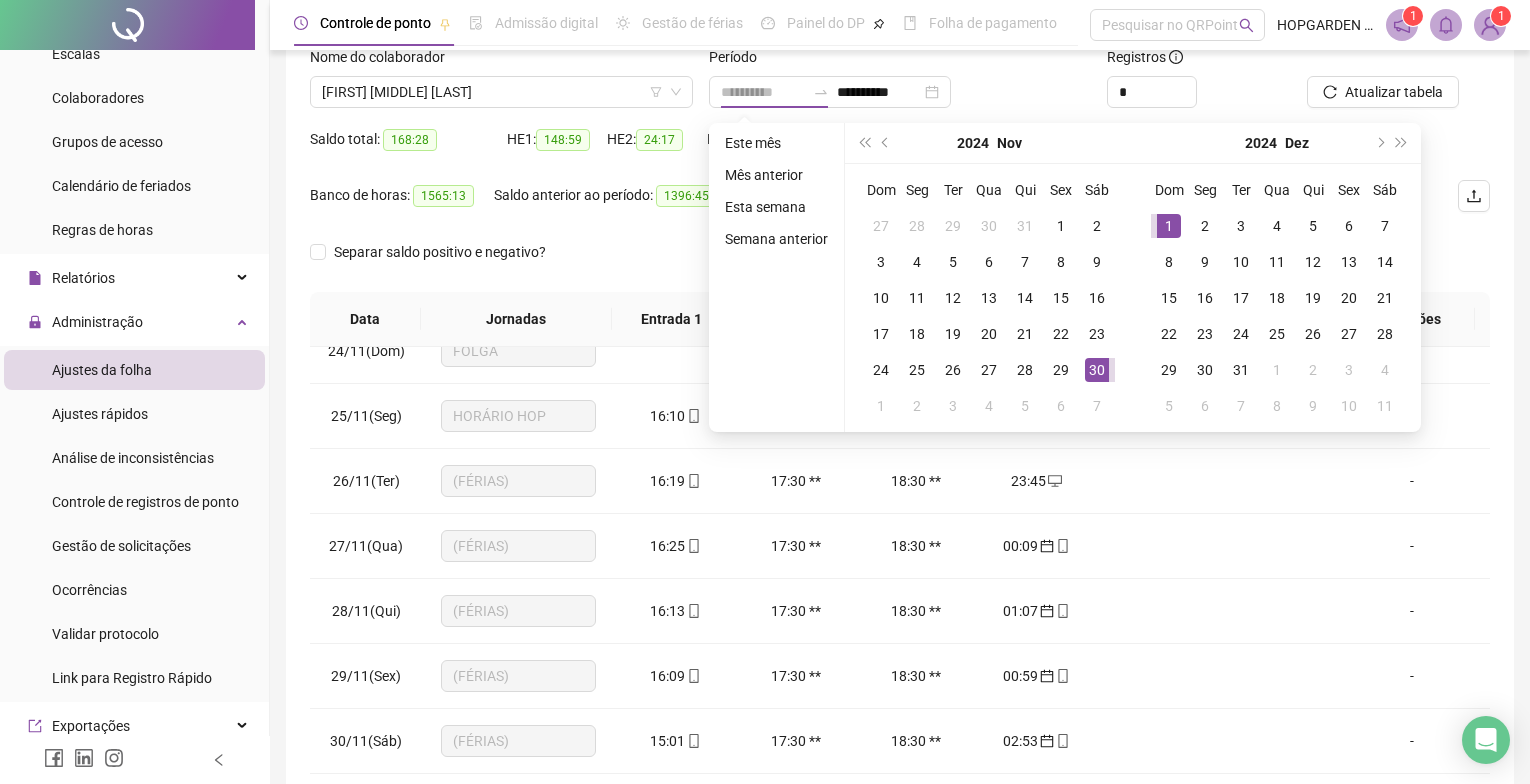 click on "1" at bounding box center (1169, 226) 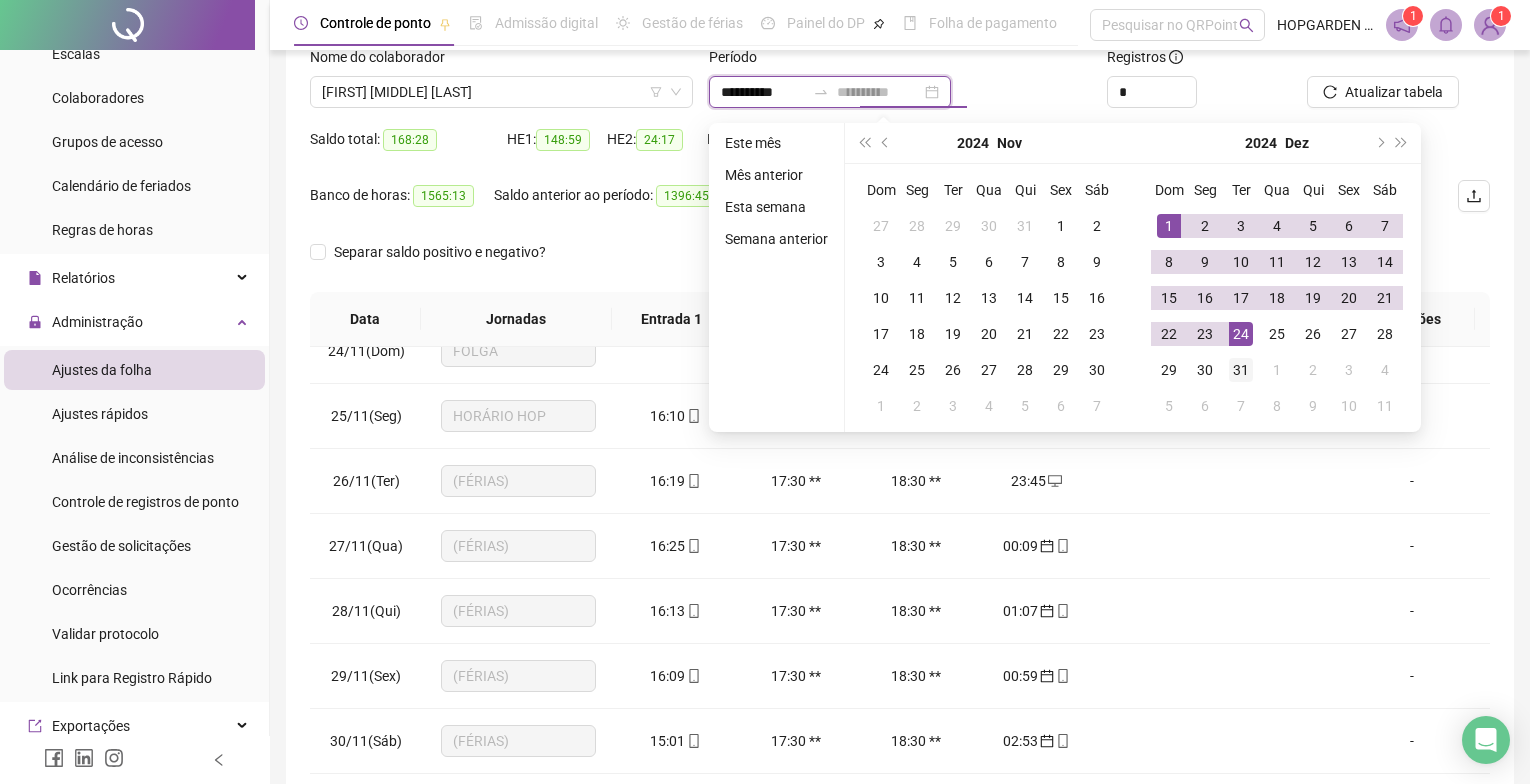 type on "**********" 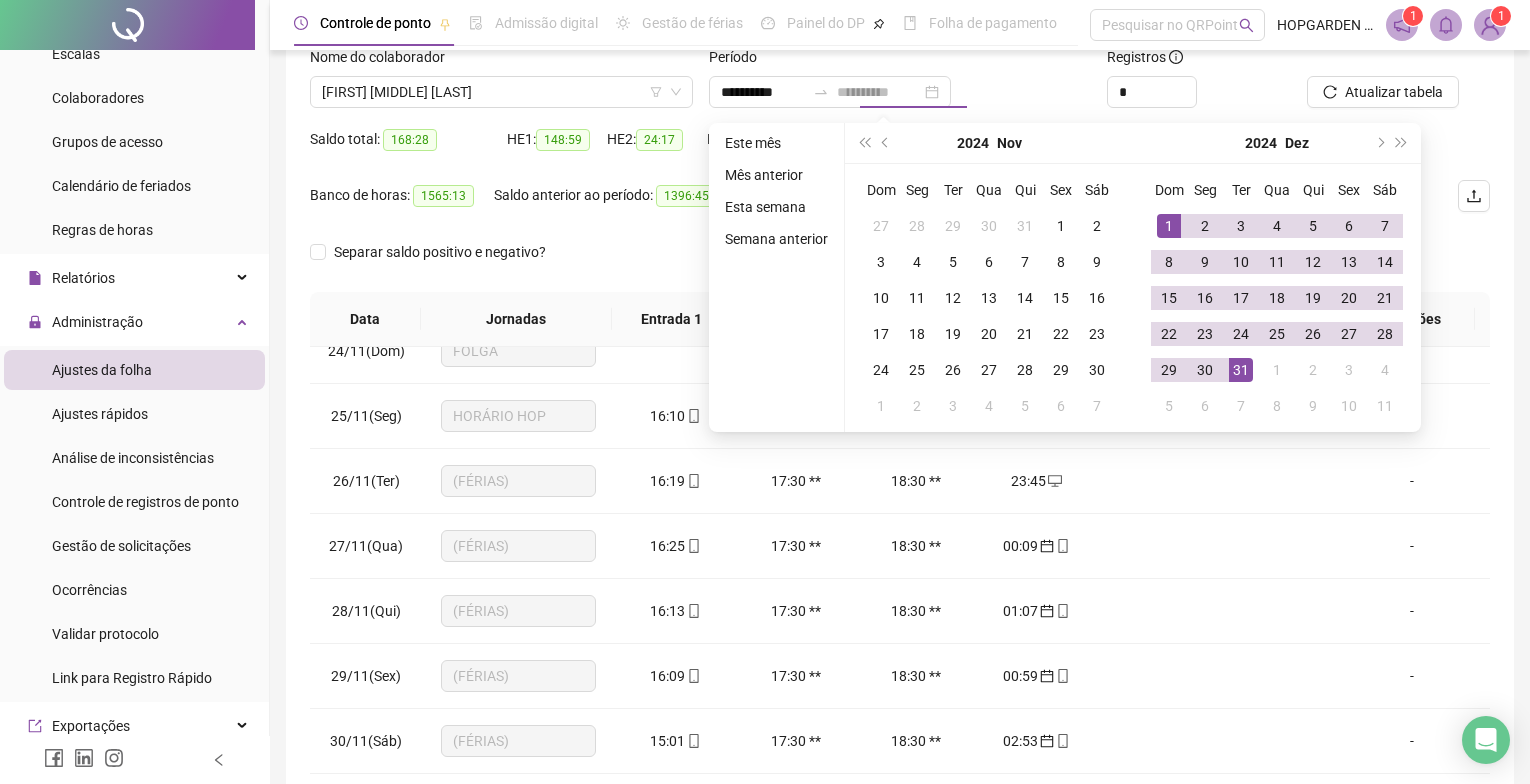 click on "31" at bounding box center (1241, 370) 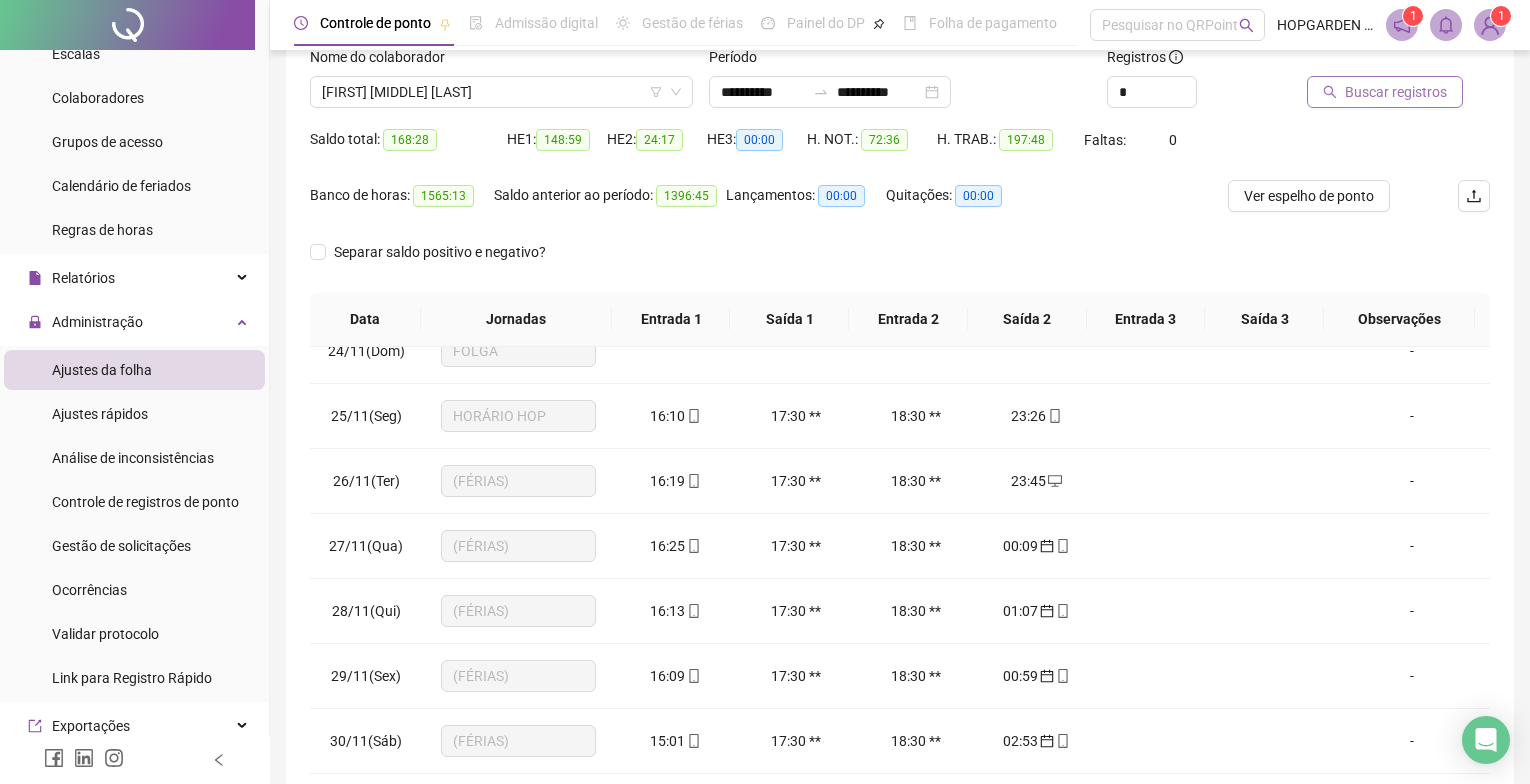 click on "Buscar registros" at bounding box center (1396, 92) 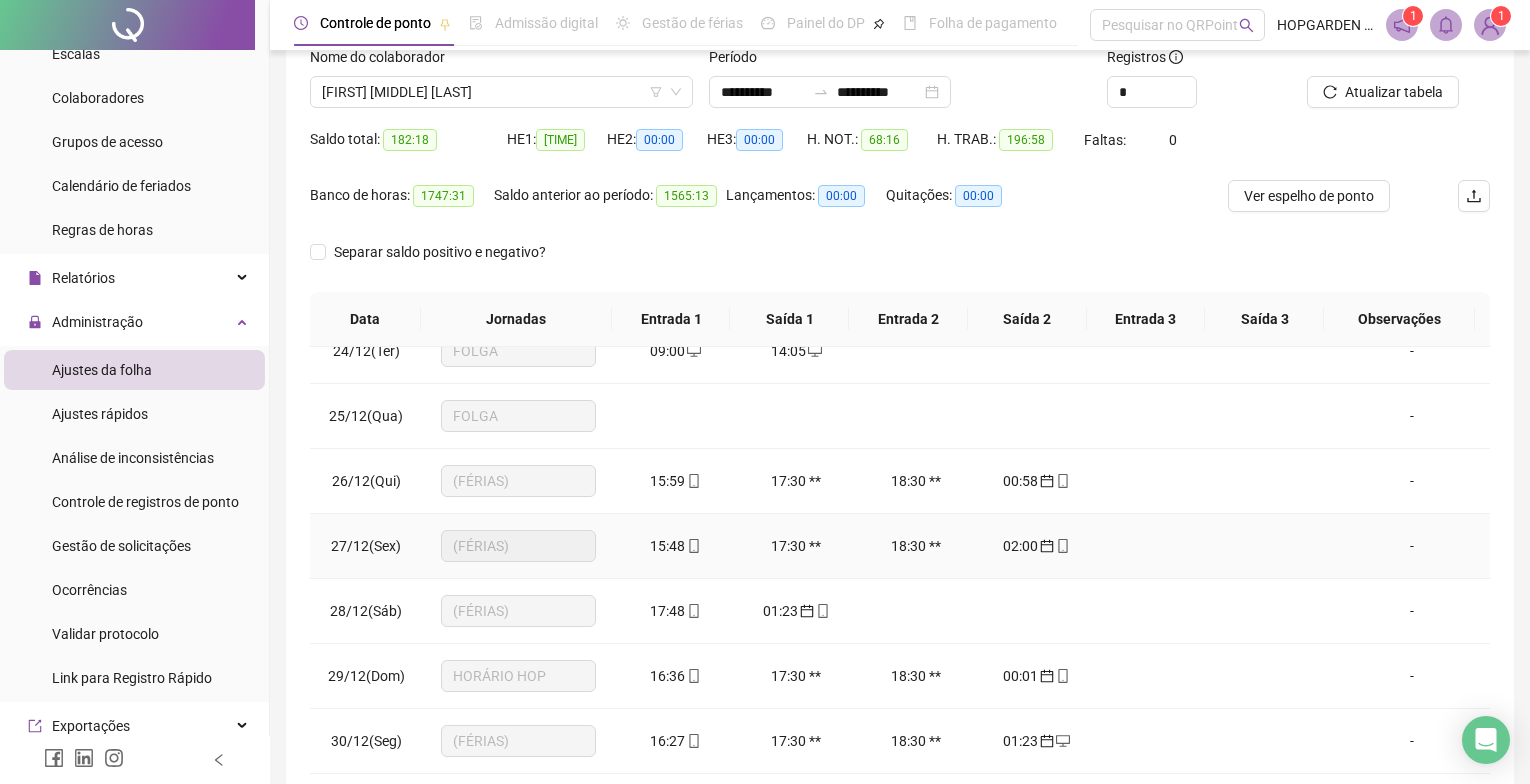 scroll, scrollTop: 1588, scrollLeft: 0, axis: vertical 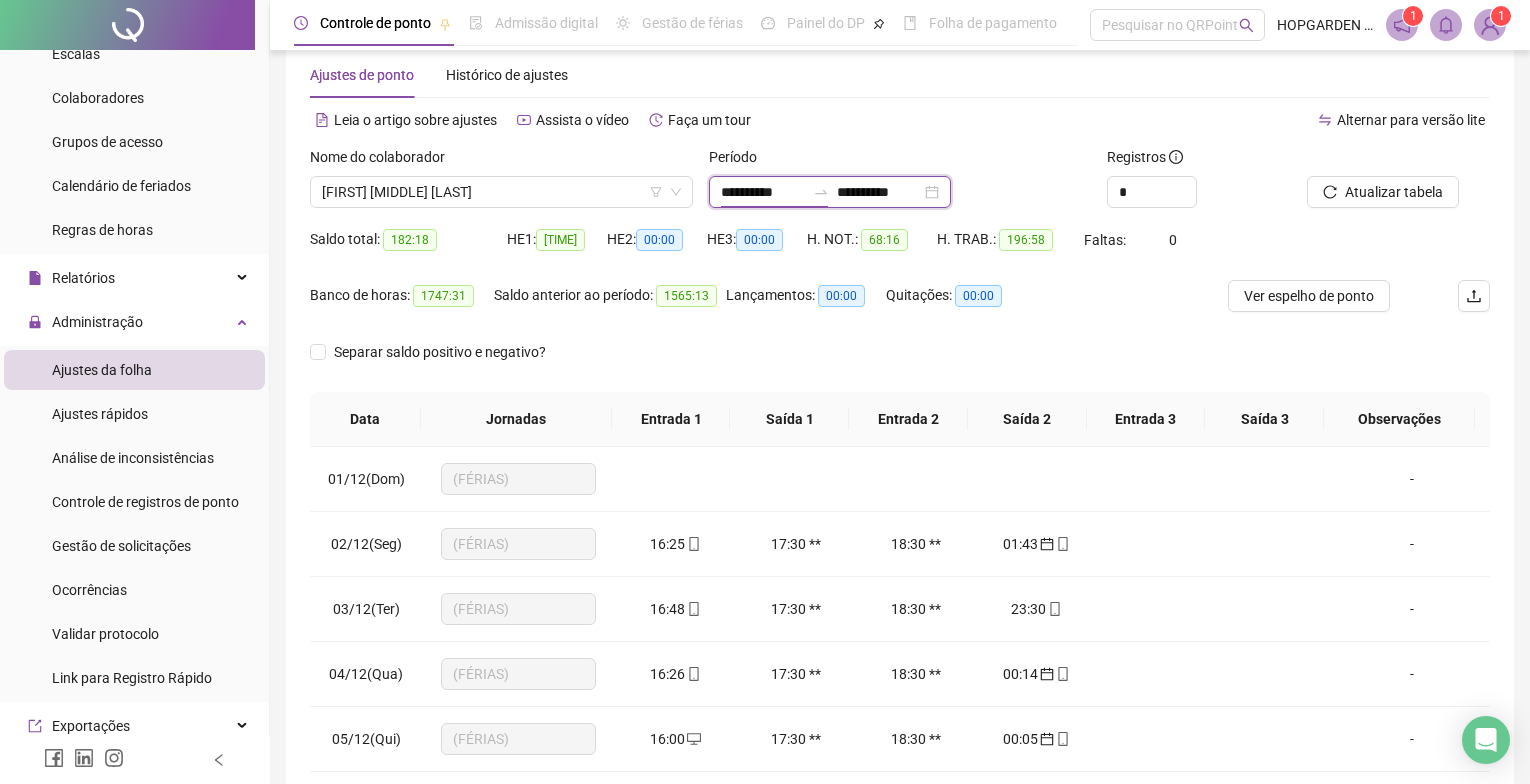 click on "**********" at bounding box center (763, 192) 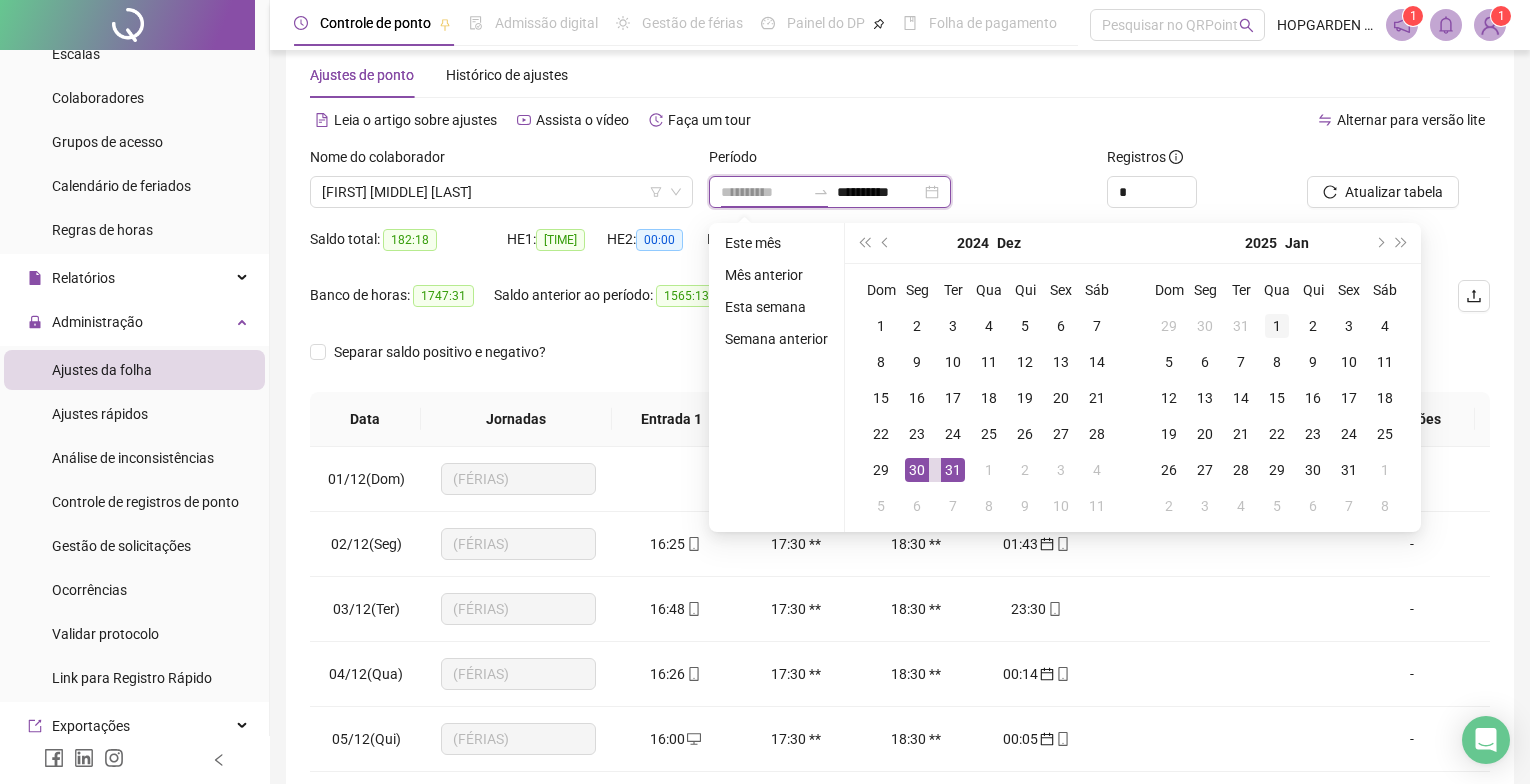 type on "**********" 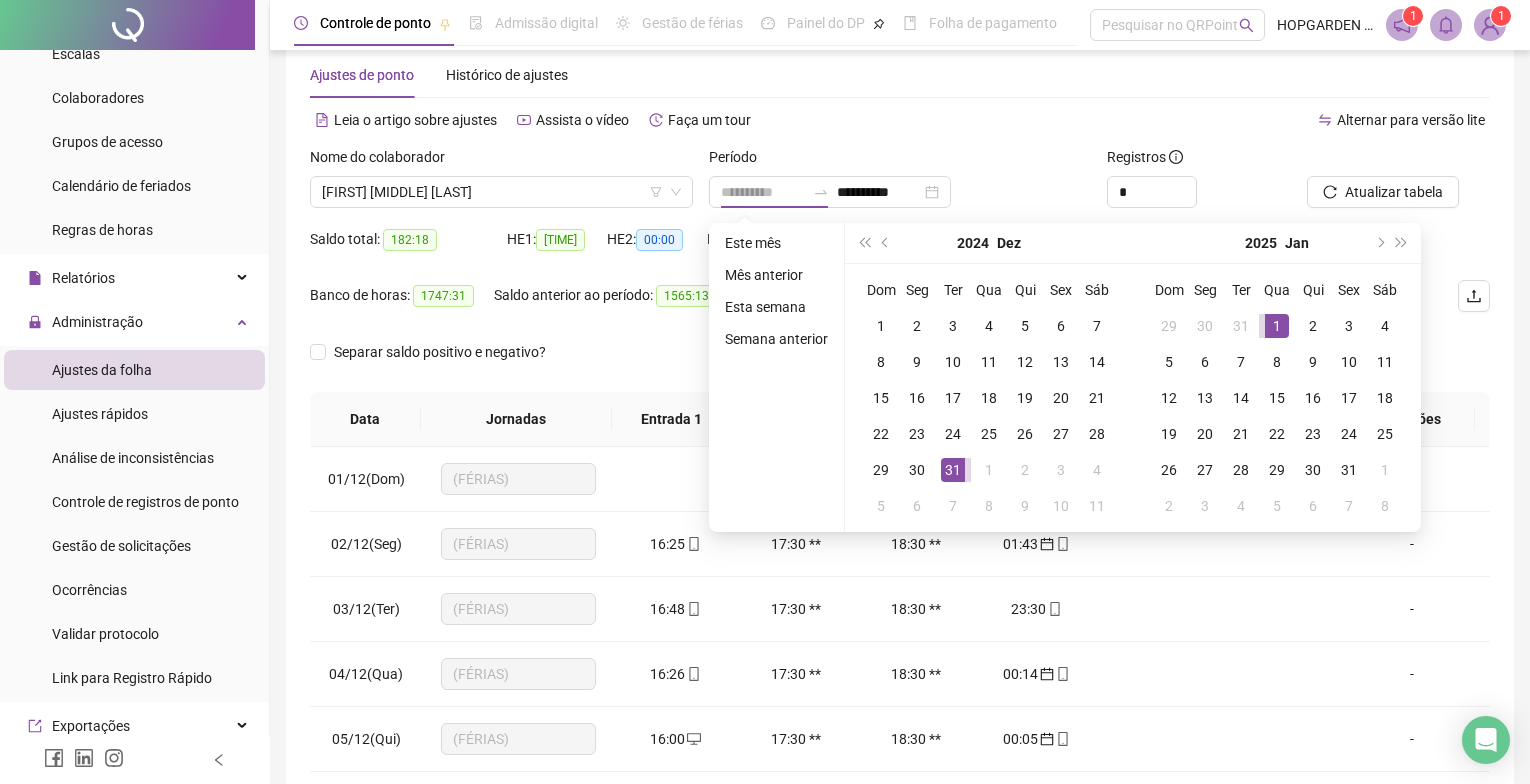 click on "1" at bounding box center [1277, 326] 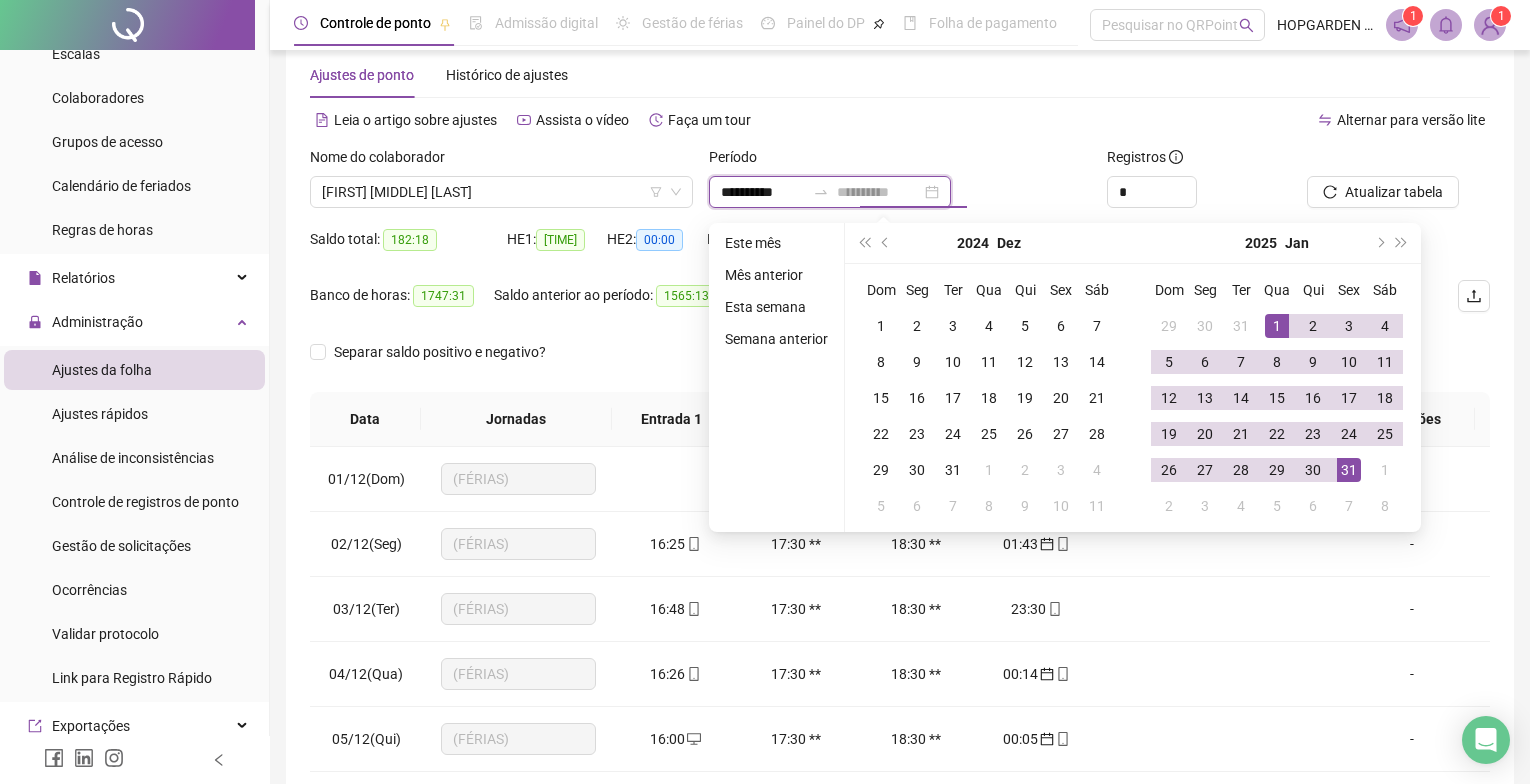 type on "**********" 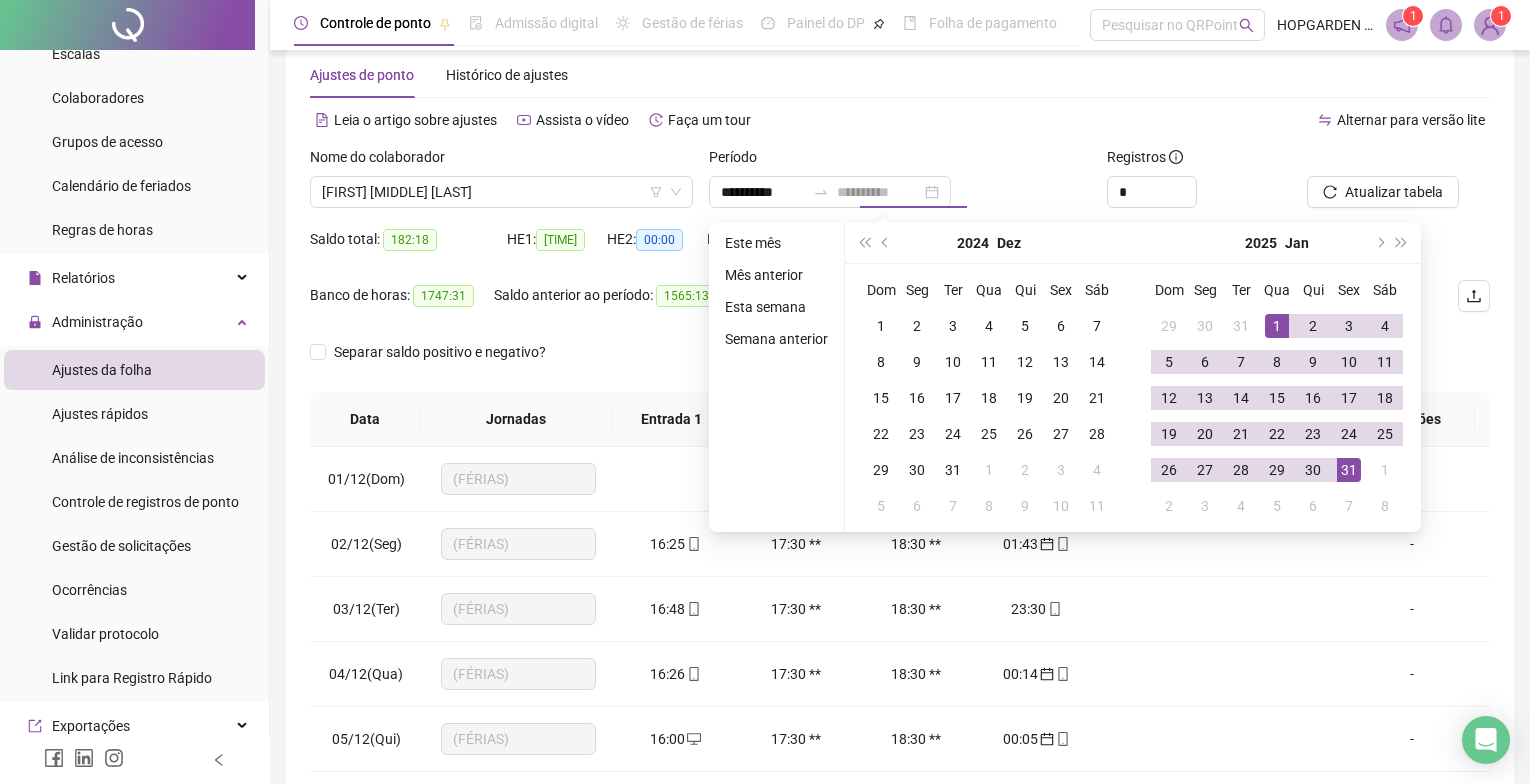 click on "31" at bounding box center [1349, 470] 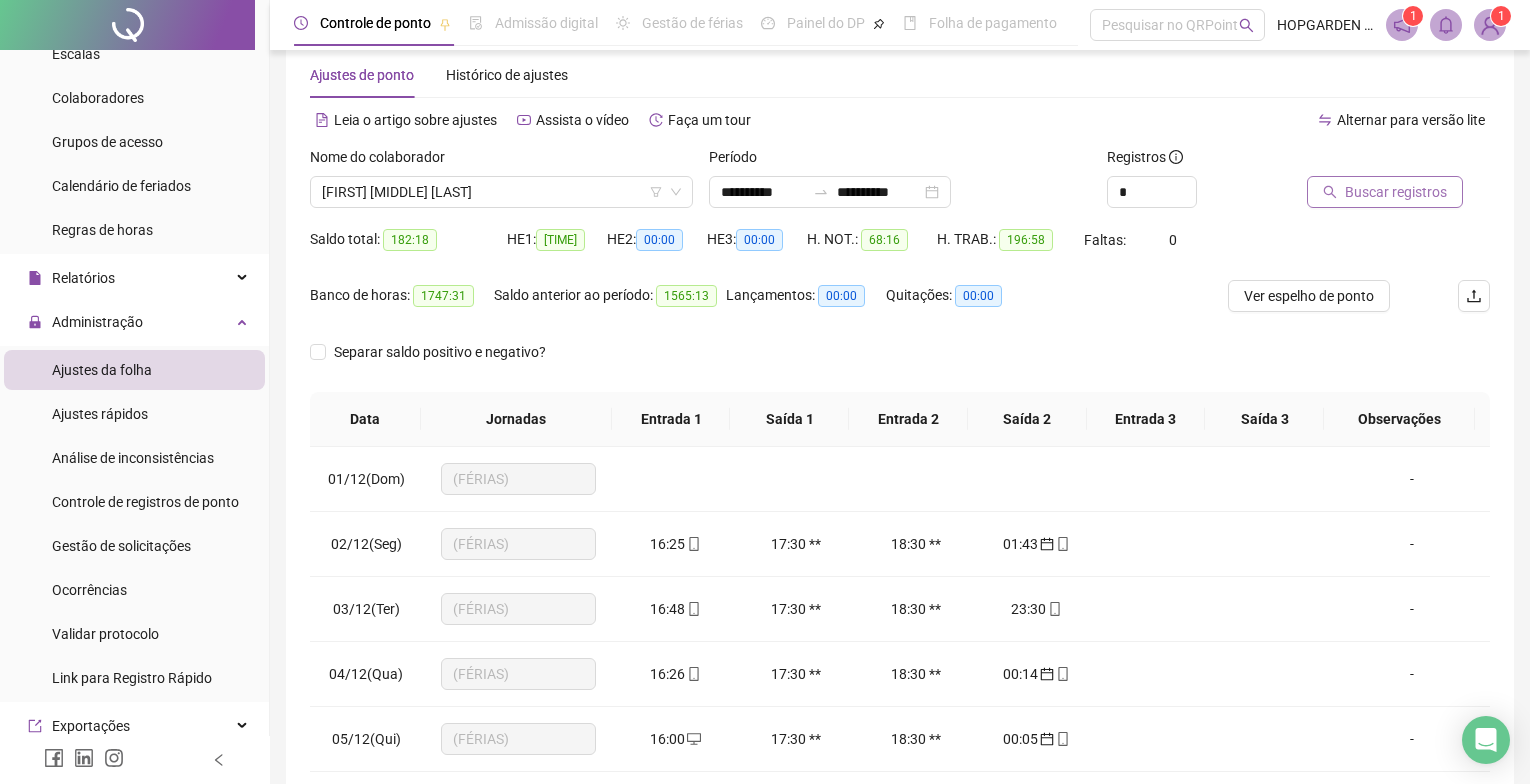 click on "Buscar registros" at bounding box center [1396, 192] 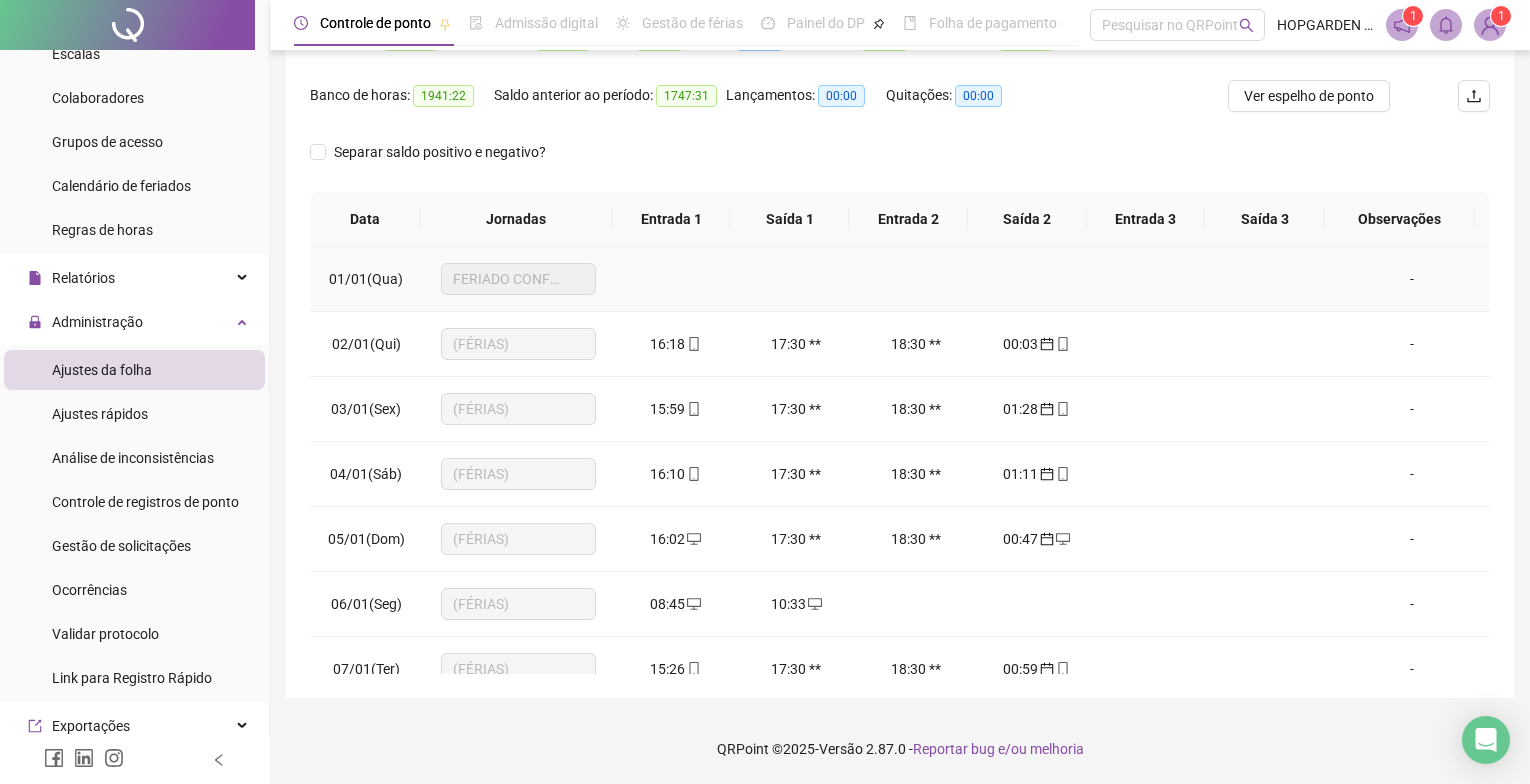 scroll, scrollTop: 0, scrollLeft: 0, axis: both 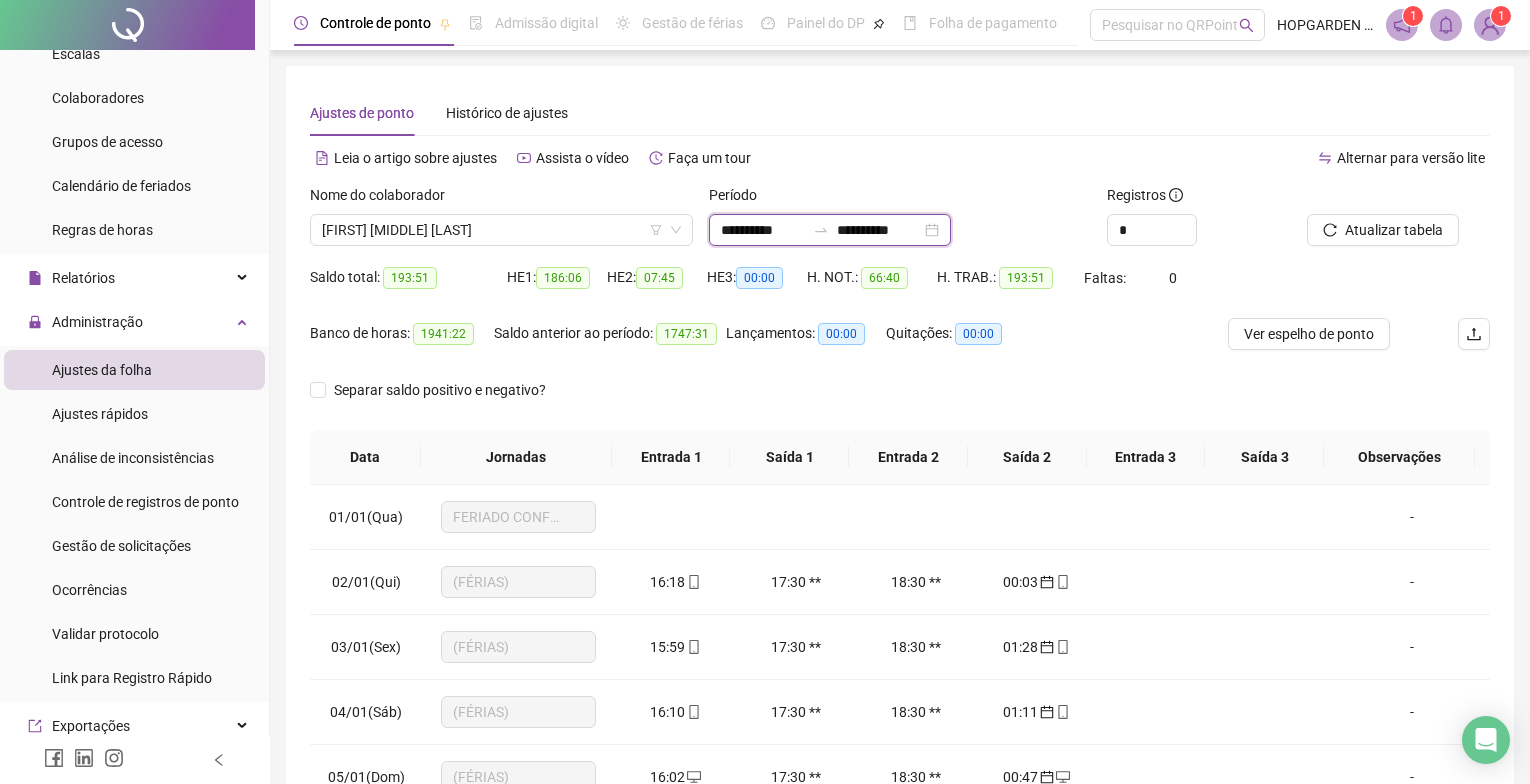 click on "**********" at bounding box center (763, 230) 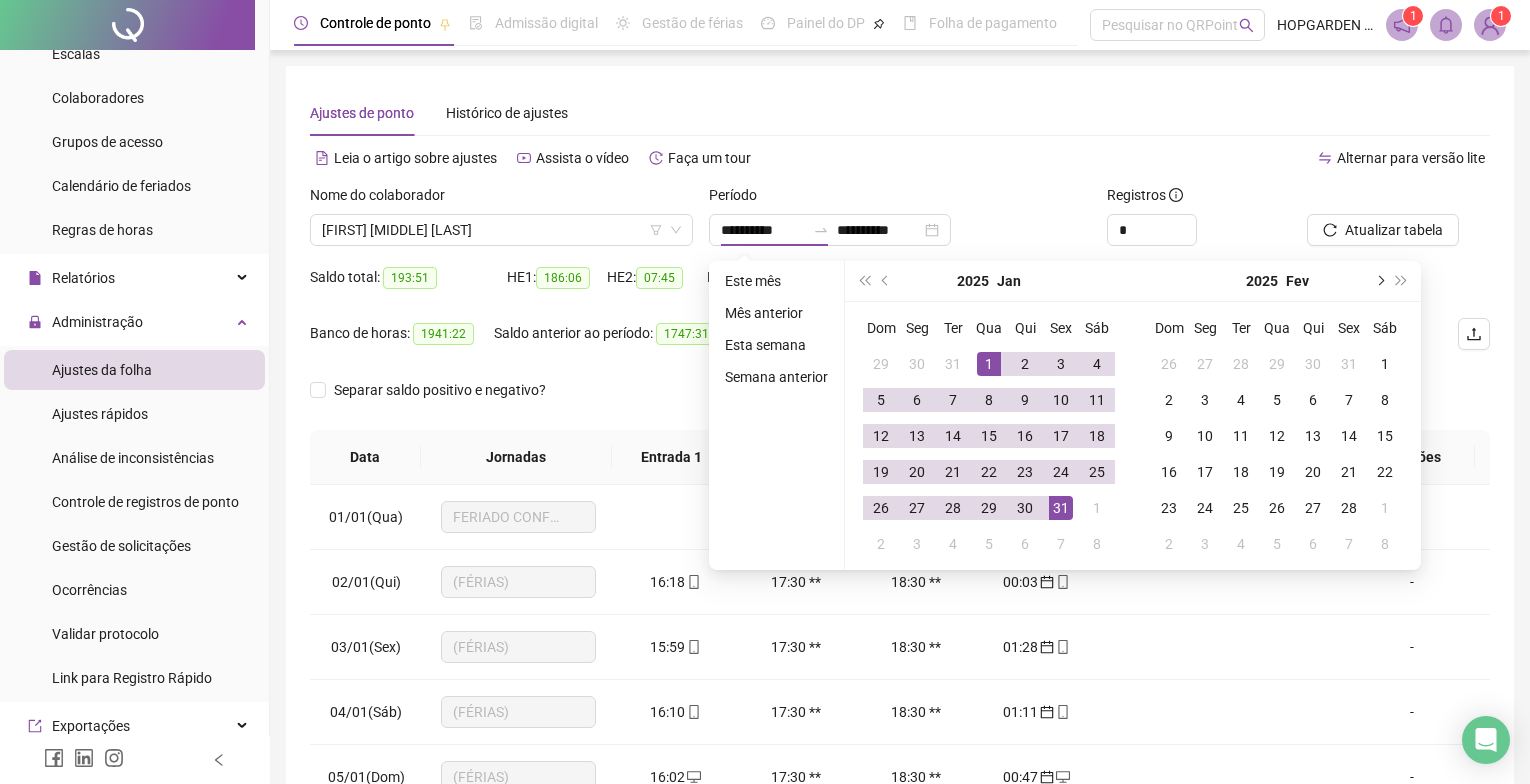 click at bounding box center (1379, 281) 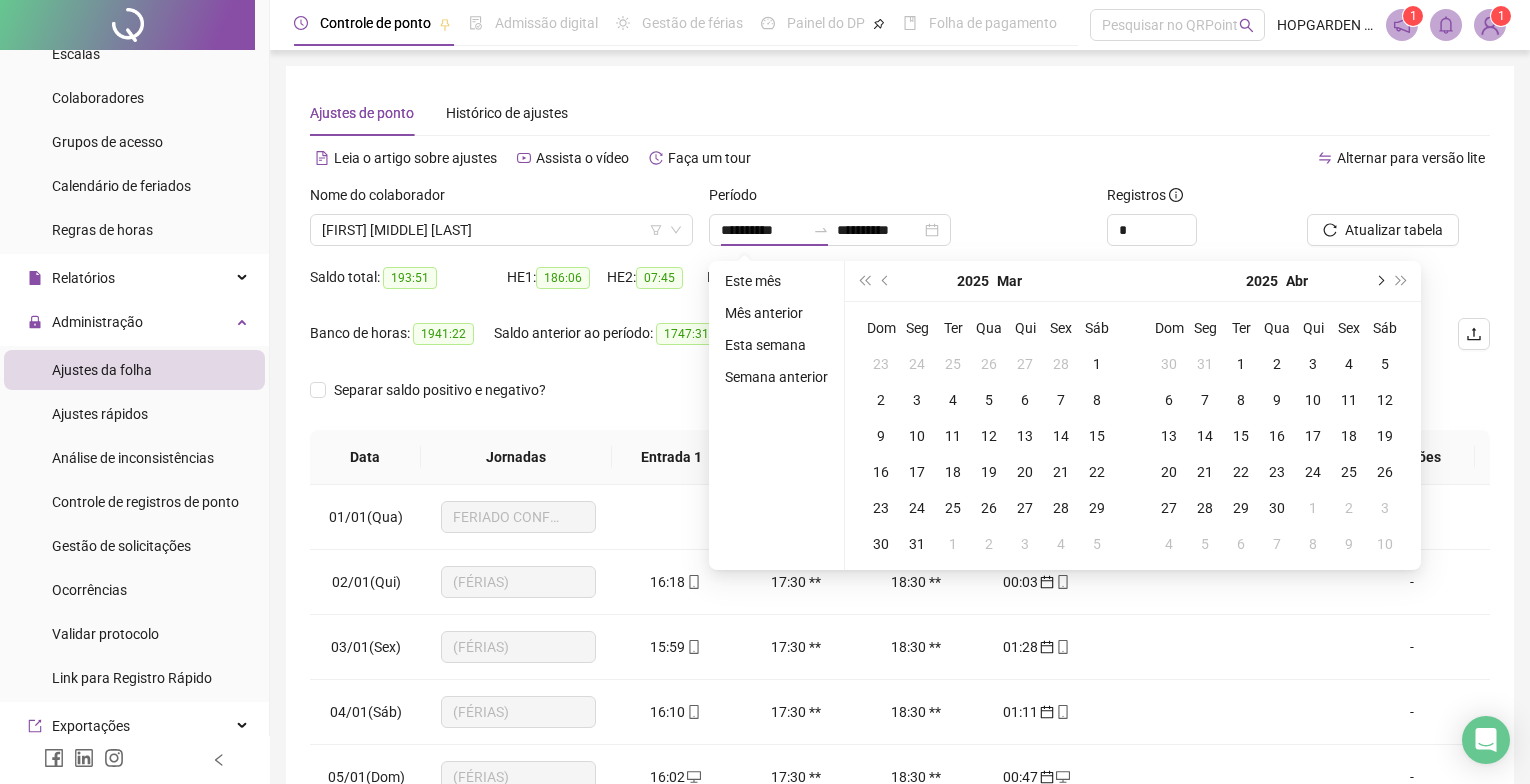 click at bounding box center [1379, 281] 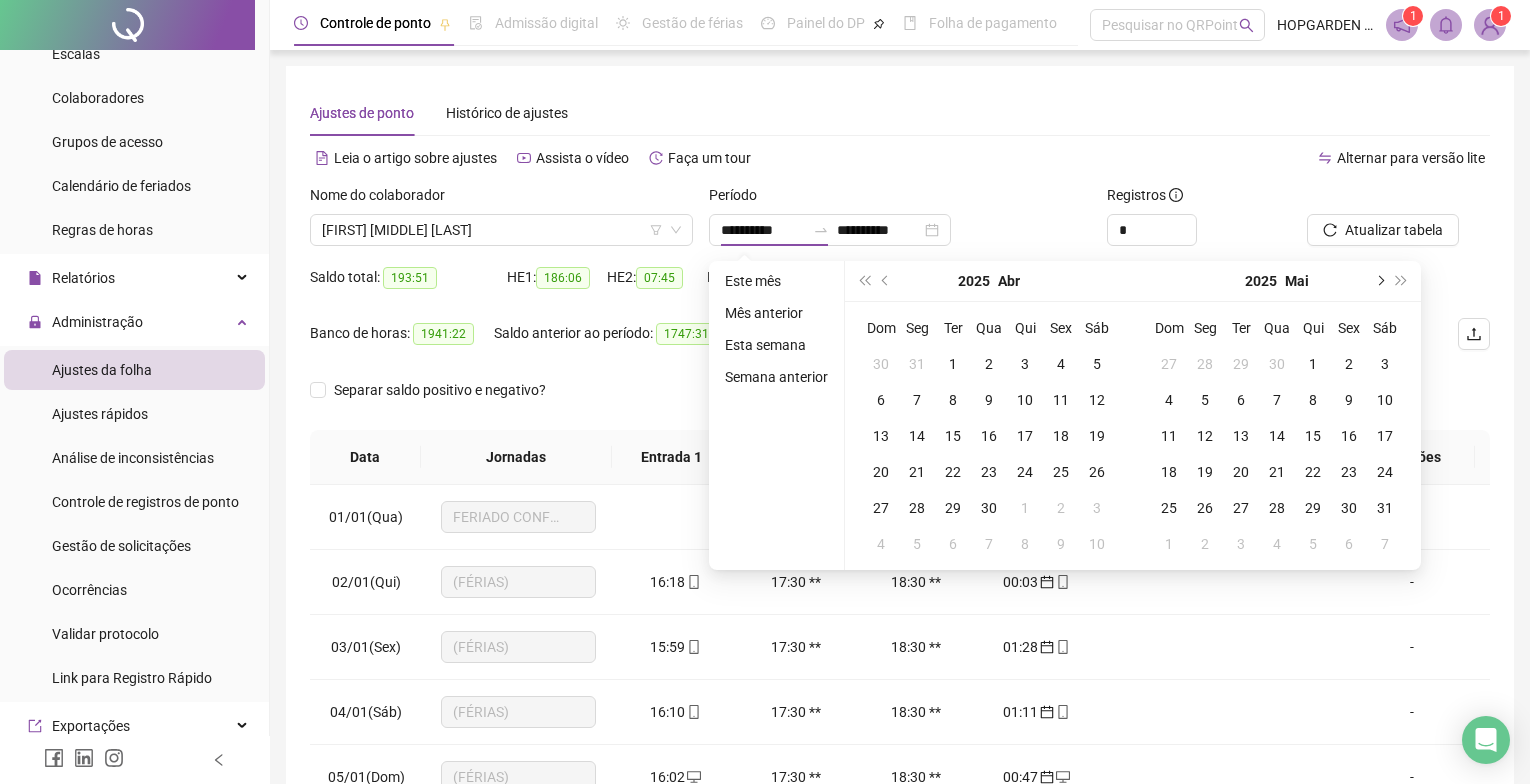 click at bounding box center [1379, 281] 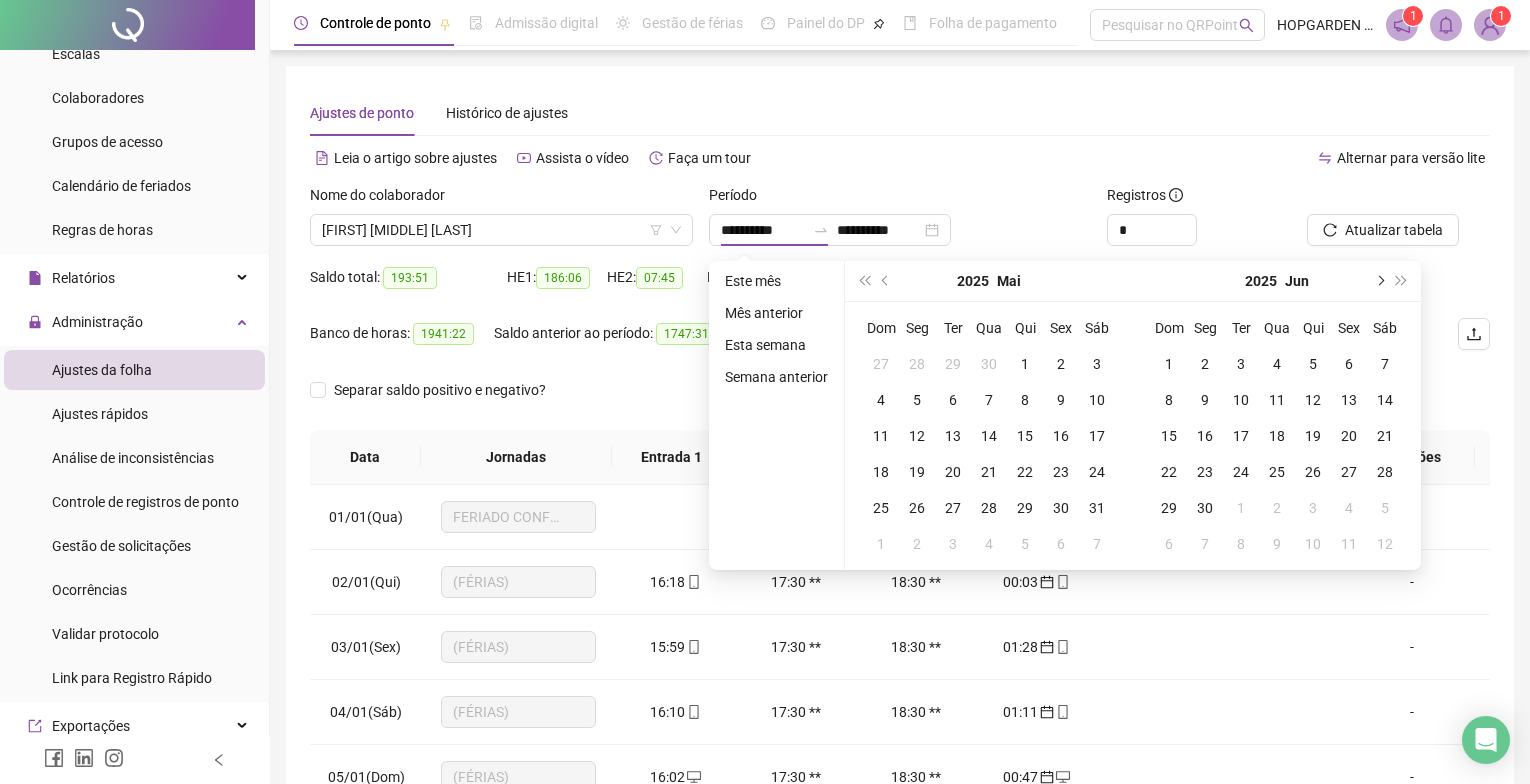 click at bounding box center (1379, 281) 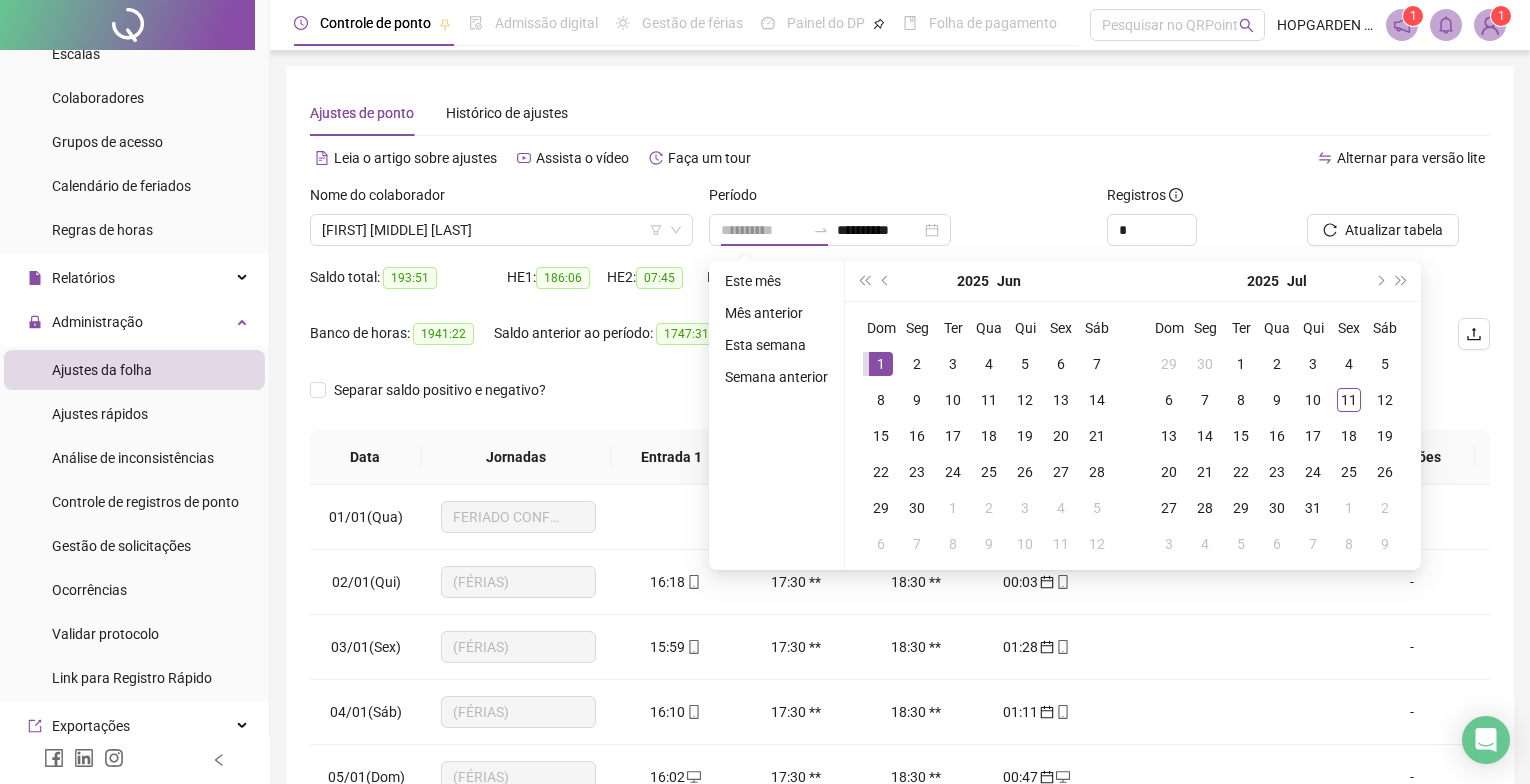 type on "**********" 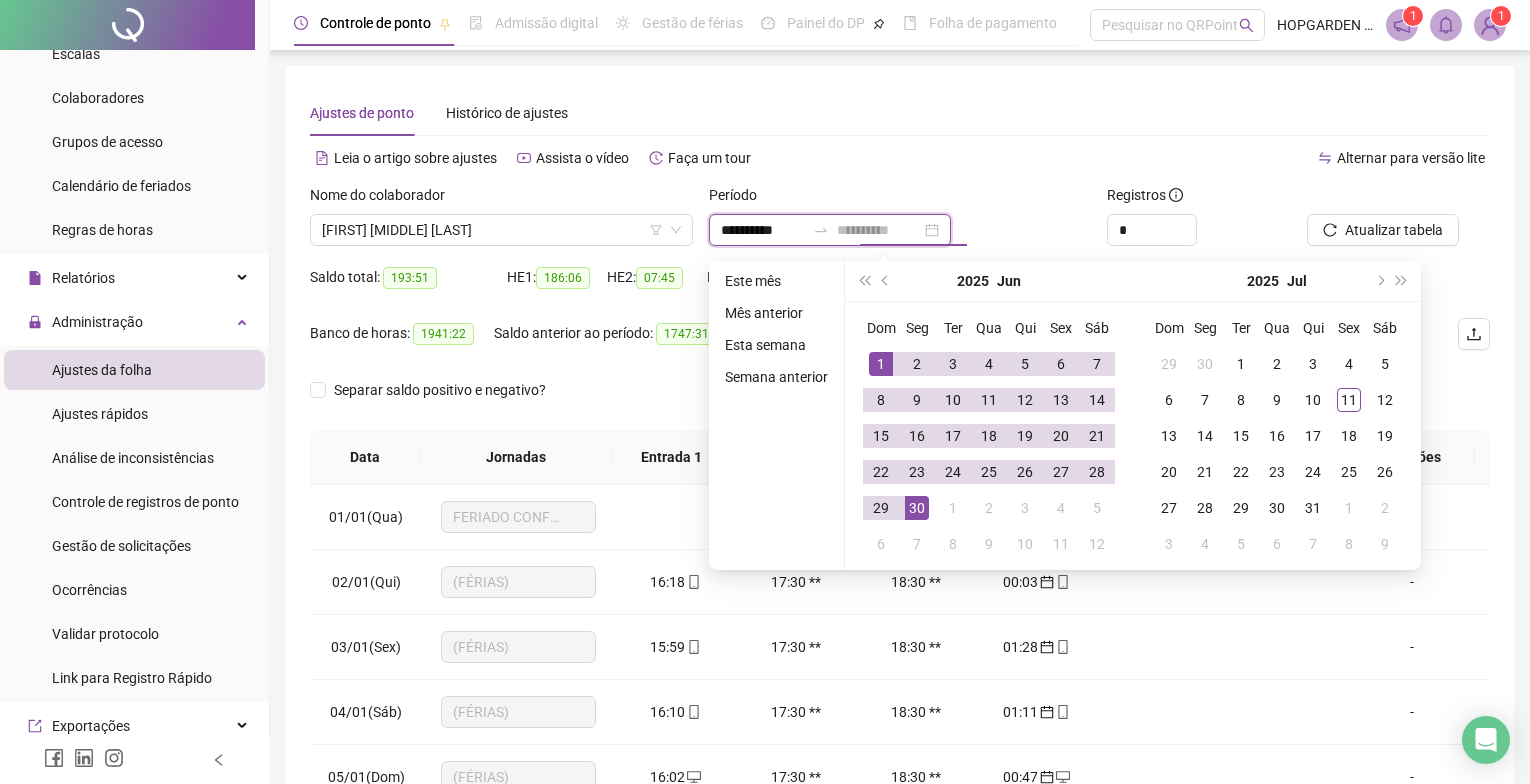 type on "**********" 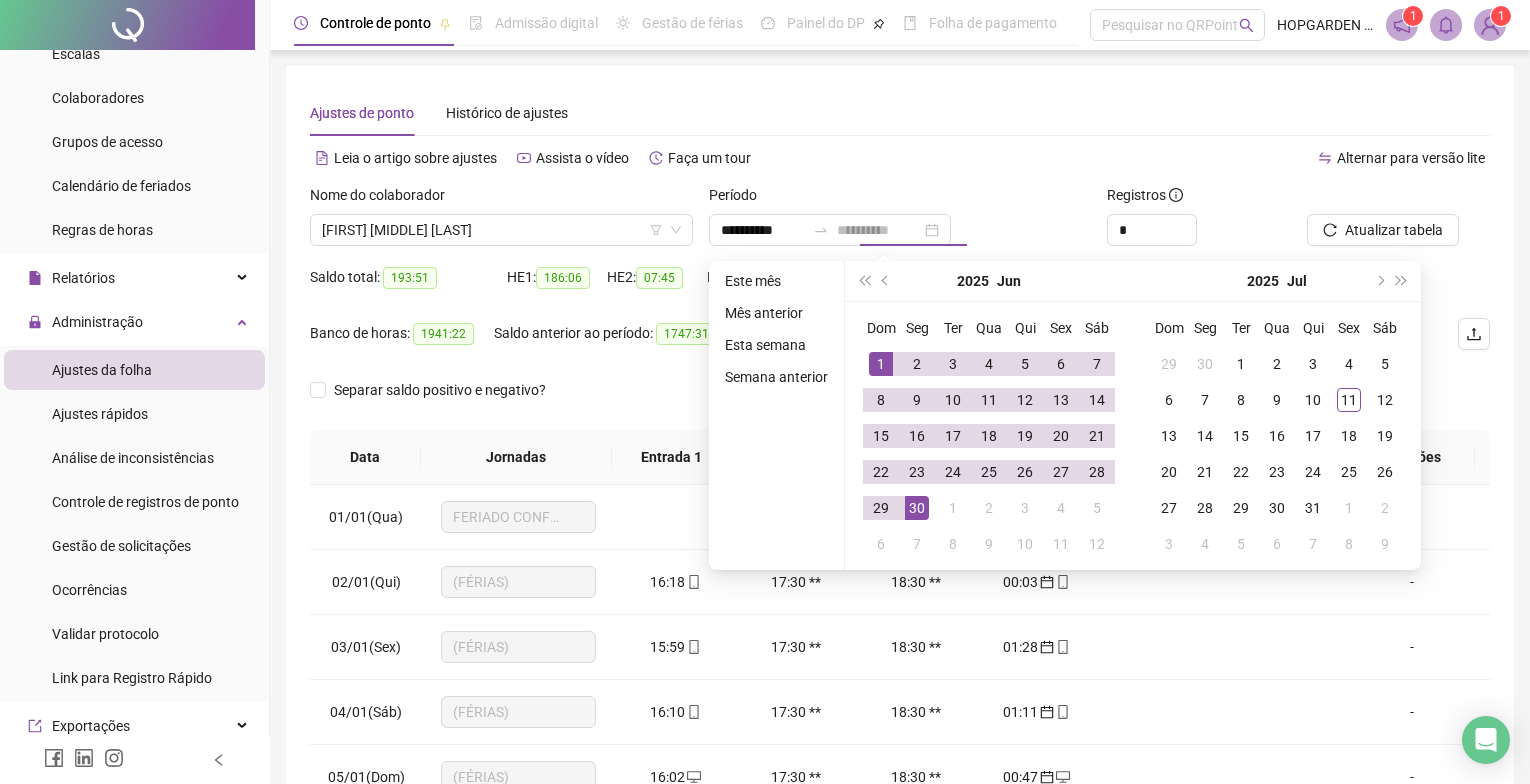 click on "30" at bounding box center (917, 508) 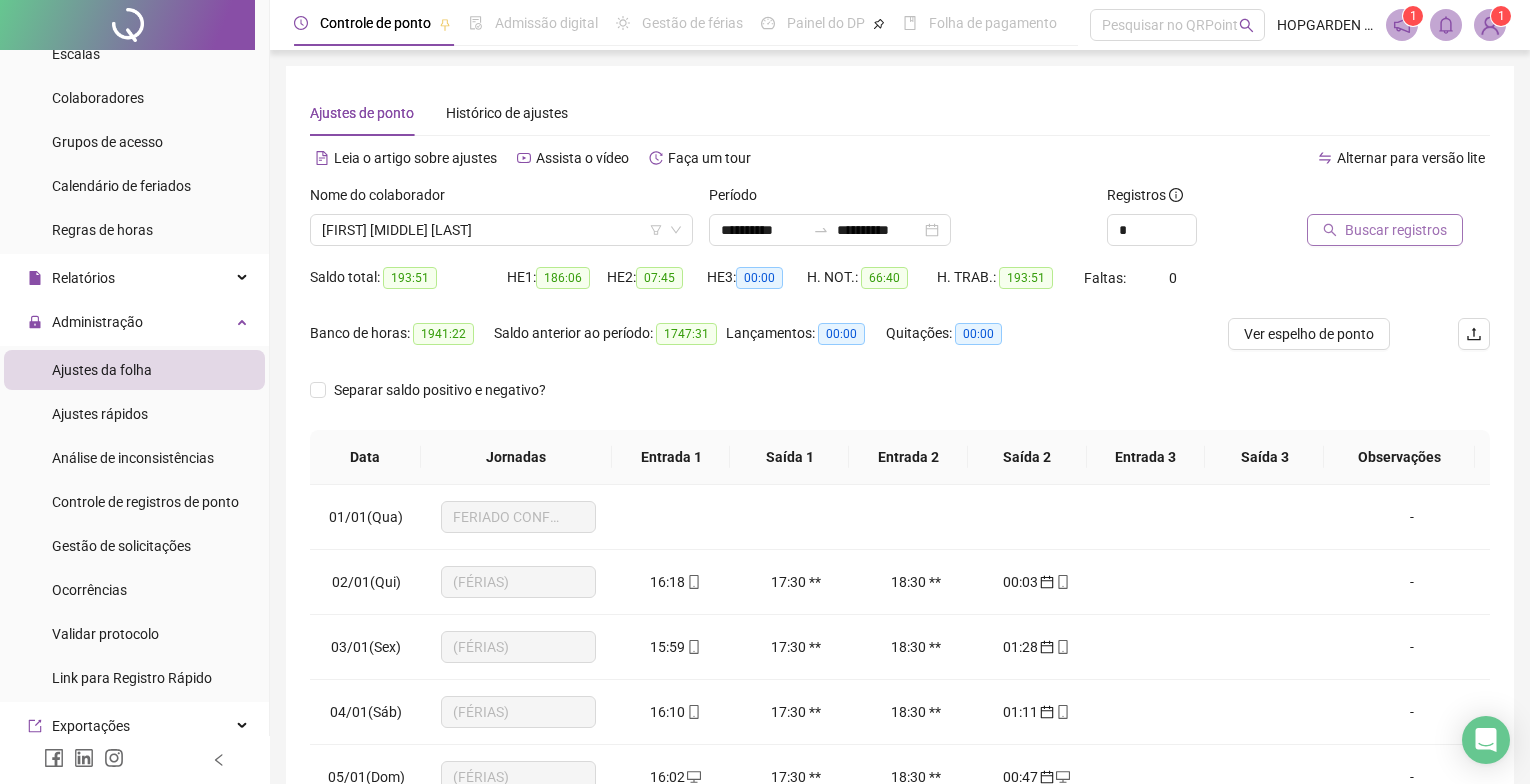 click on "Buscar registros" at bounding box center [1396, 230] 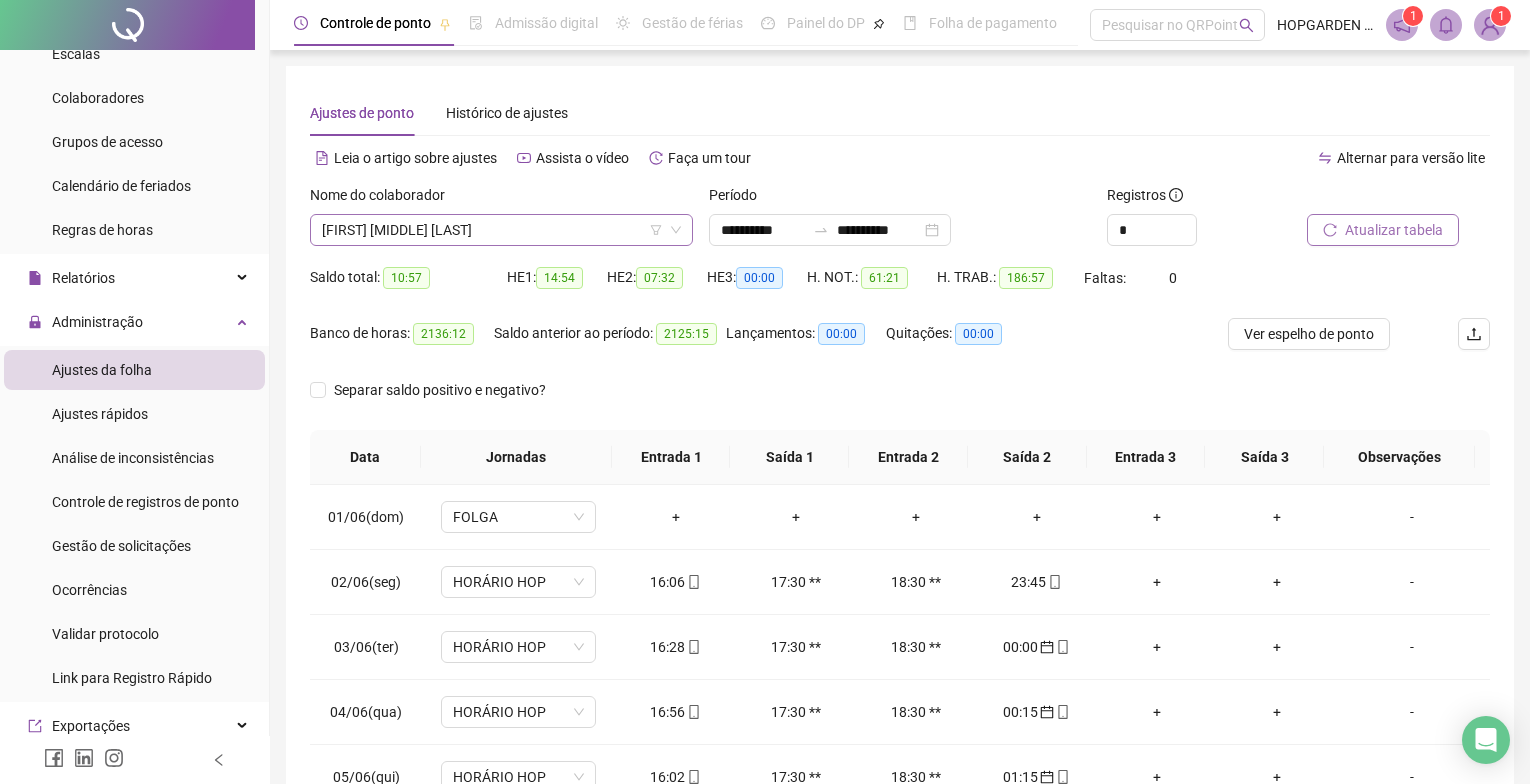 click on "[FIRST] [MIDDLE] [LAST]" at bounding box center [501, 230] 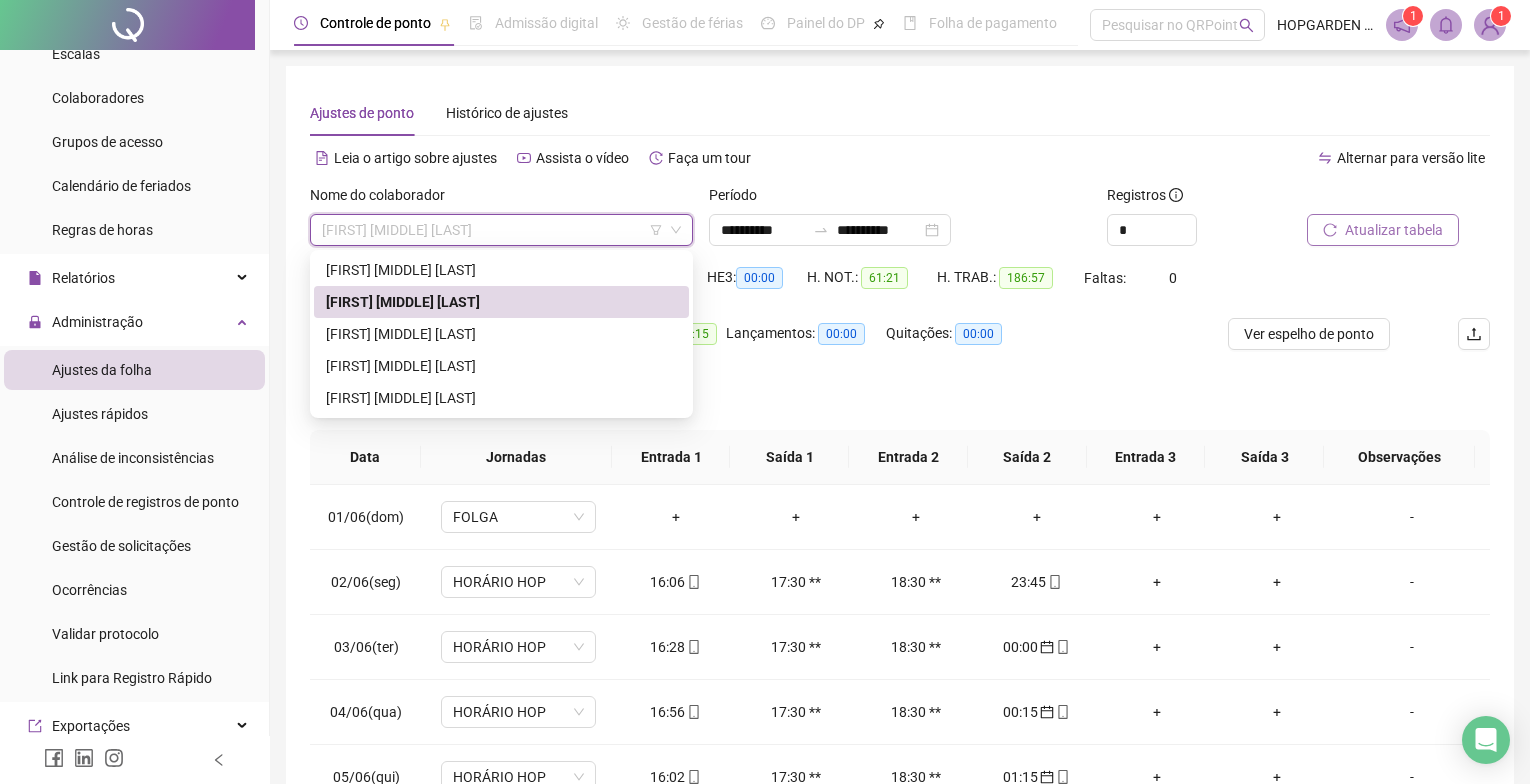 click on "Separar saldo positivo e negativo?" at bounding box center (900, 402) 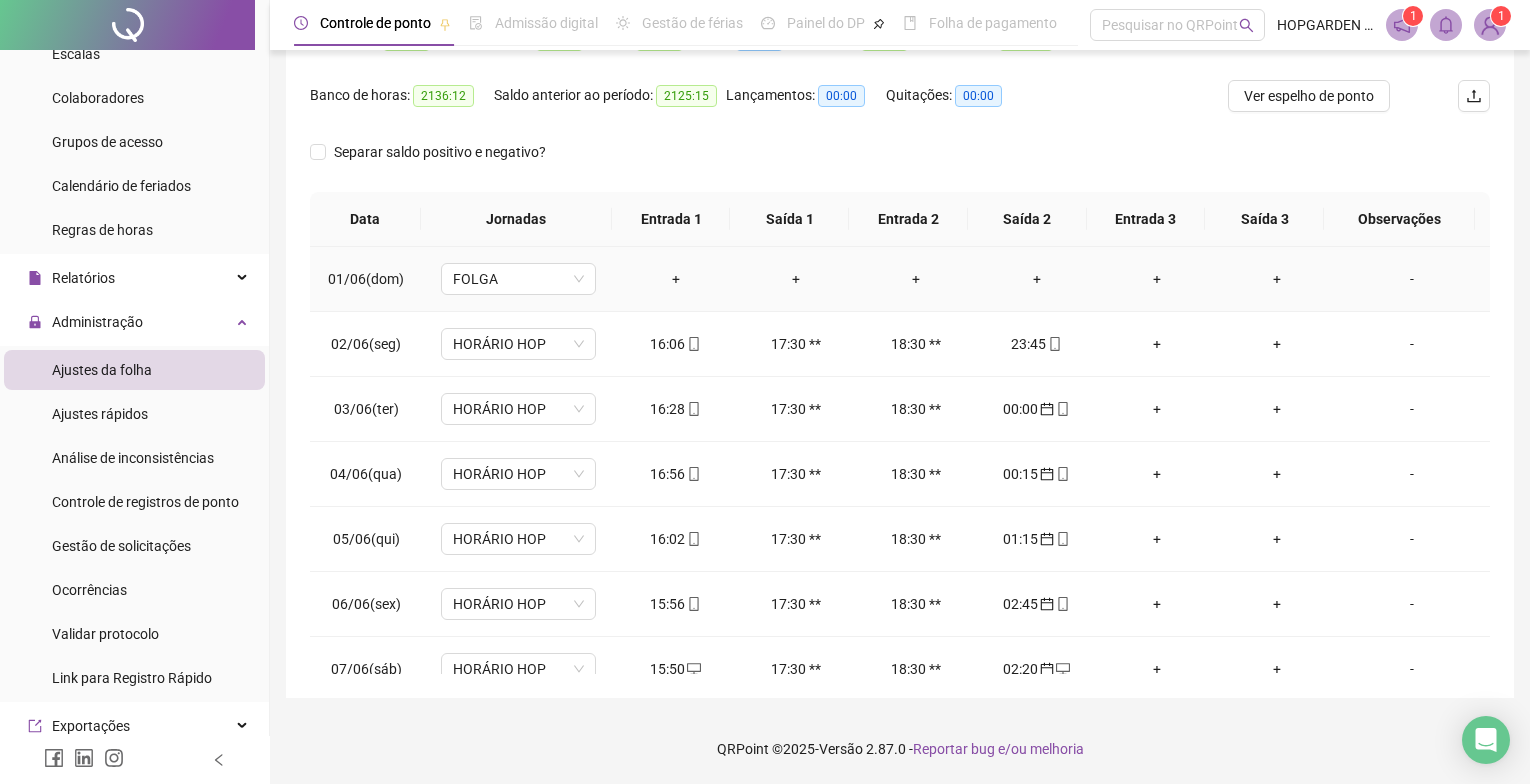 scroll, scrollTop: 138, scrollLeft: 0, axis: vertical 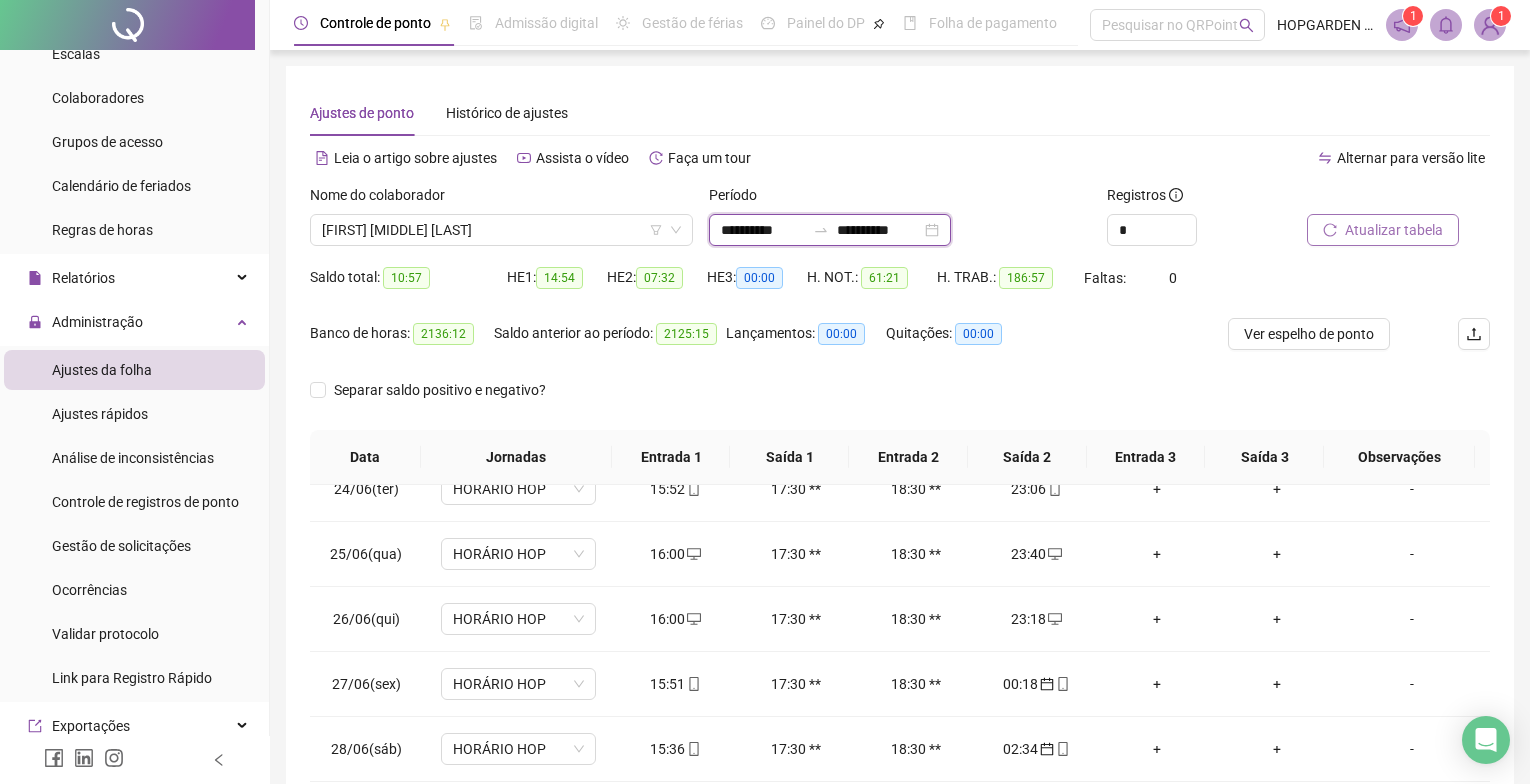 click on "**********" at bounding box center (763, 230) 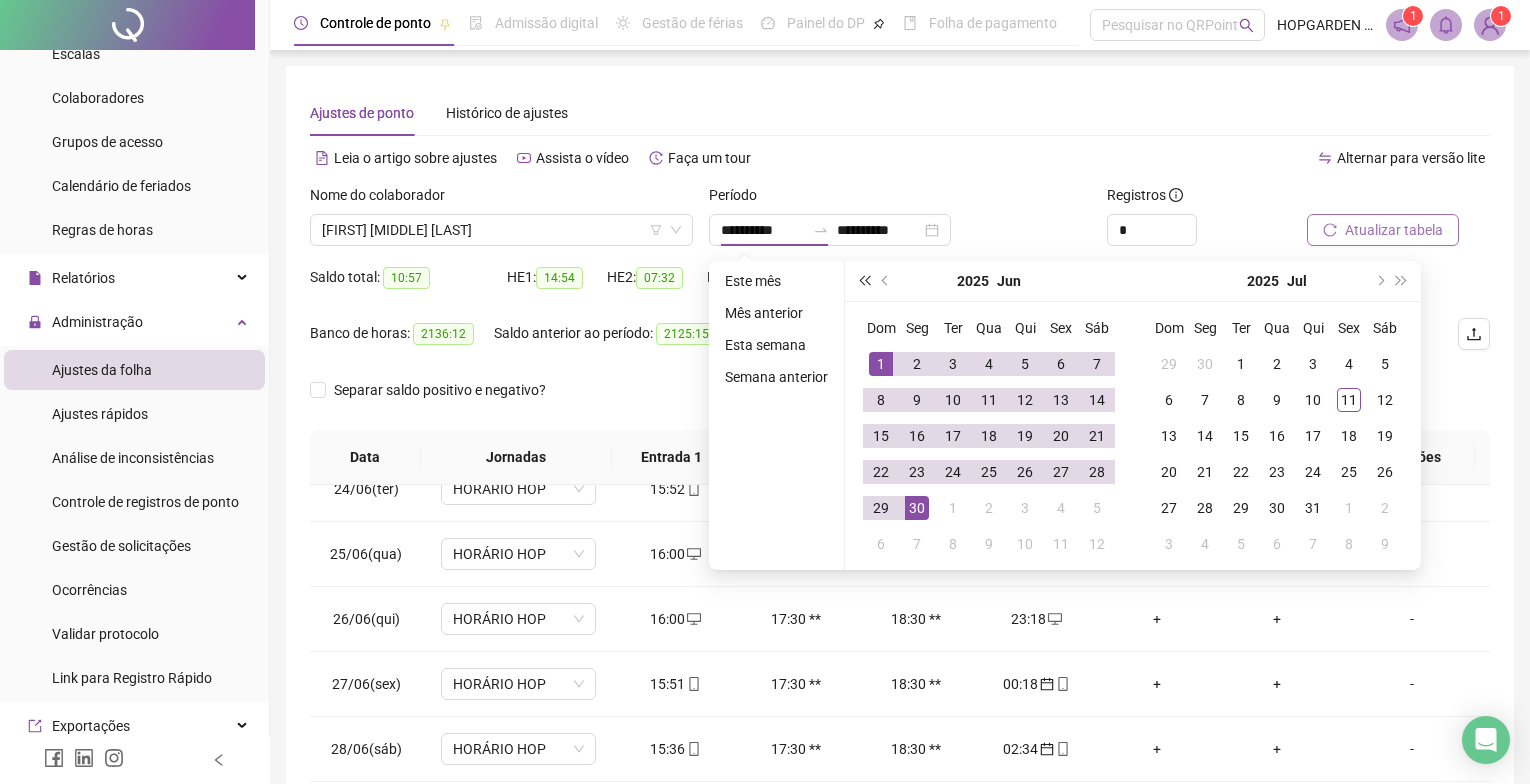 click at bounding box center [864, 281] 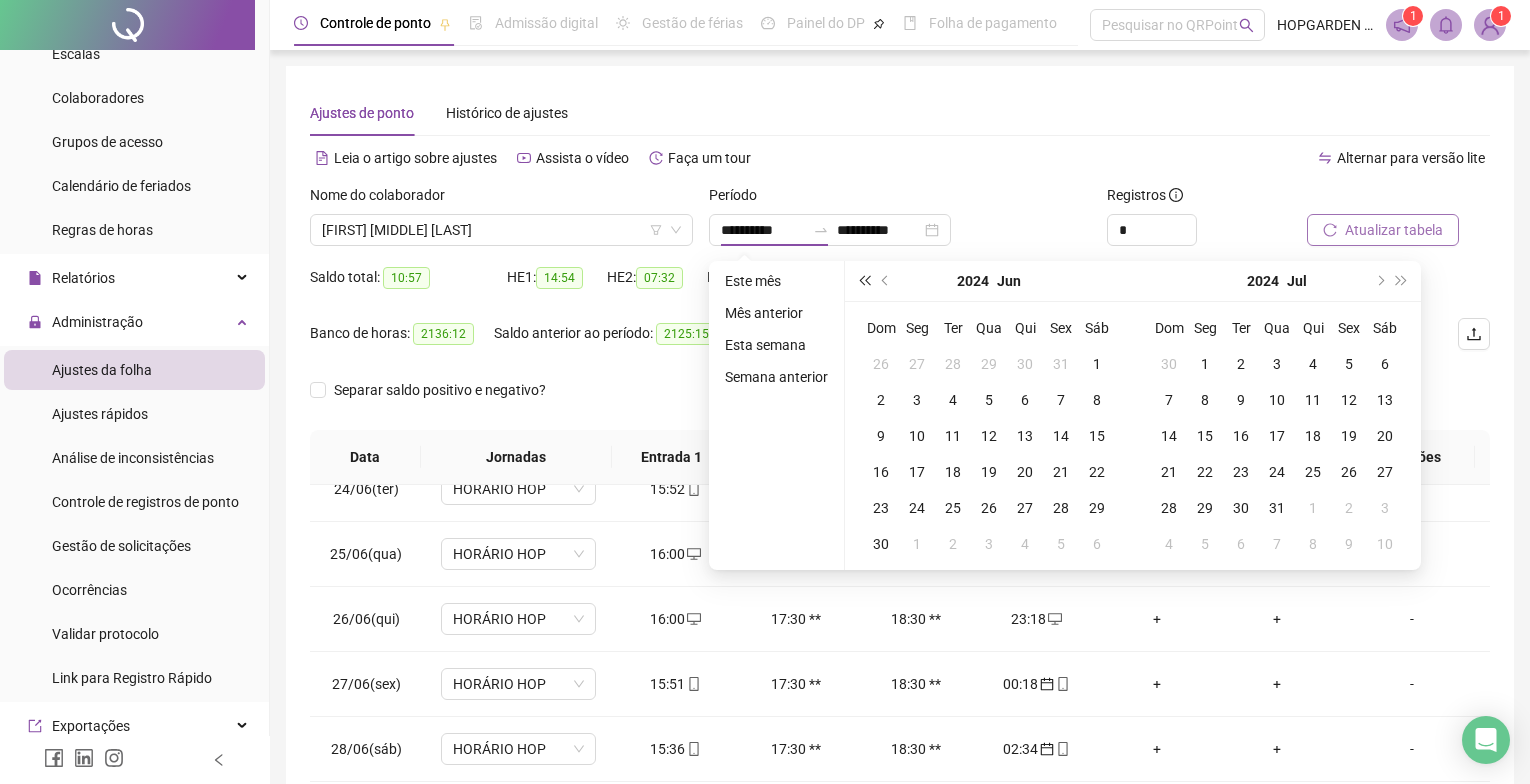 click at bounding box center (864, 281) 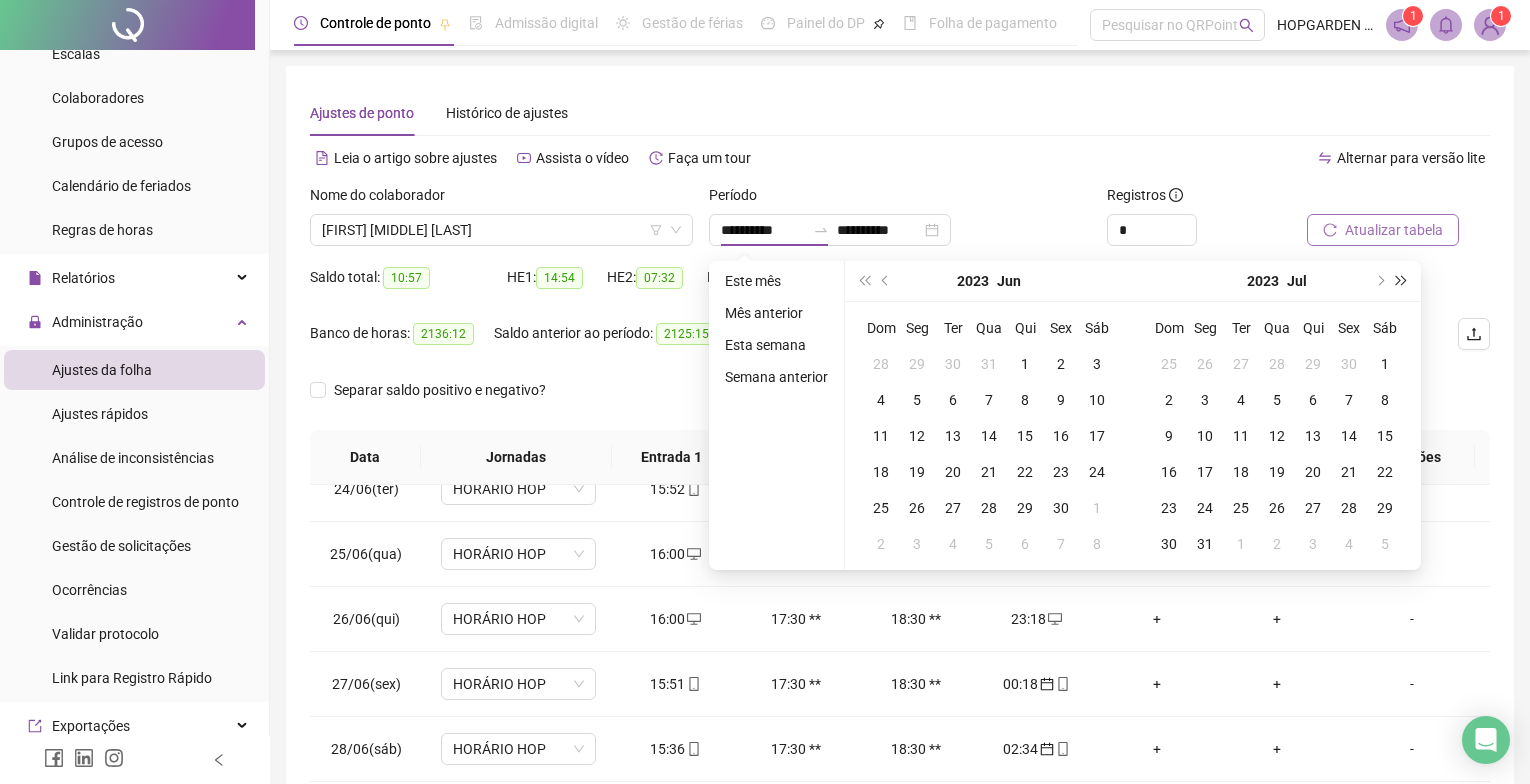 click at bounding box center (1402, 281) 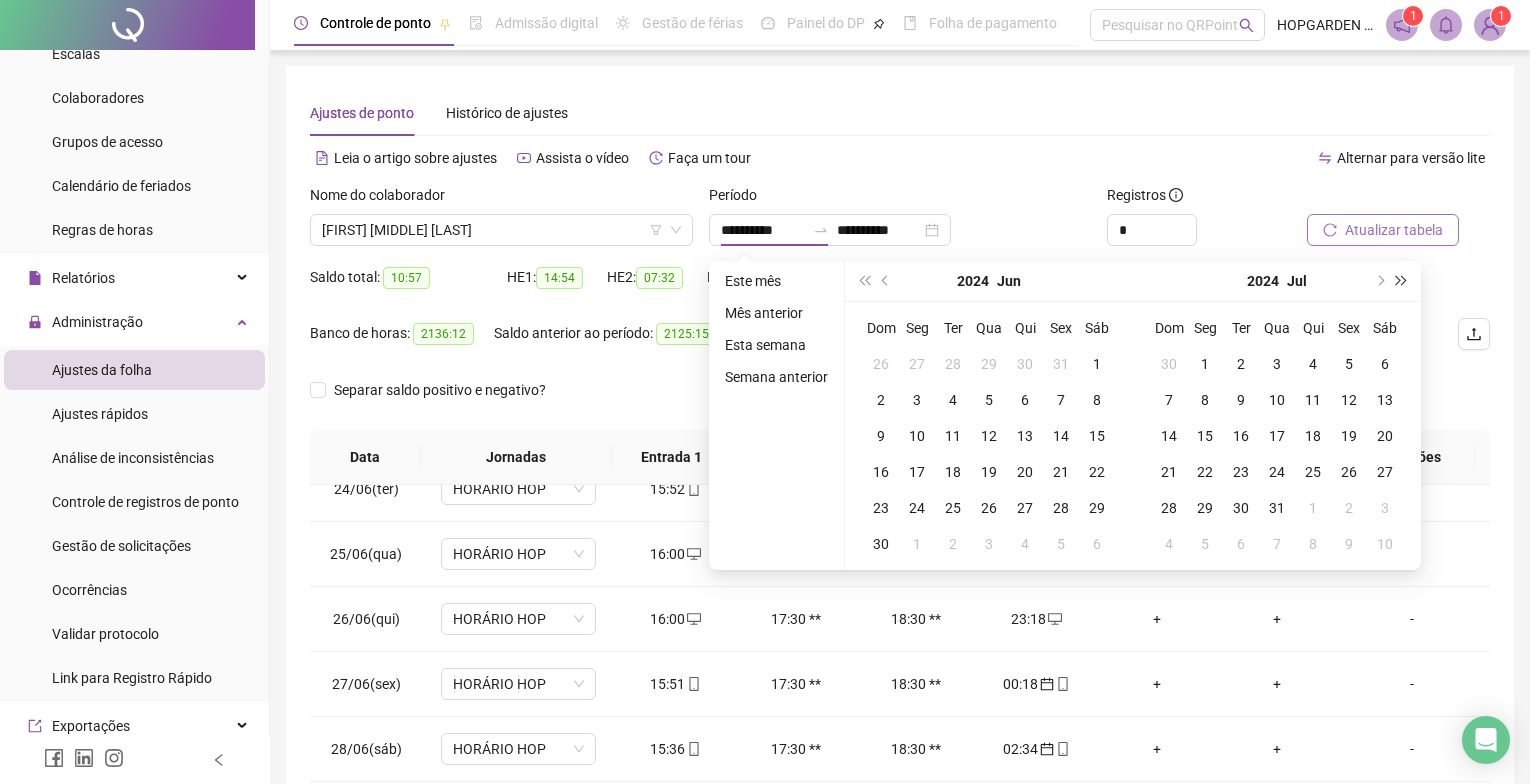 click at bounding box center (1402, 281) 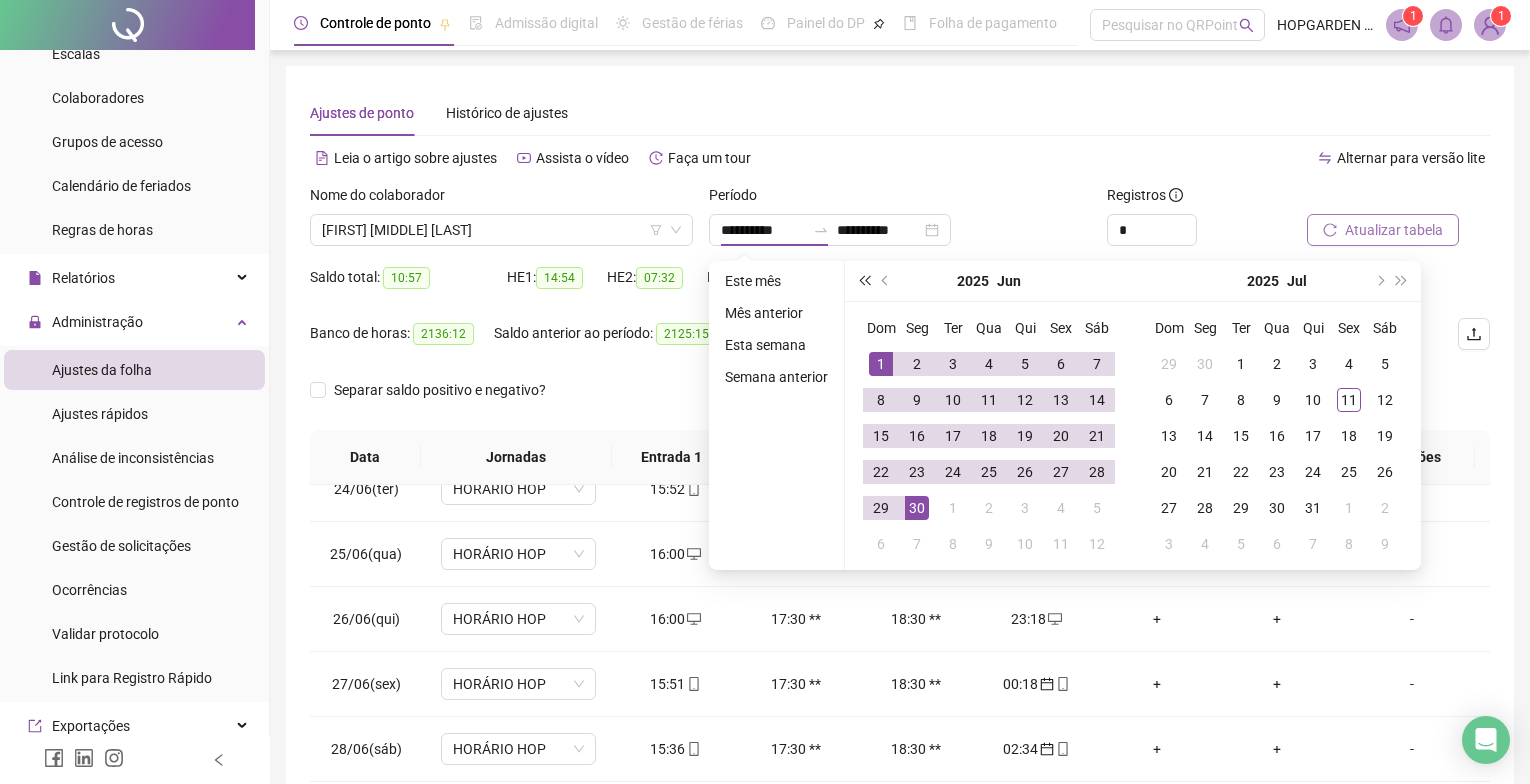 click at bounding box center (864, 281) 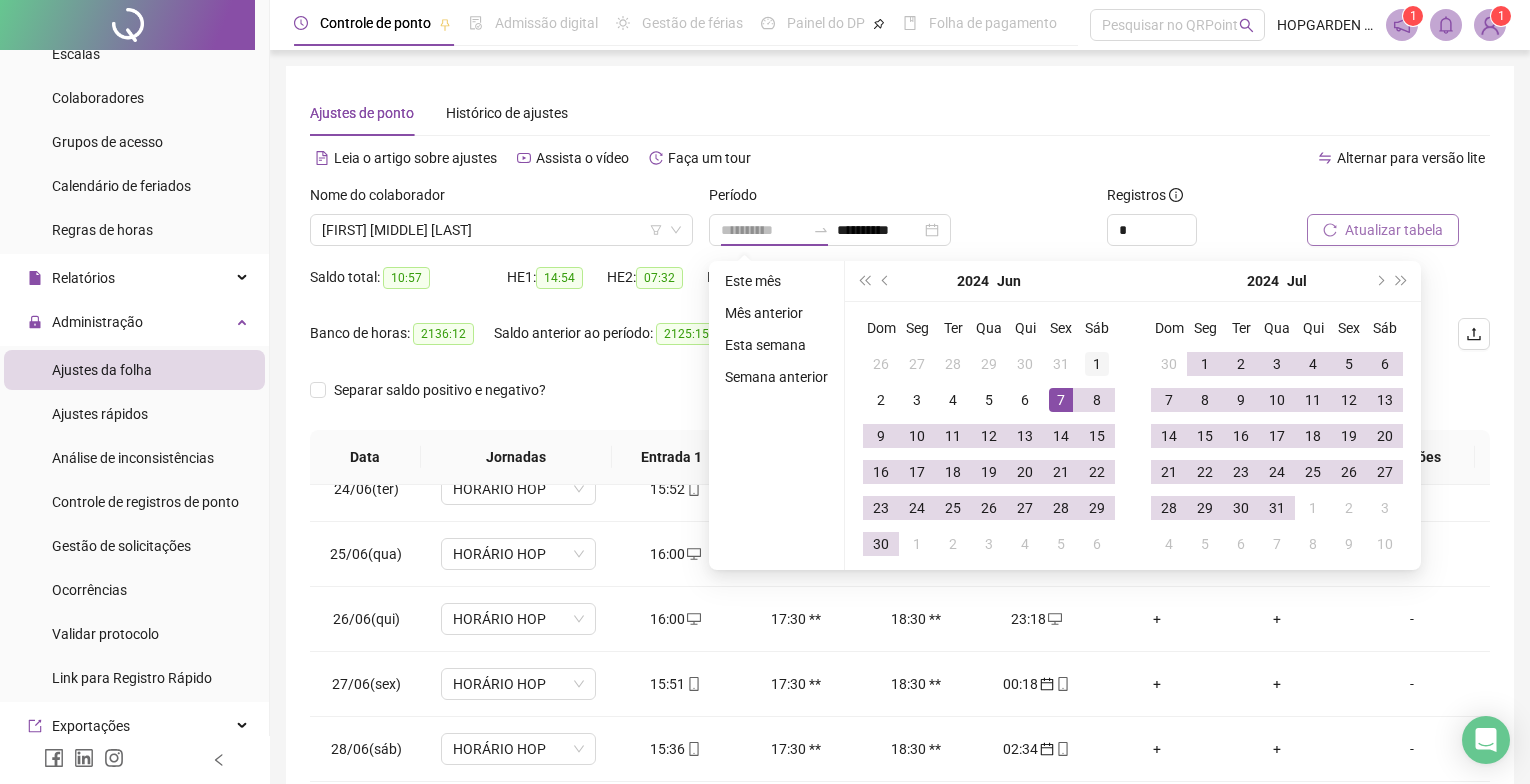 type on "**********" 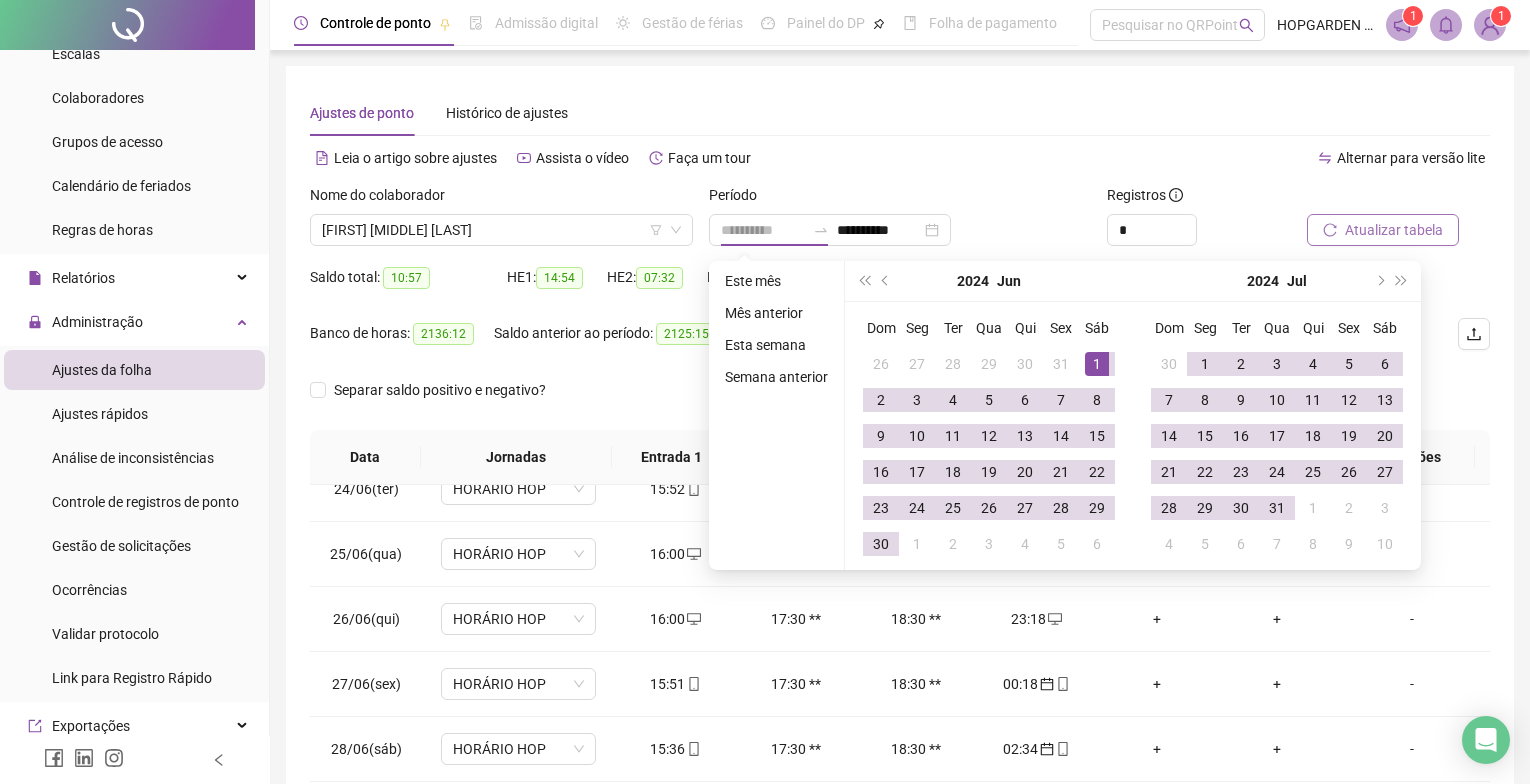 click on "1" at bounding box center [1097, 364] 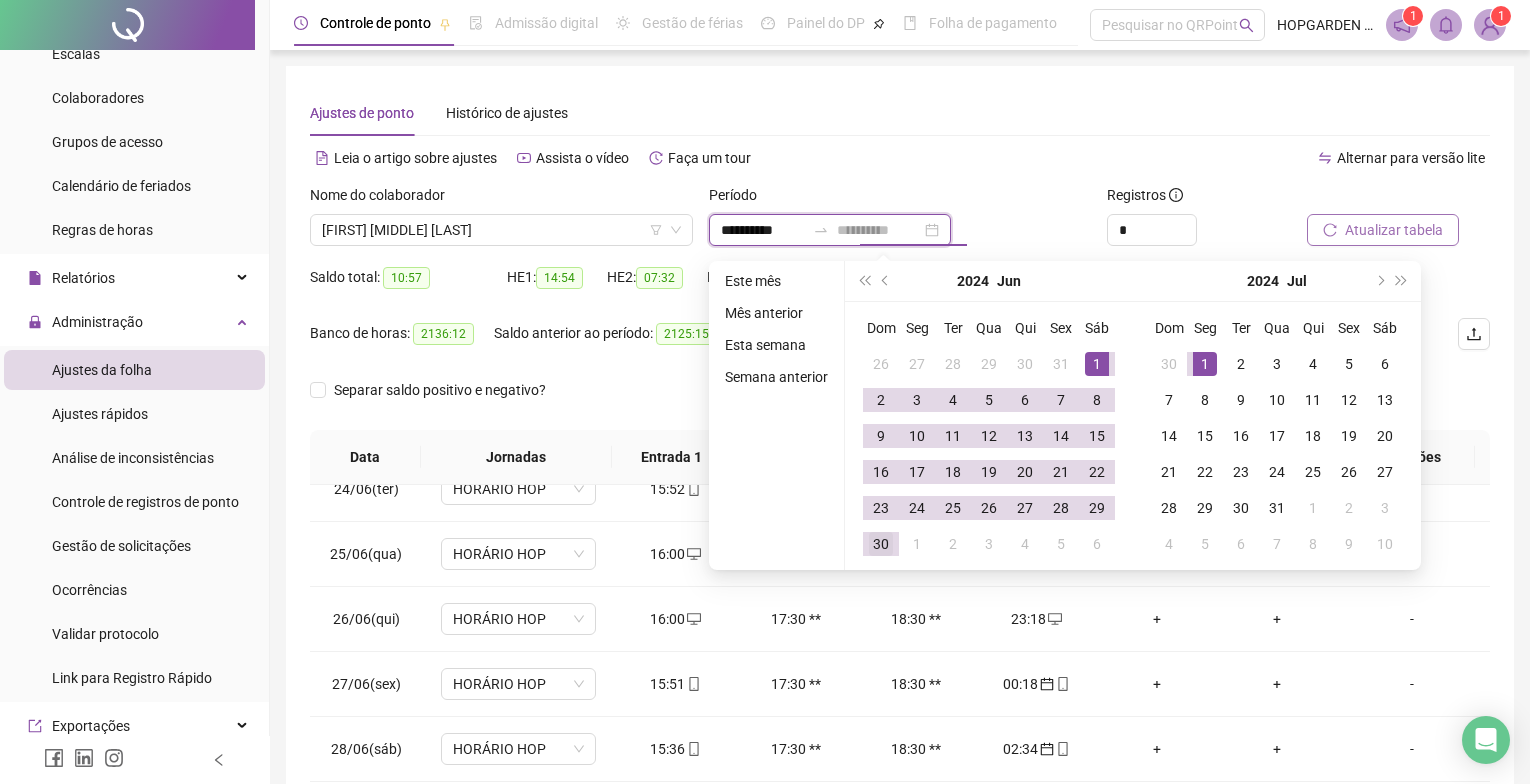 type on "**********" 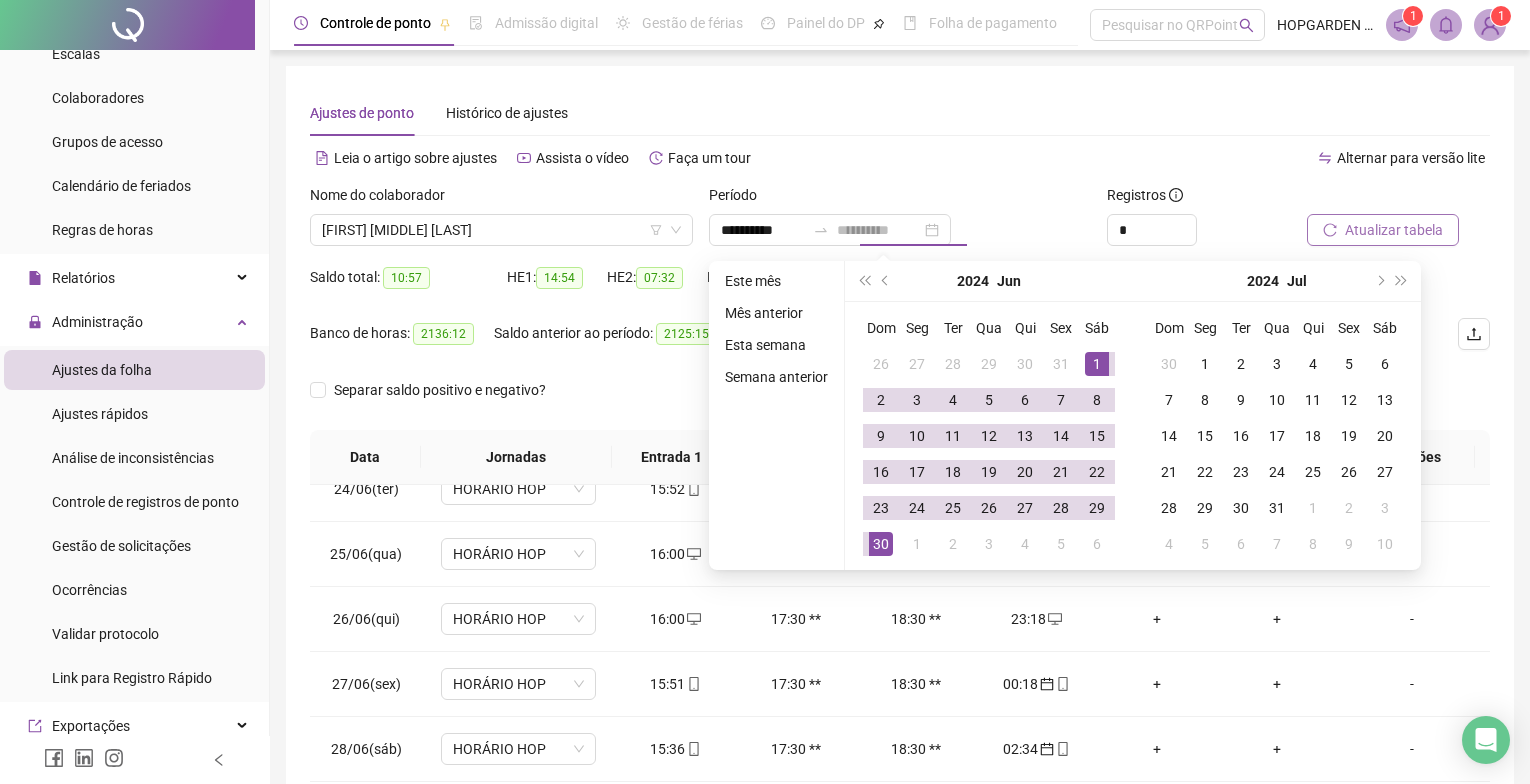 click on "30" at bounding box center [881, 544] 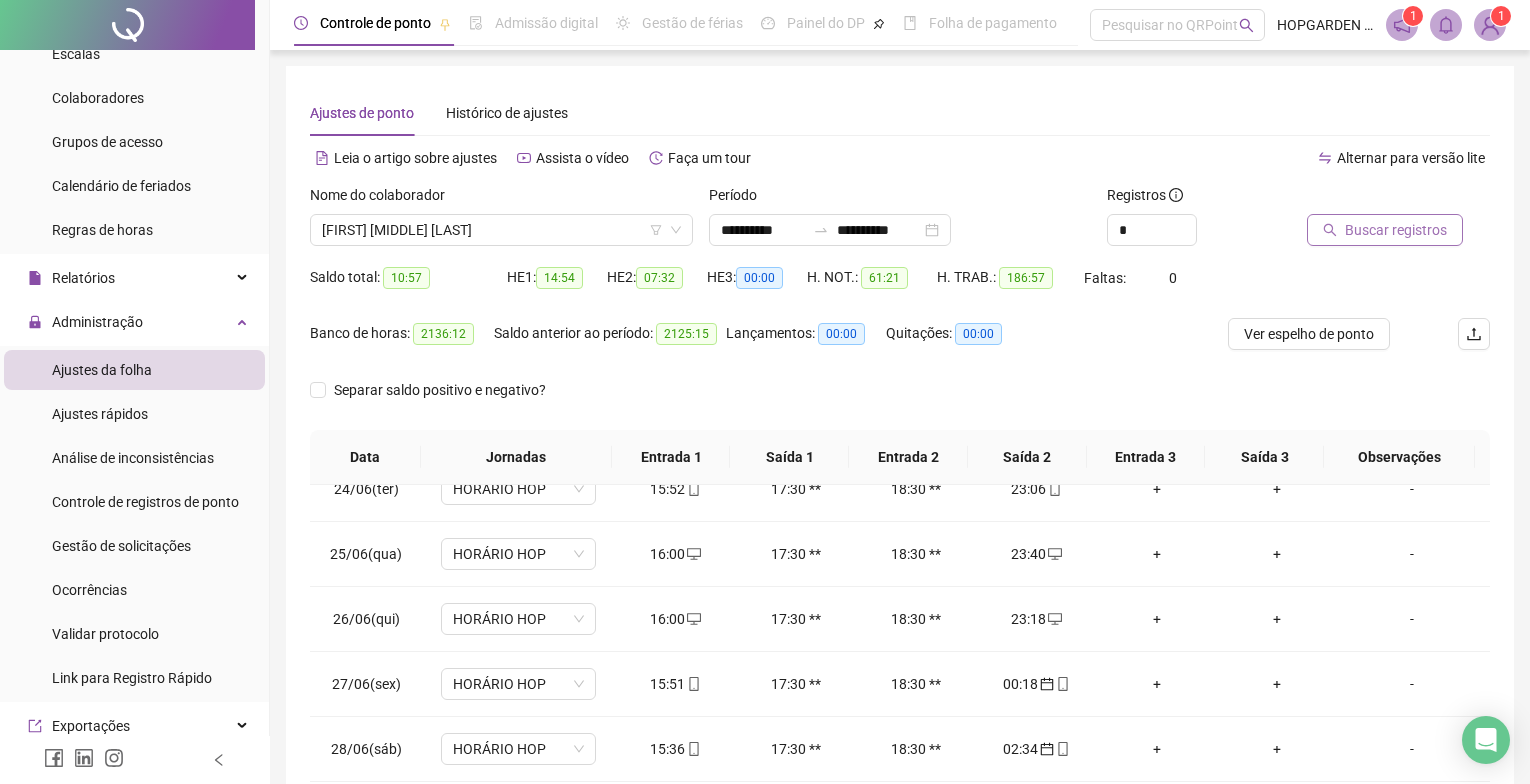click on "Buscar registros" at bounding box center (1396, 230) 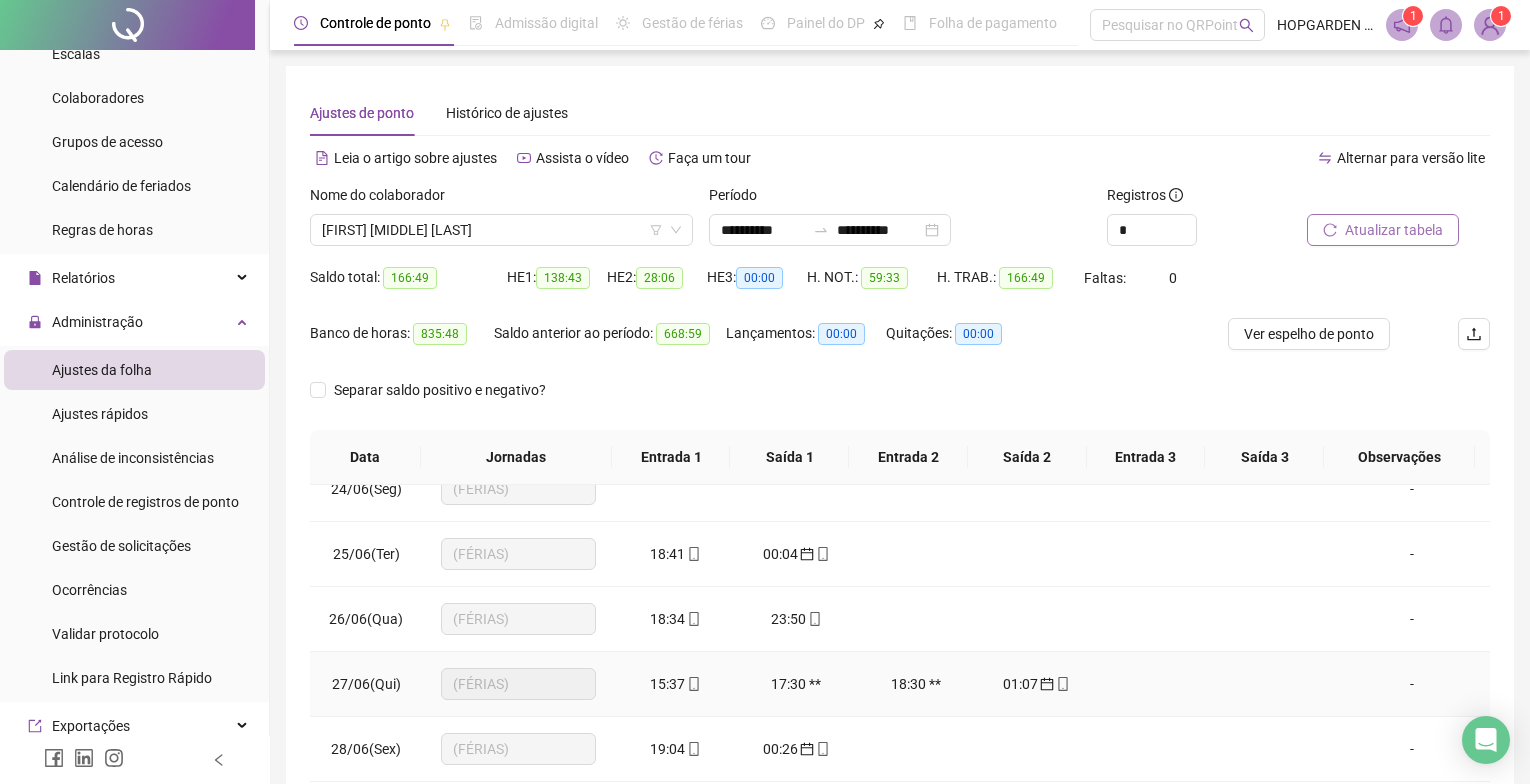 scroll, scrollTop: 200, scrollLeft: 0, axis: vertical 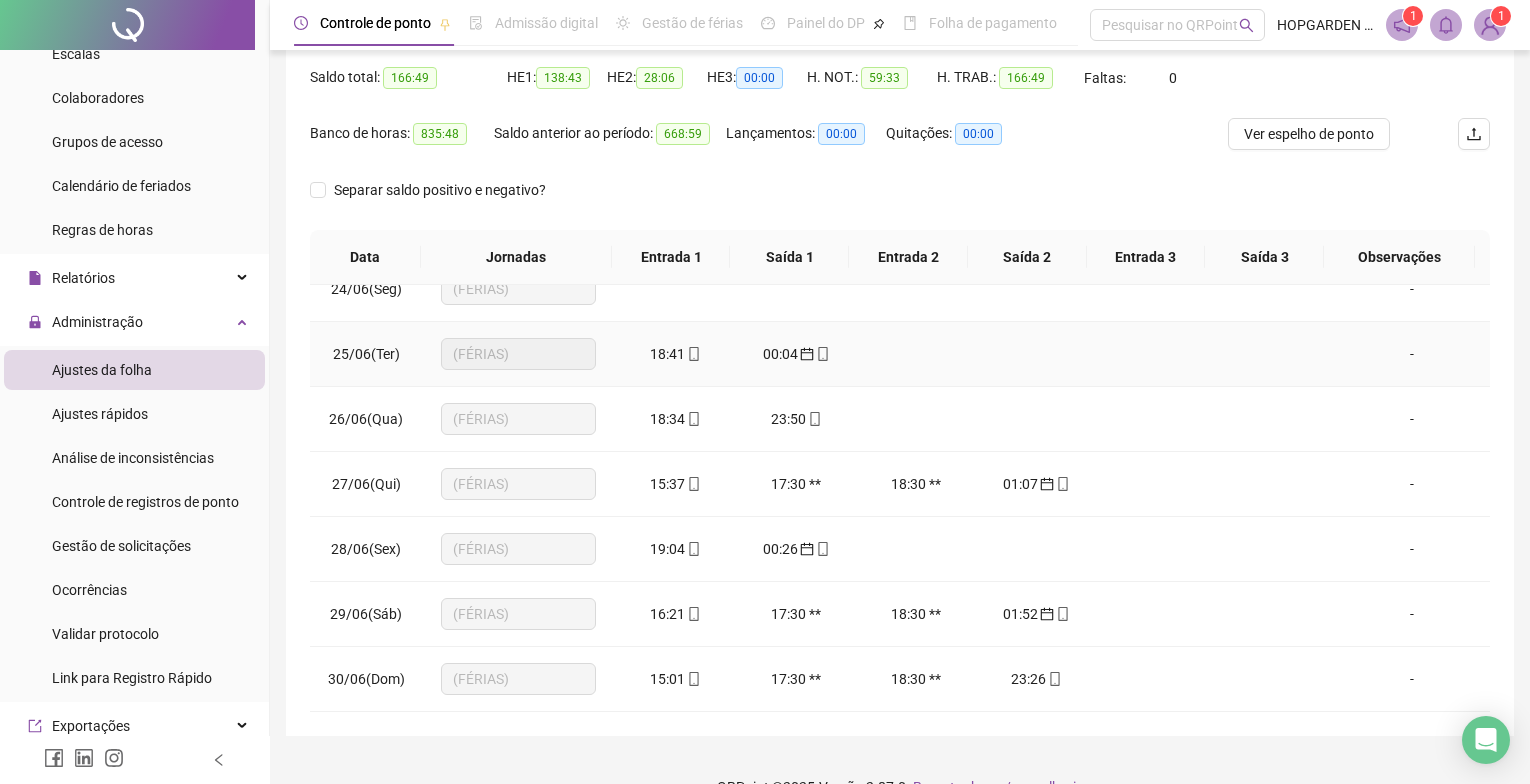 click on "-" at bounding box center [1412, 354] 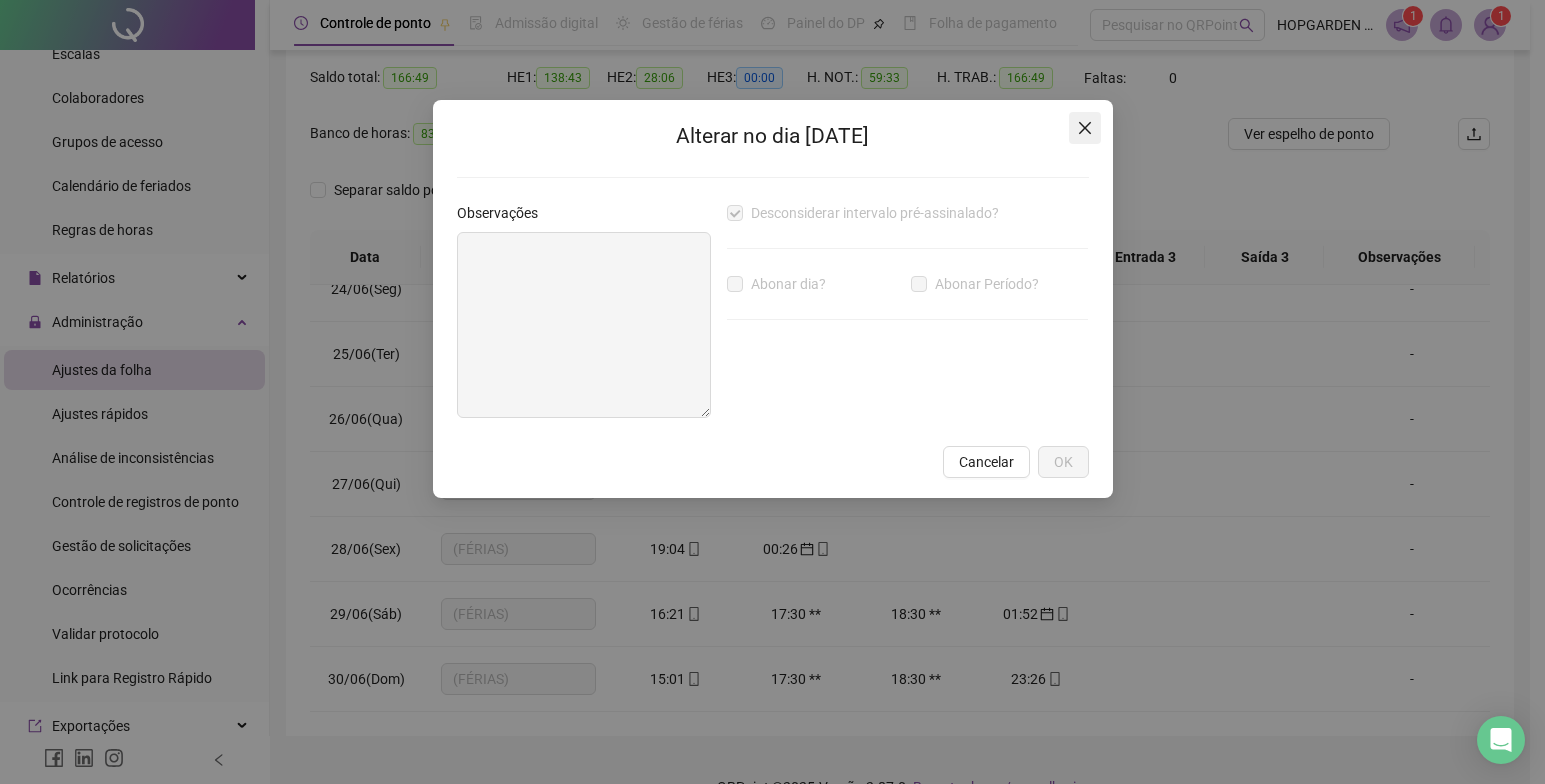 click 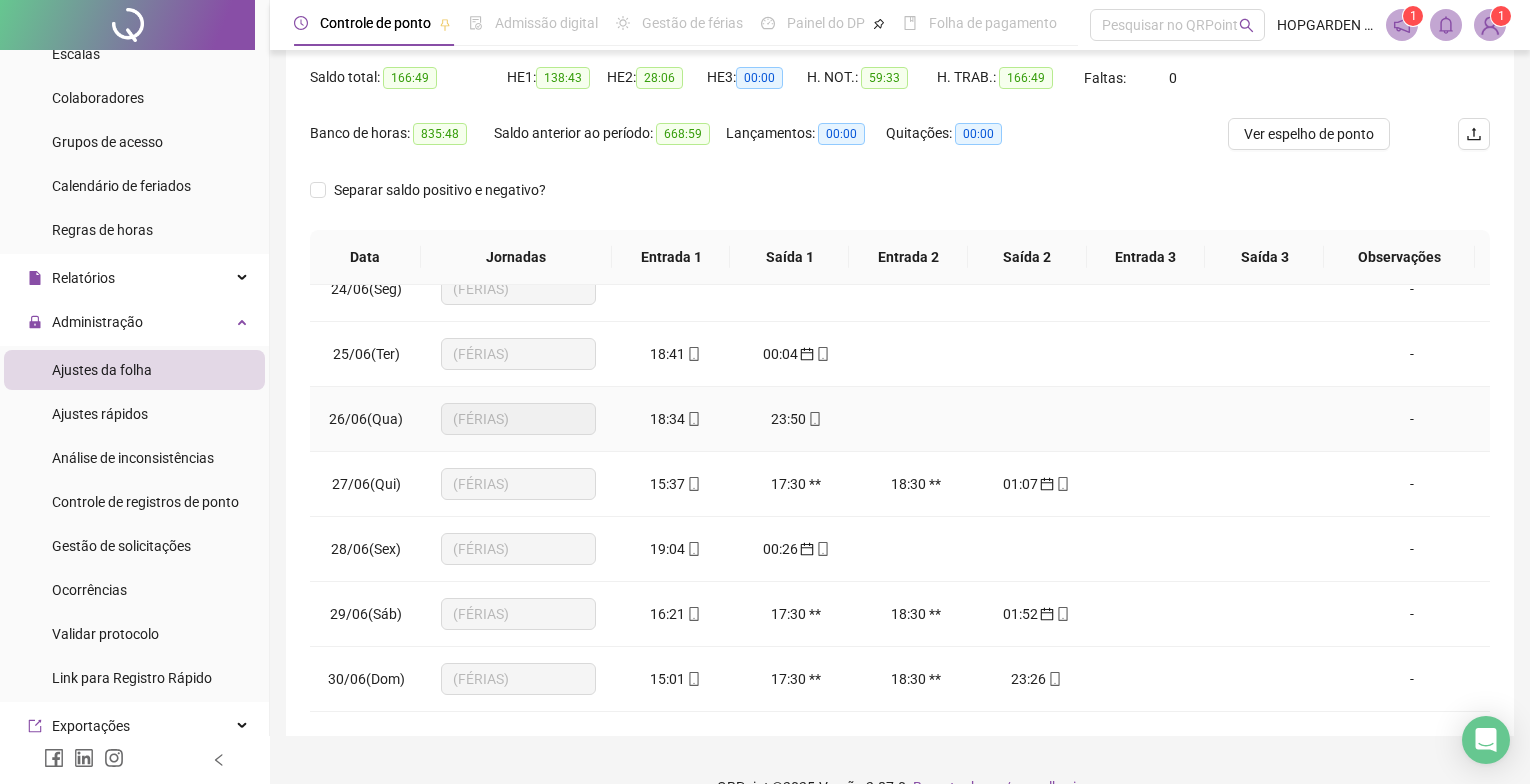 scroll, scrollTop: 238, scrollLeft: 0, axis: vertical 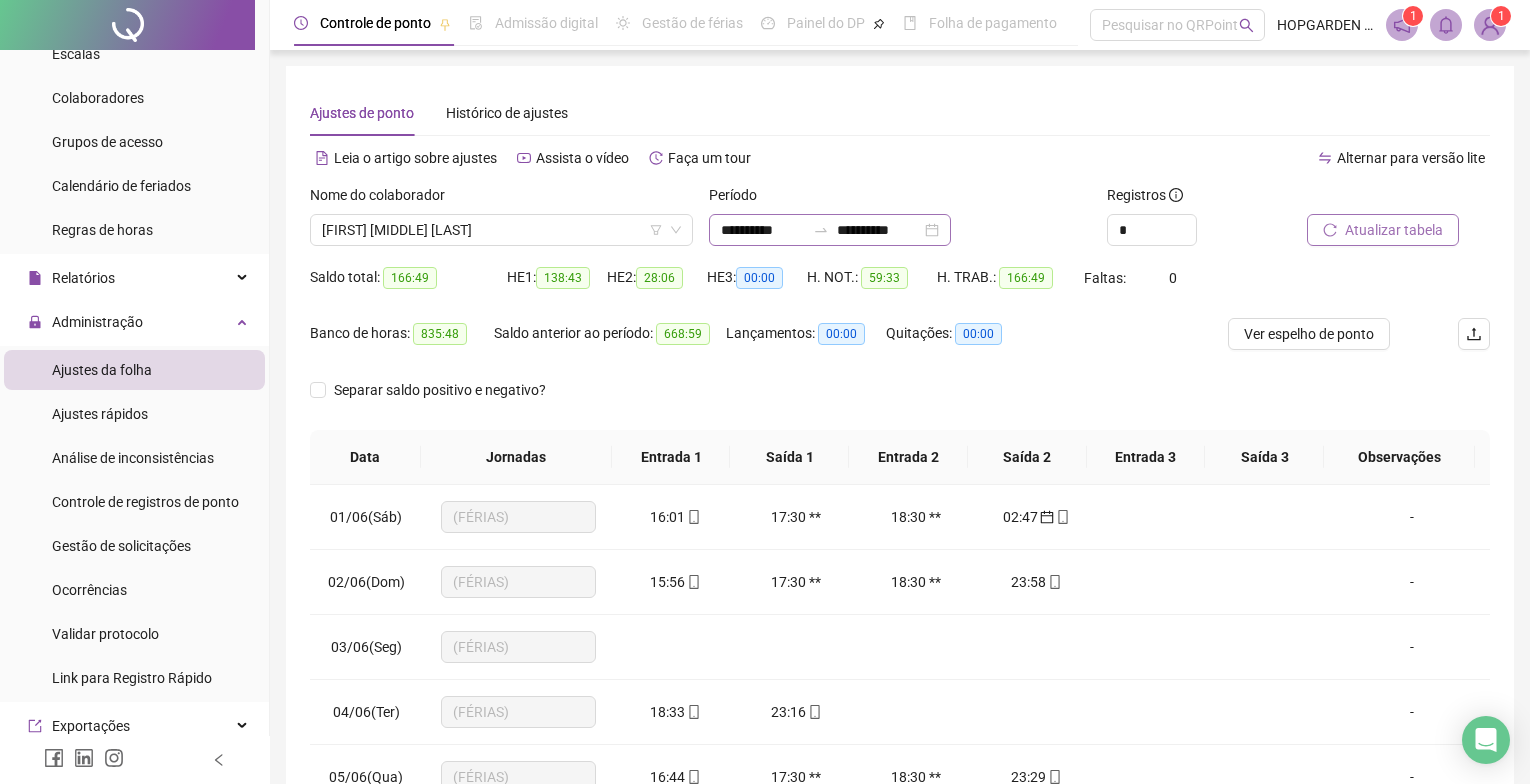 click on "**********" at bounding box center (830, 230) 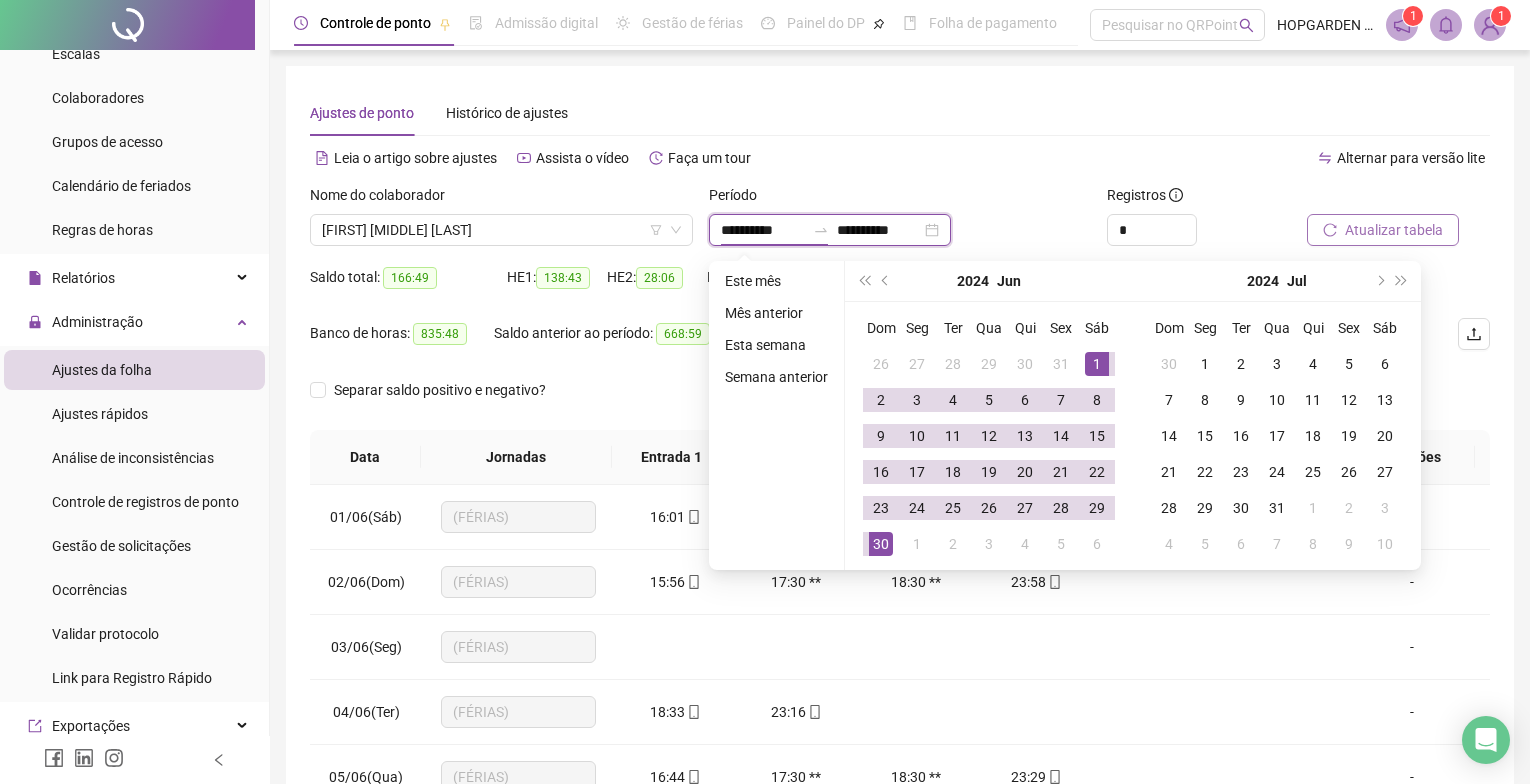 click on "**********" at bounding box center (763, 230) 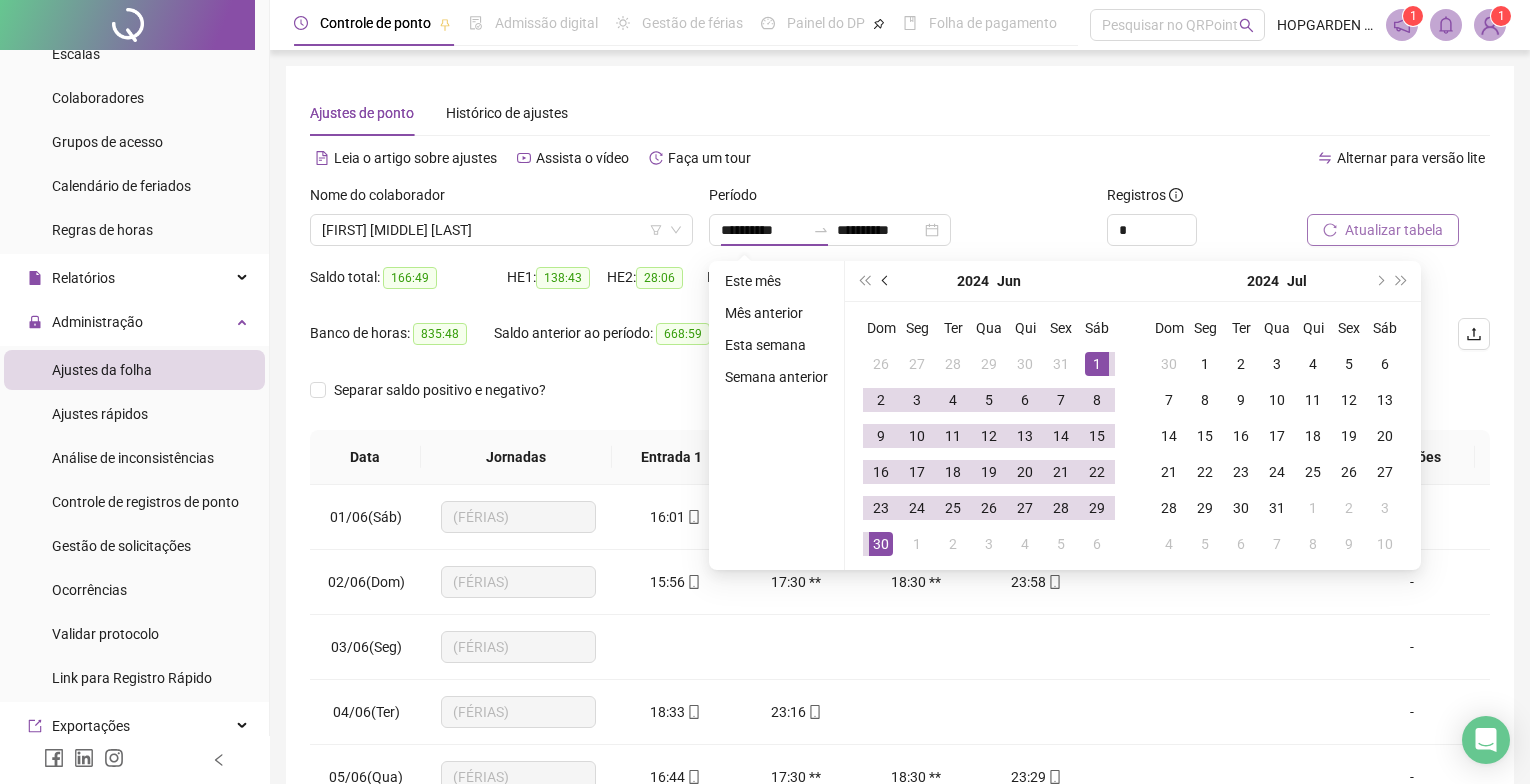 click at bounding box center (886, 281) 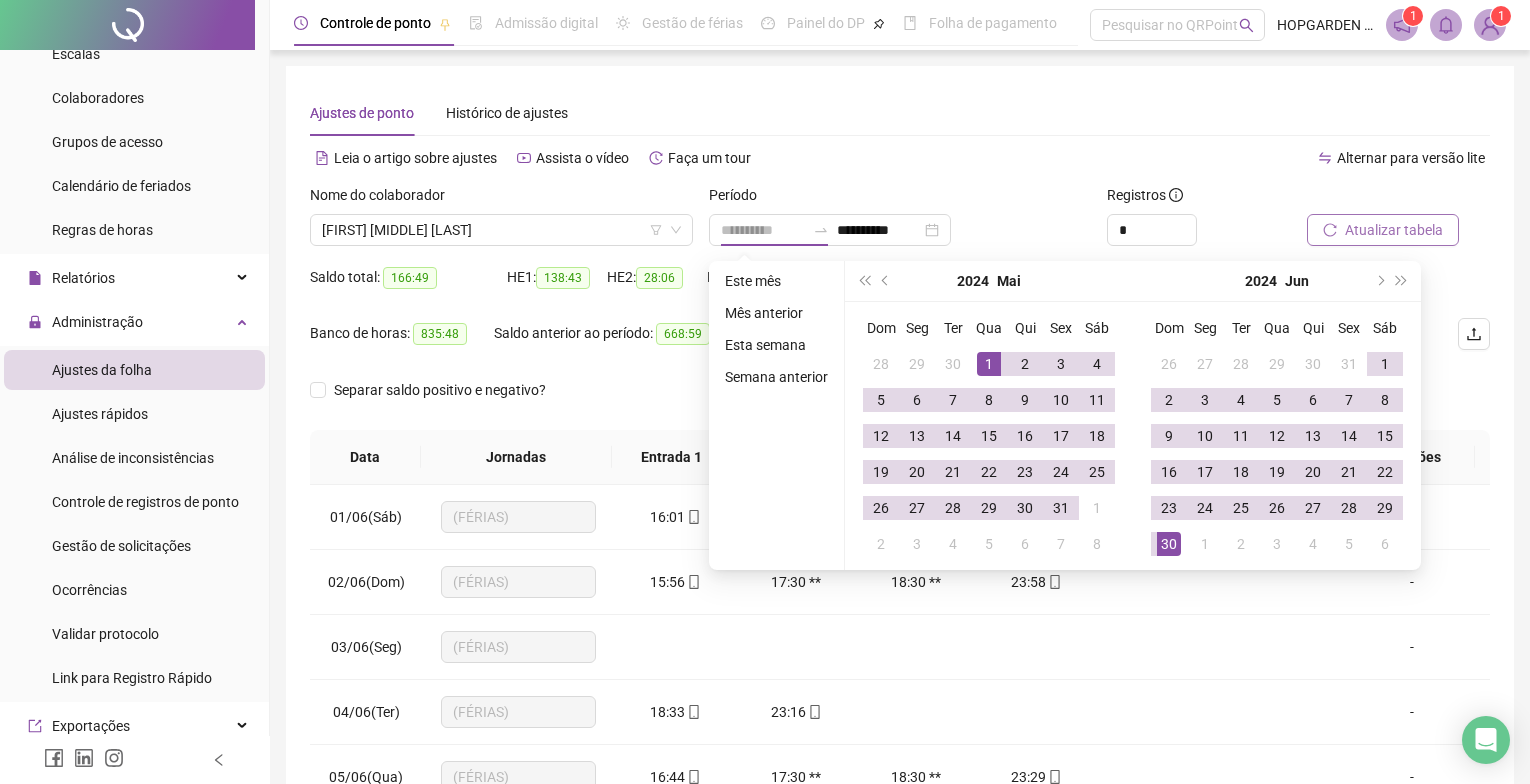 type on "**********" 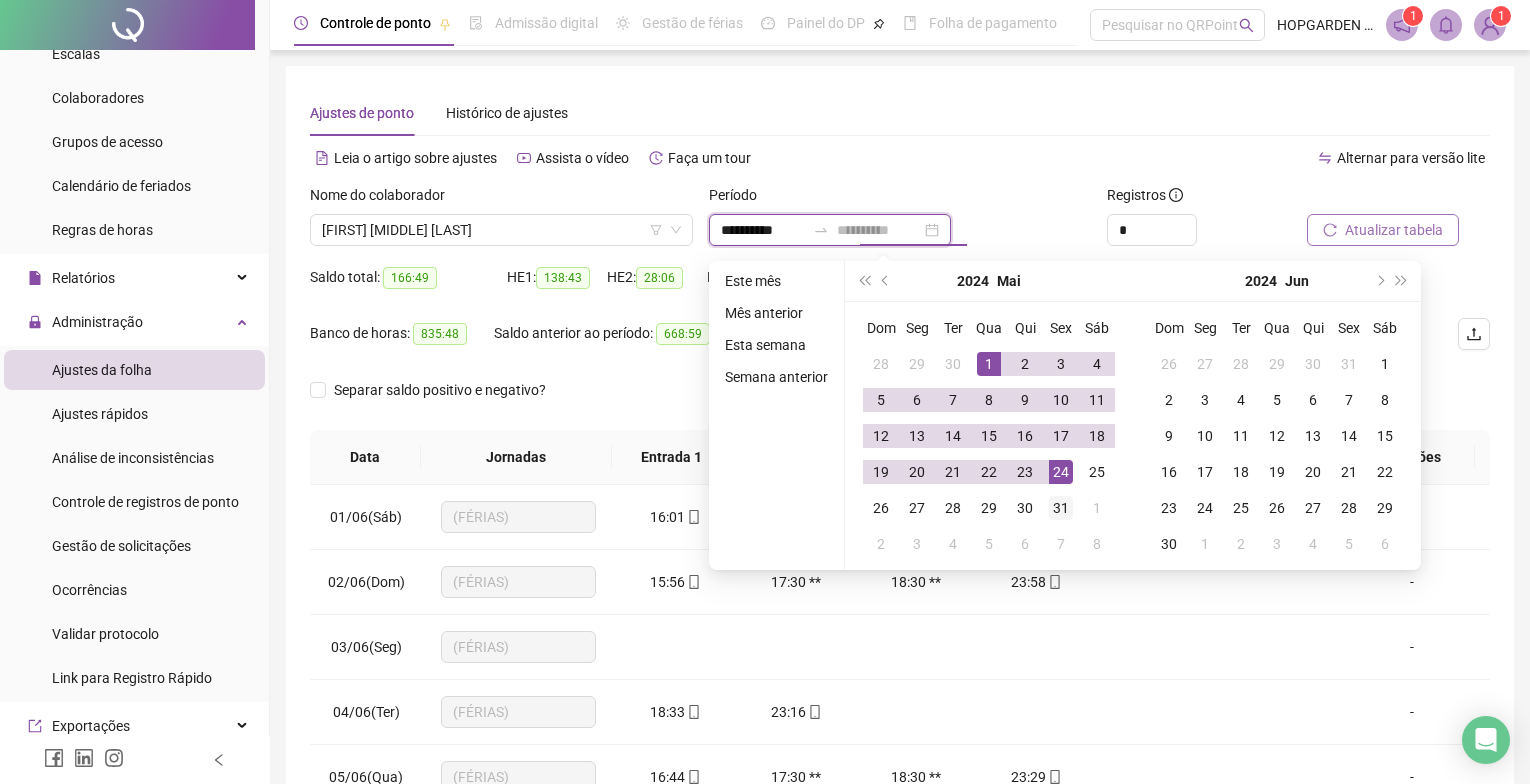 type on "**********" 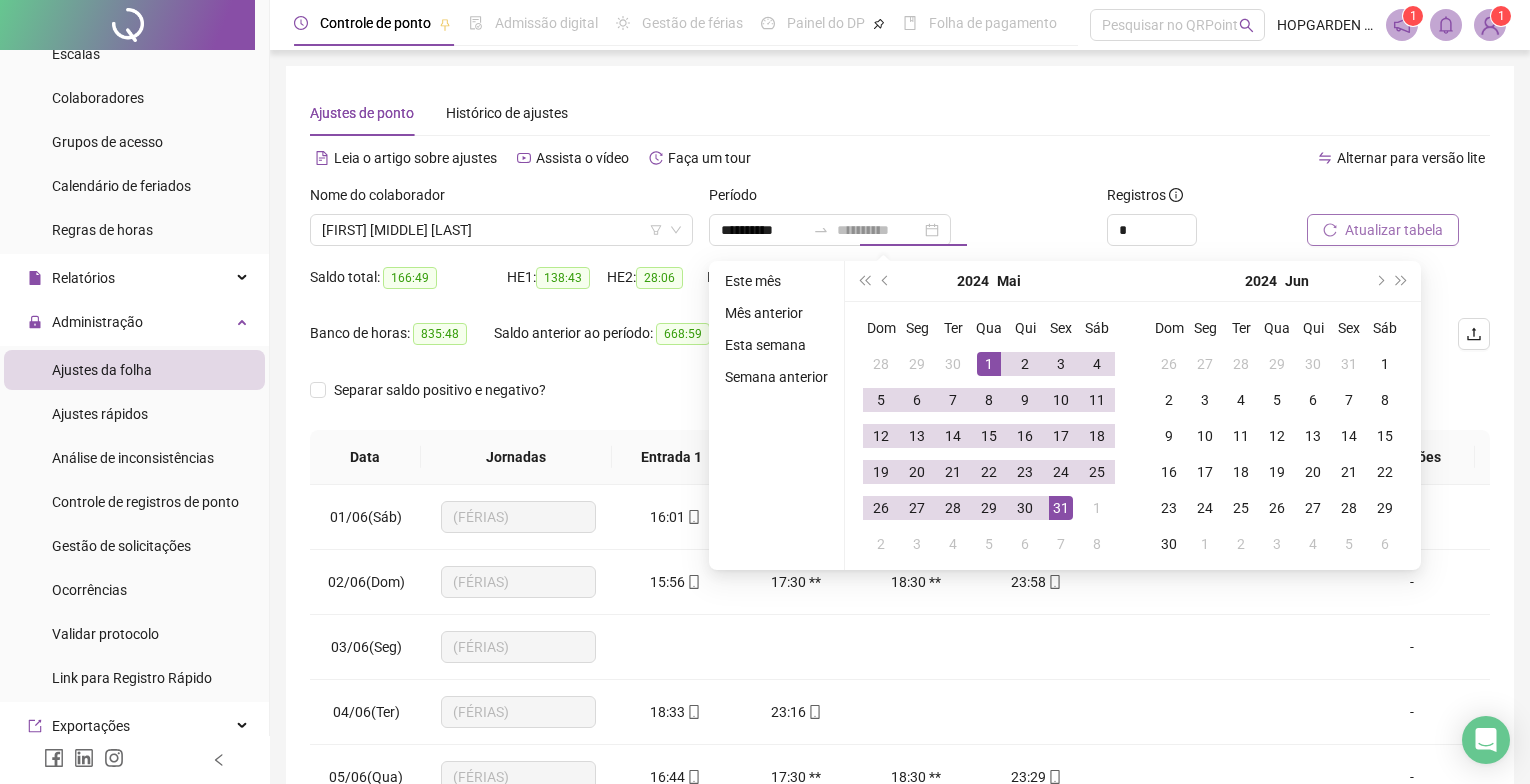 click on "31" at bounding box center [1061, 508] 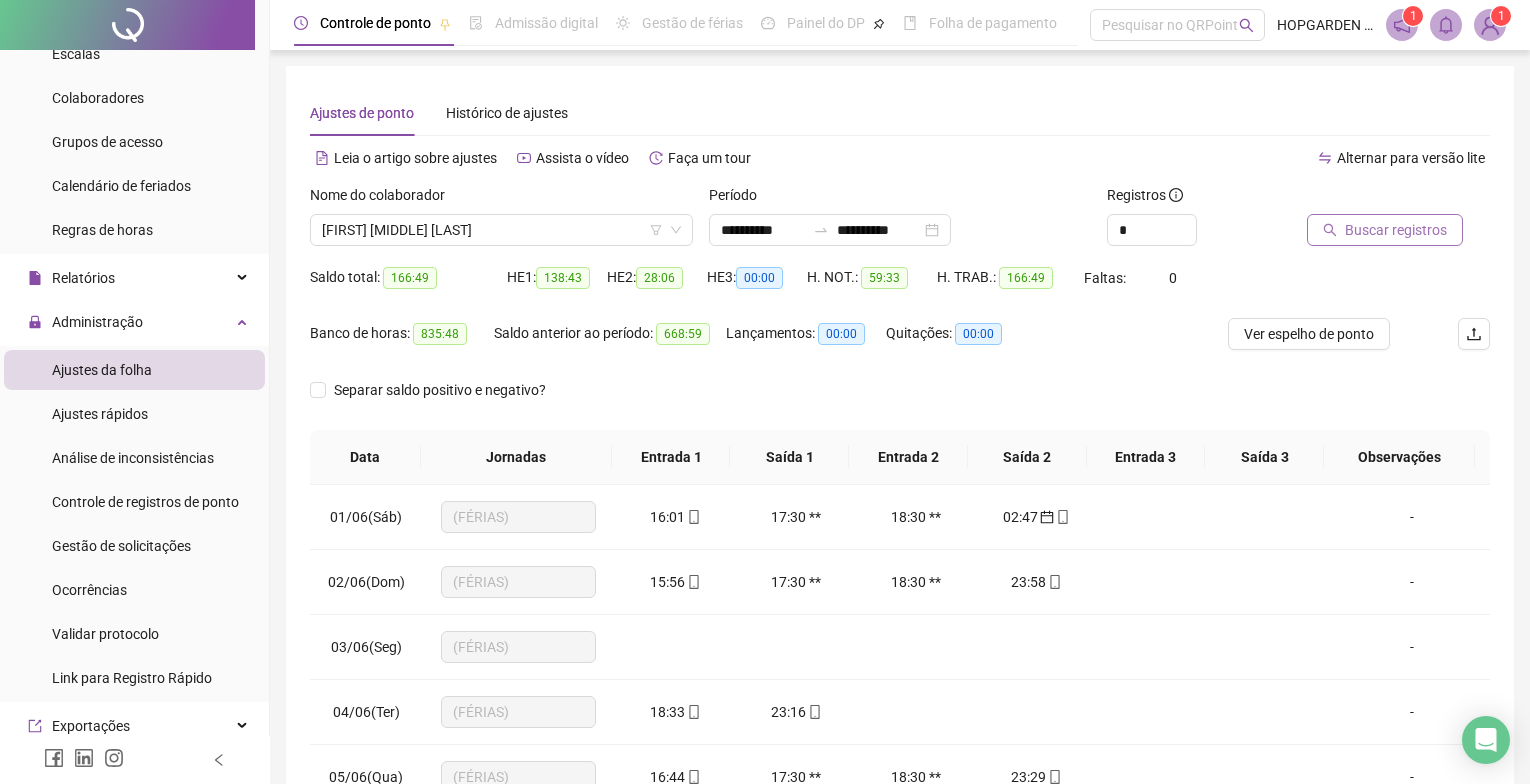 click on "Buscar registros" at bounding box center (1385, 230) 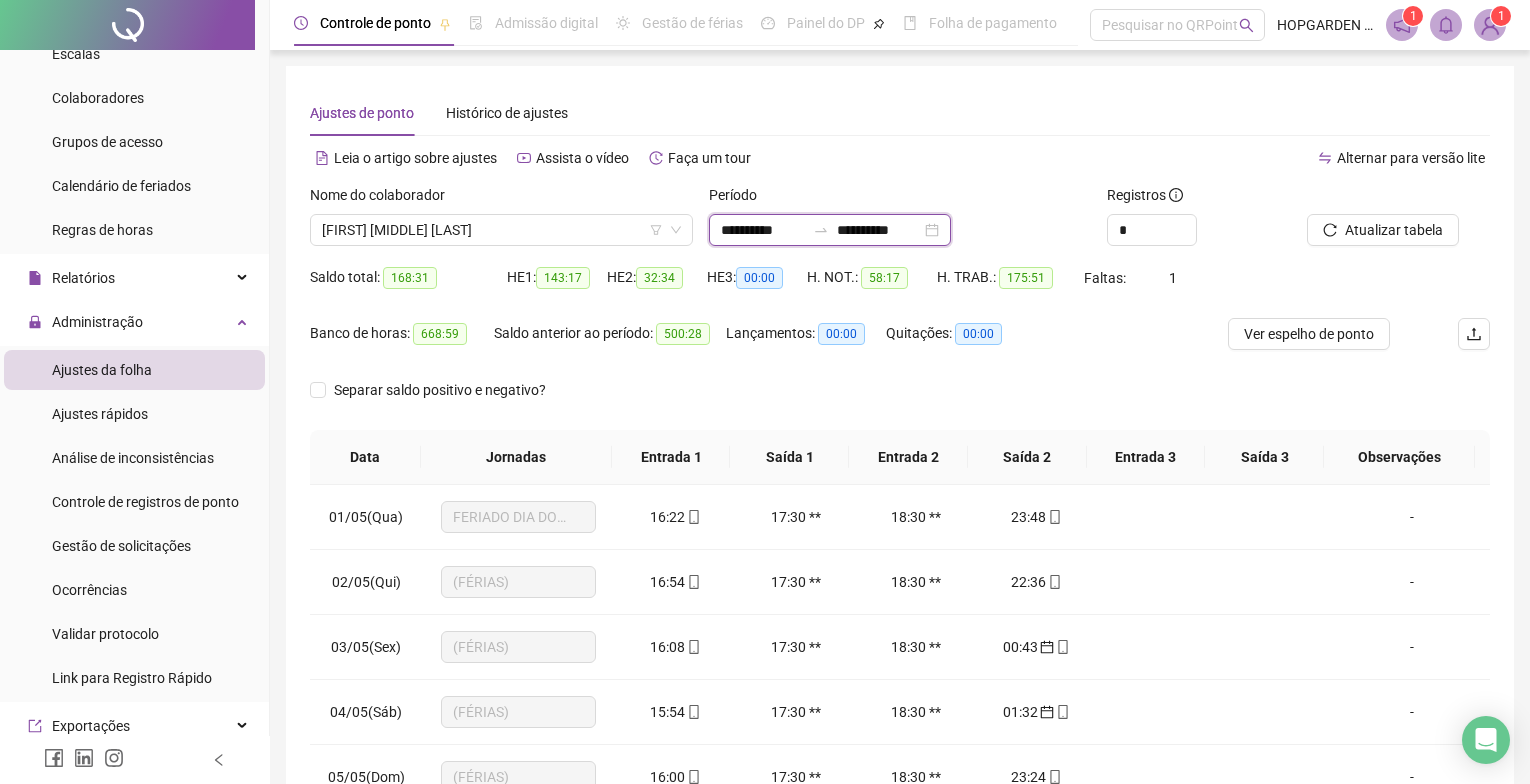 click on "**********" at bounding box center [763, 230] 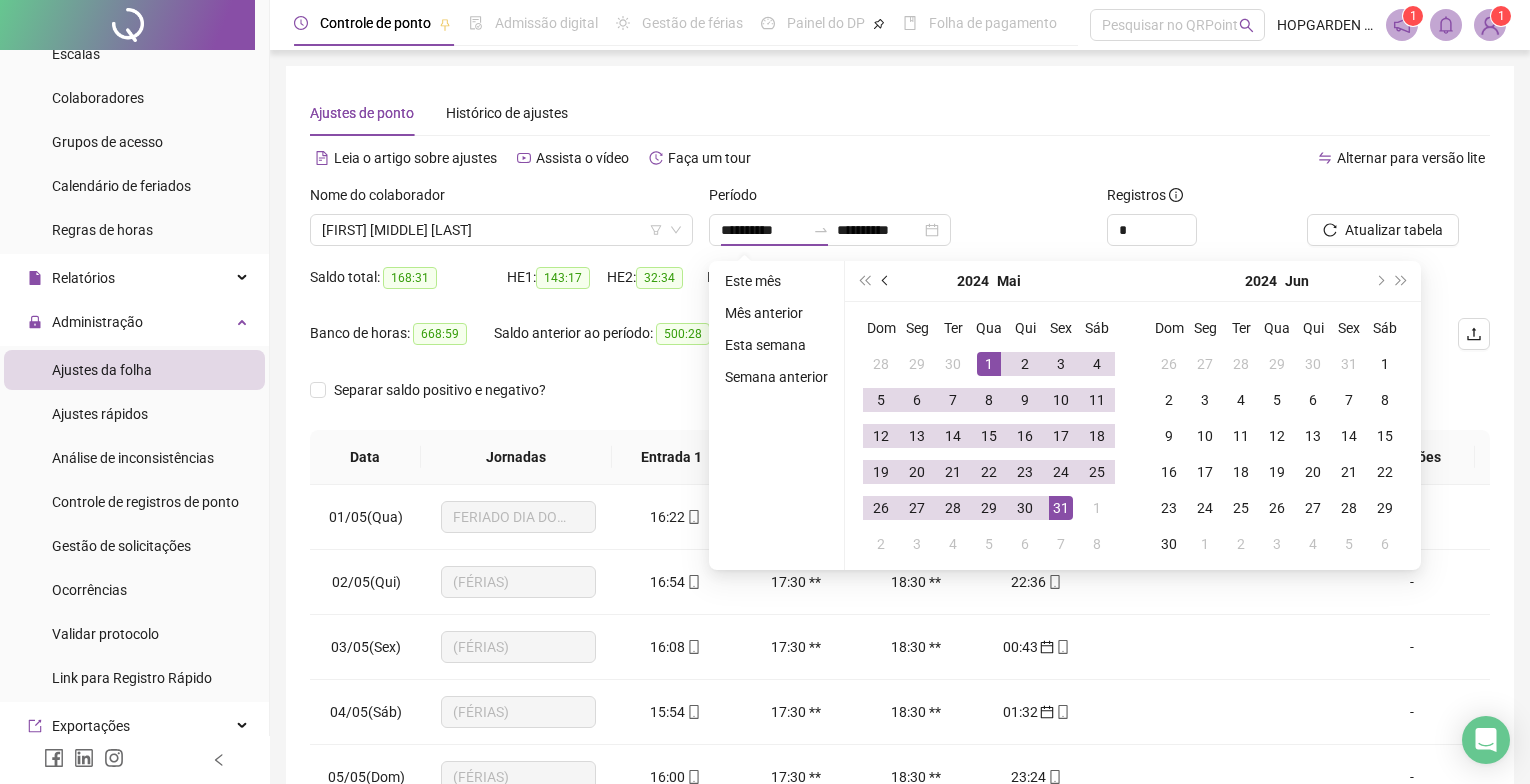 click at bounding box center [887, 281] 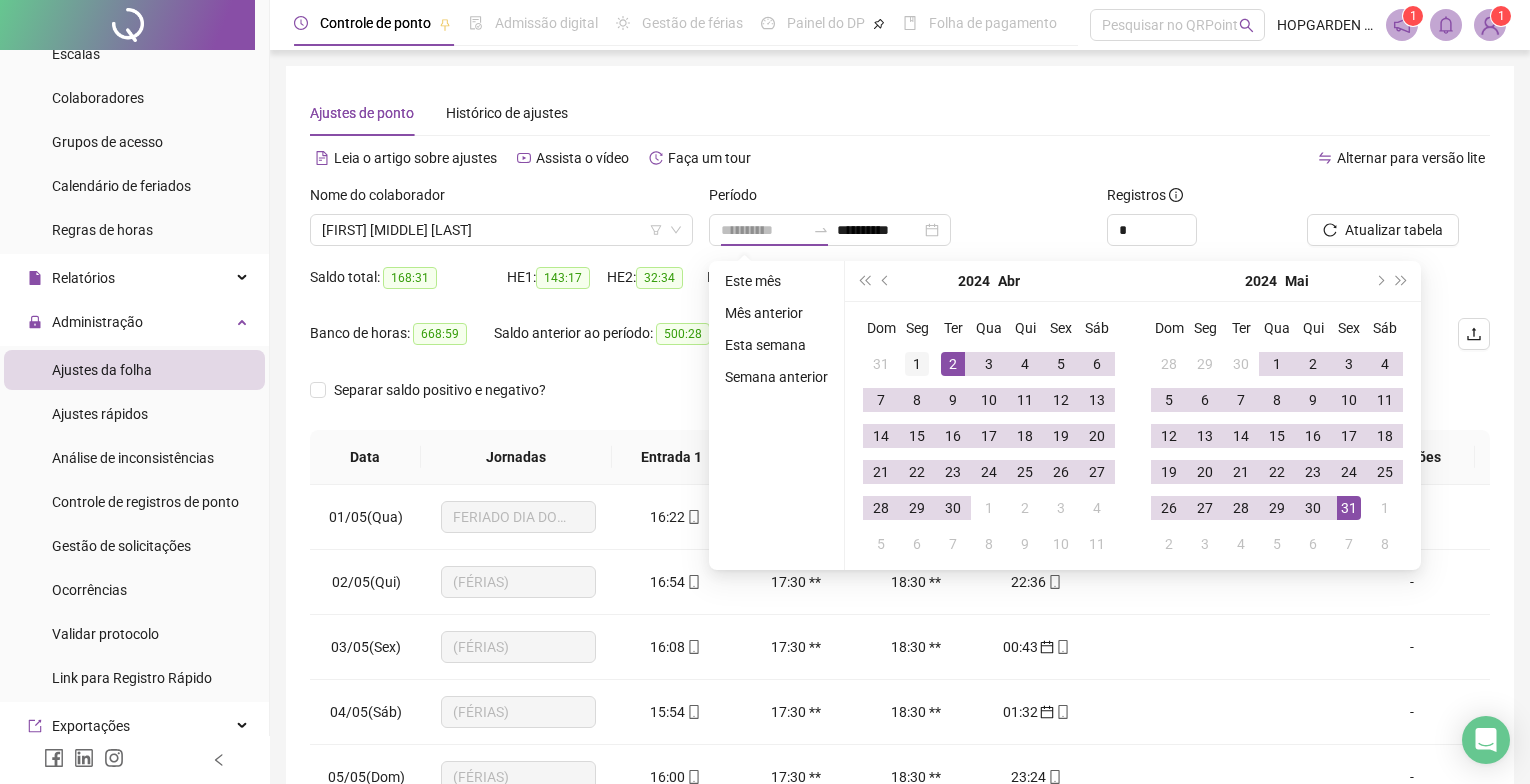 type on "**********" 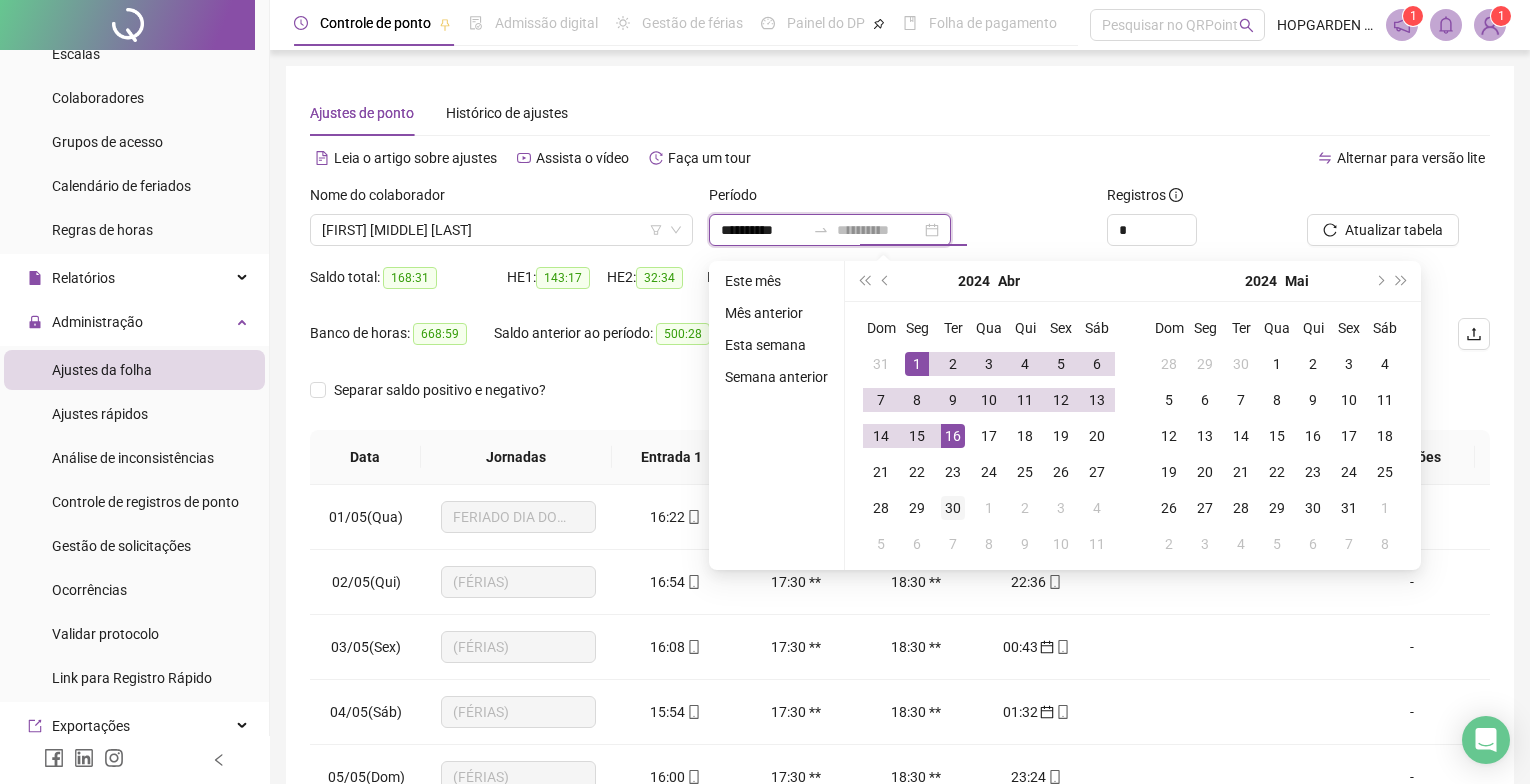 type on "**********" 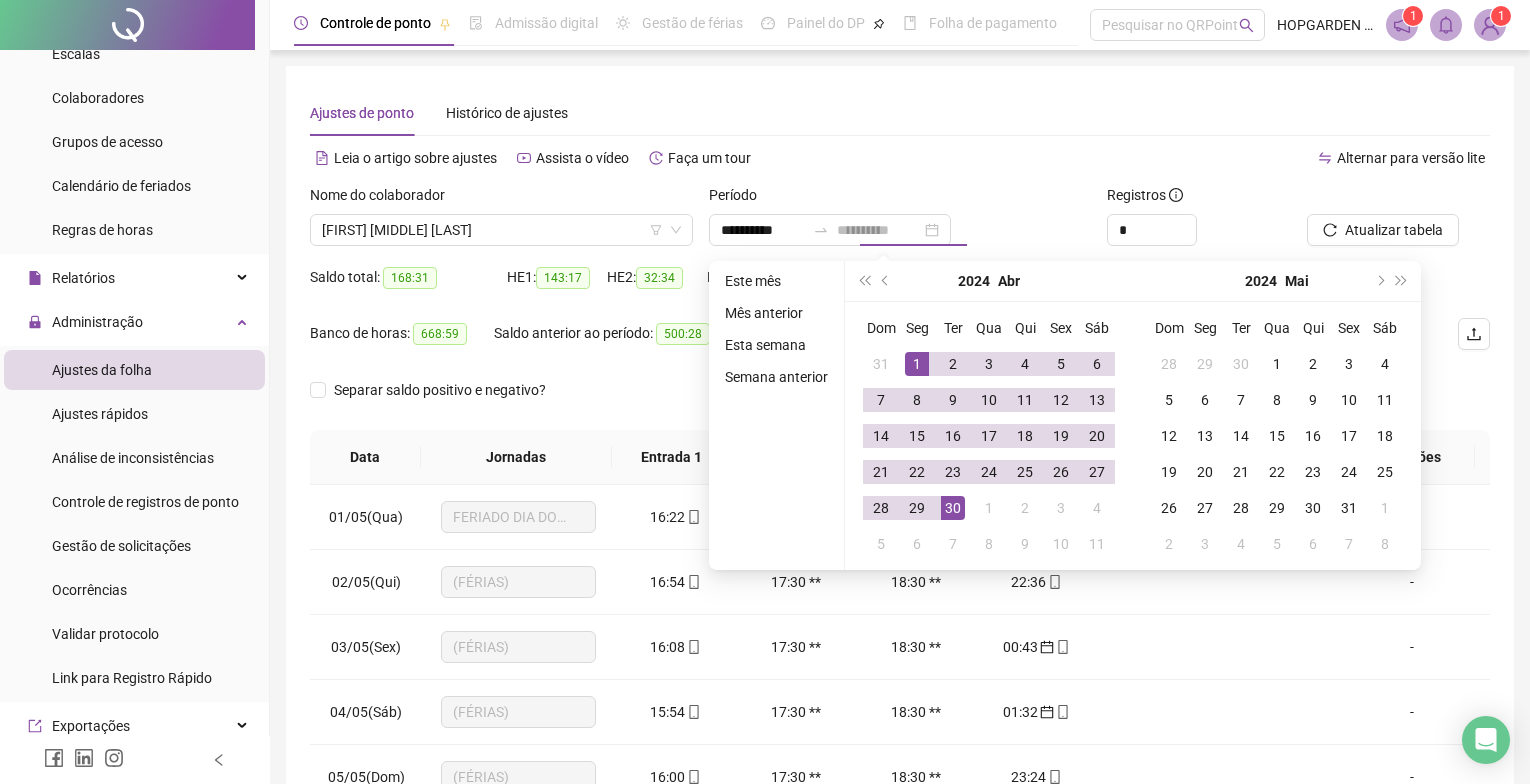 click on "30" at bounding box center (953, 508) 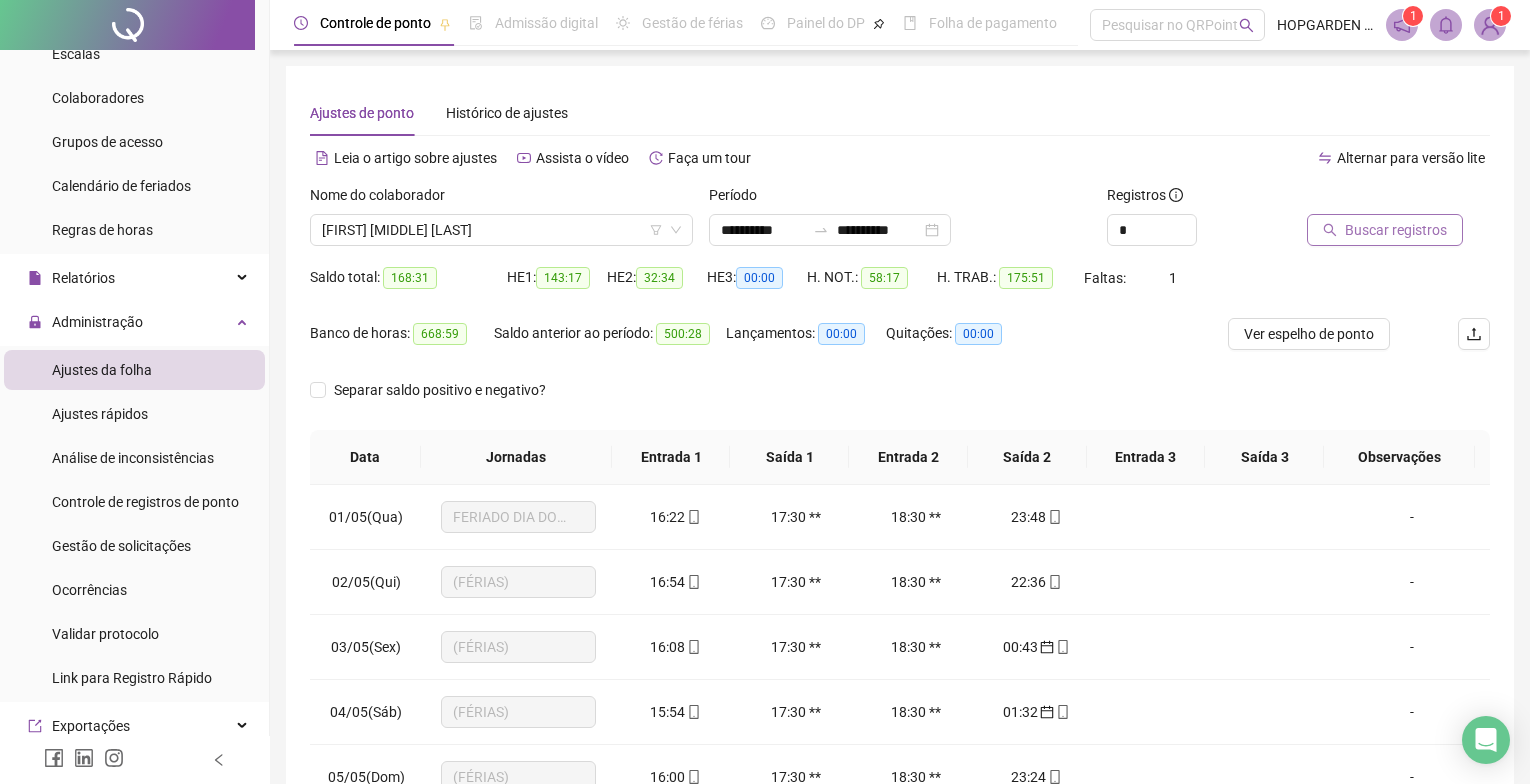 click on "Buscar registros" at bounding box center (1385, 230) 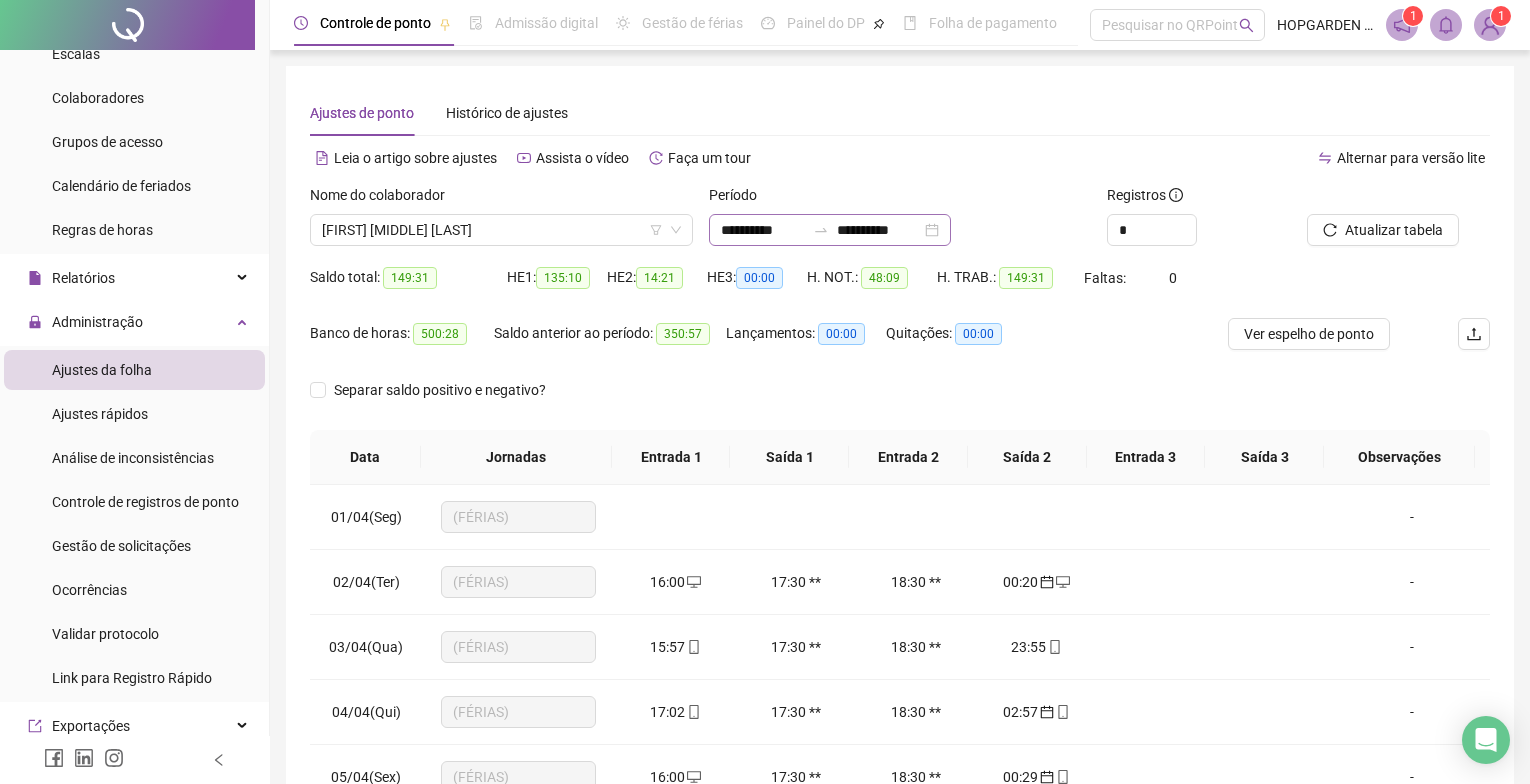click on "**********" at bounding box center [830, 230] 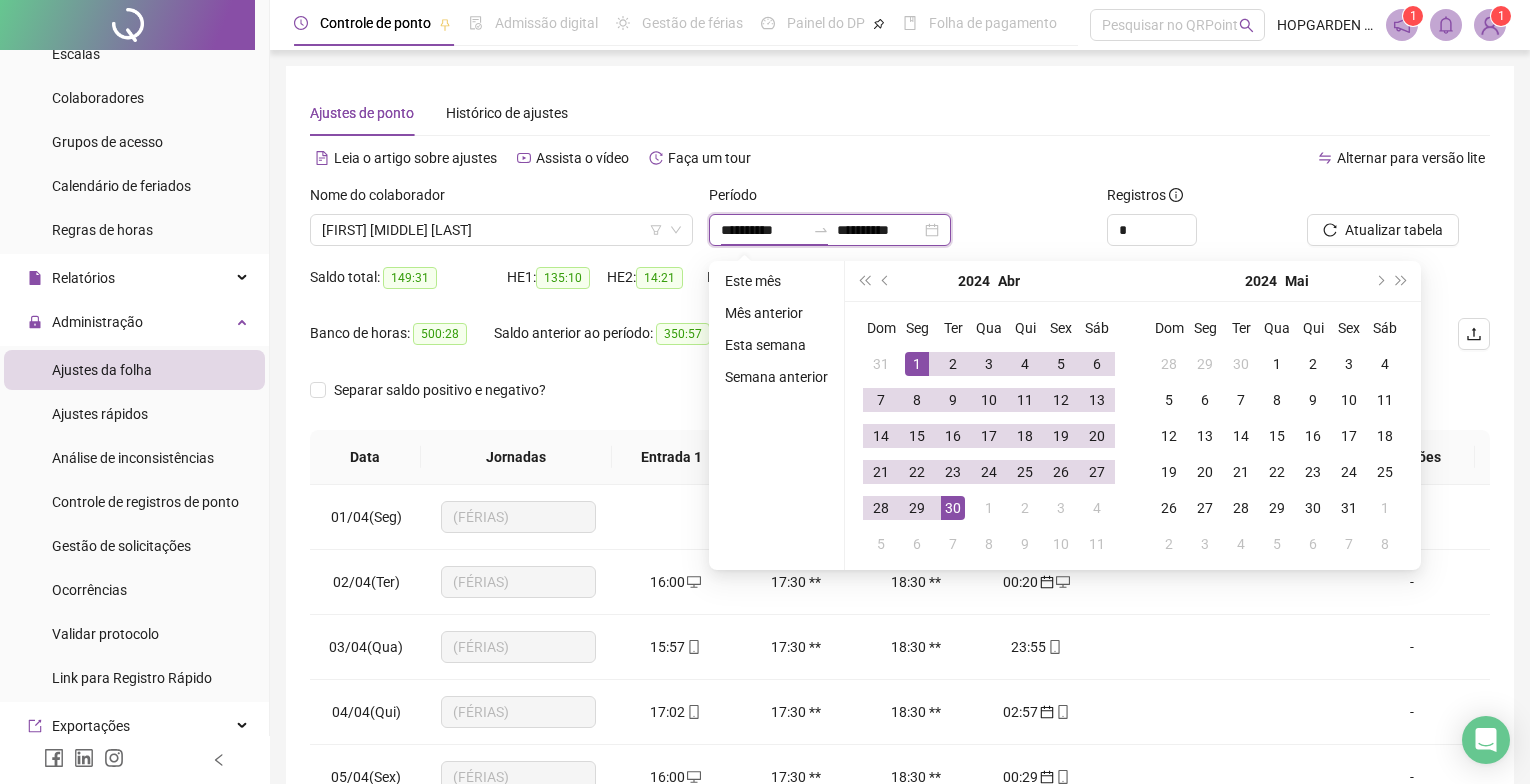 click on "**********" at bounding box center [763, 230] 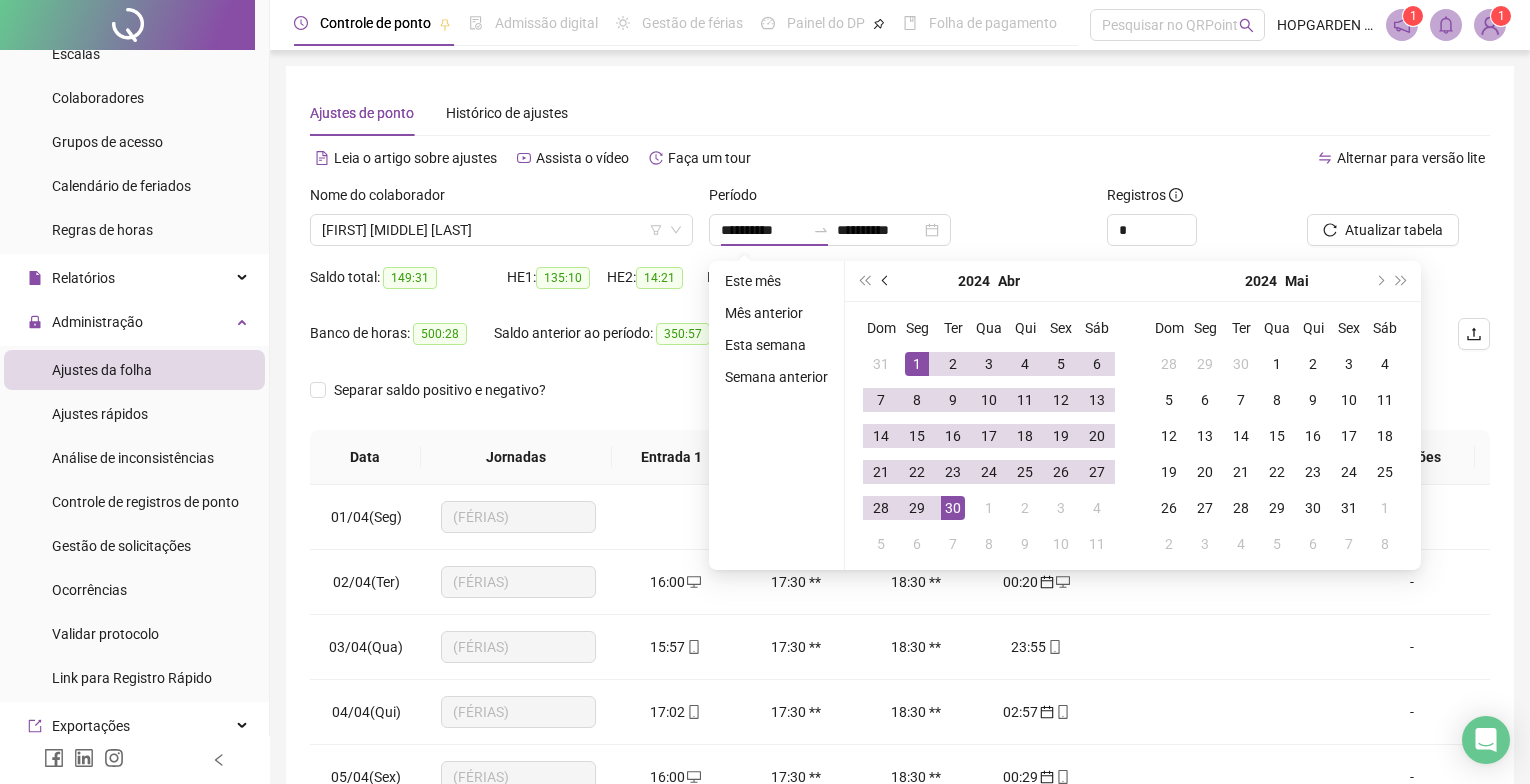 click at bounding box center (887, 281) 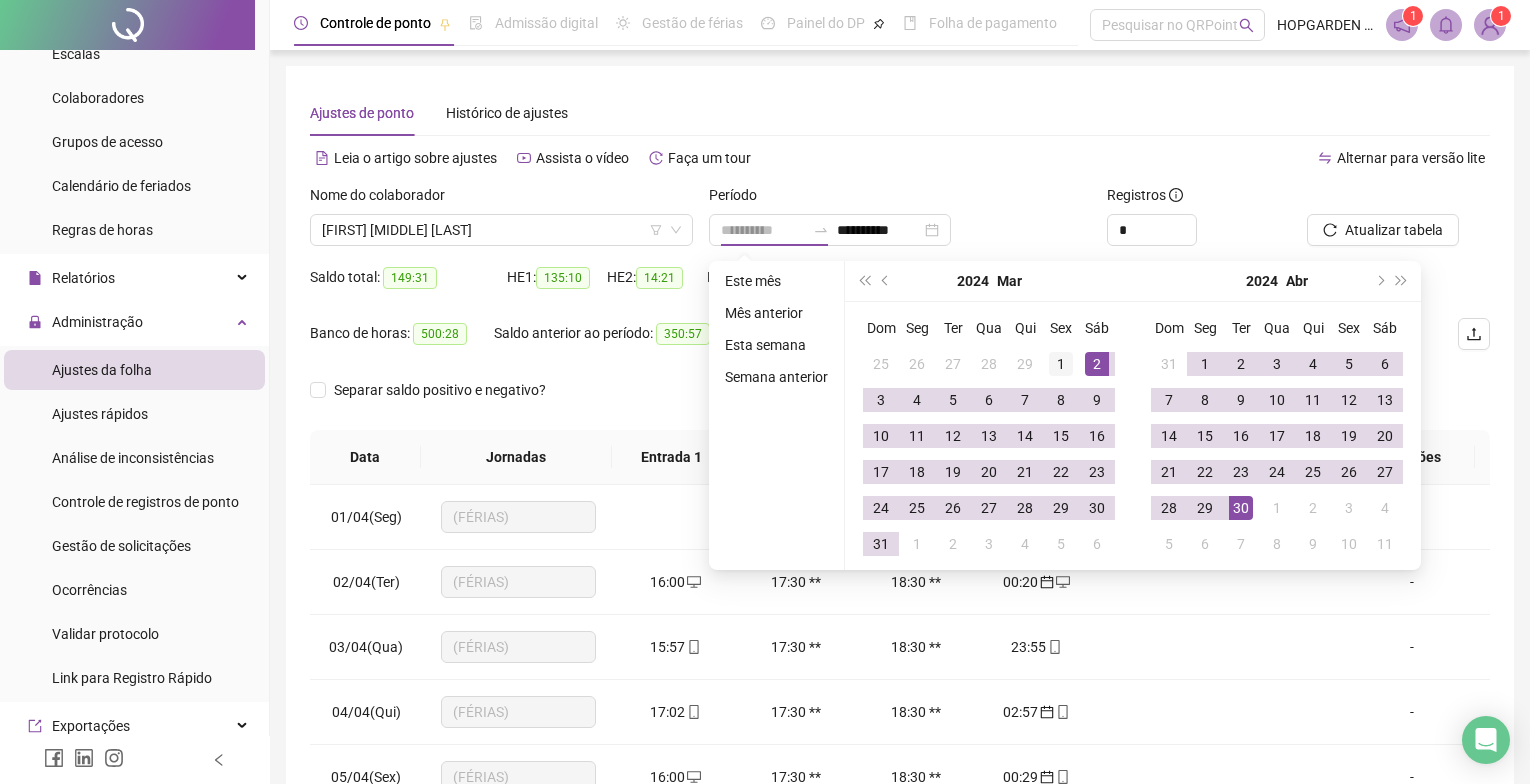 type on "**********" 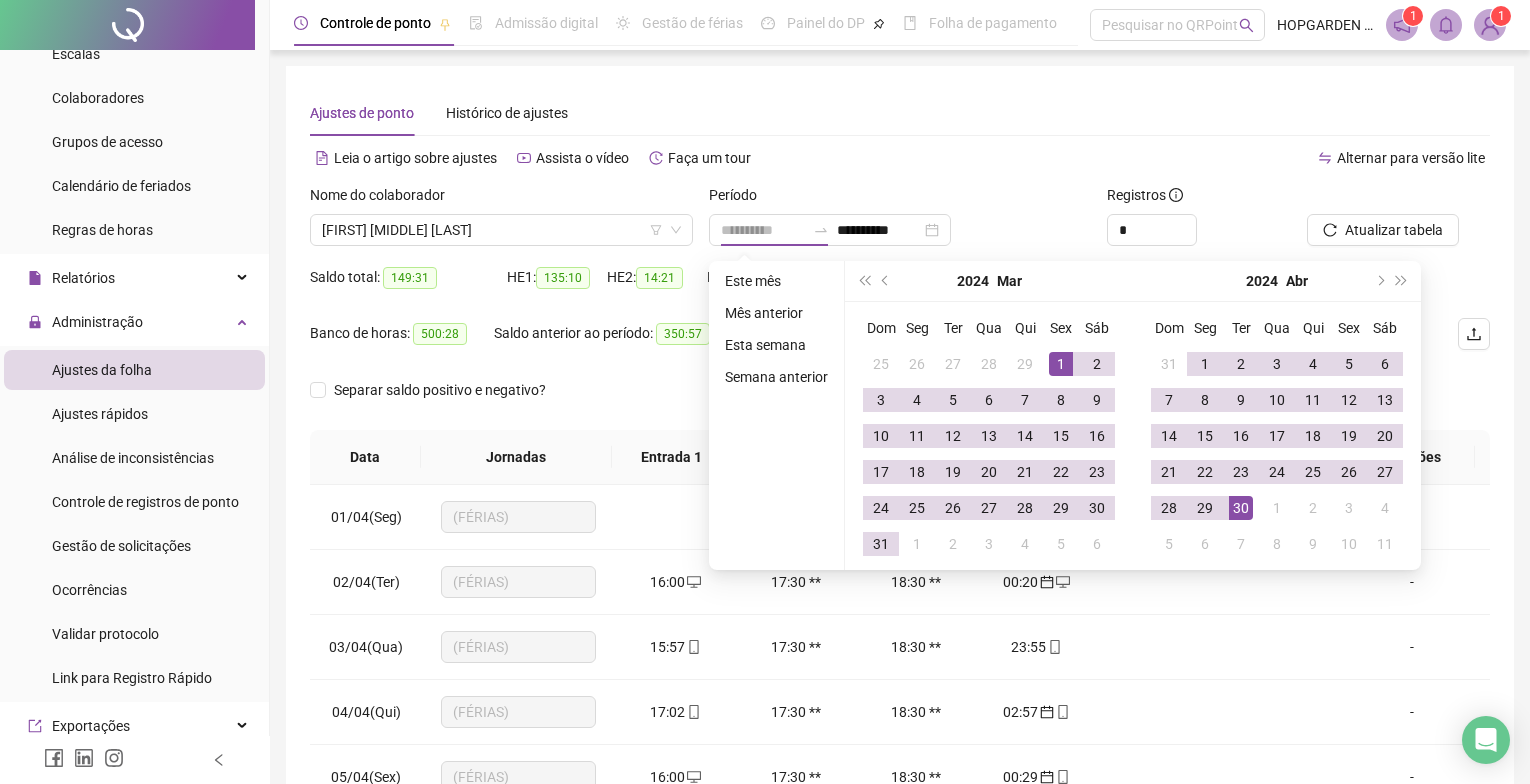 click on "1" at bounding box center (1061, 364) 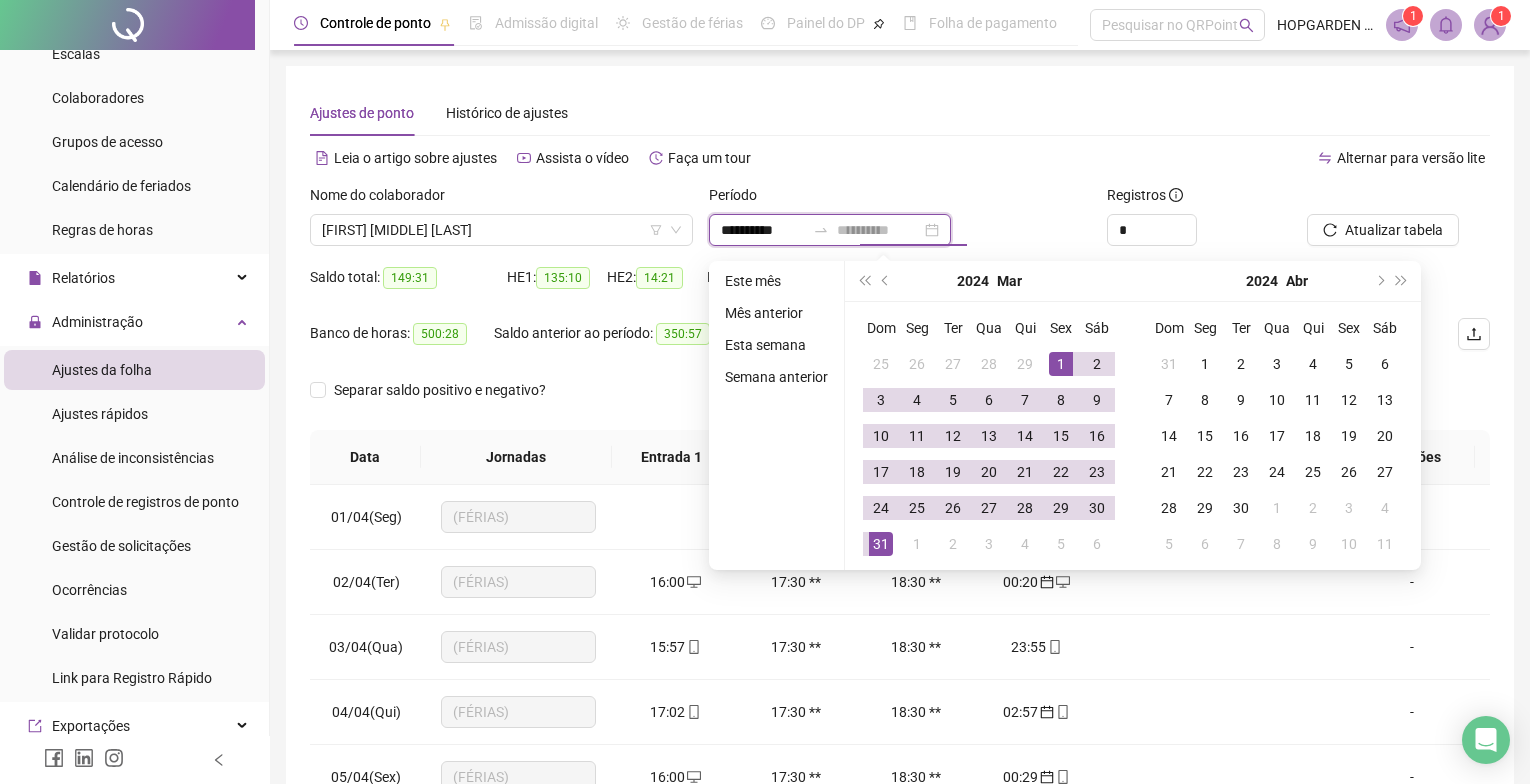 type on "**********" 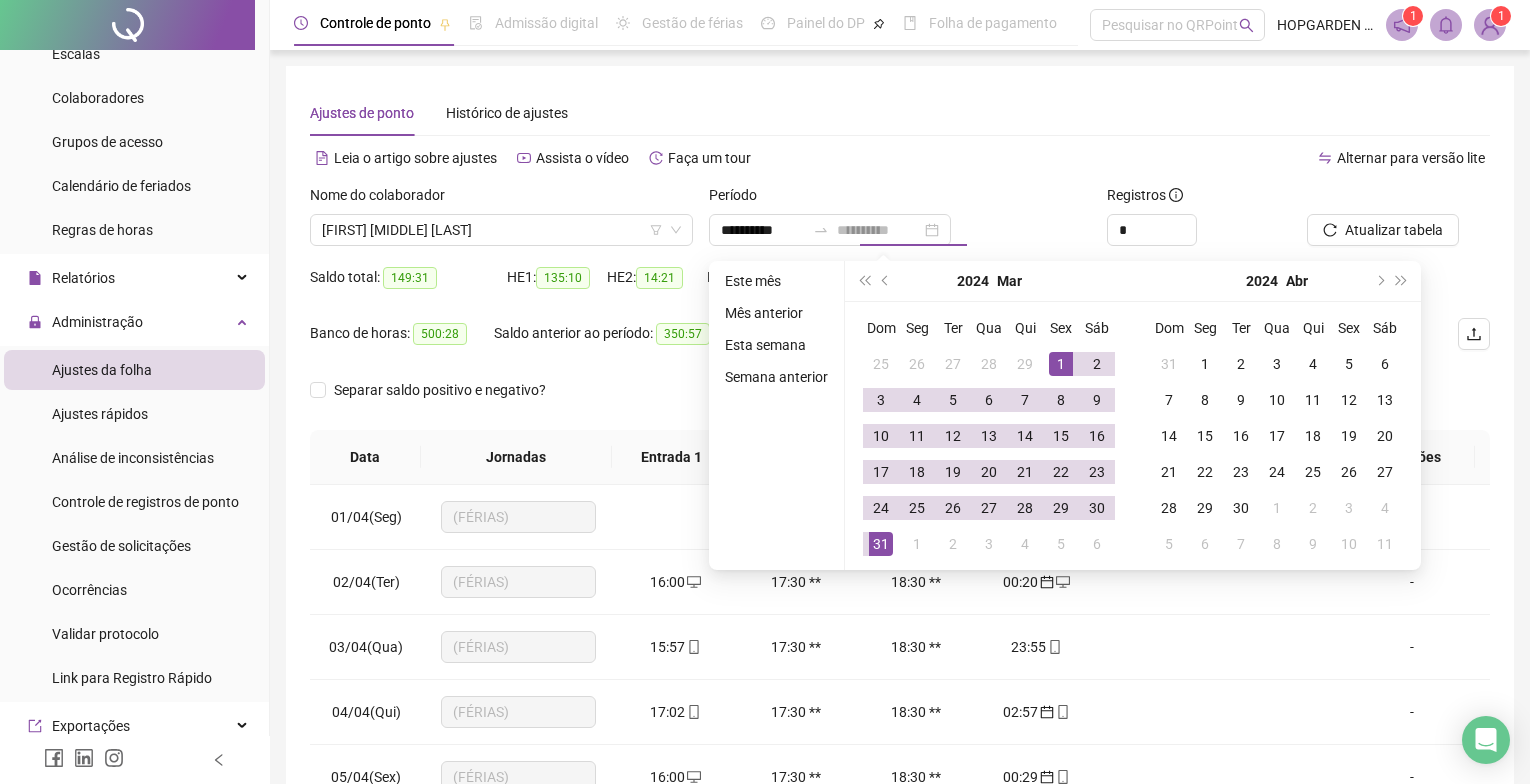 click on "31" at bounding box center [881, 544] 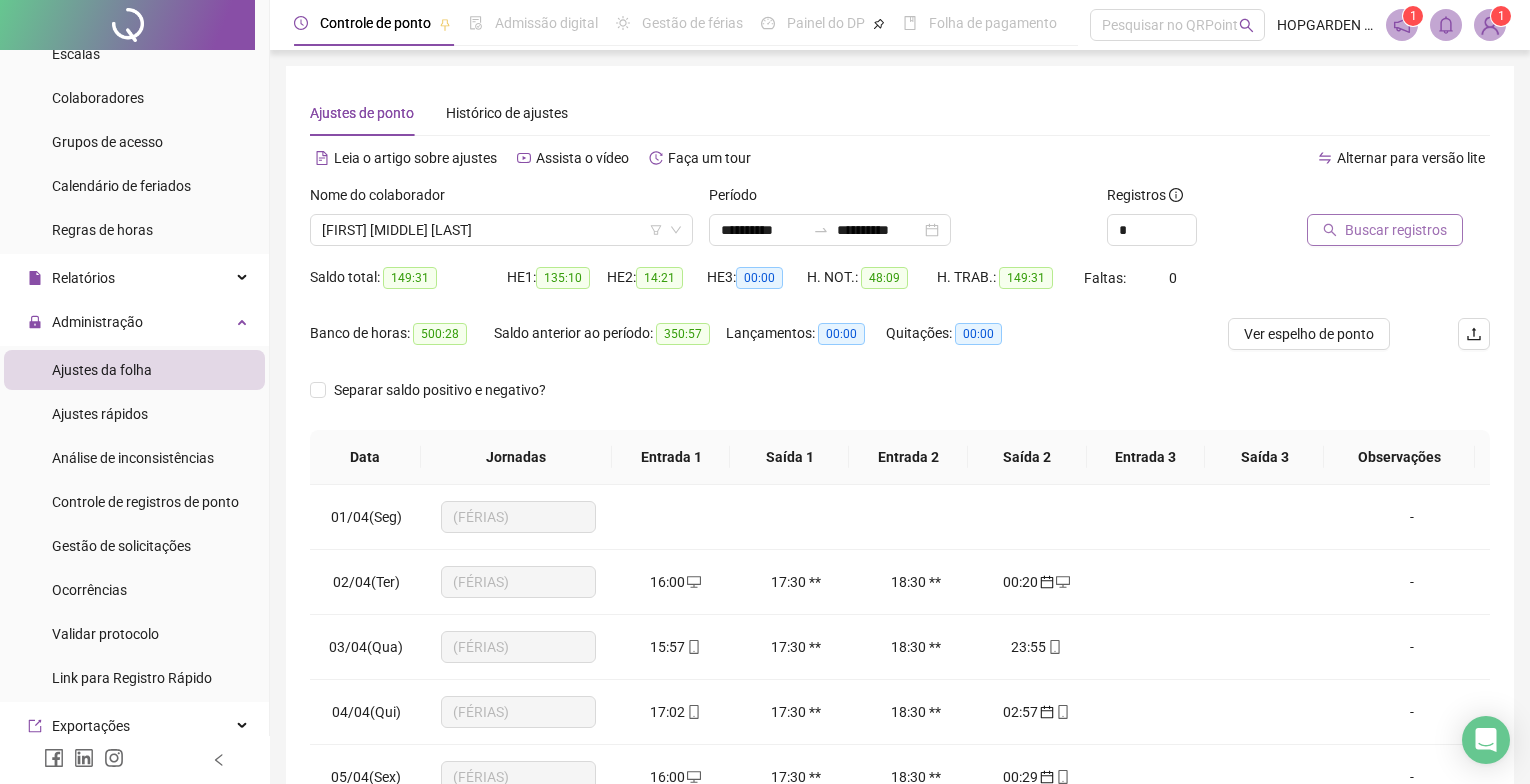 click on "Buscar registros" at bounding box center [1396, 230] 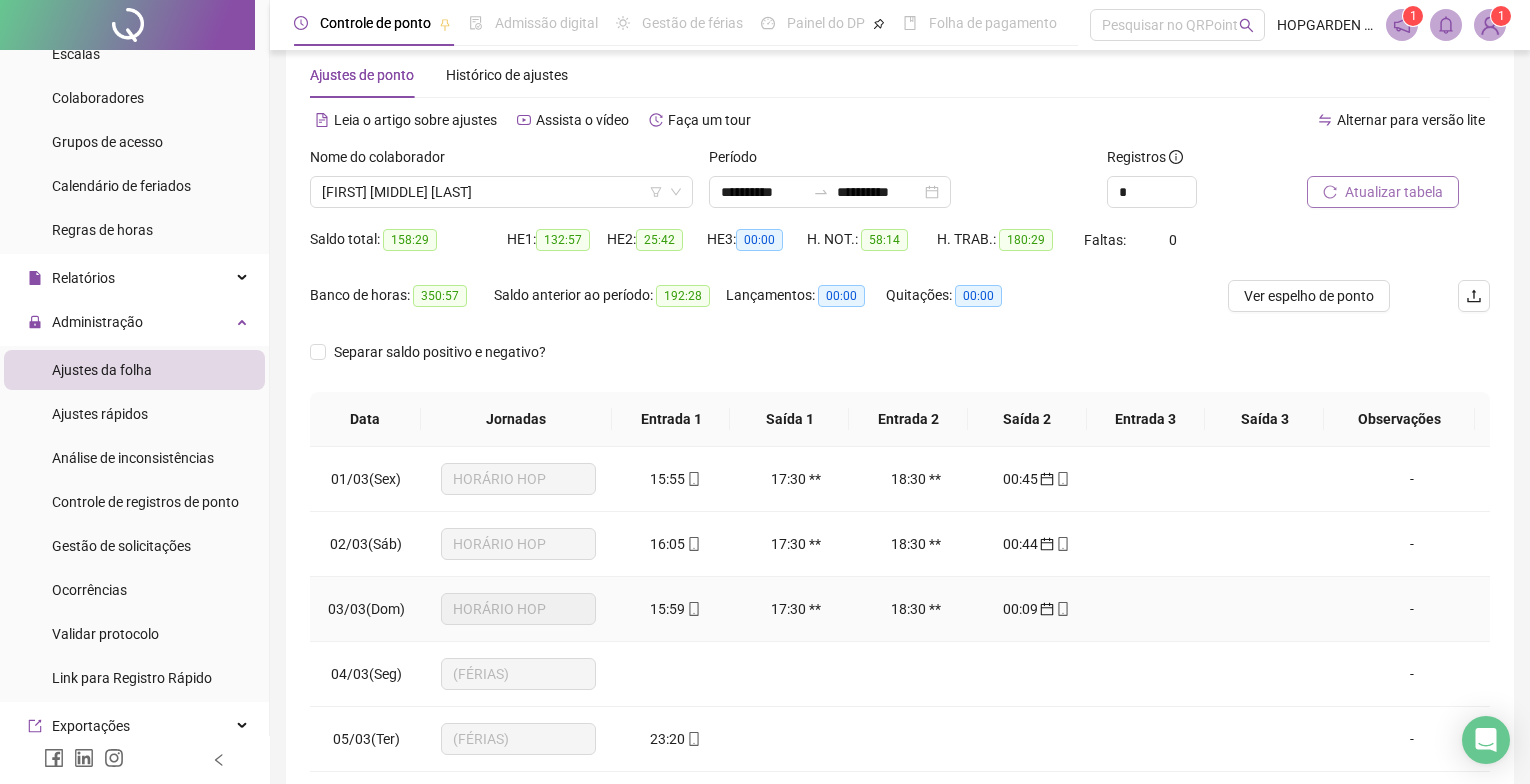 scroll, scrollTop: 0, scrollLeft: 0, axis: both 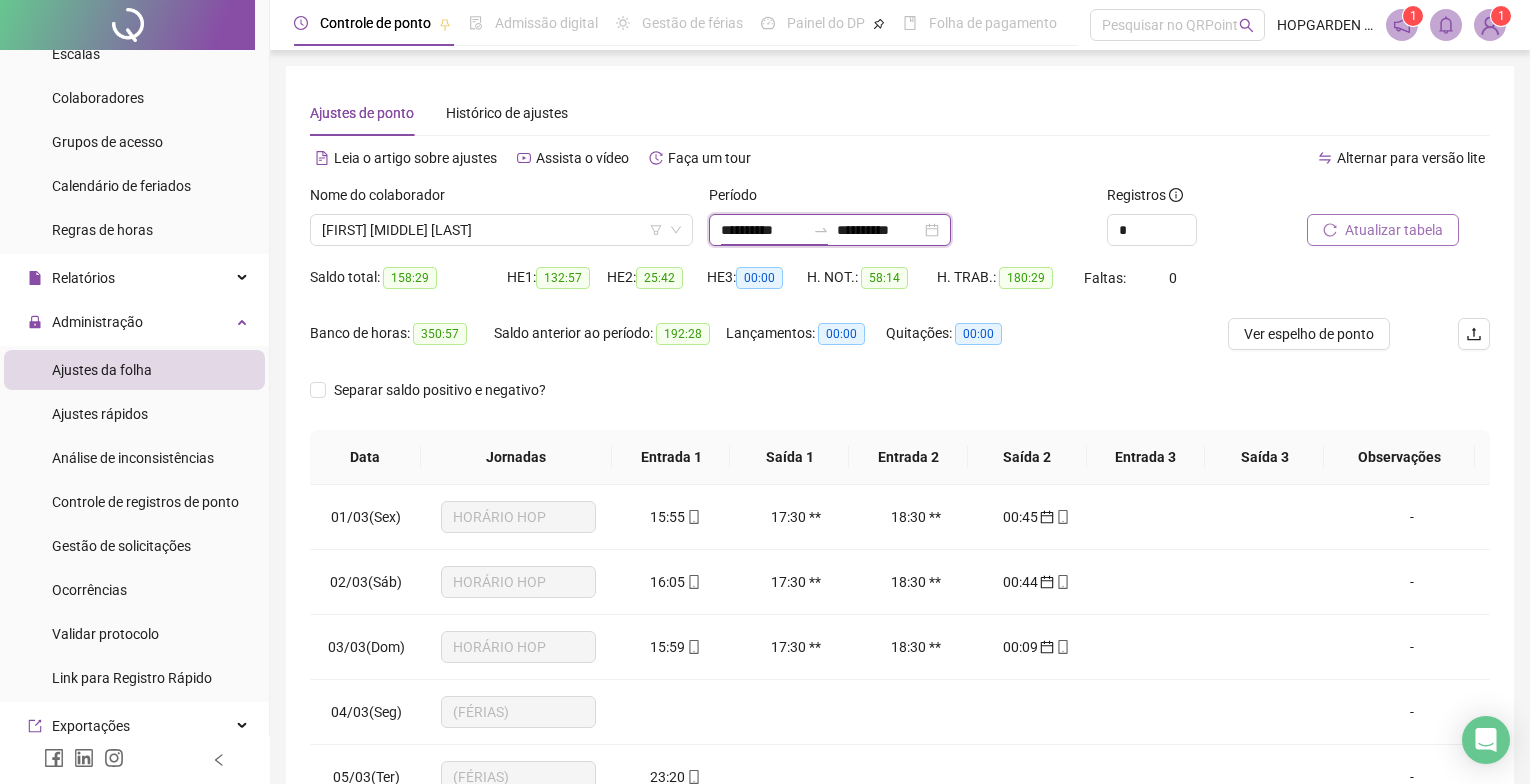 click on "**********" at bounding box center (763, 230) 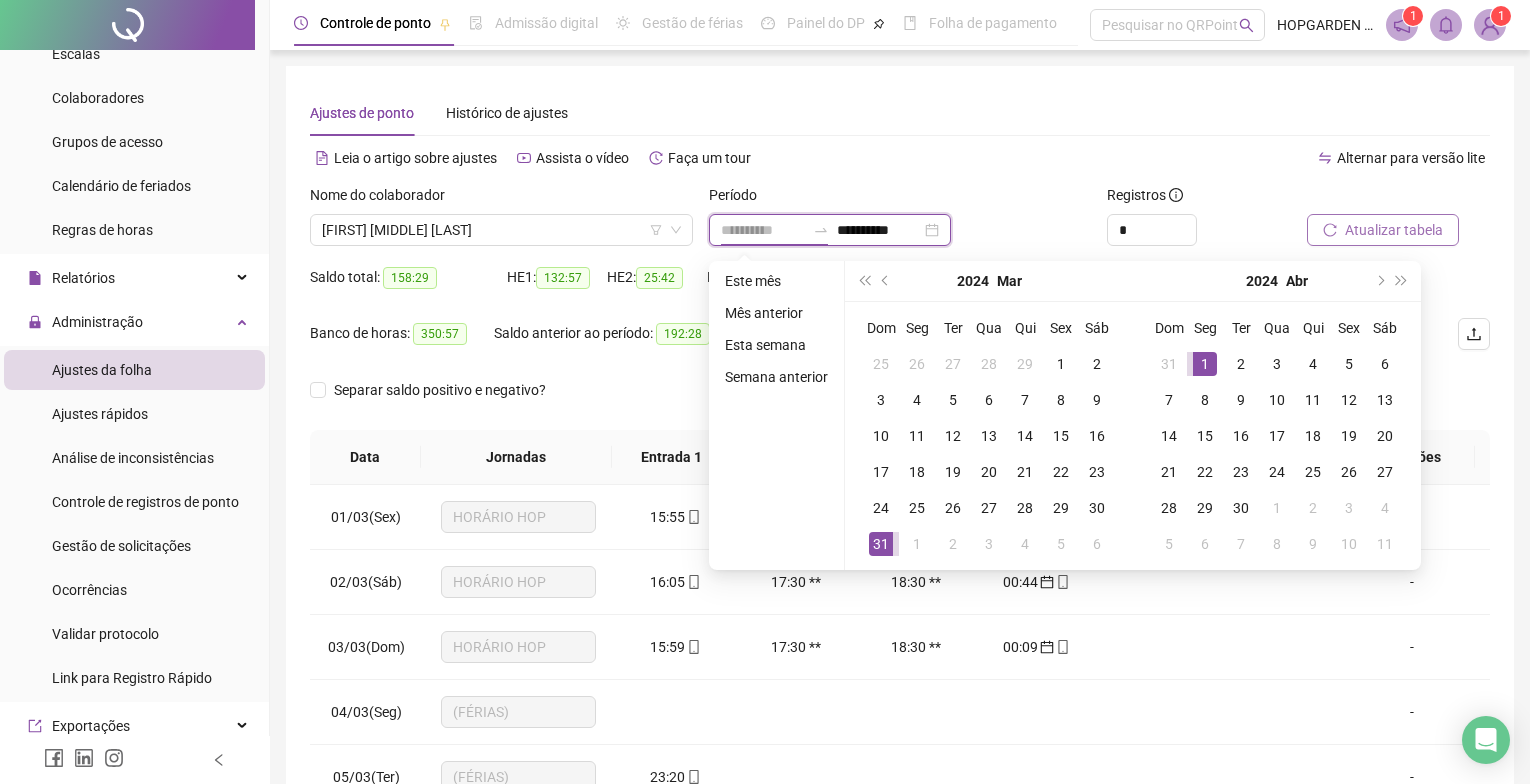 type on "**********" 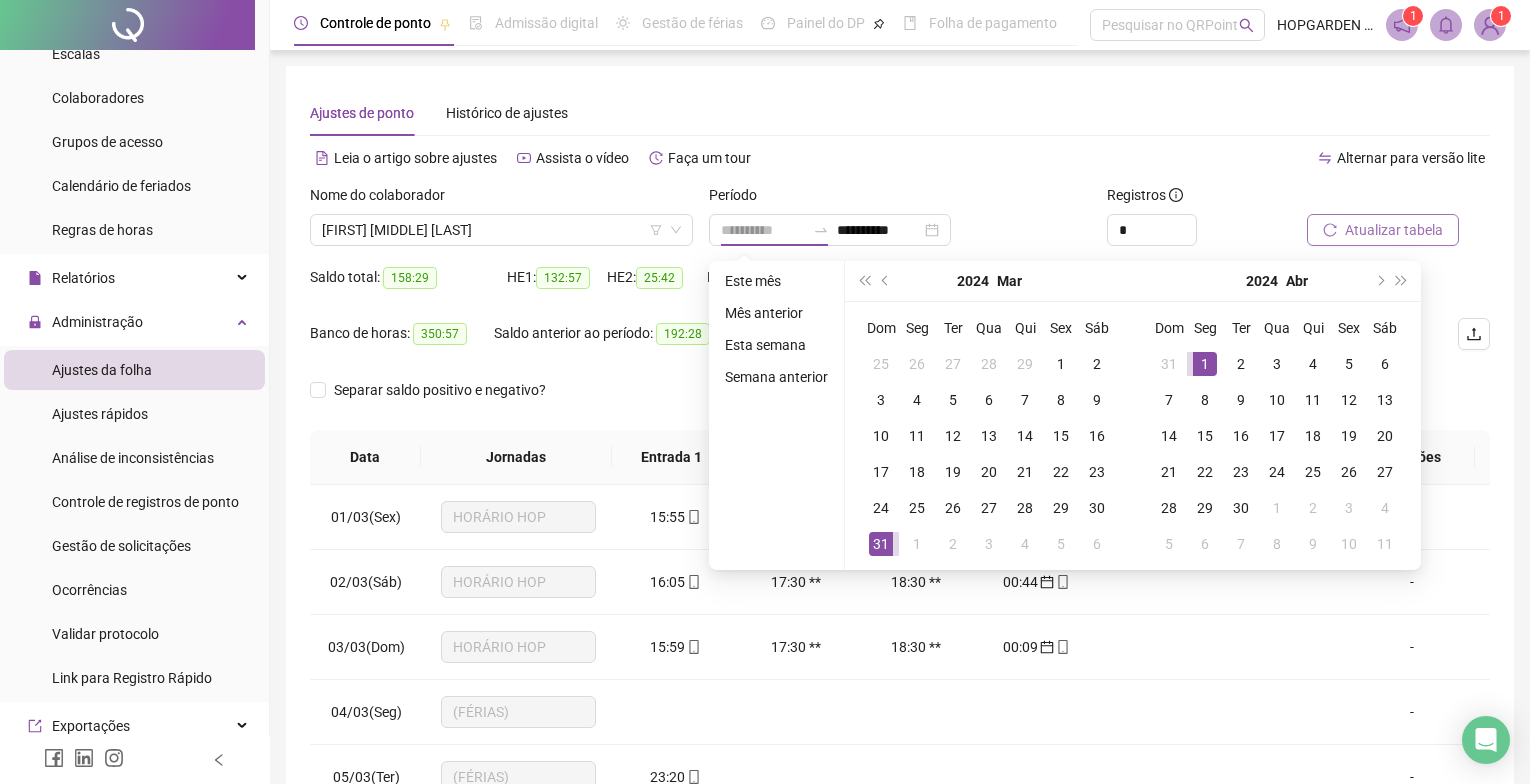 click on "1" at bounding box center [1205, 364] 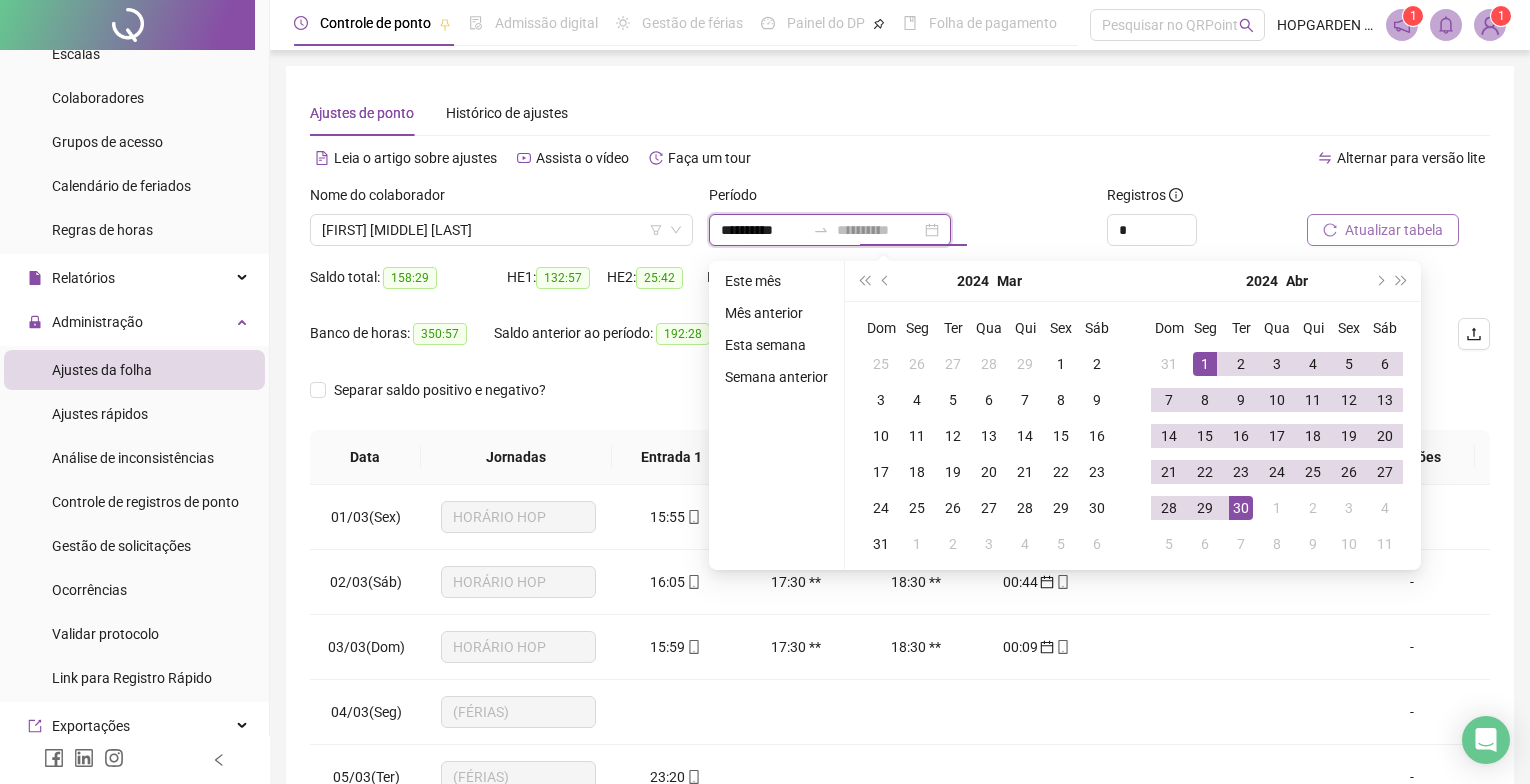 type on "**********" 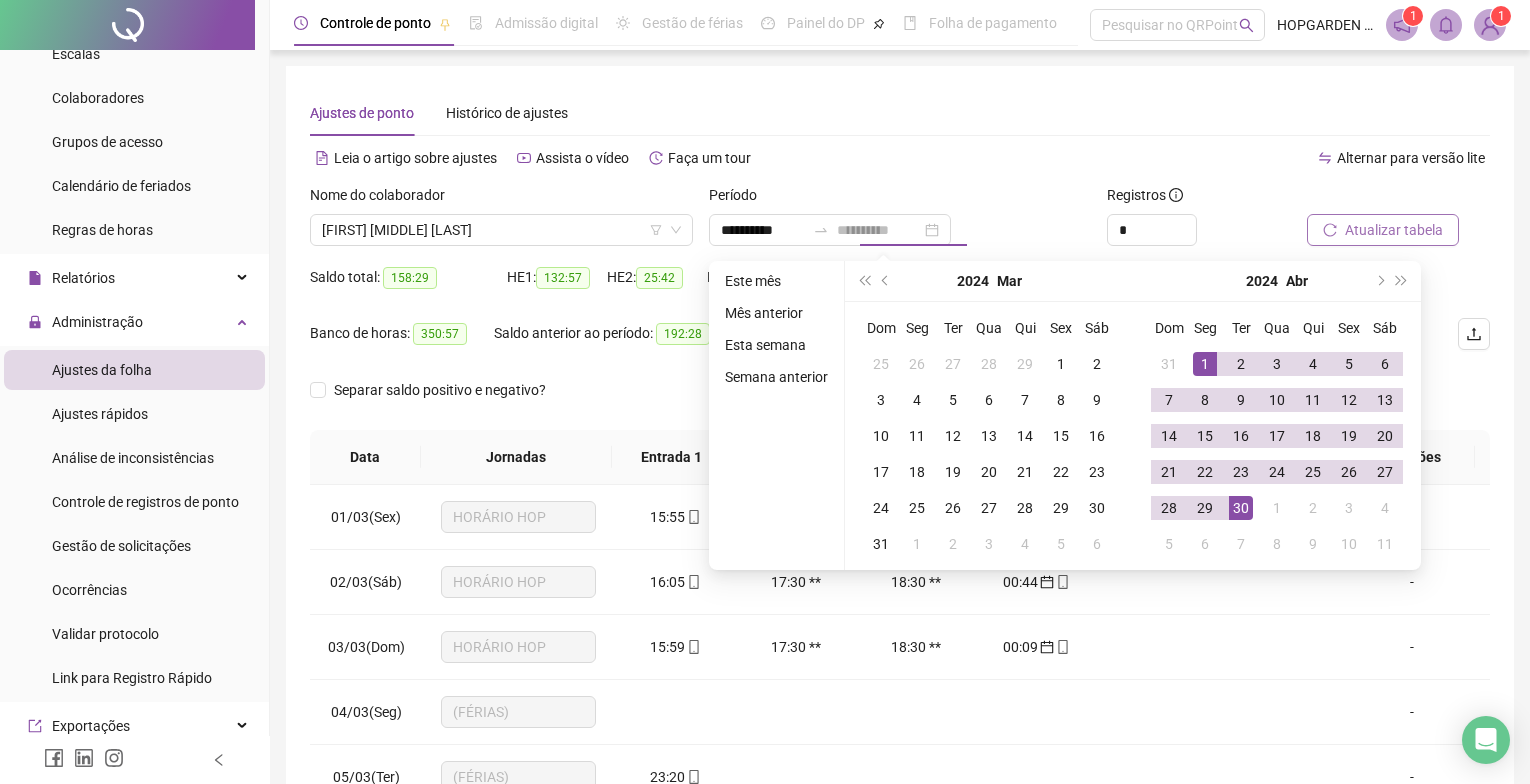 click on "30" at bounding box center (1241, 508) 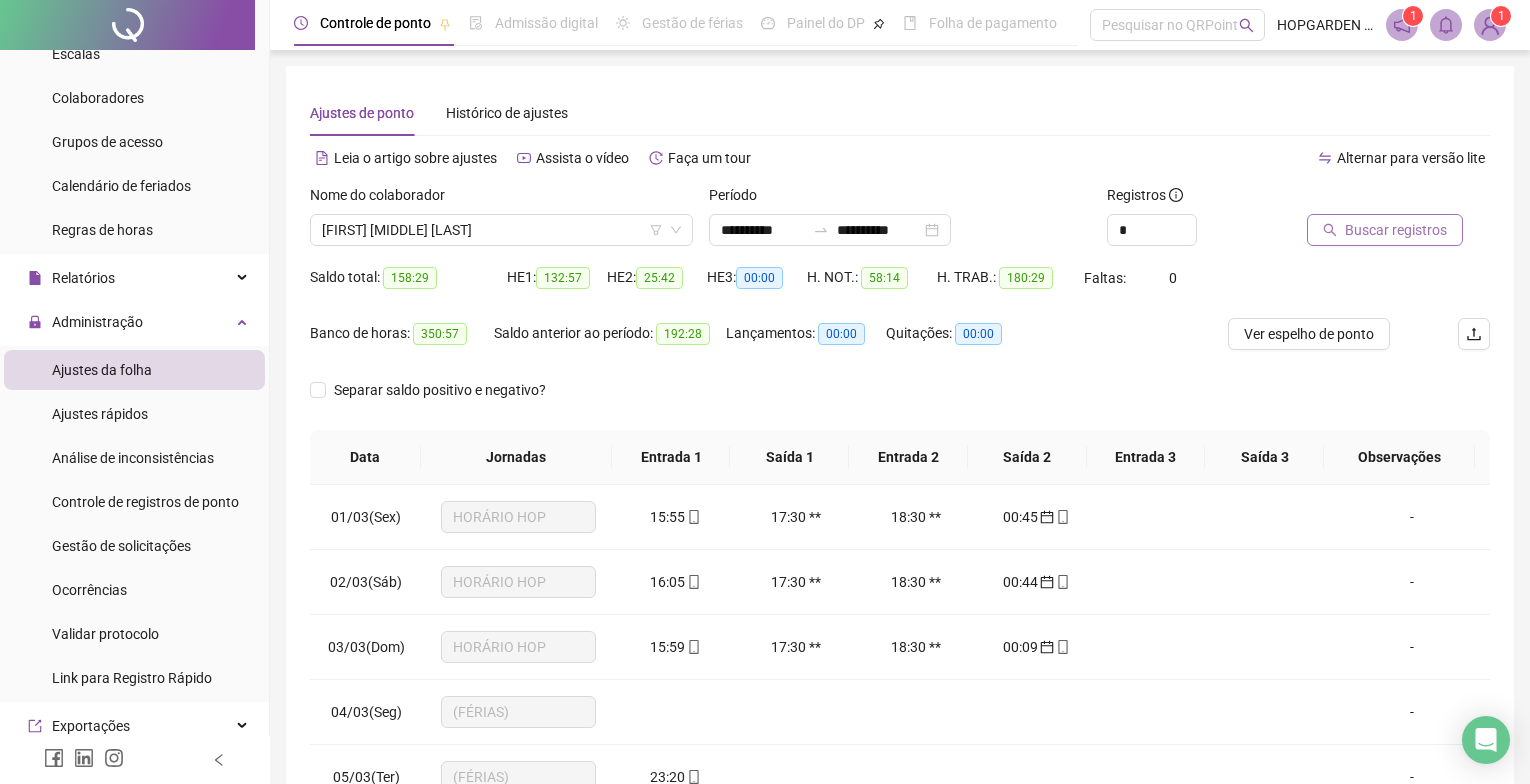 click on "Buscar registros" at bounding box center (1396, 230) 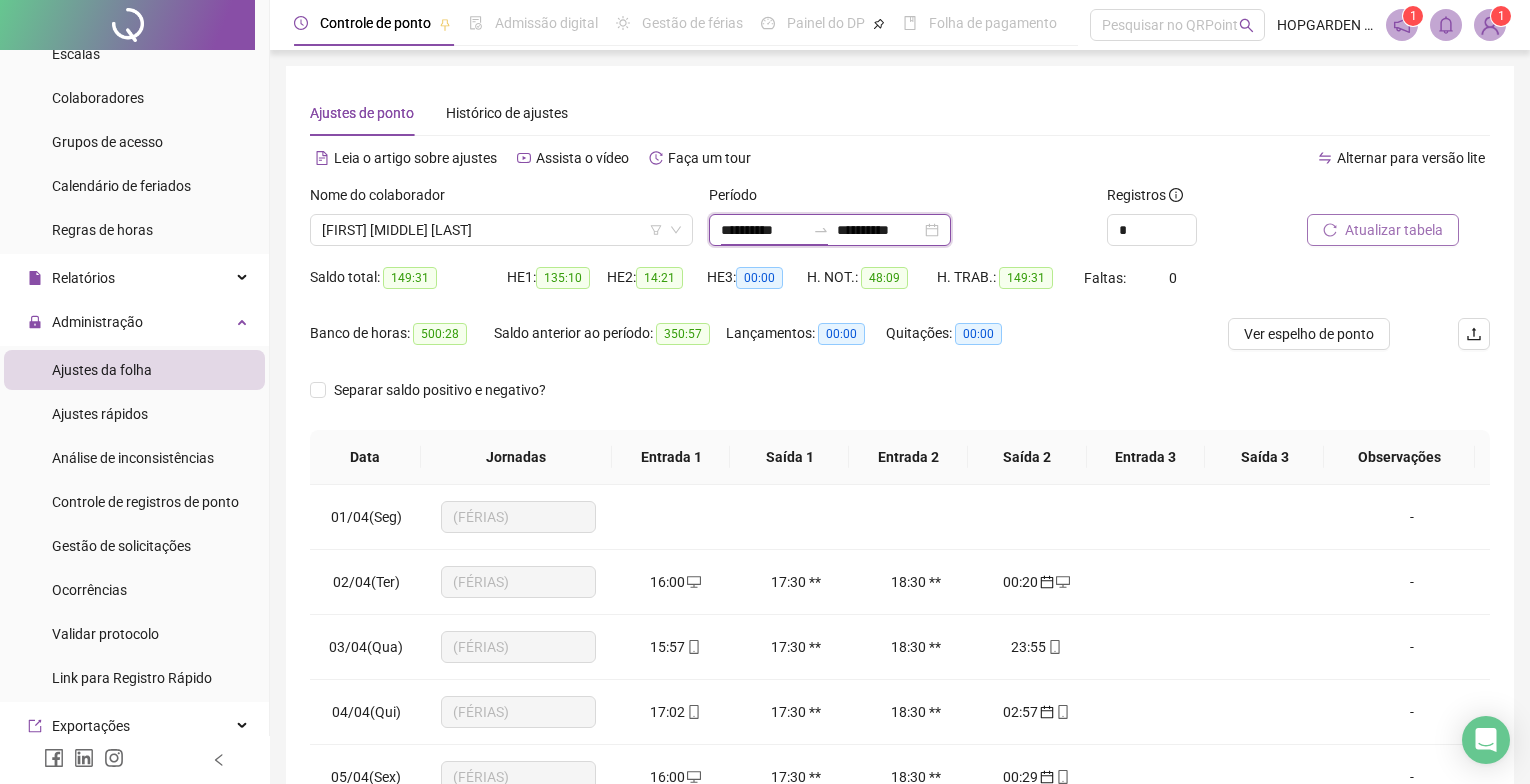 click on "**********" at bounding box center [763, 230] 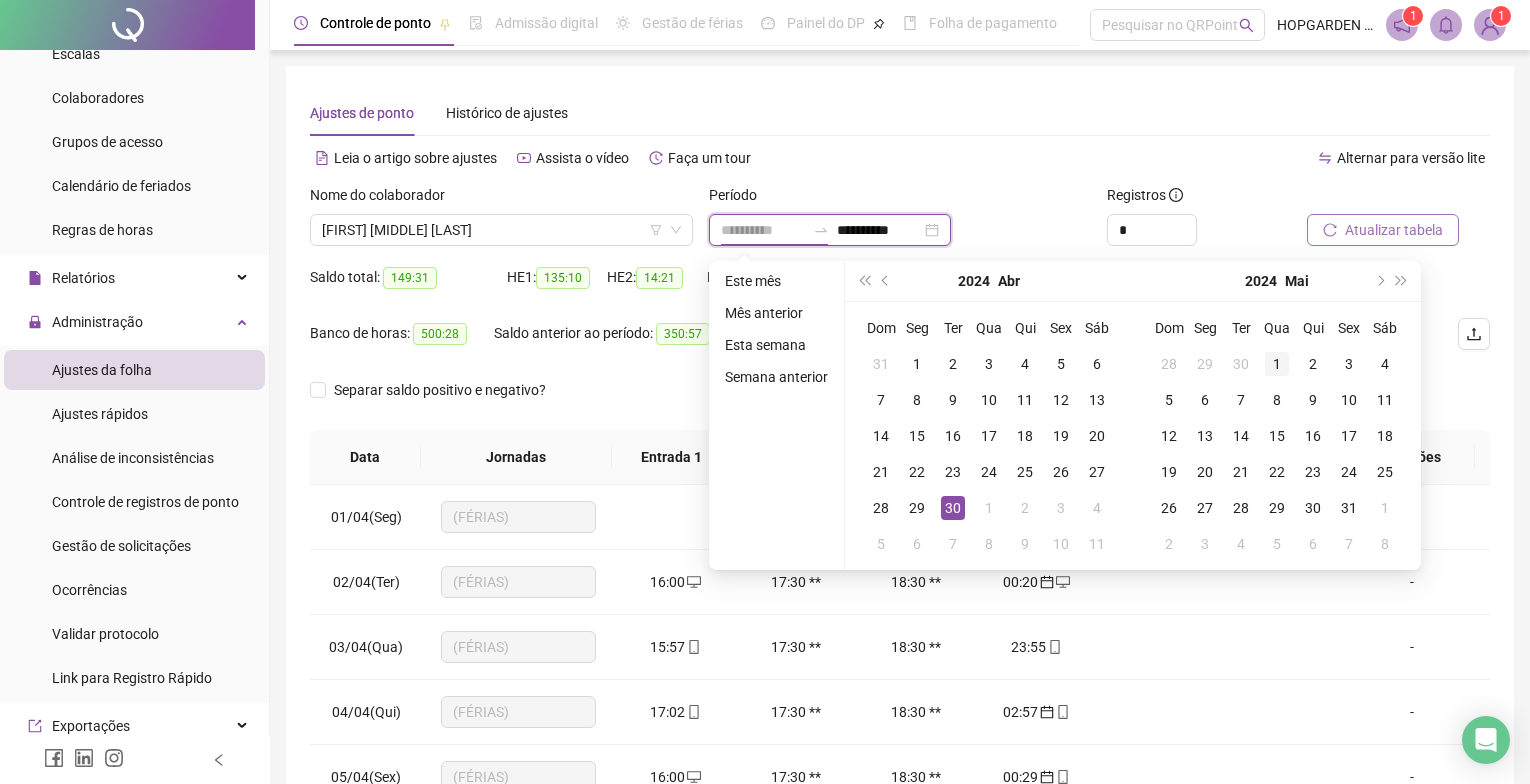 type on "**********" 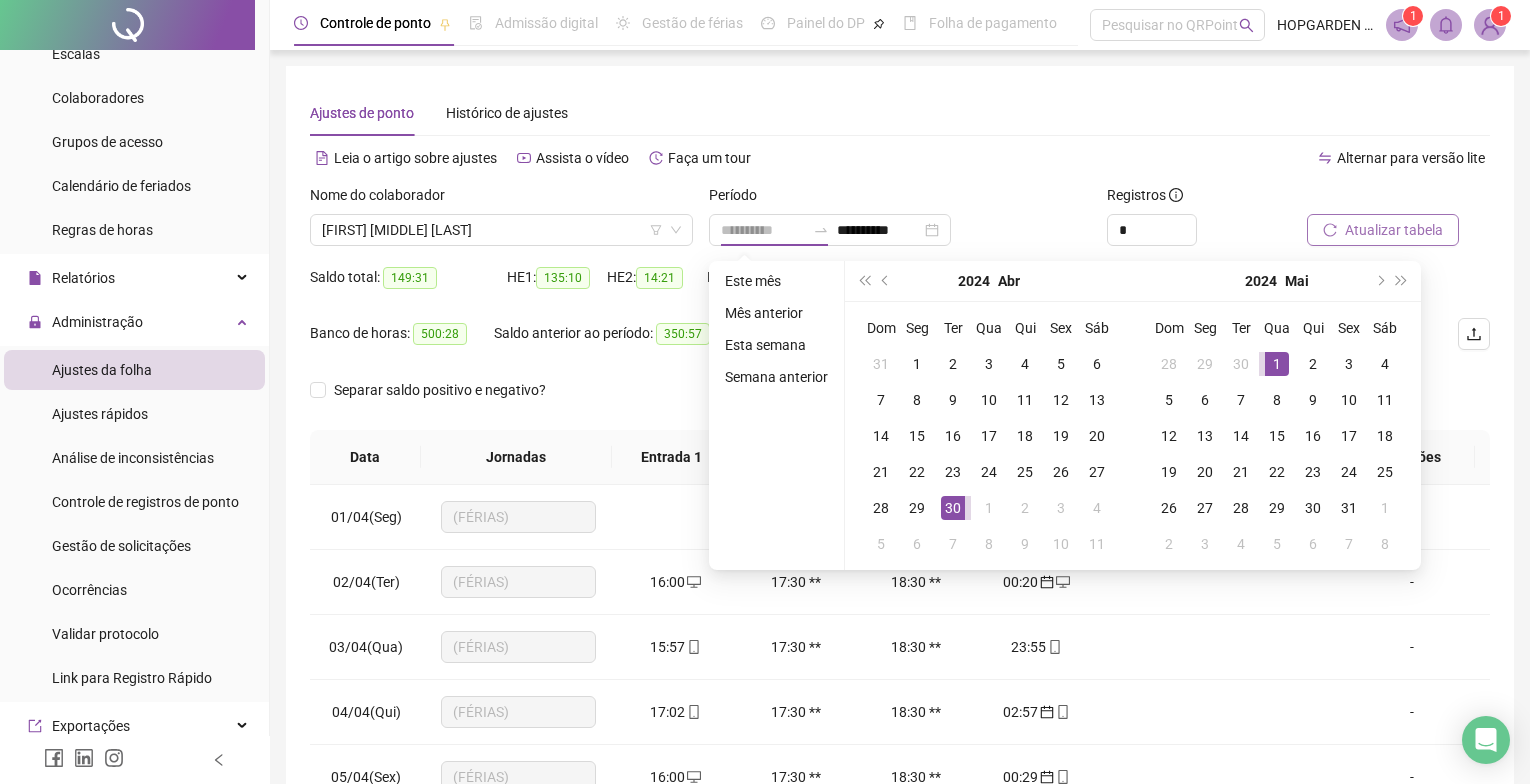 click on "1" at bounding box center (1277, 364) 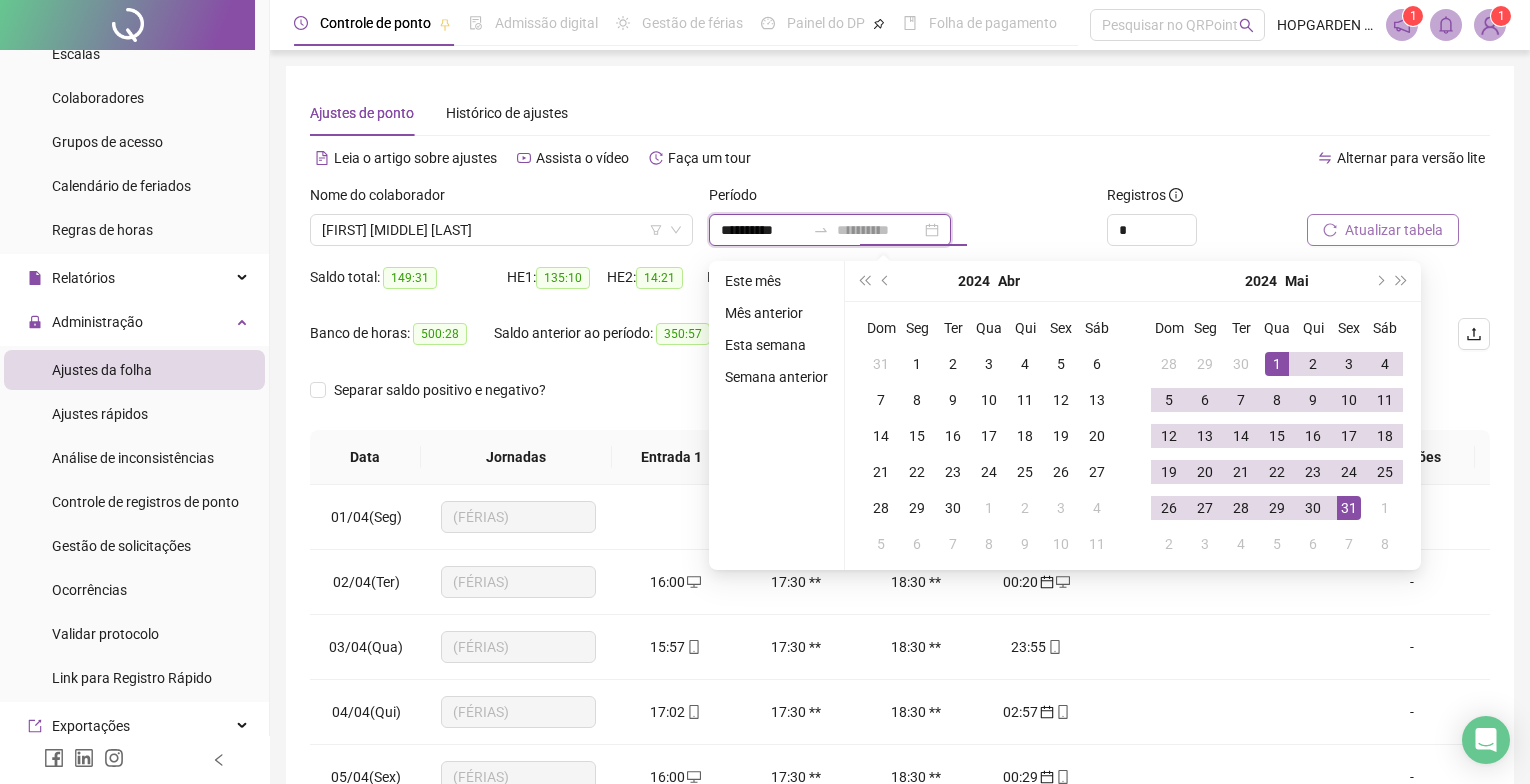 type on "**********" 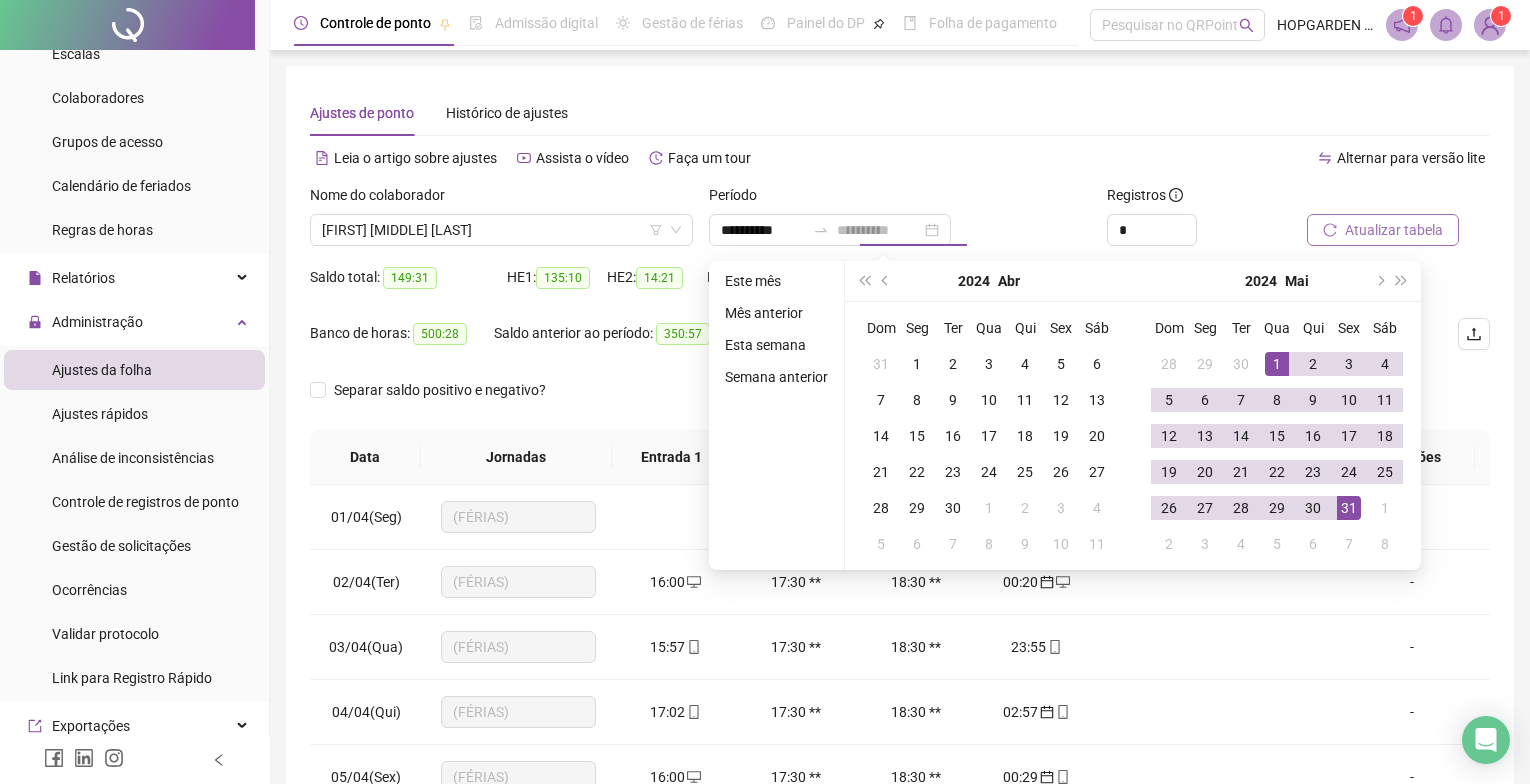 click on "31" at bounding box center [1349, 508] 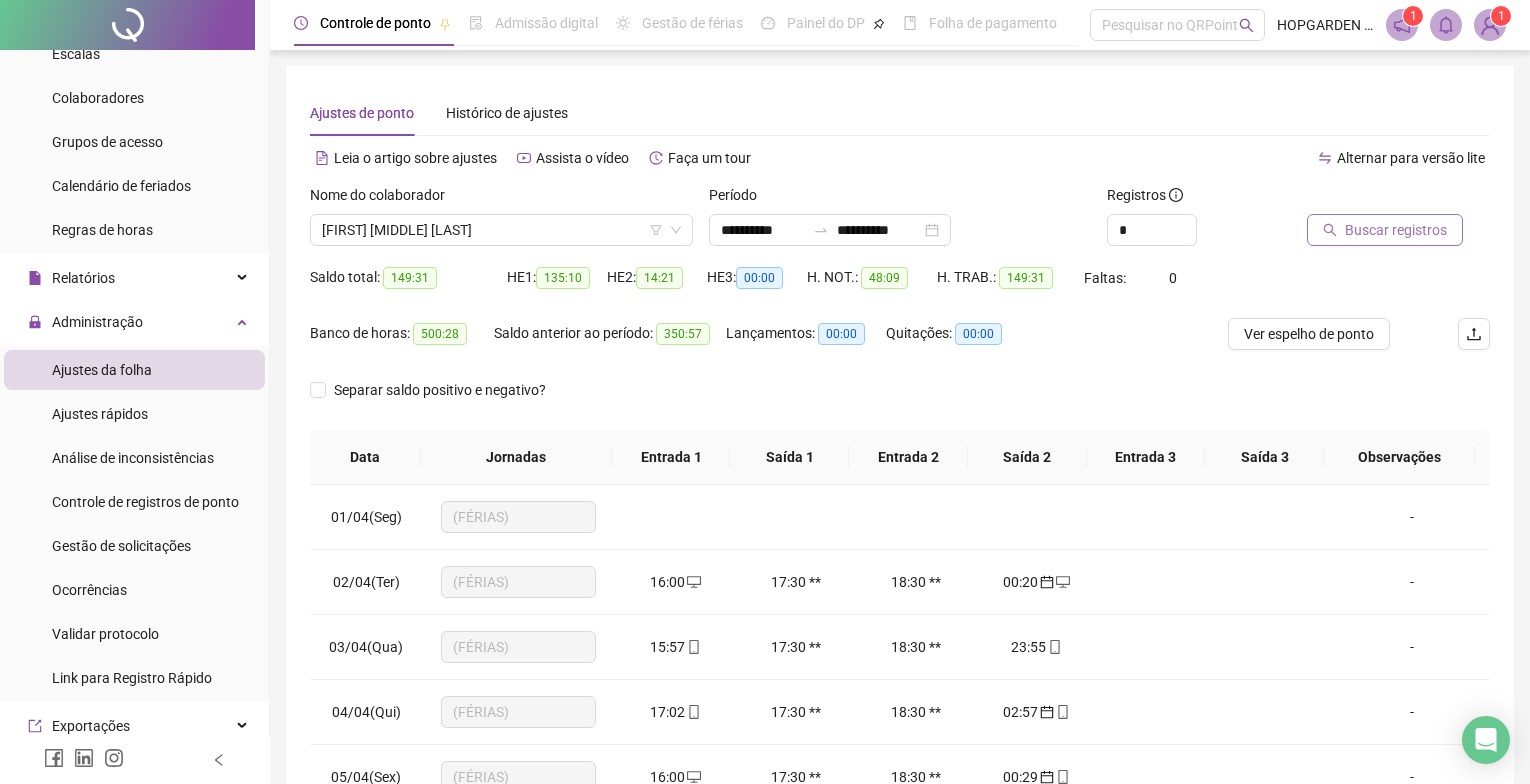 click on "Buscar registros" at bounding box center (1396, 230) 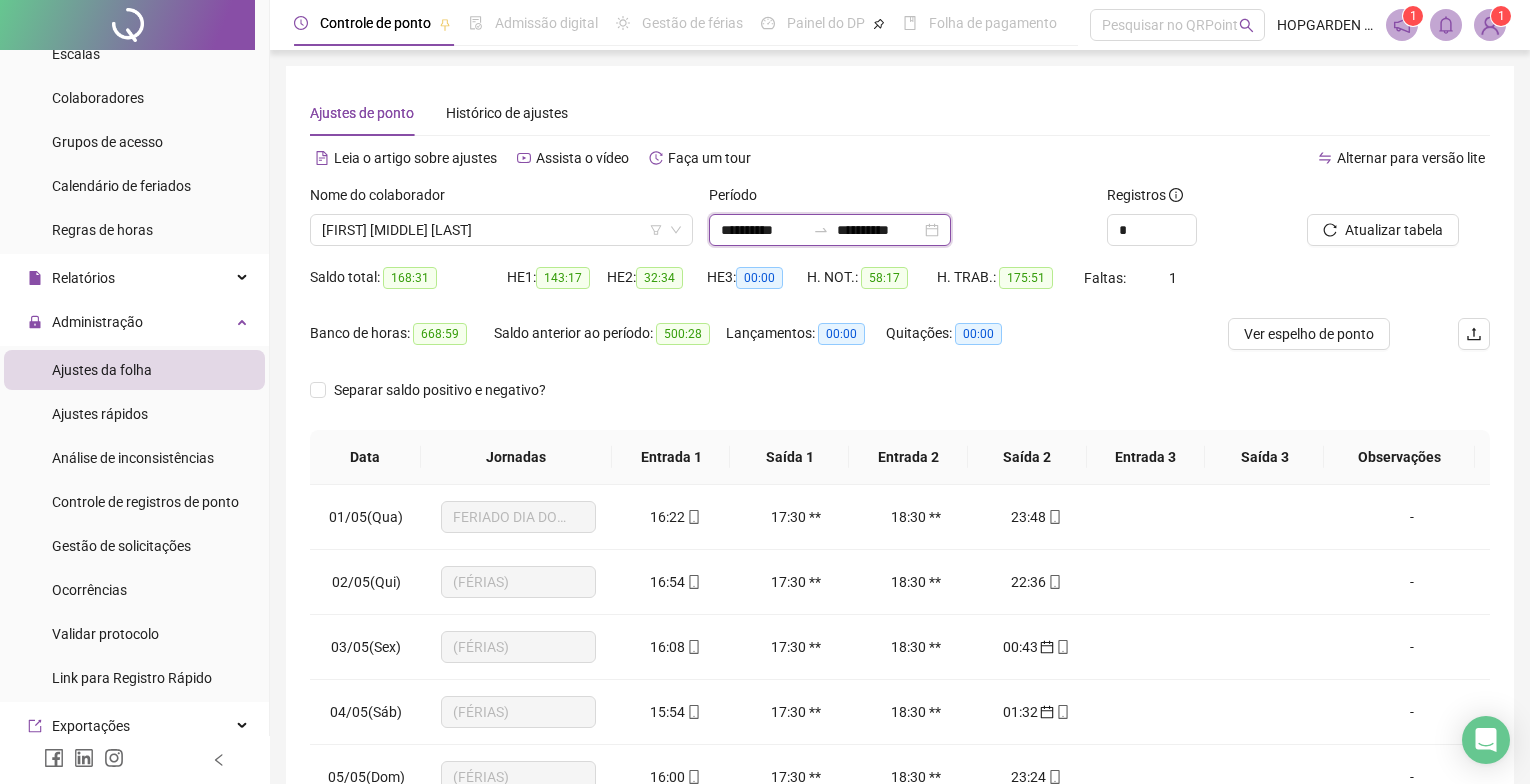 click on "**********" at bounding box center (763, 230) 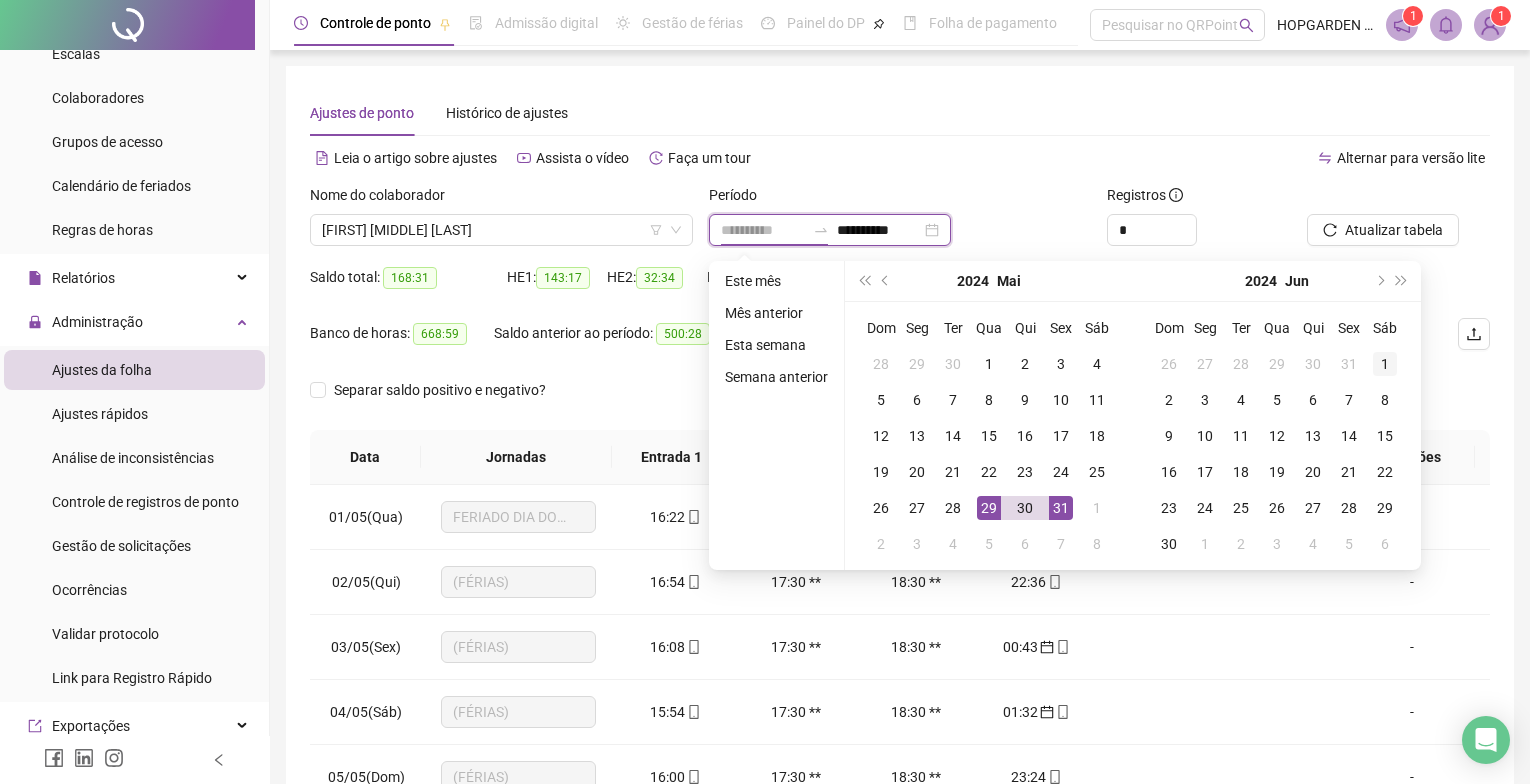 type on "**********" 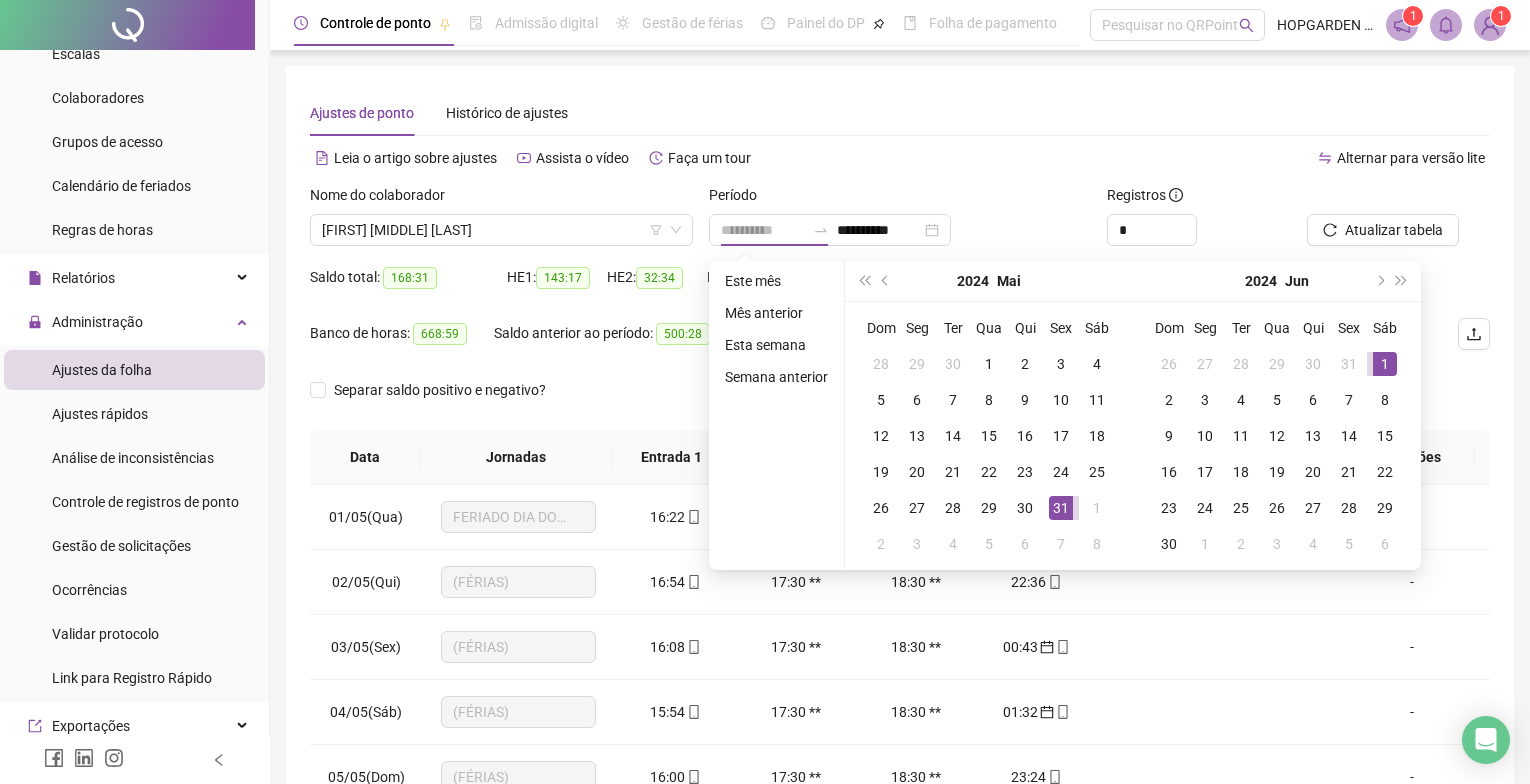 click on "1" at bounding box center [1385, 364] 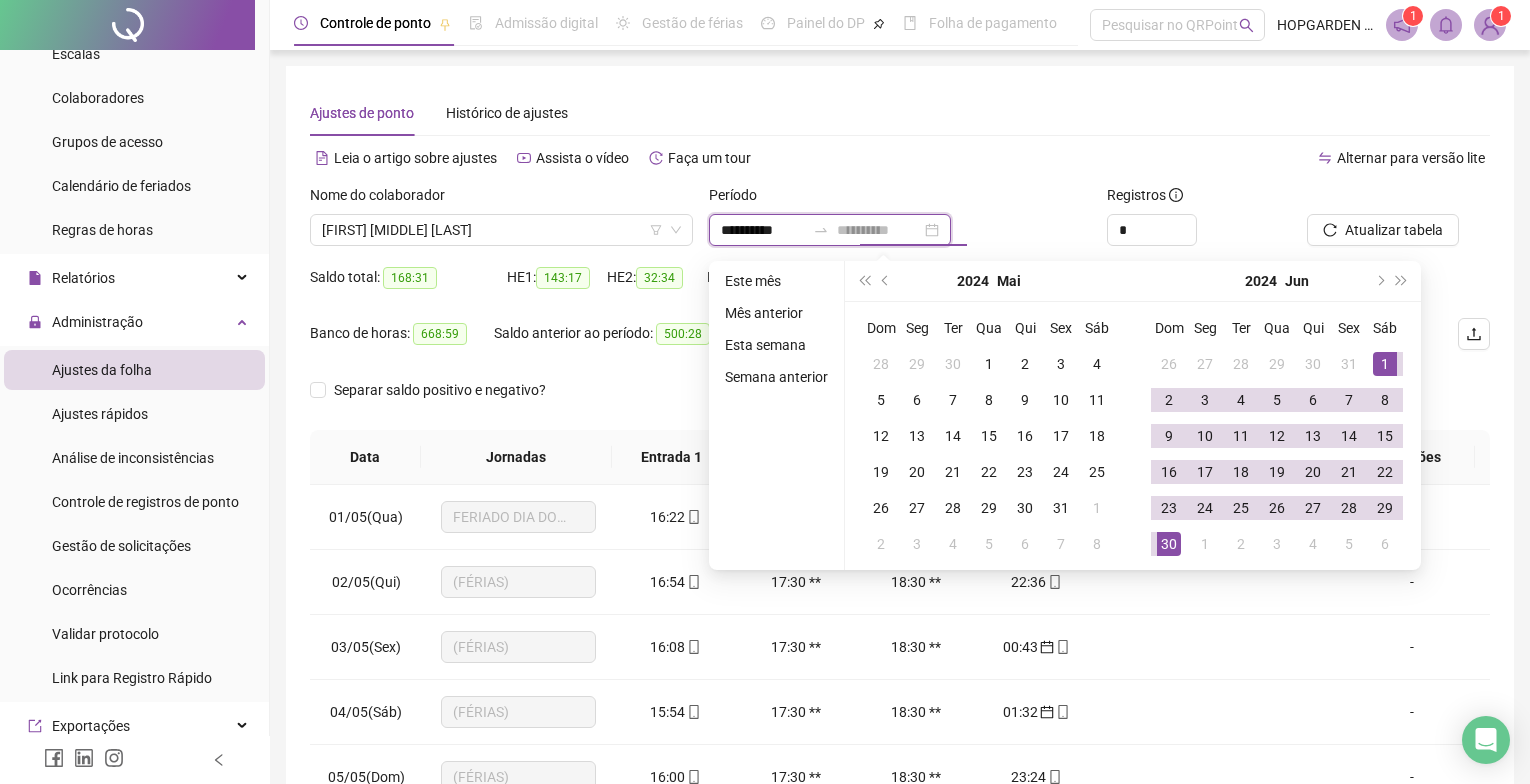 type on "**********" 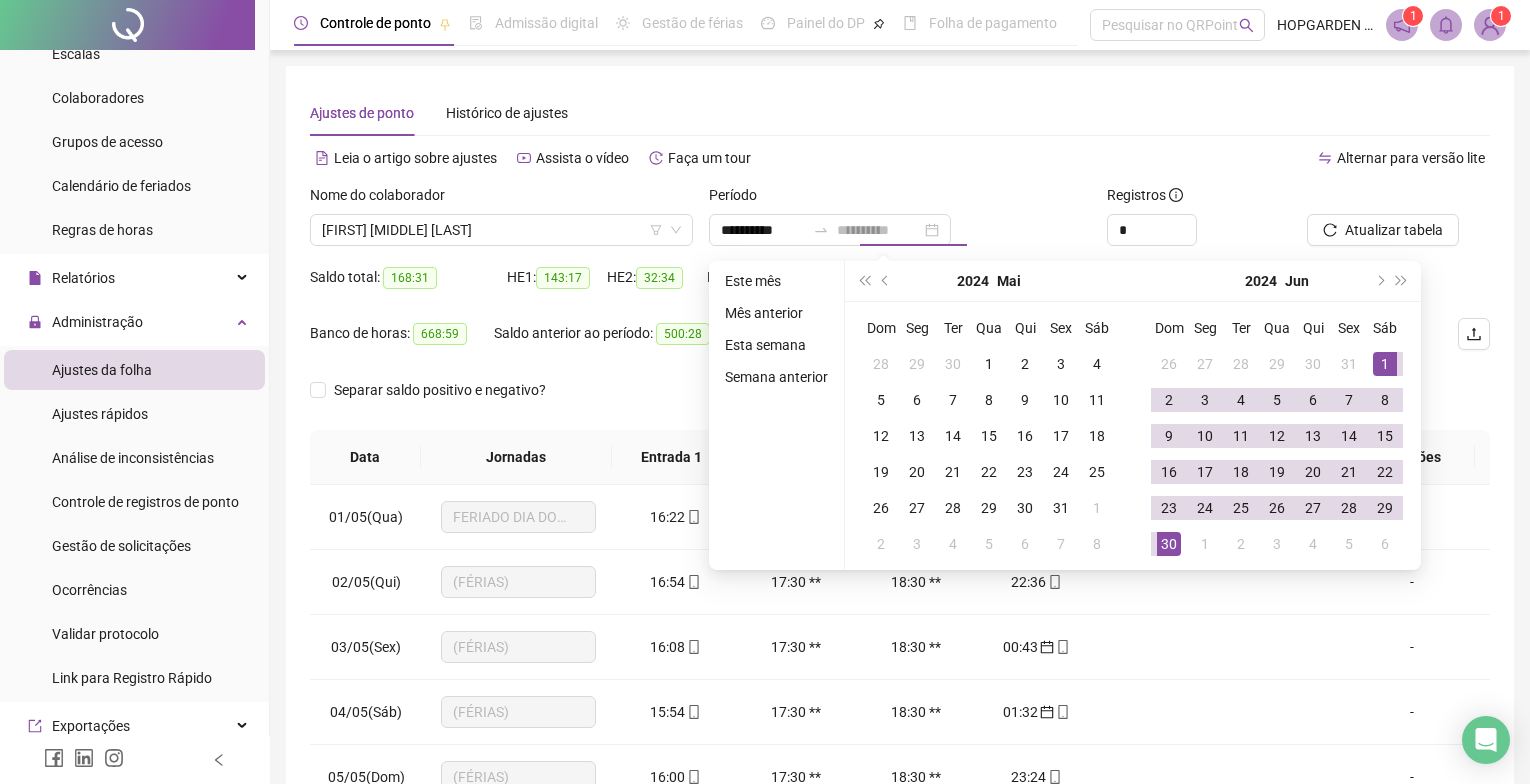 click on "30" at bounding box center (1169, 544) 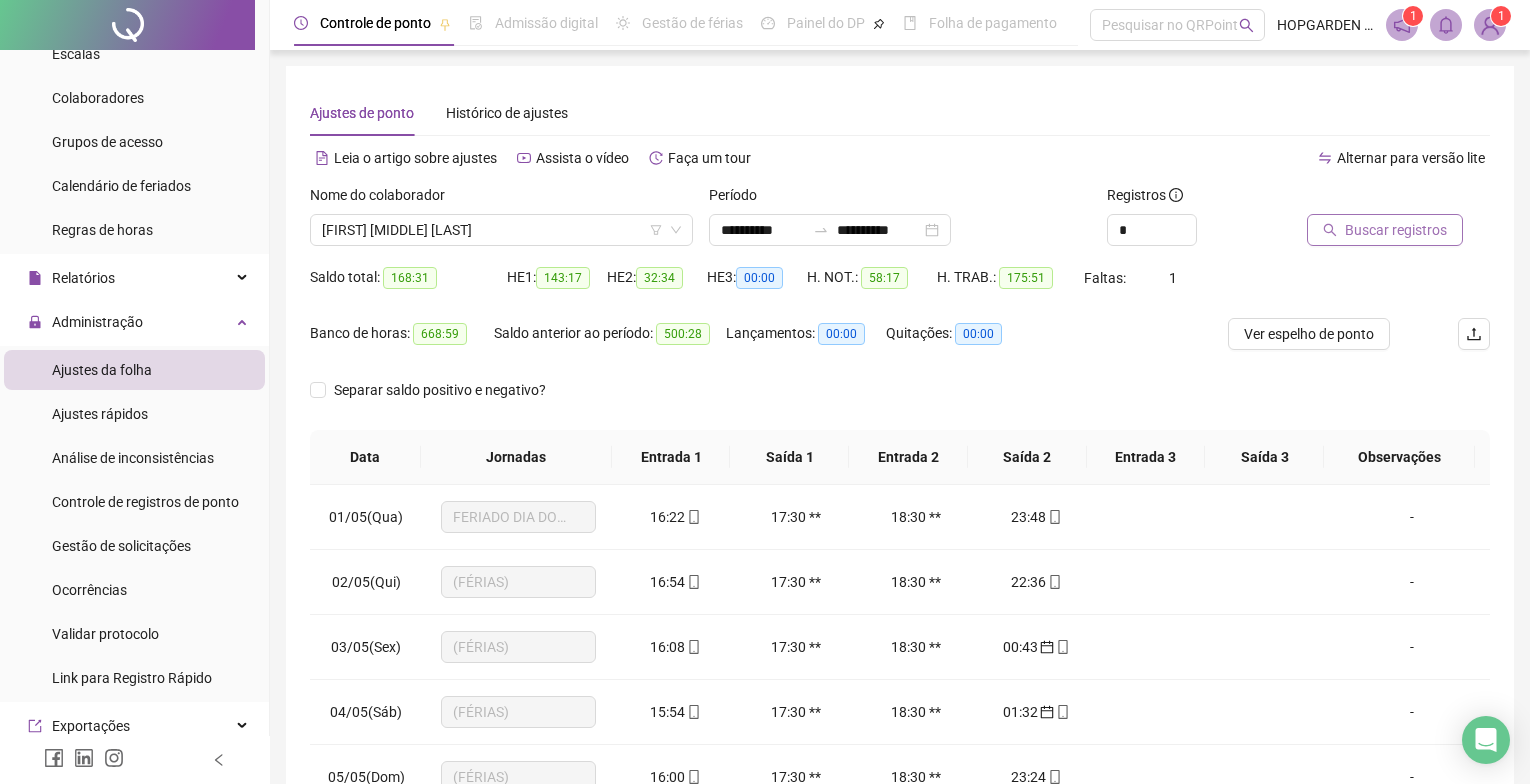 click on "Buscar registros" at bounding box center (1396, 230) 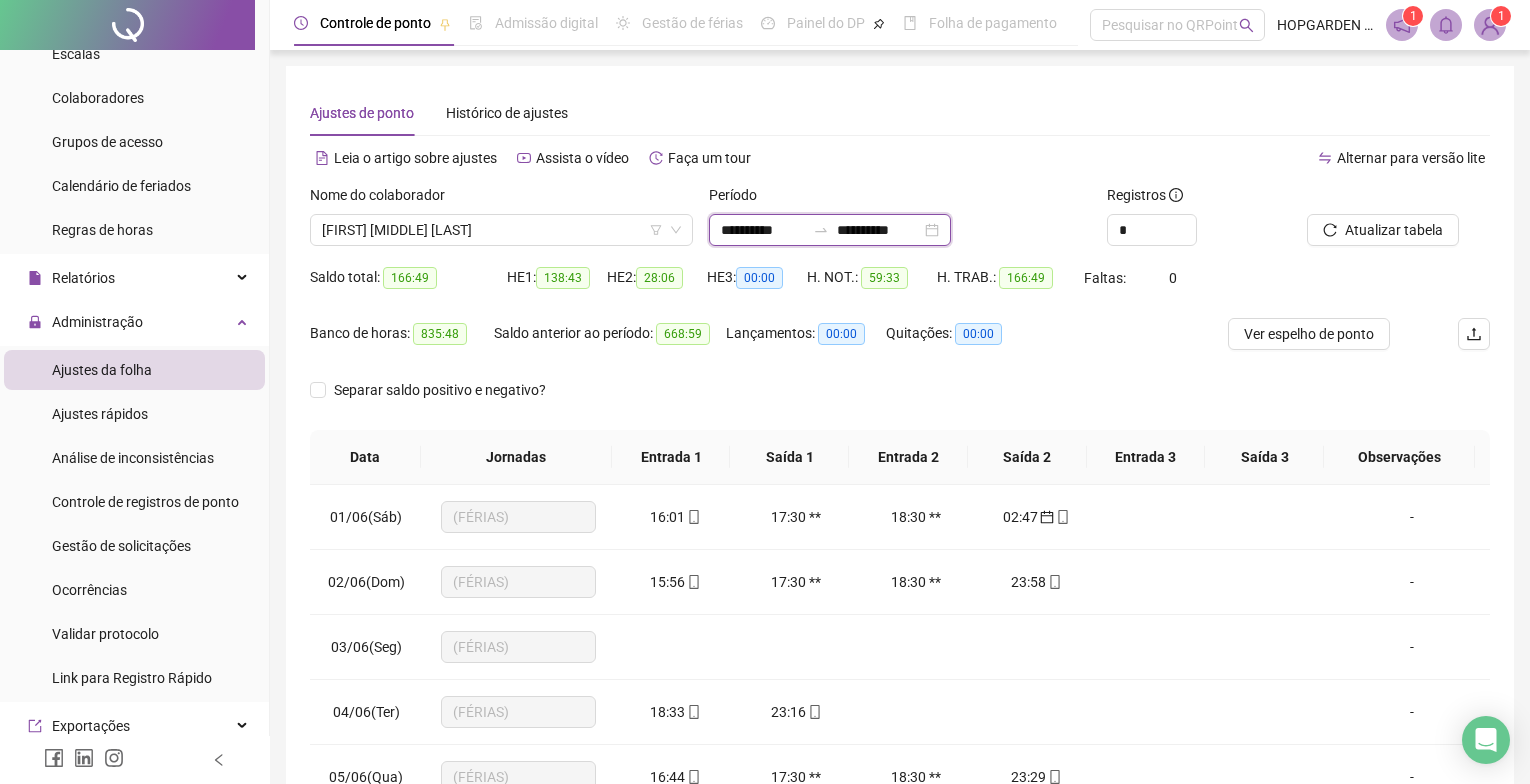 click on "**********" at bounding box center [763, 230] 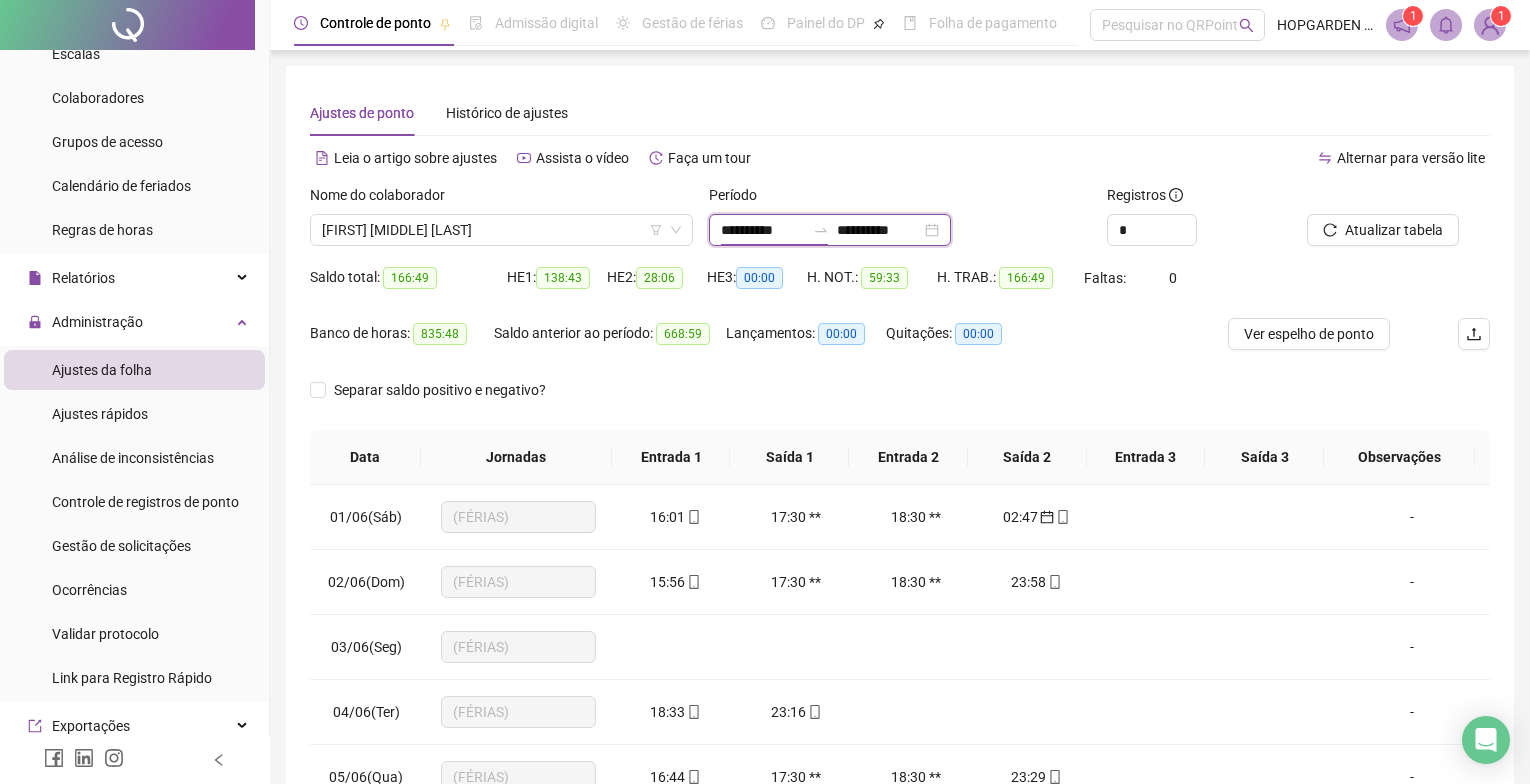 type on "**********" 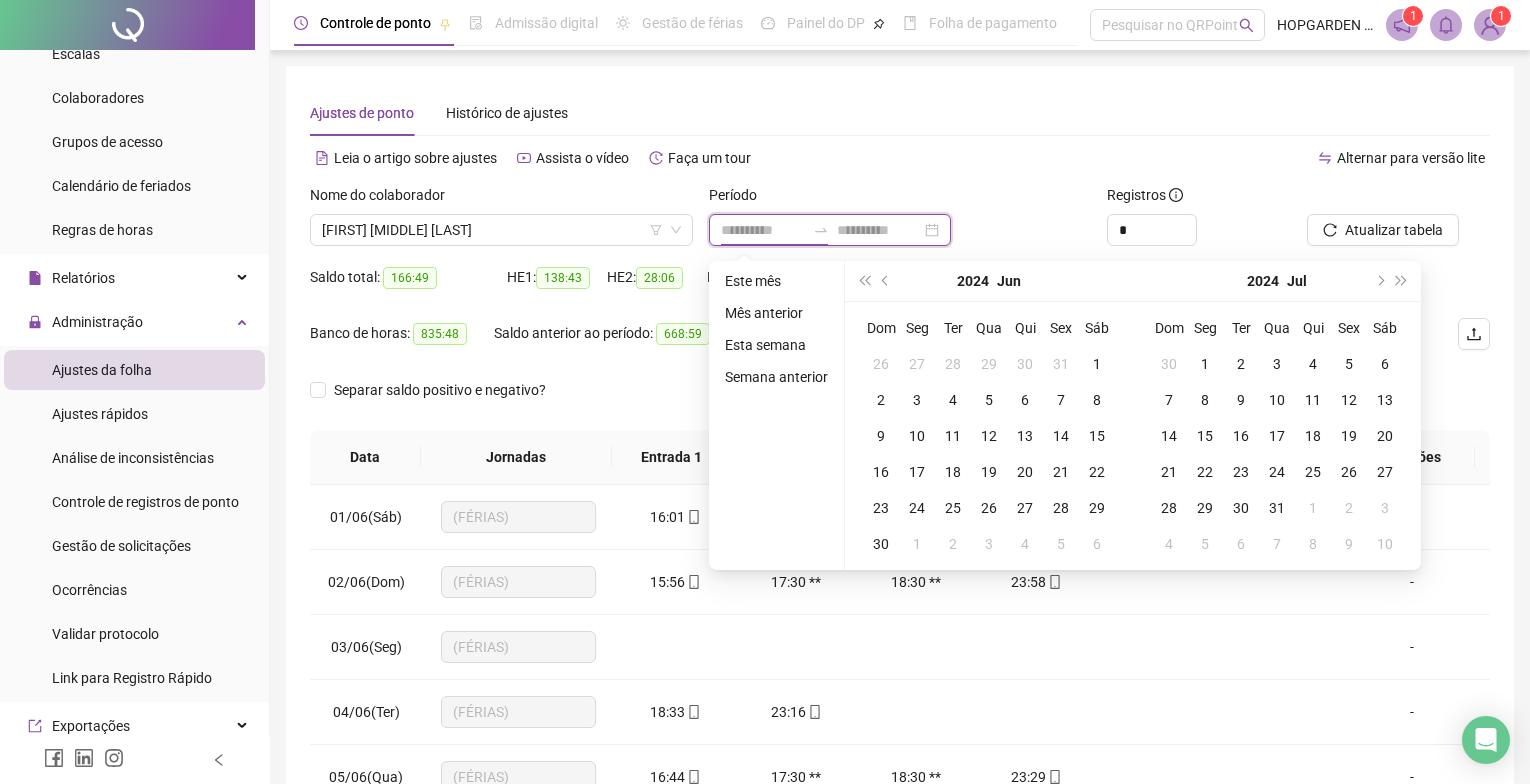 type on "**********" 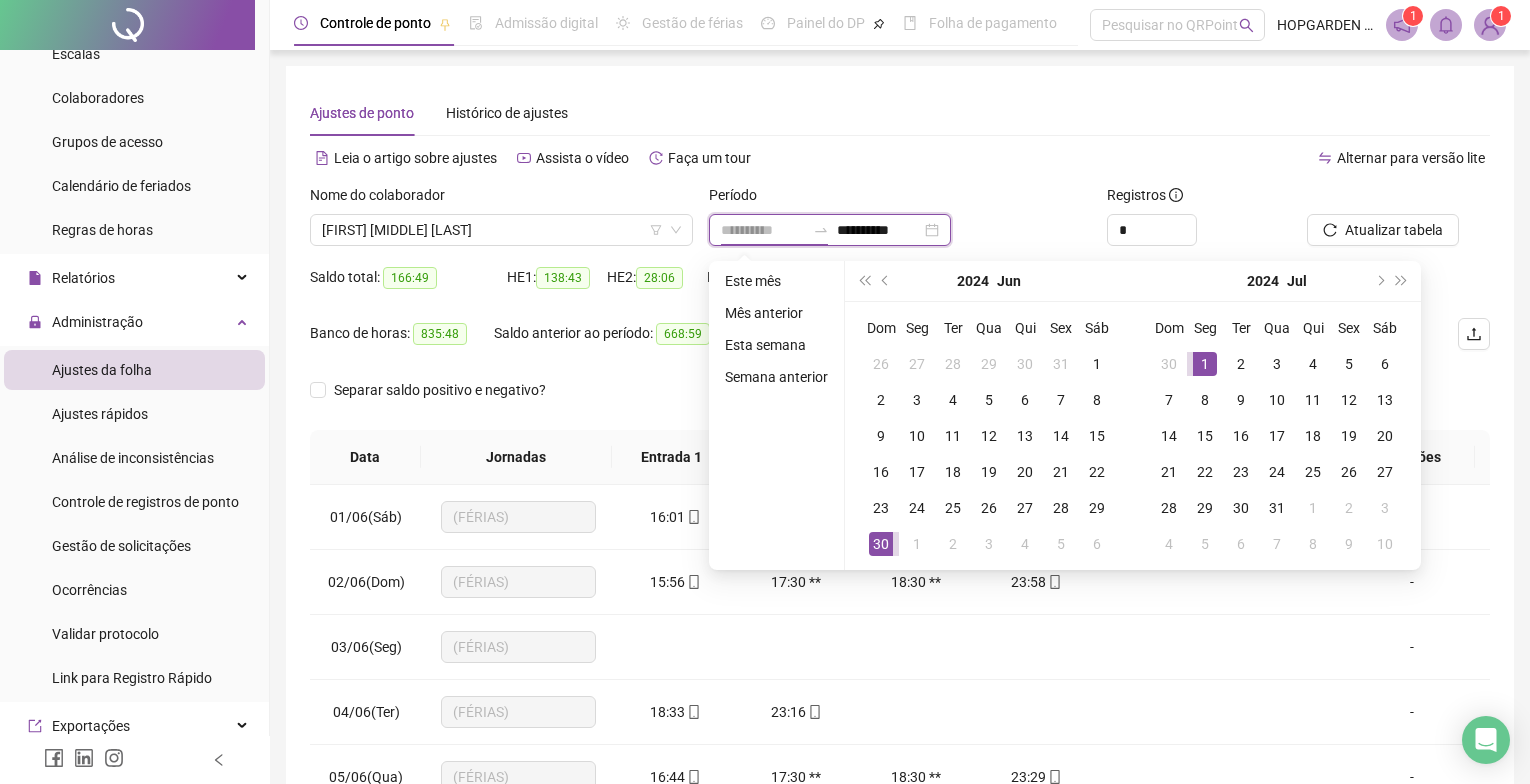 type on "**********" 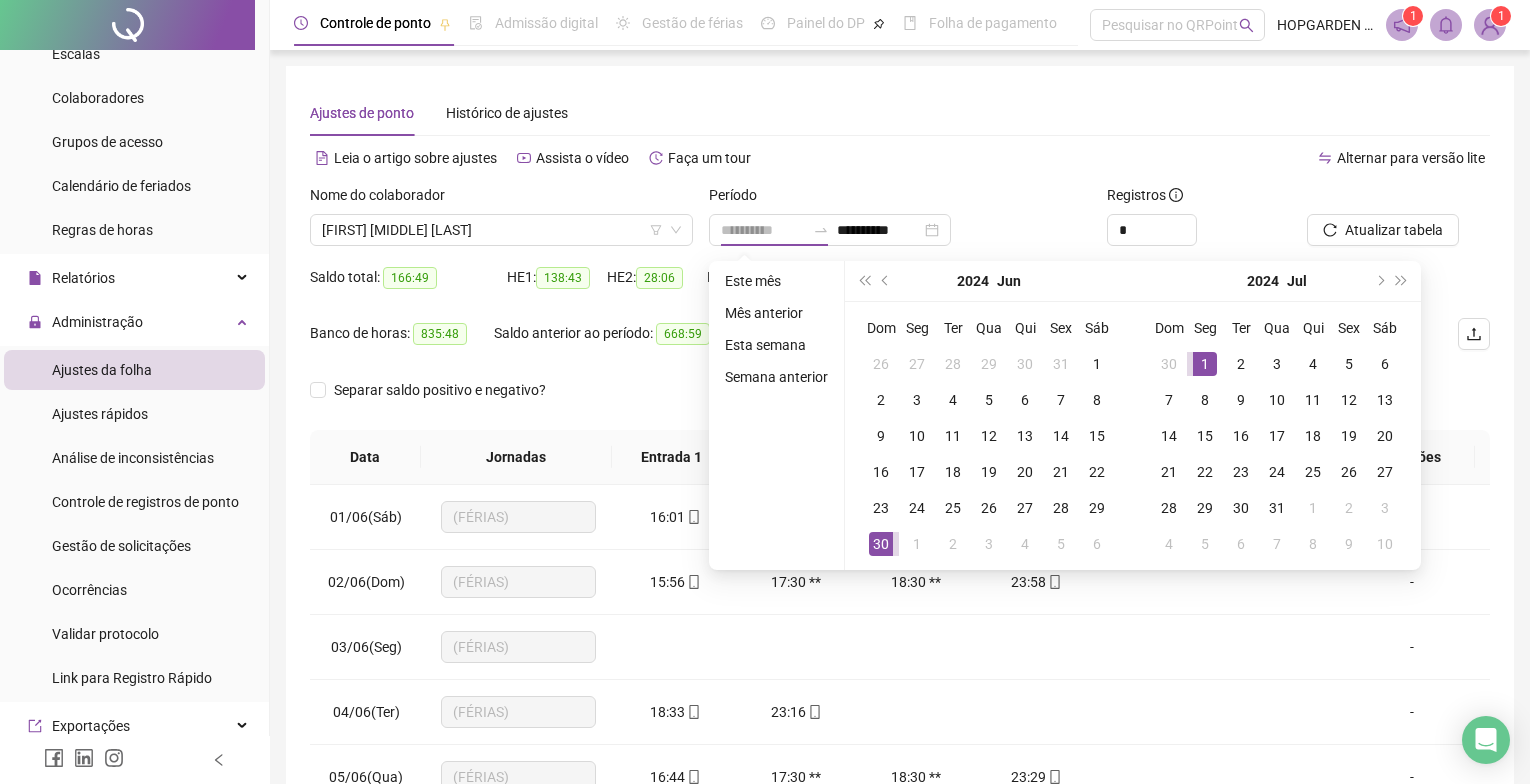 click on "1" at bounding box center (1205, 364) 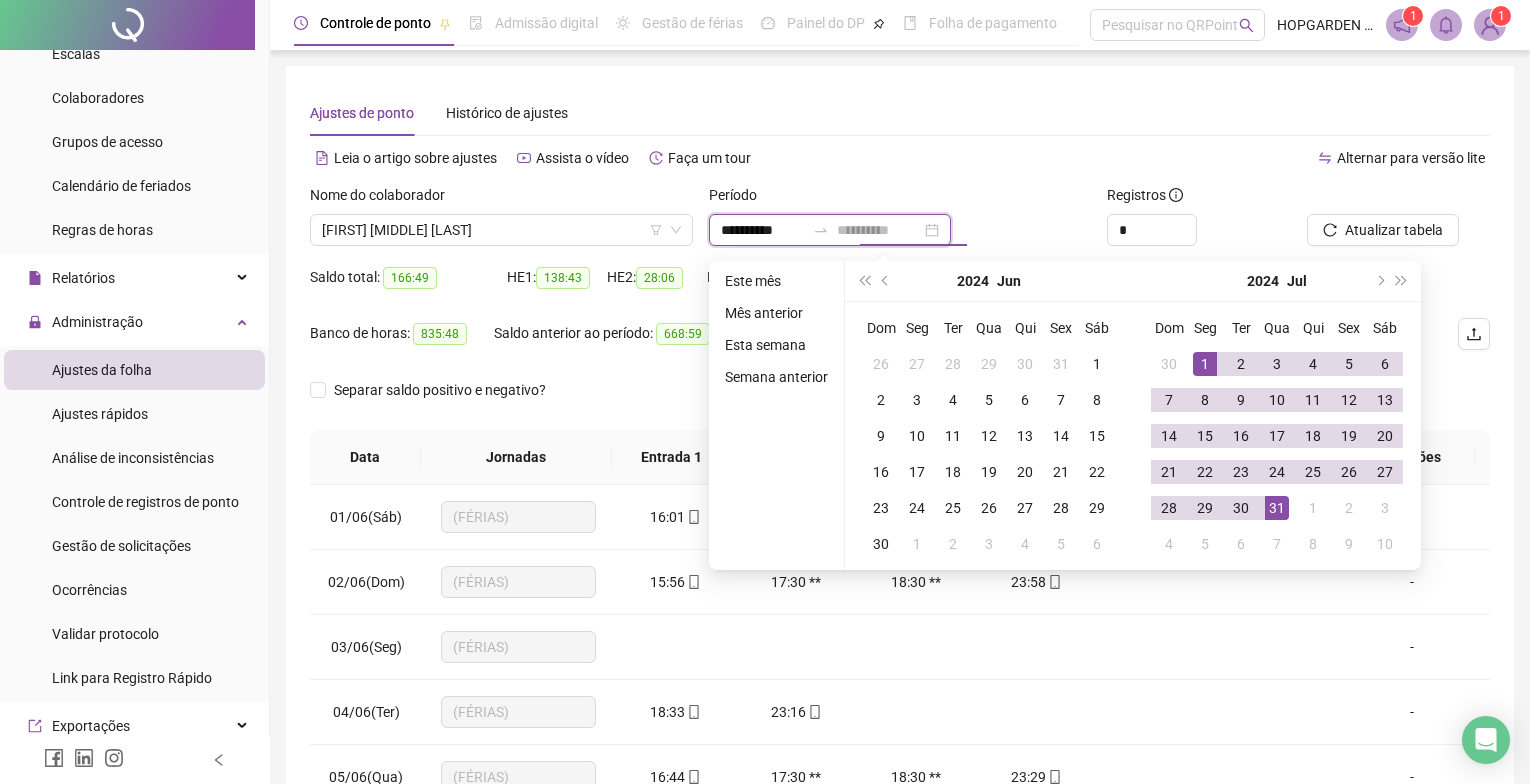 type on "**********" 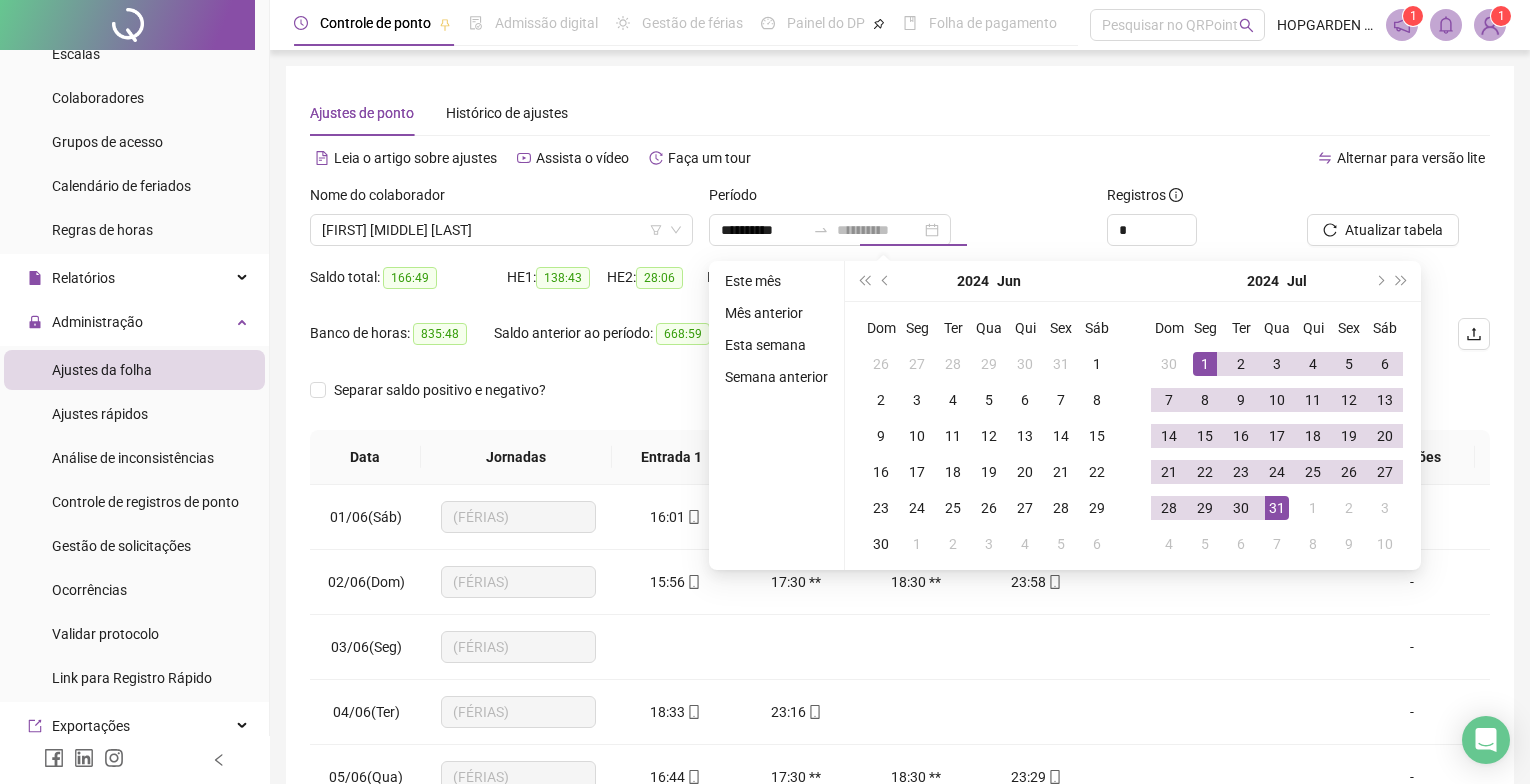 click on "31" at bounding box center [1277, 508] 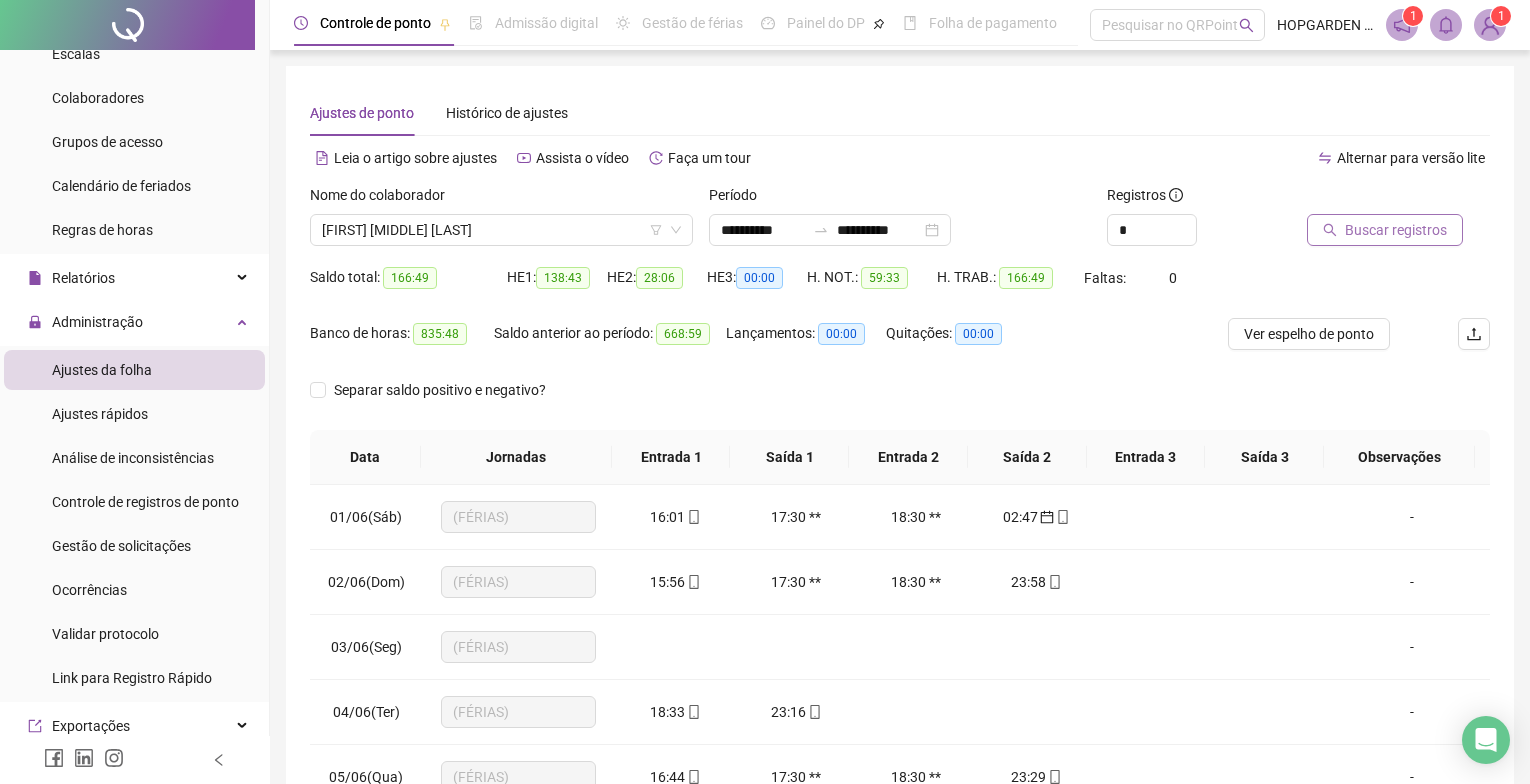 click on "Buscar registros" at bounding box center [1396, 230] 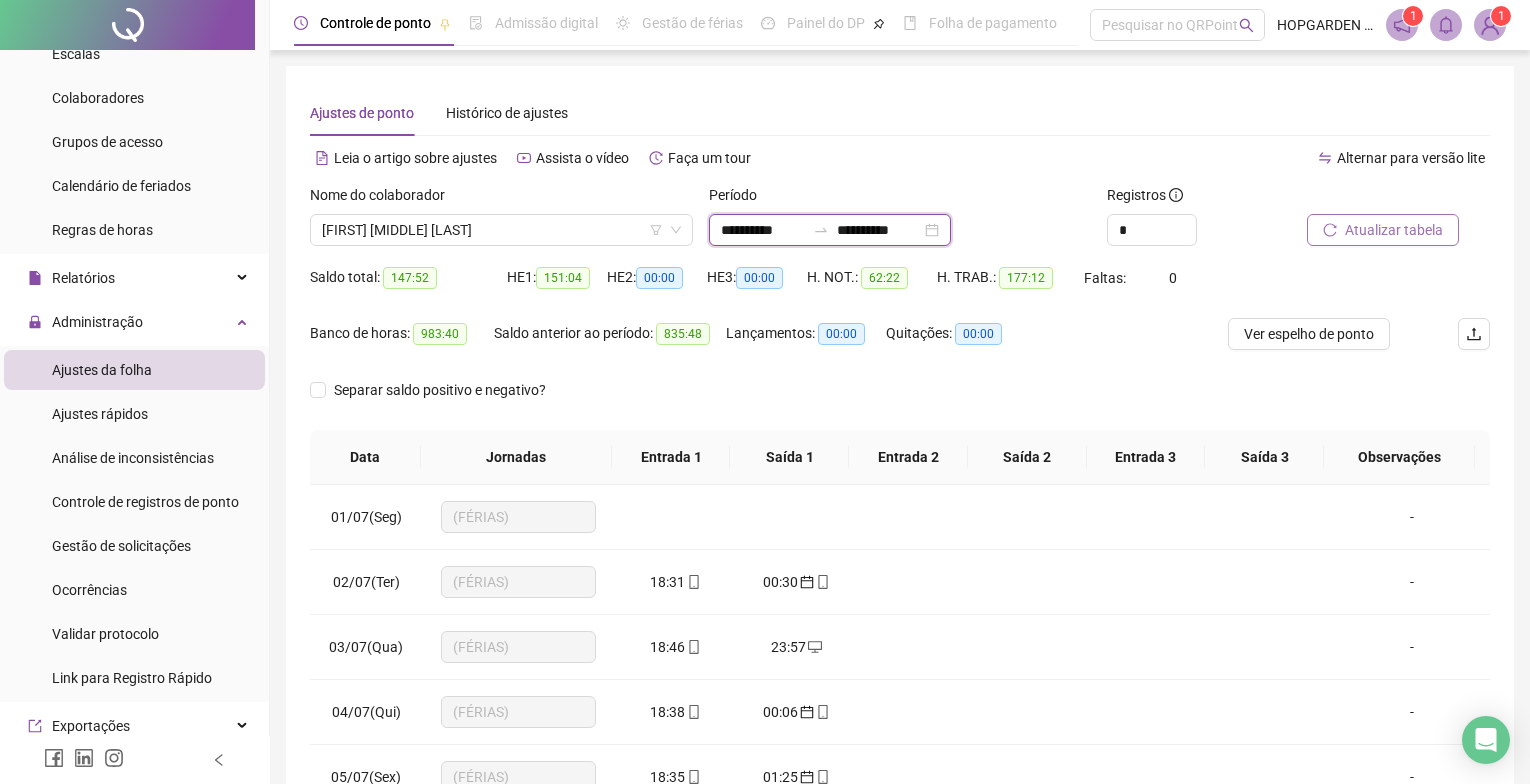 click on "**********" at bounding box center (763, 230) 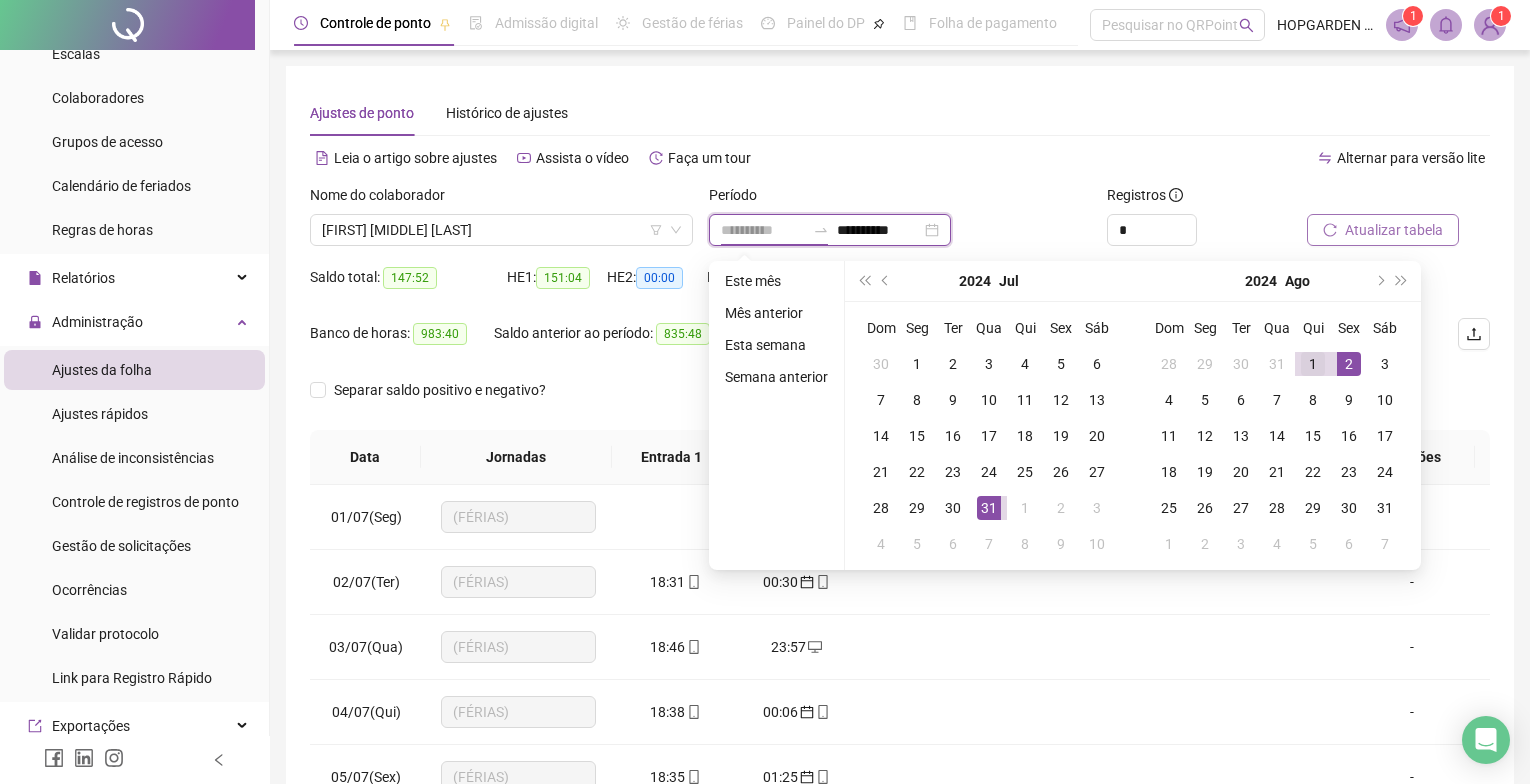 type on "**********" 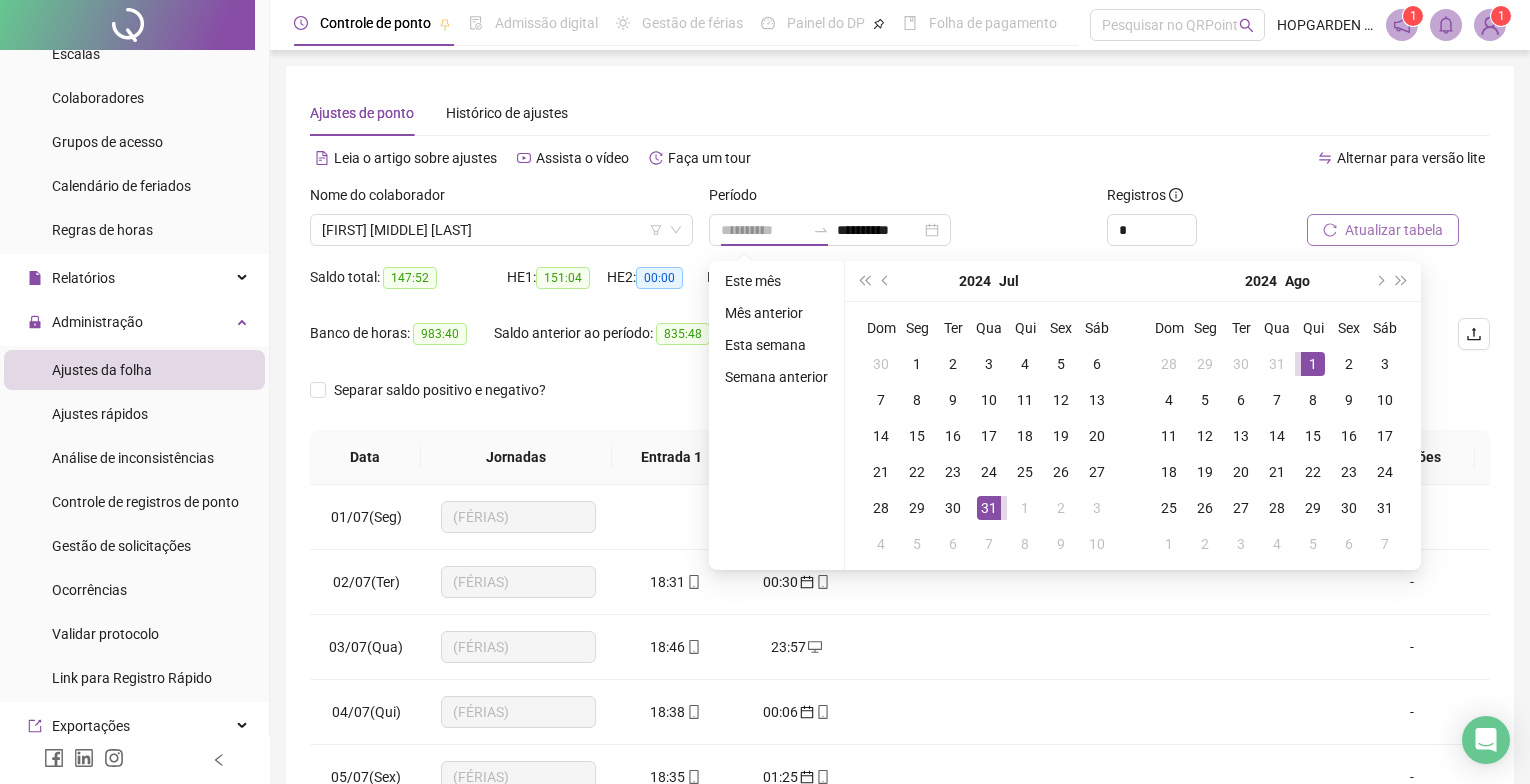 click on "1" at bounding box center [1313, 364] 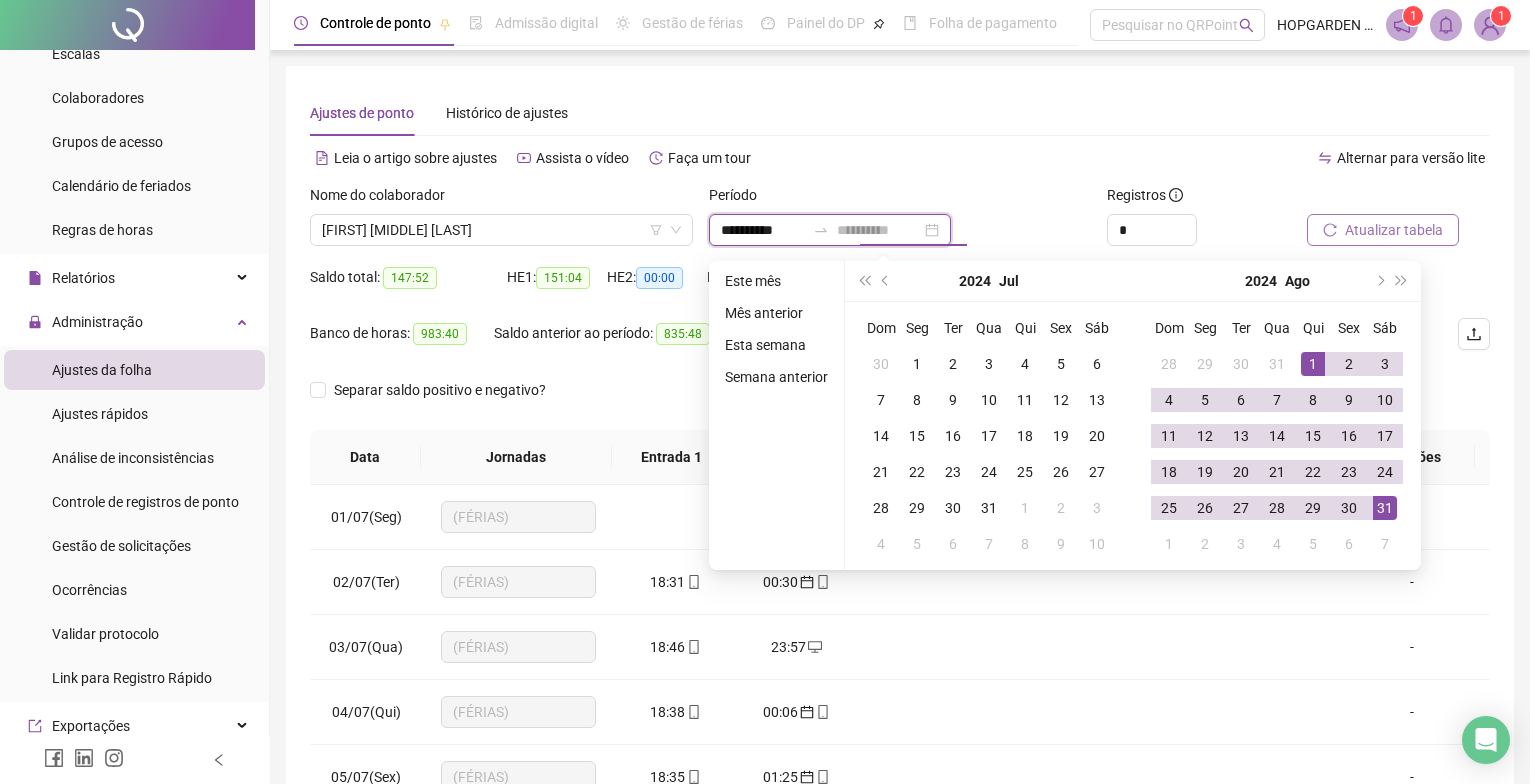 type on "**********" 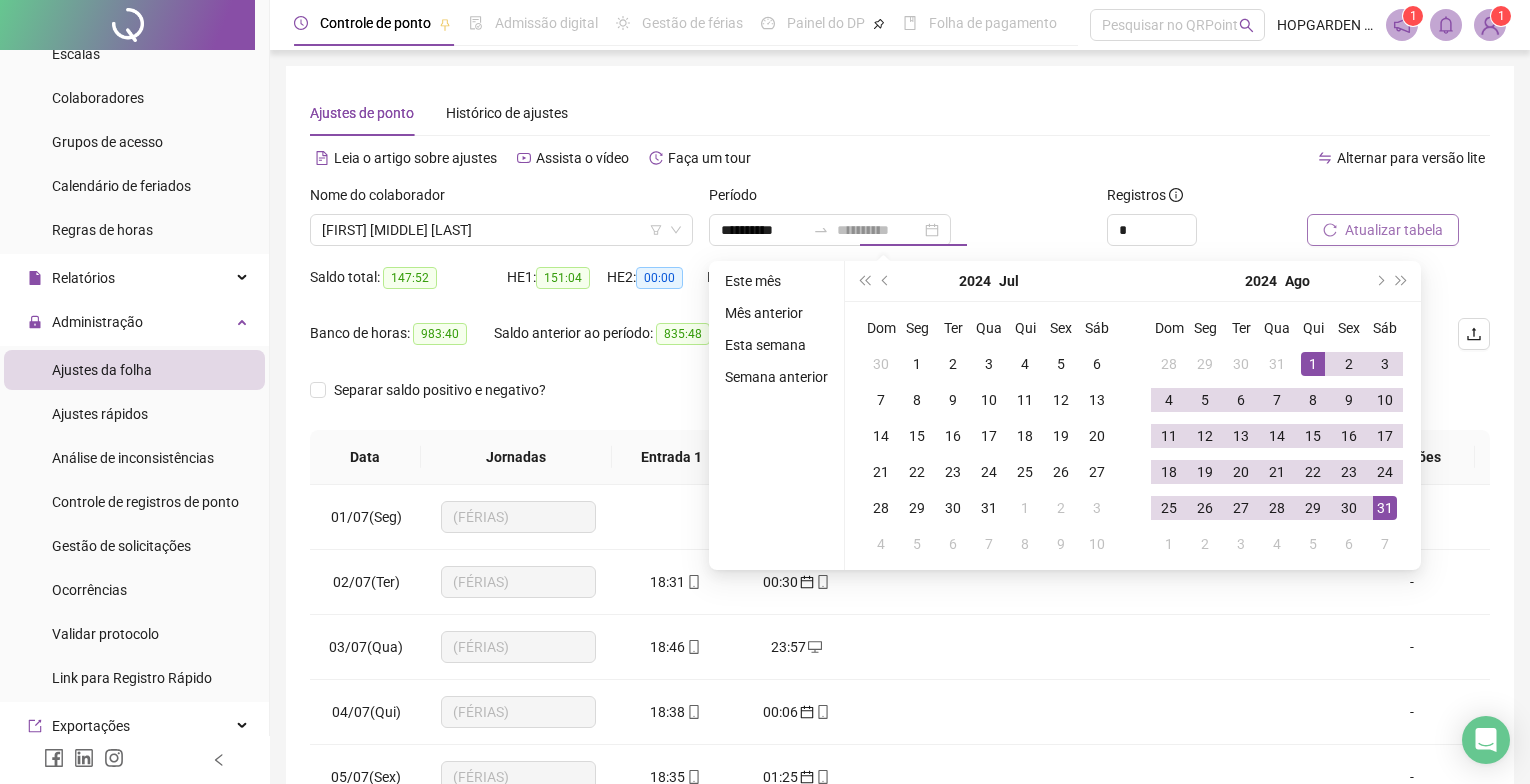 click on "31" at bounding box center (1385, 508) 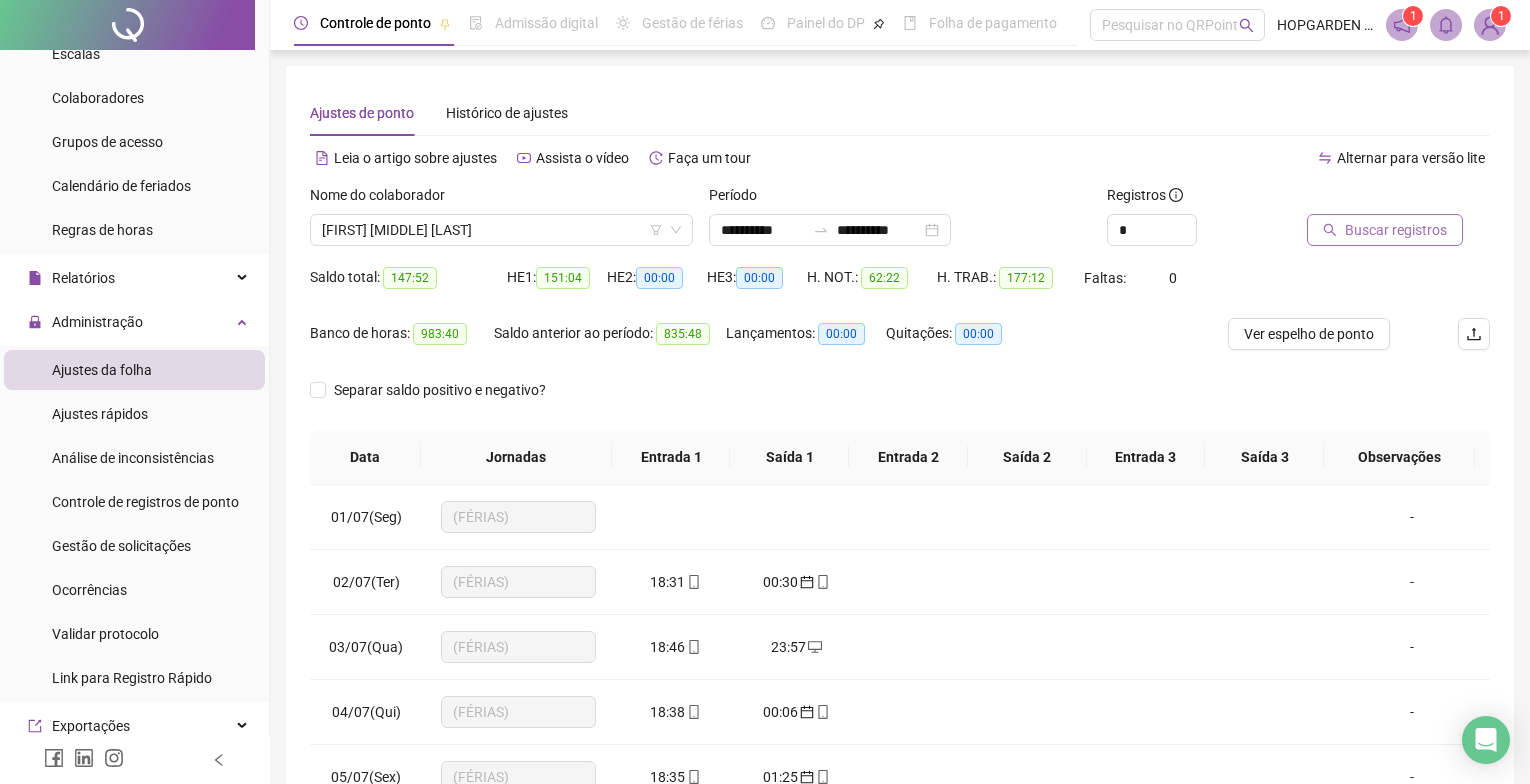 click on "Buscar registros" at bounding box center (1396, 230) 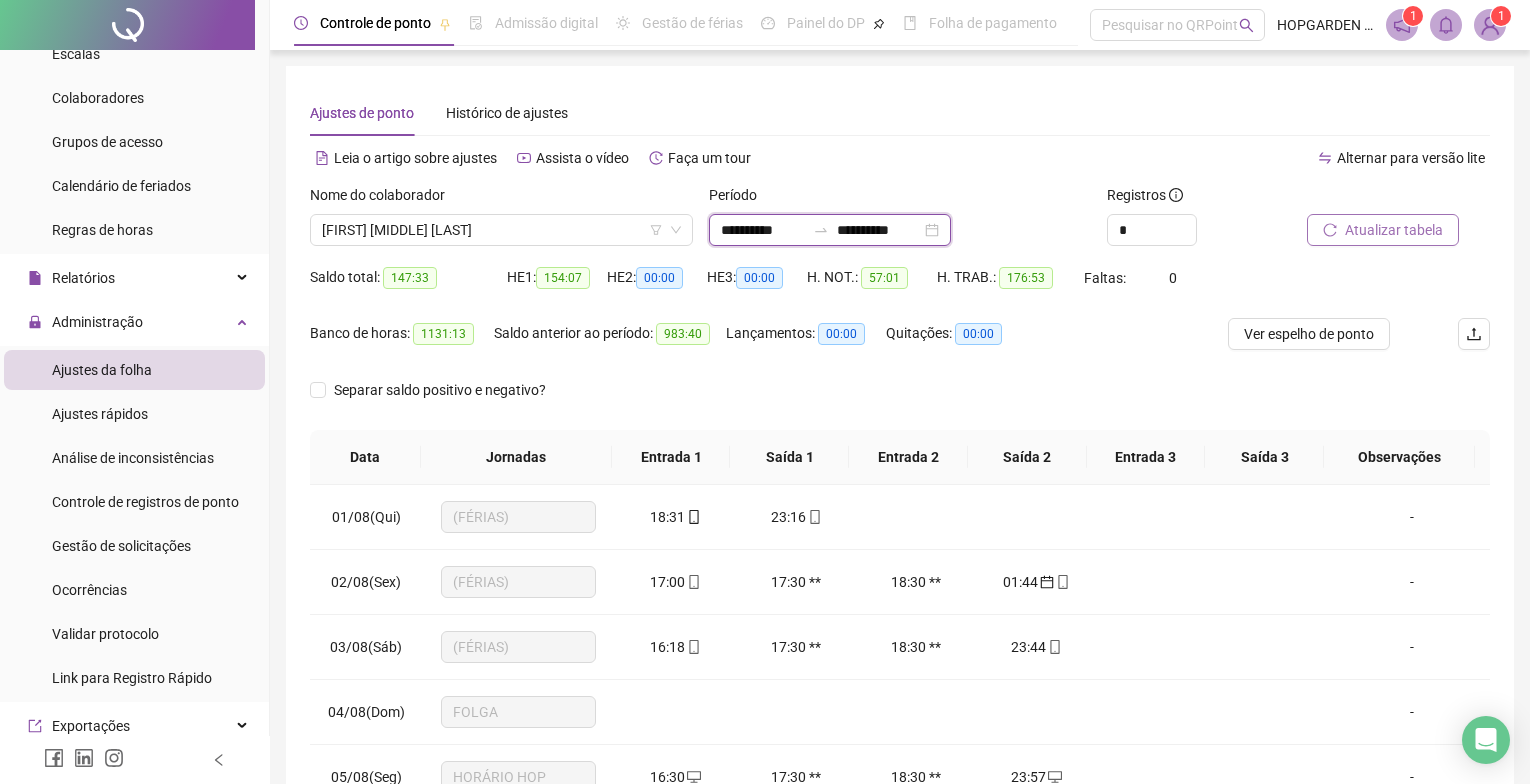 click on "**********" at bounding box center [763, 230] 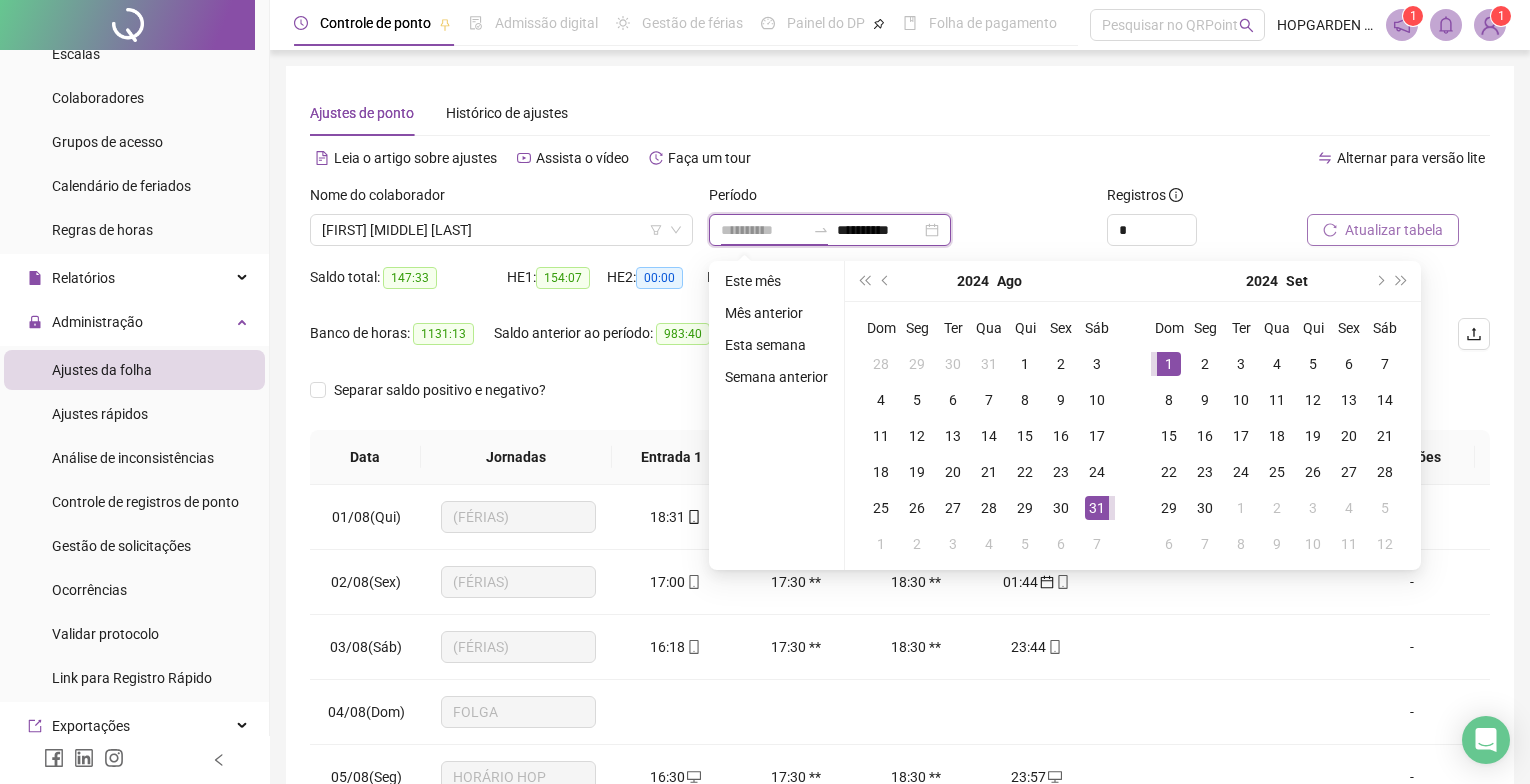 type on "**********" 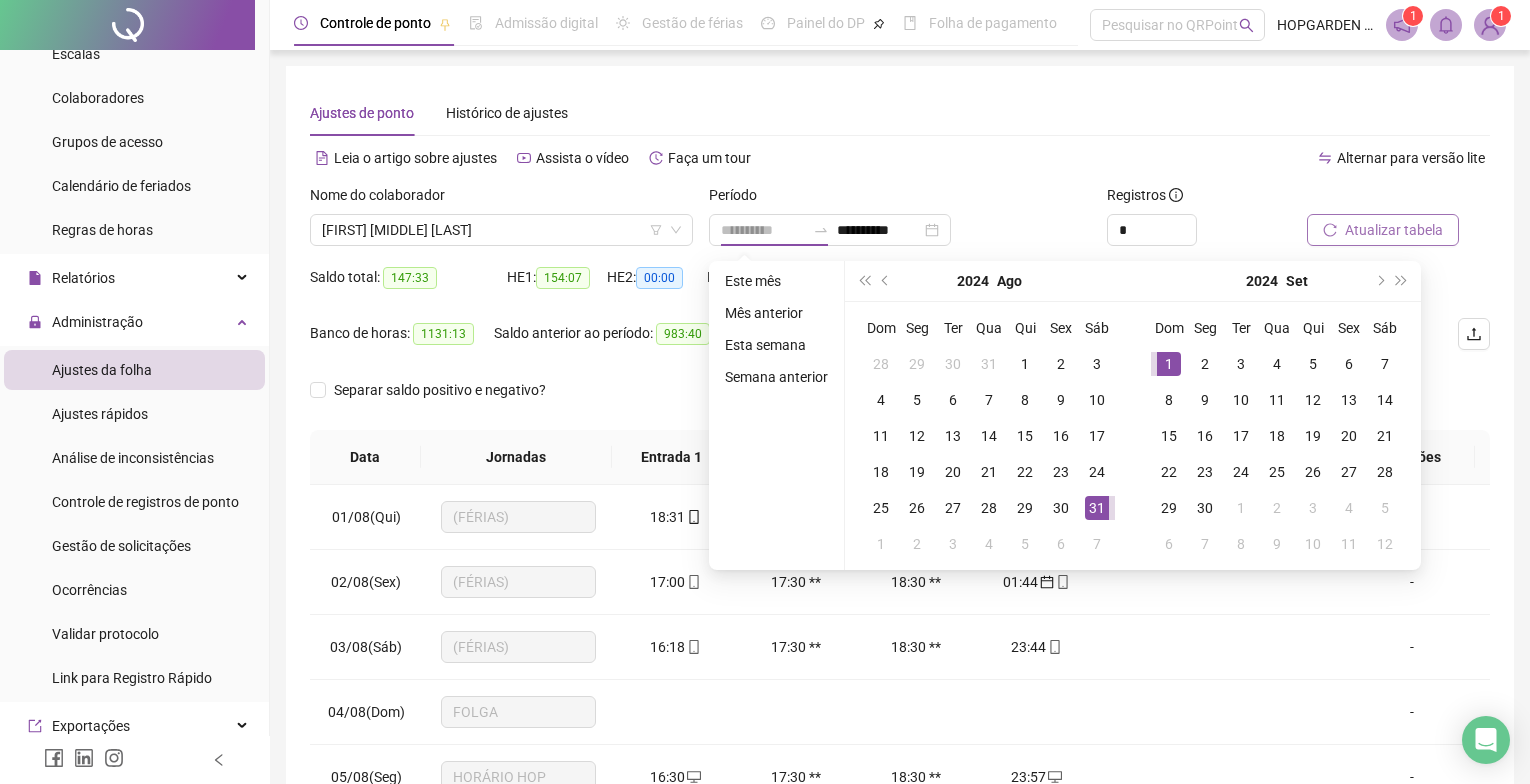click on "1" at bounding box center (1169, 364) 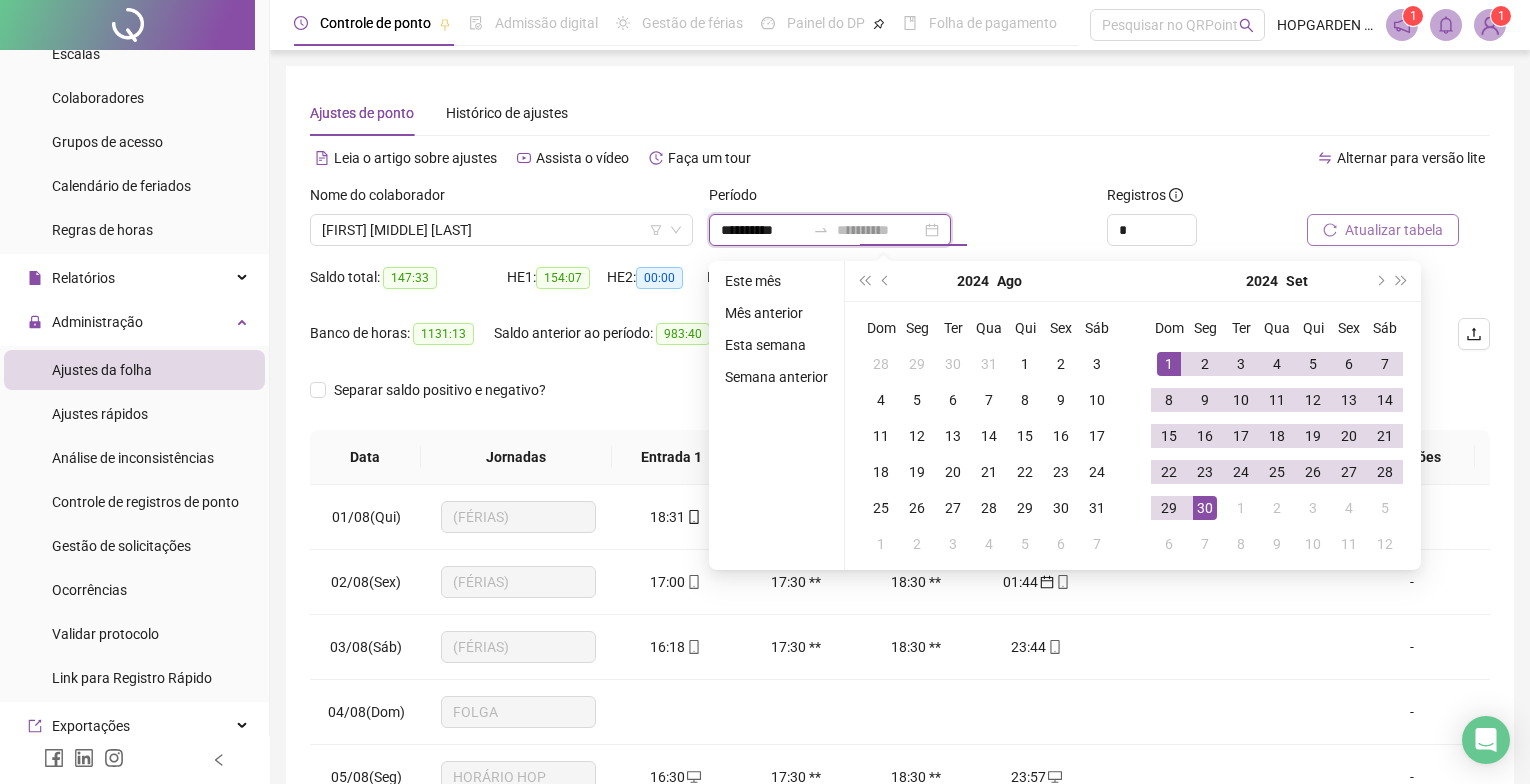 type on "**********" 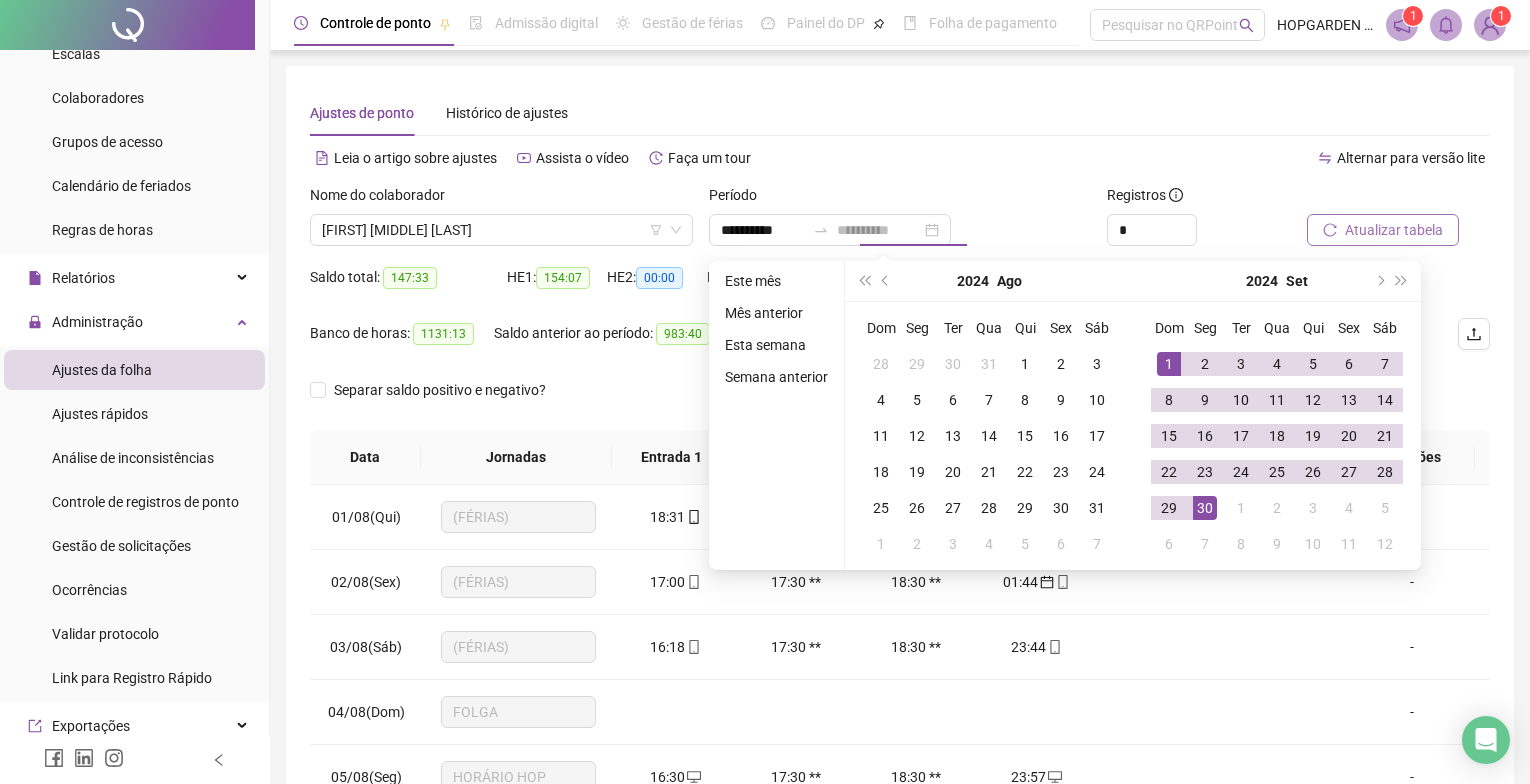 click on "30" at bounding box center (1205, 508) 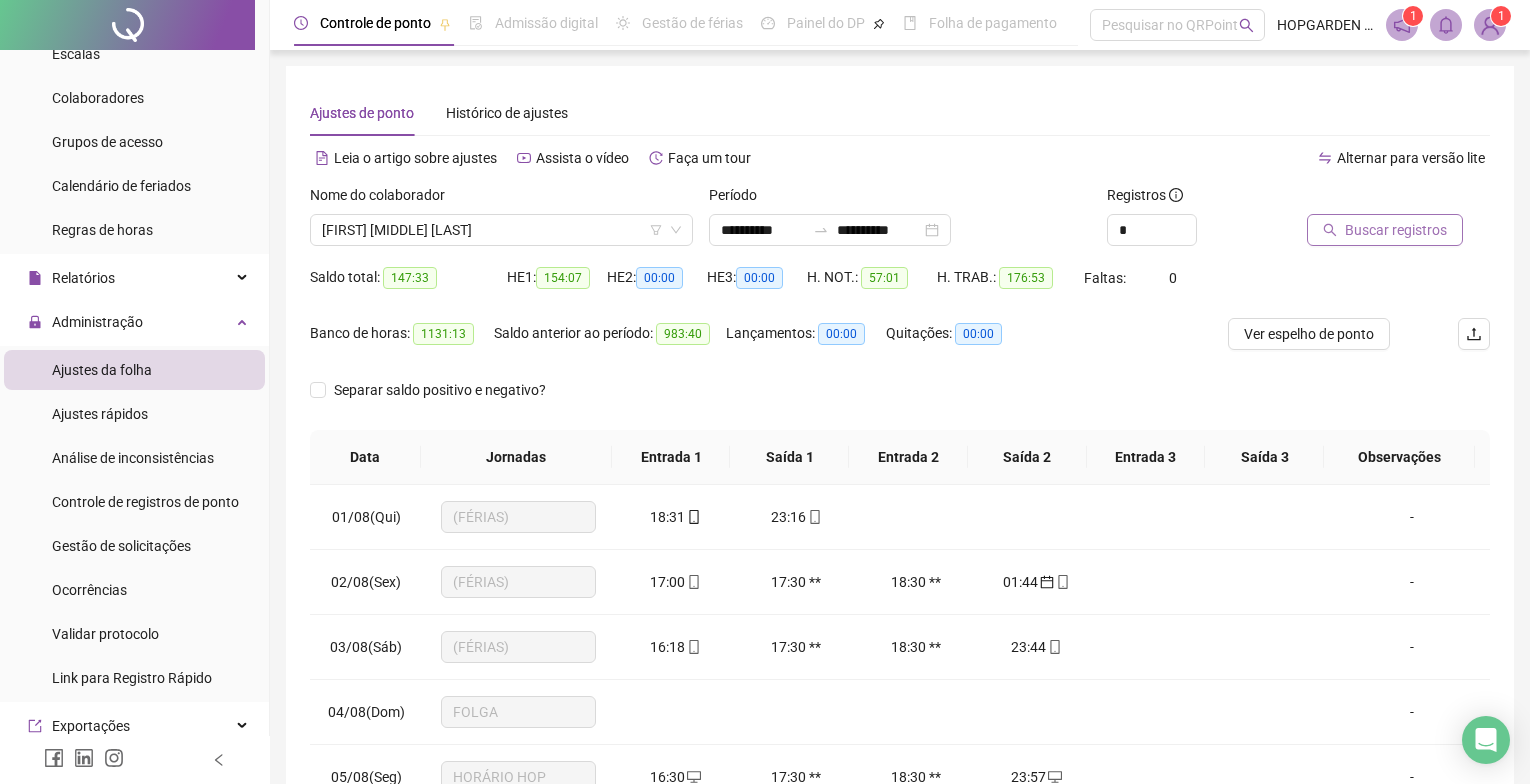 click on "Buscar registros" at bounding box center [1396, 230] 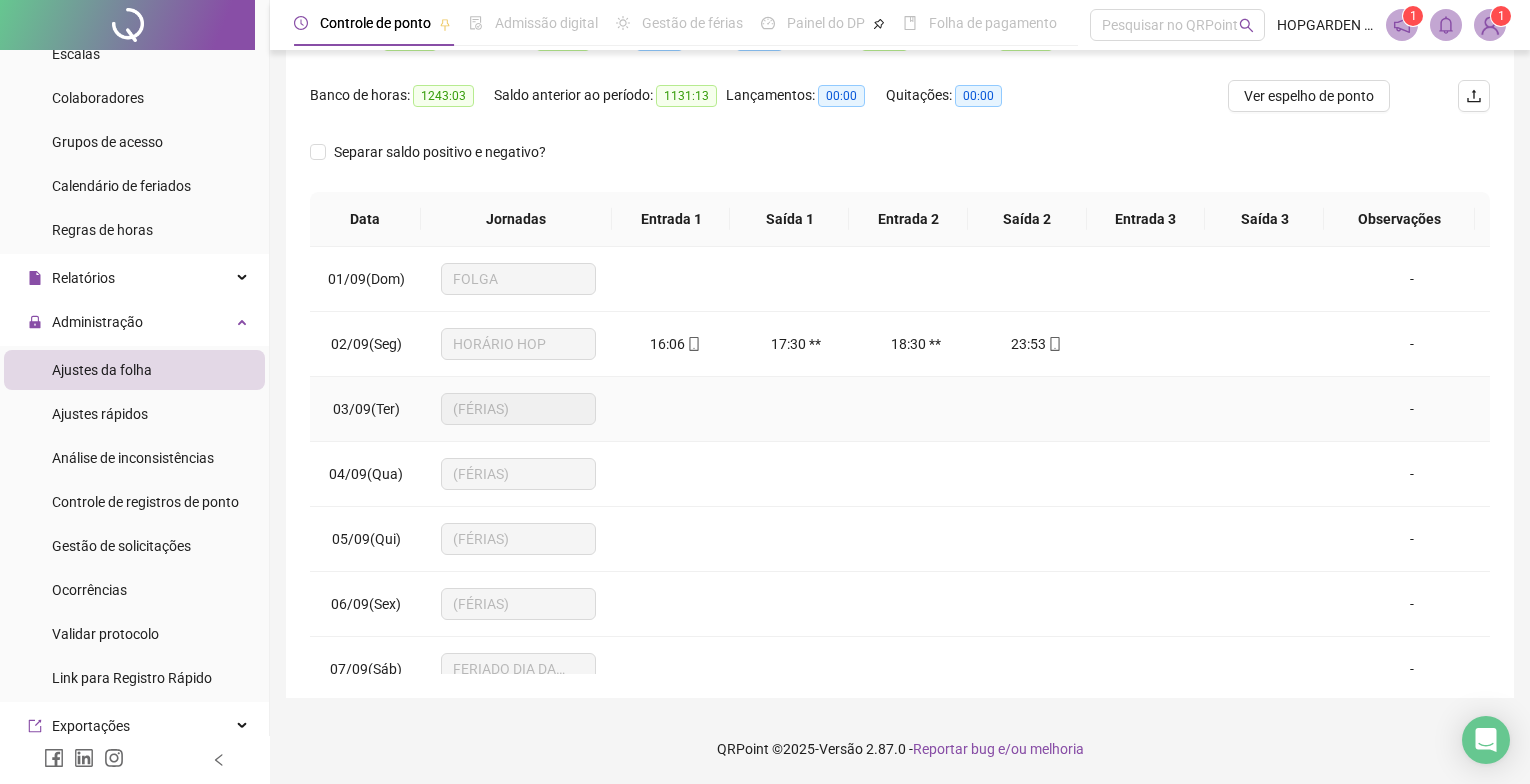 scroll, scrollTop: 0, scrollLeft: 0, axis: both 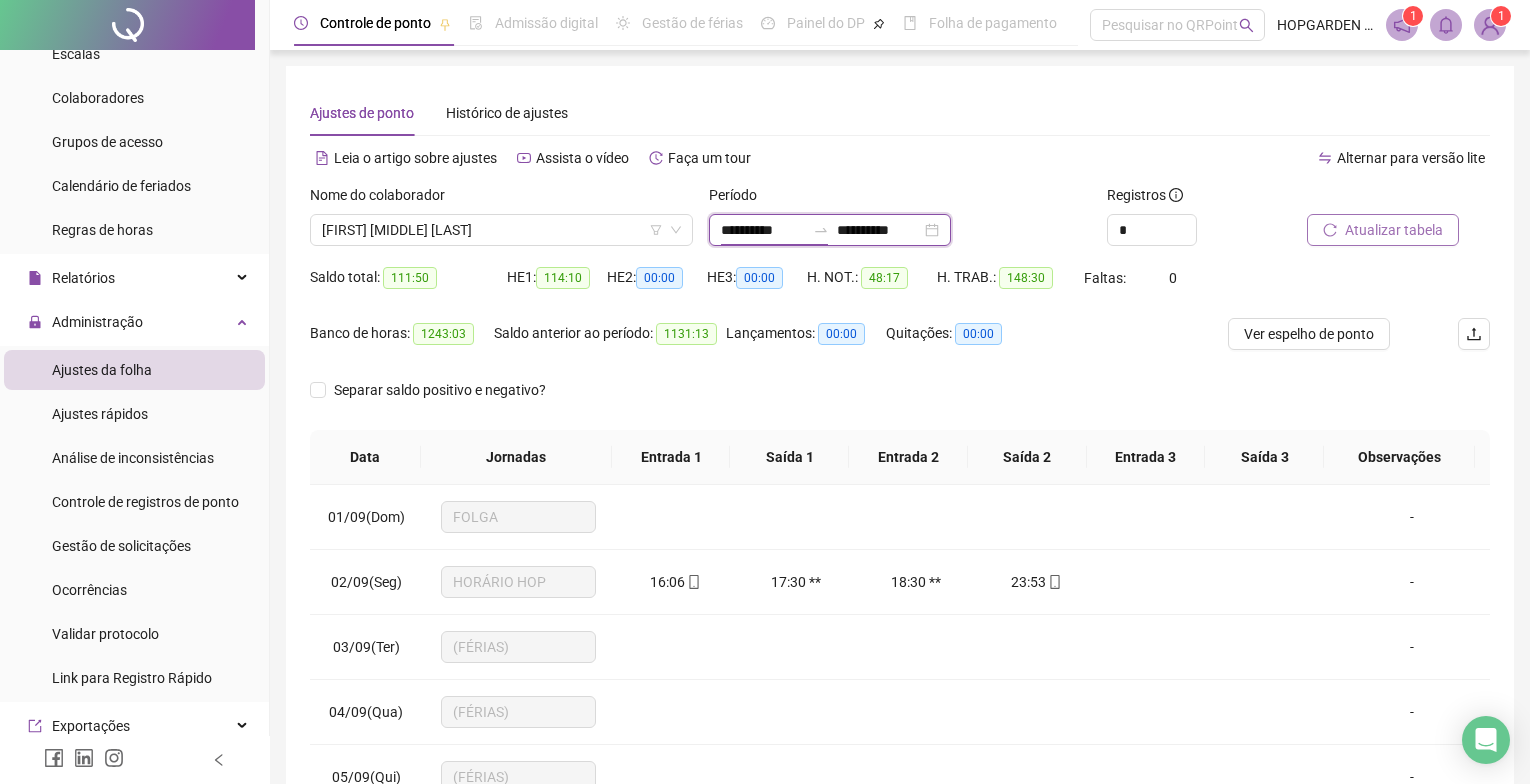 click on "**********" at bounding box center [763, 230] 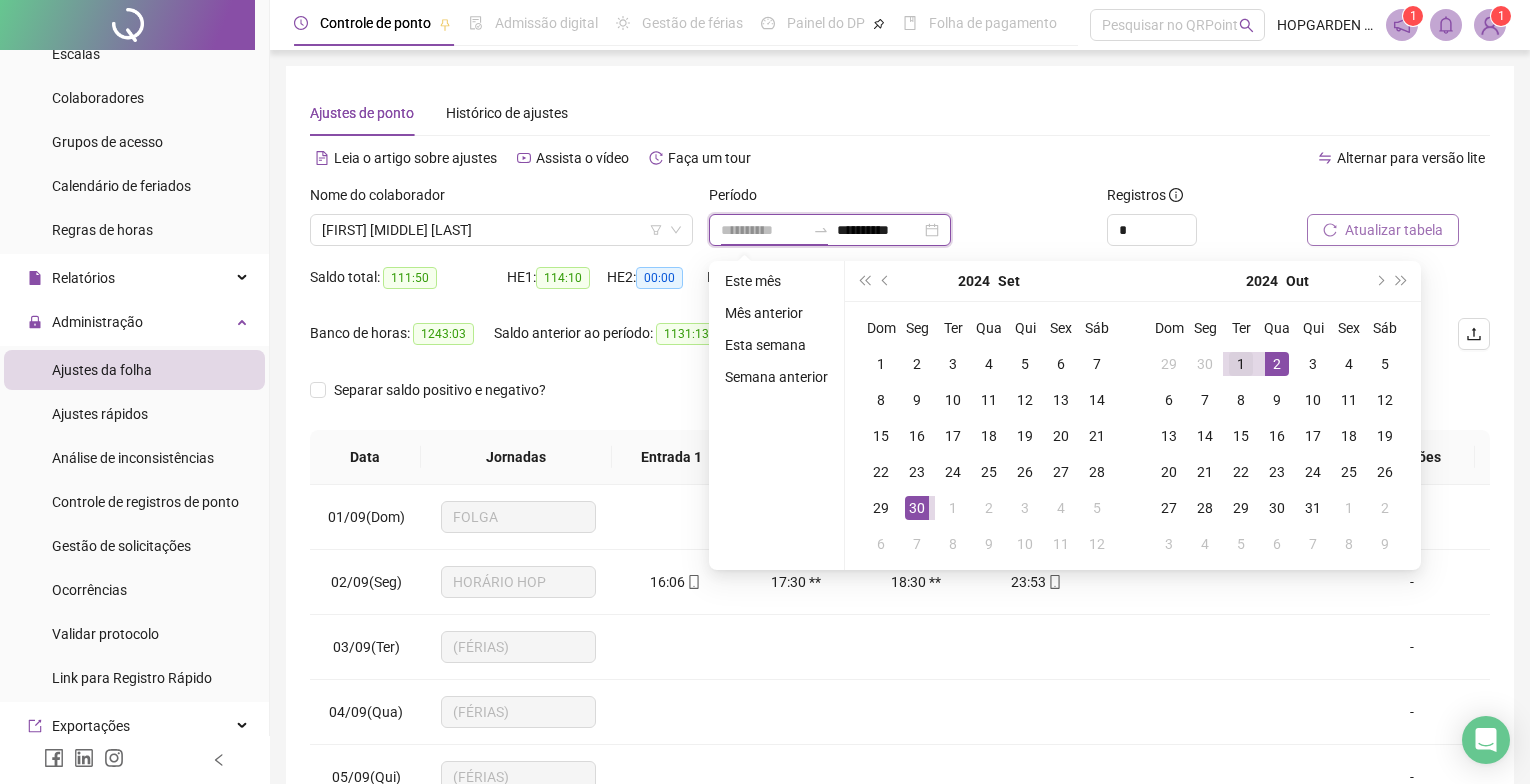 type on "**********" 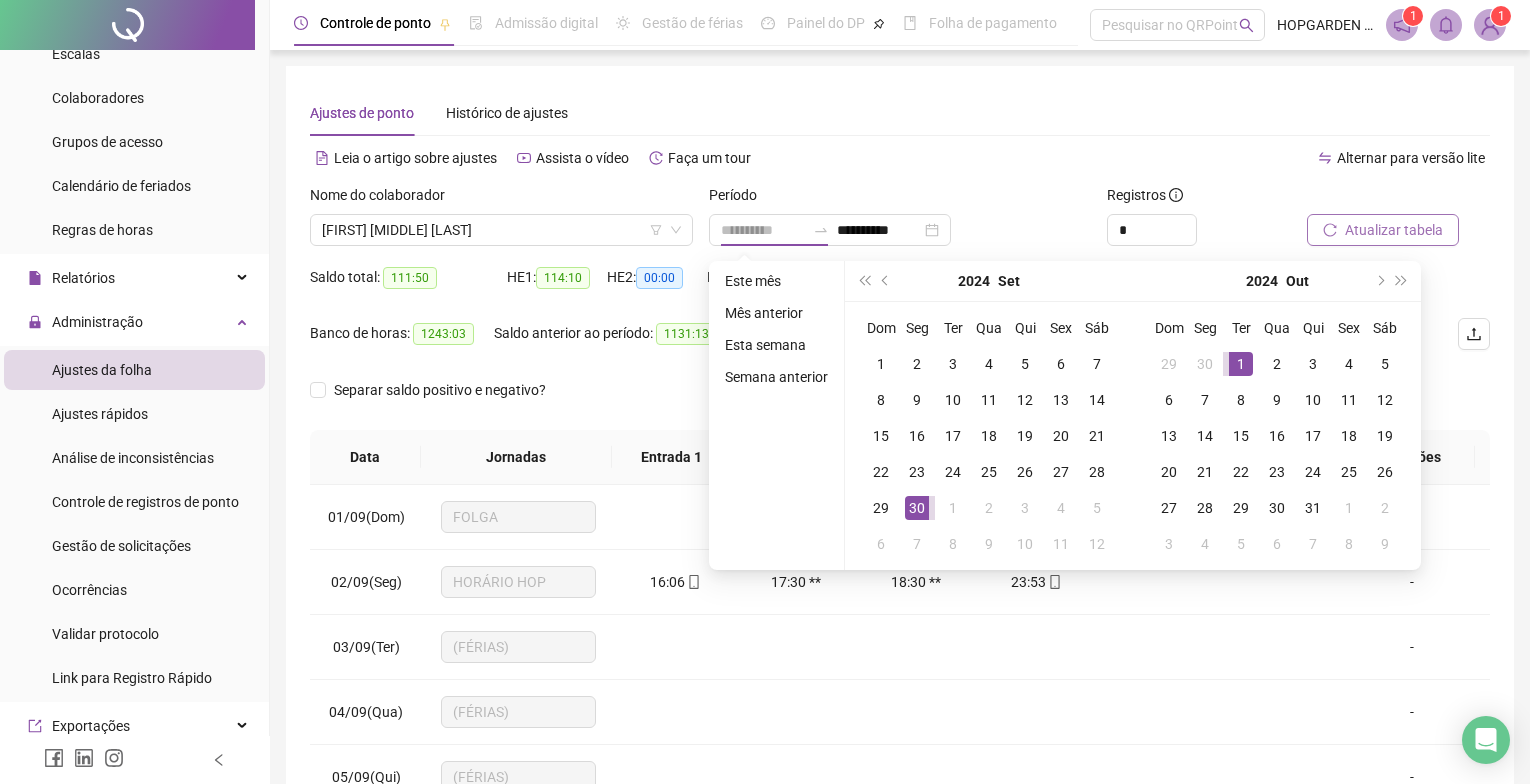 click on "1" at bounding box center (1241, 364) 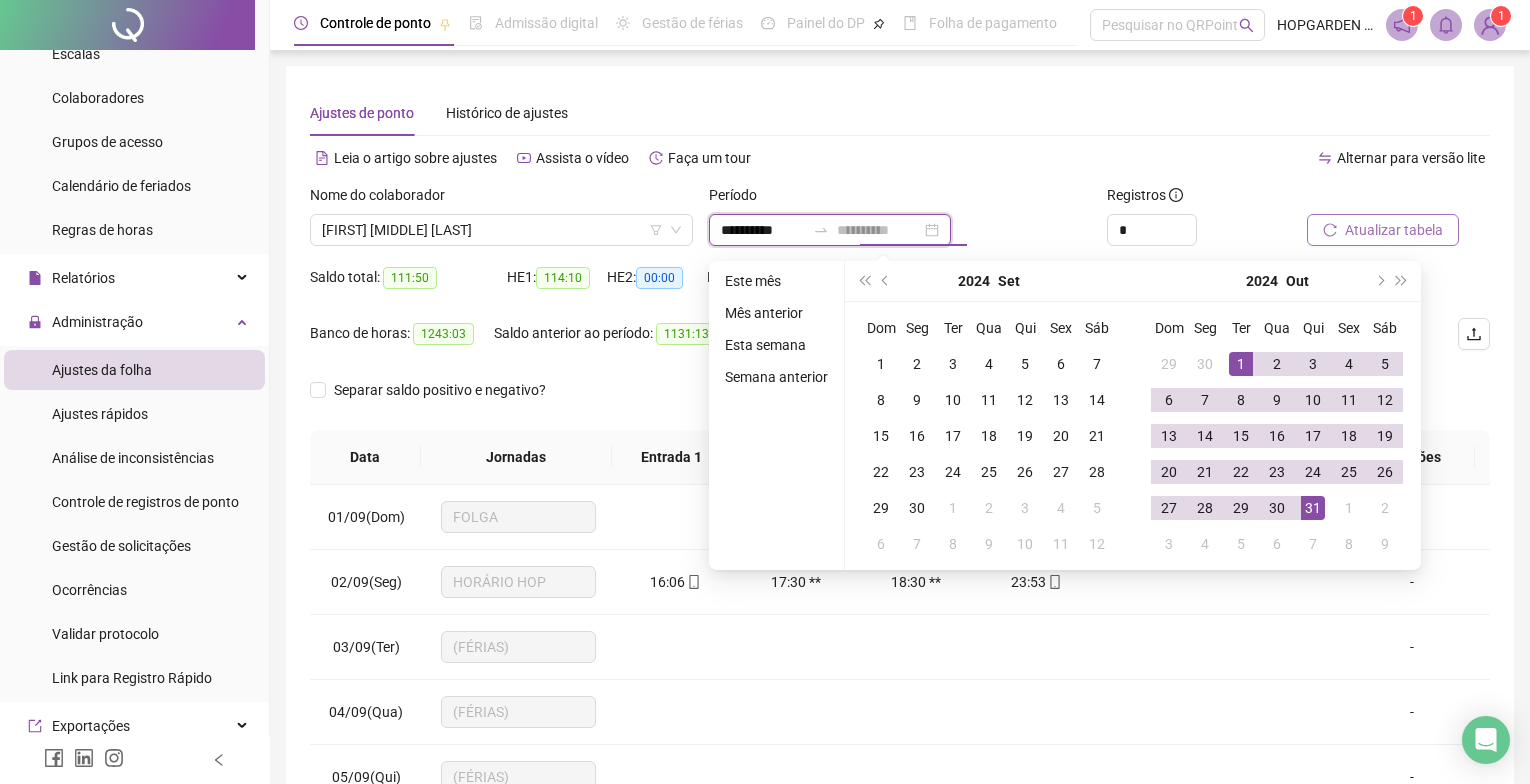 type on "**********" 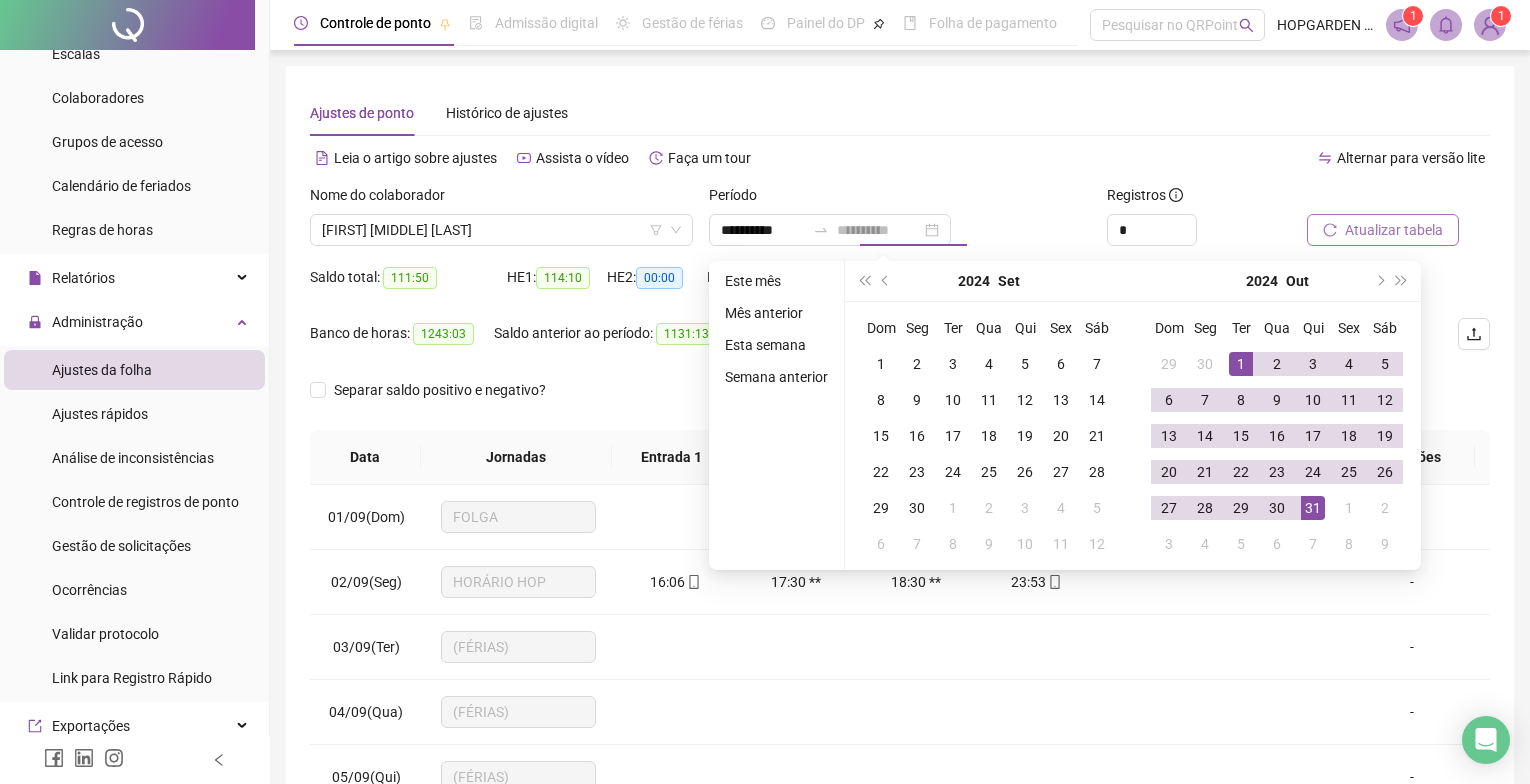 click on "31" at bounding box center [1313, 508] 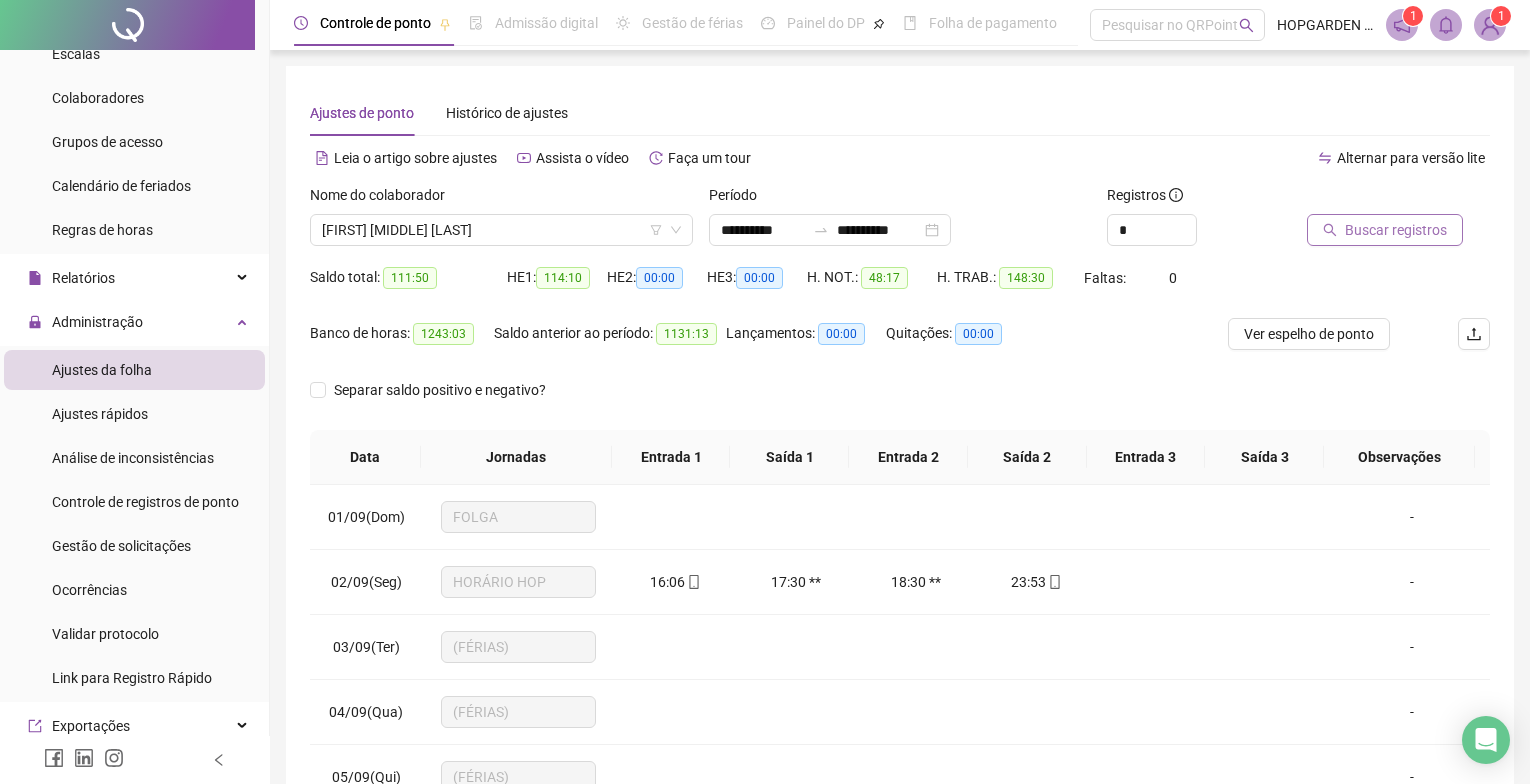 click on "Buscar registros" at bounding box center [1396, 230] 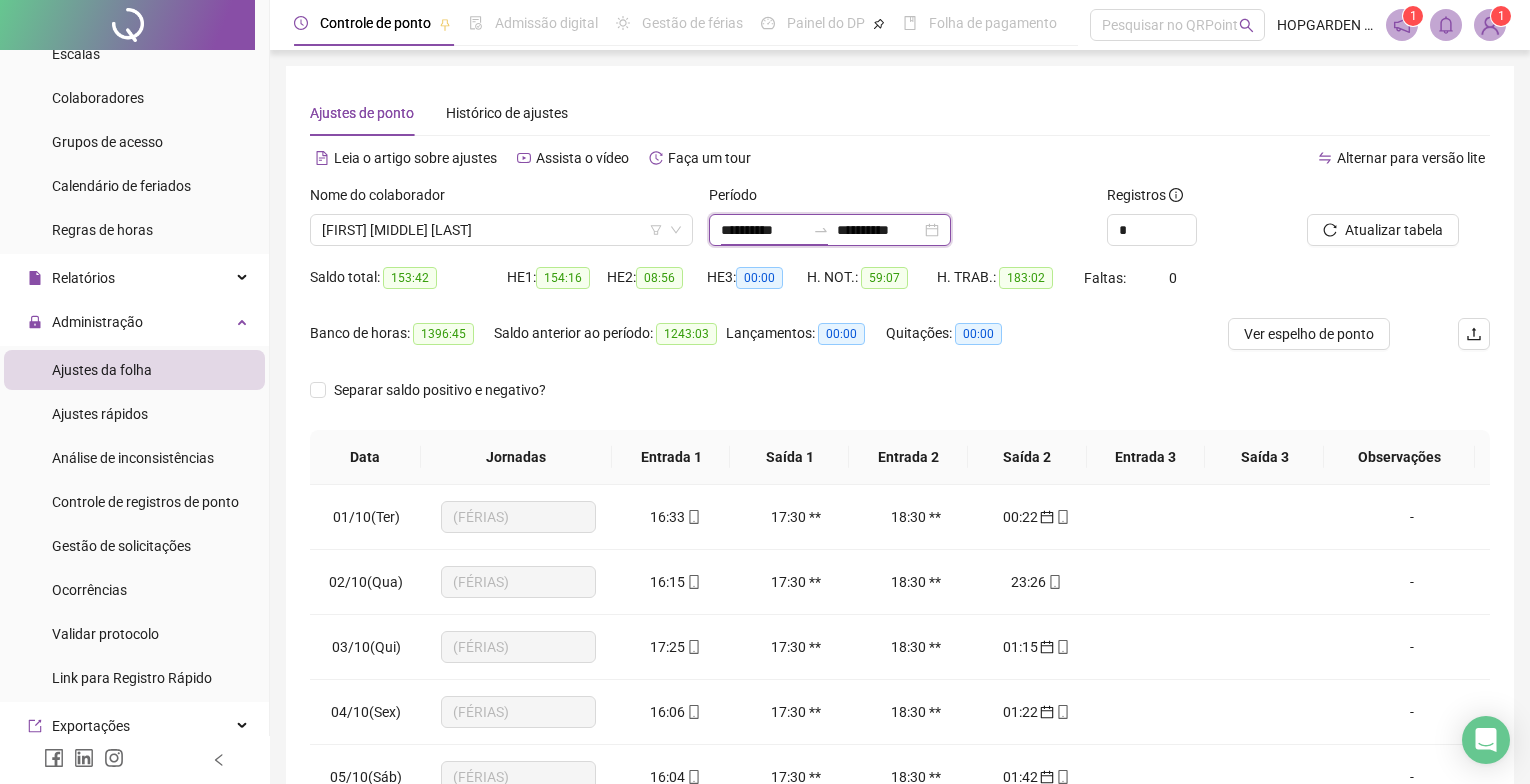click on "**********" at bounding box center [763, 230] 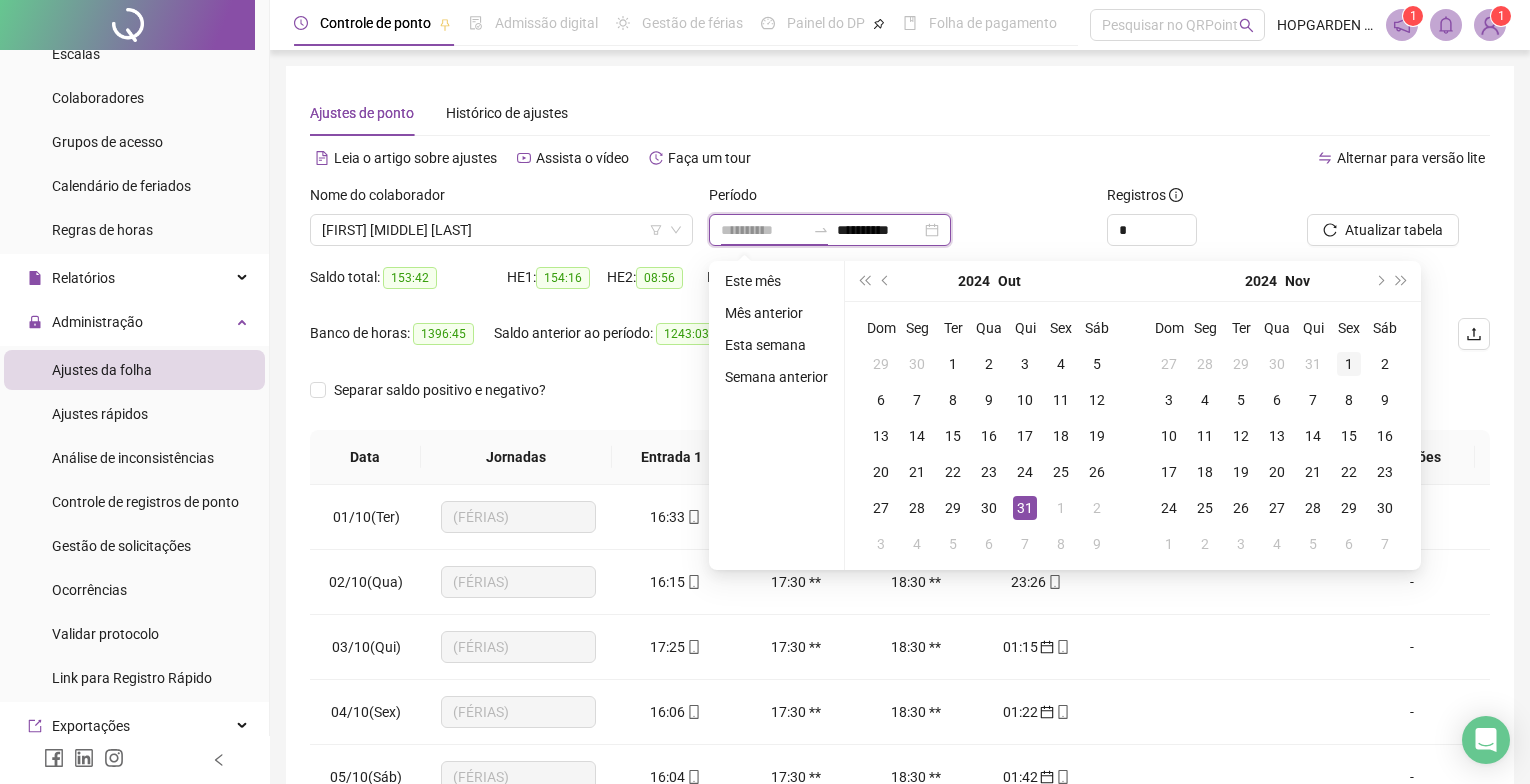 type on "**********" 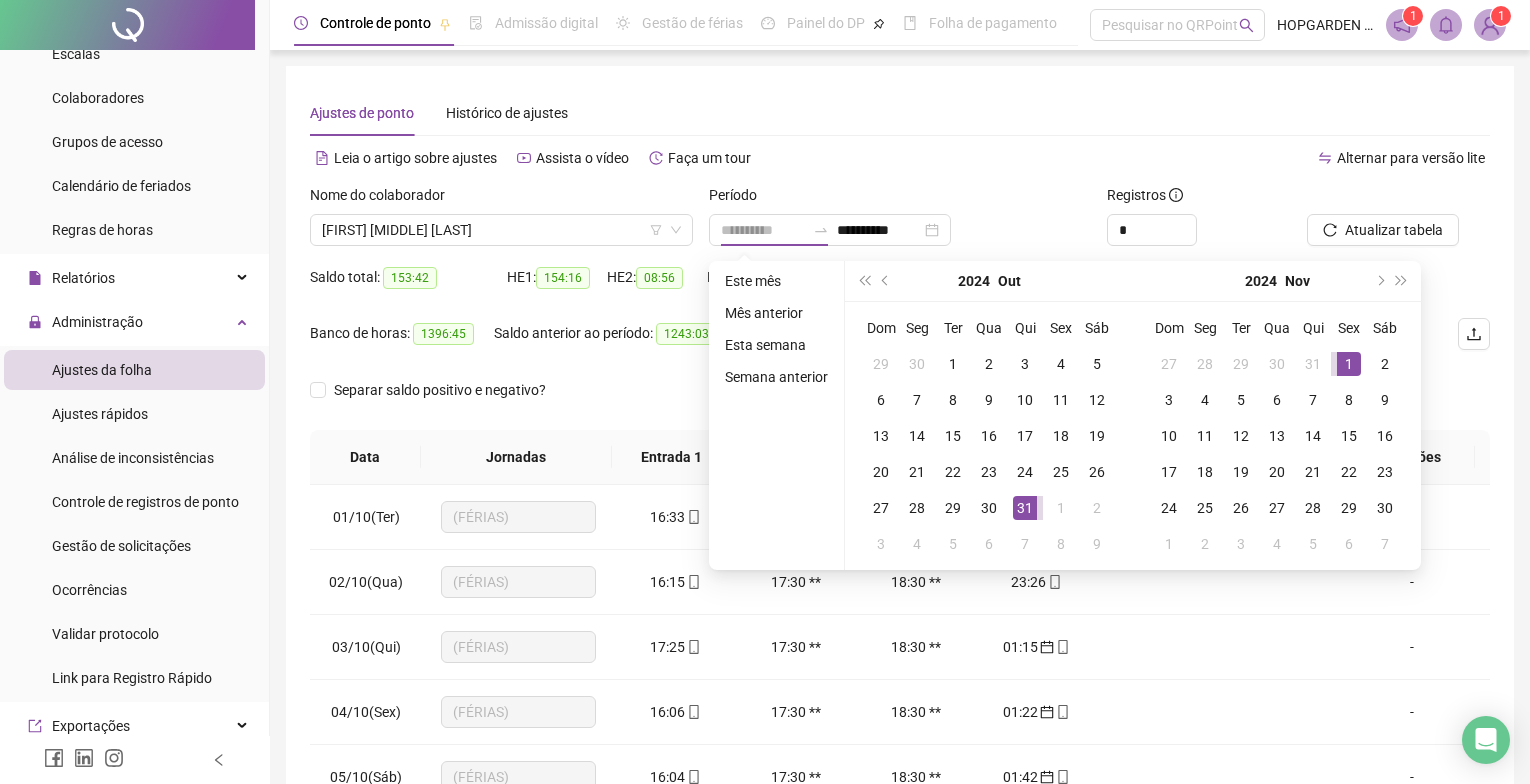 click on "1" at bounding box center [1349, 364] 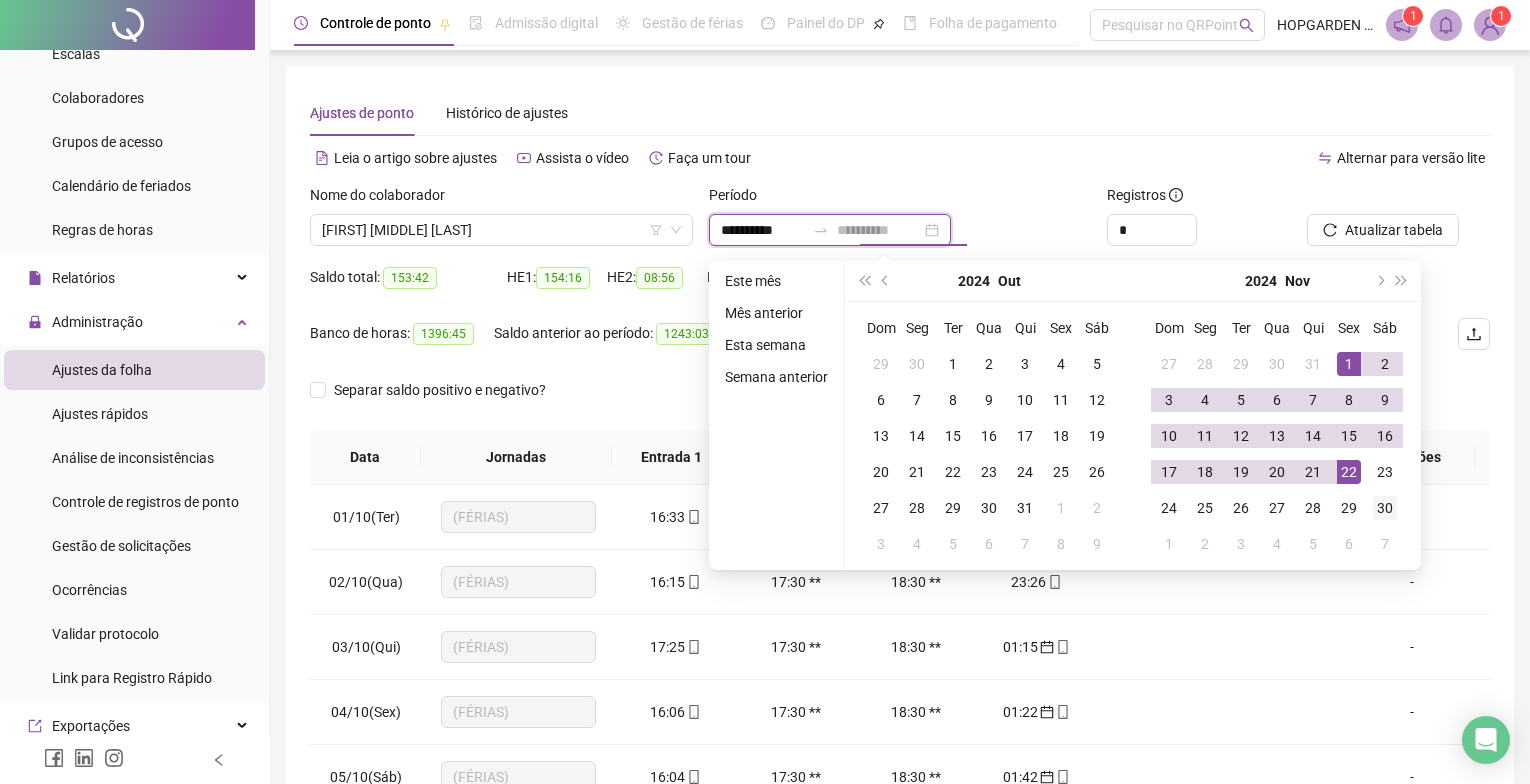 type on "**********" 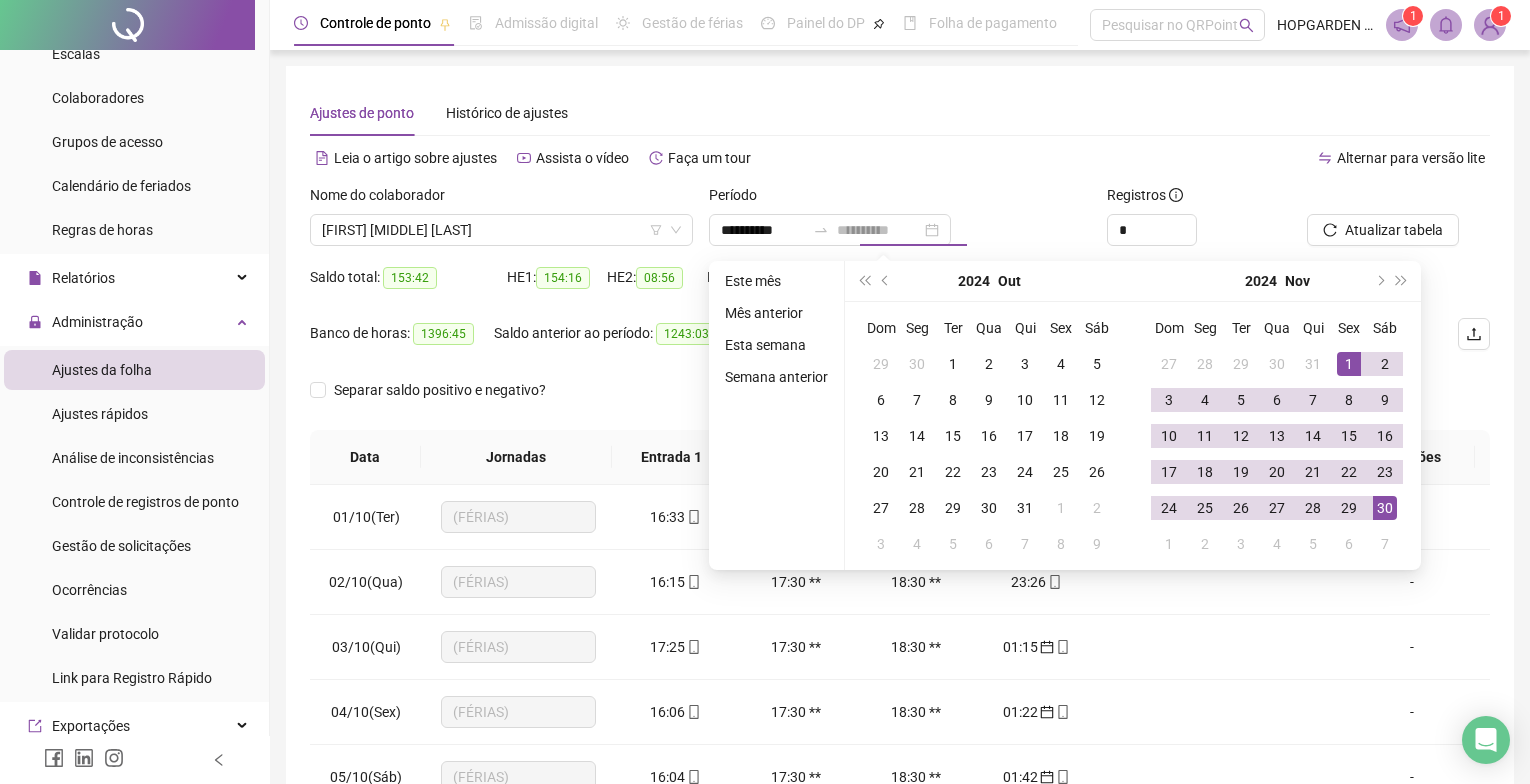 click on "30" at bounding box center (1385, 508) 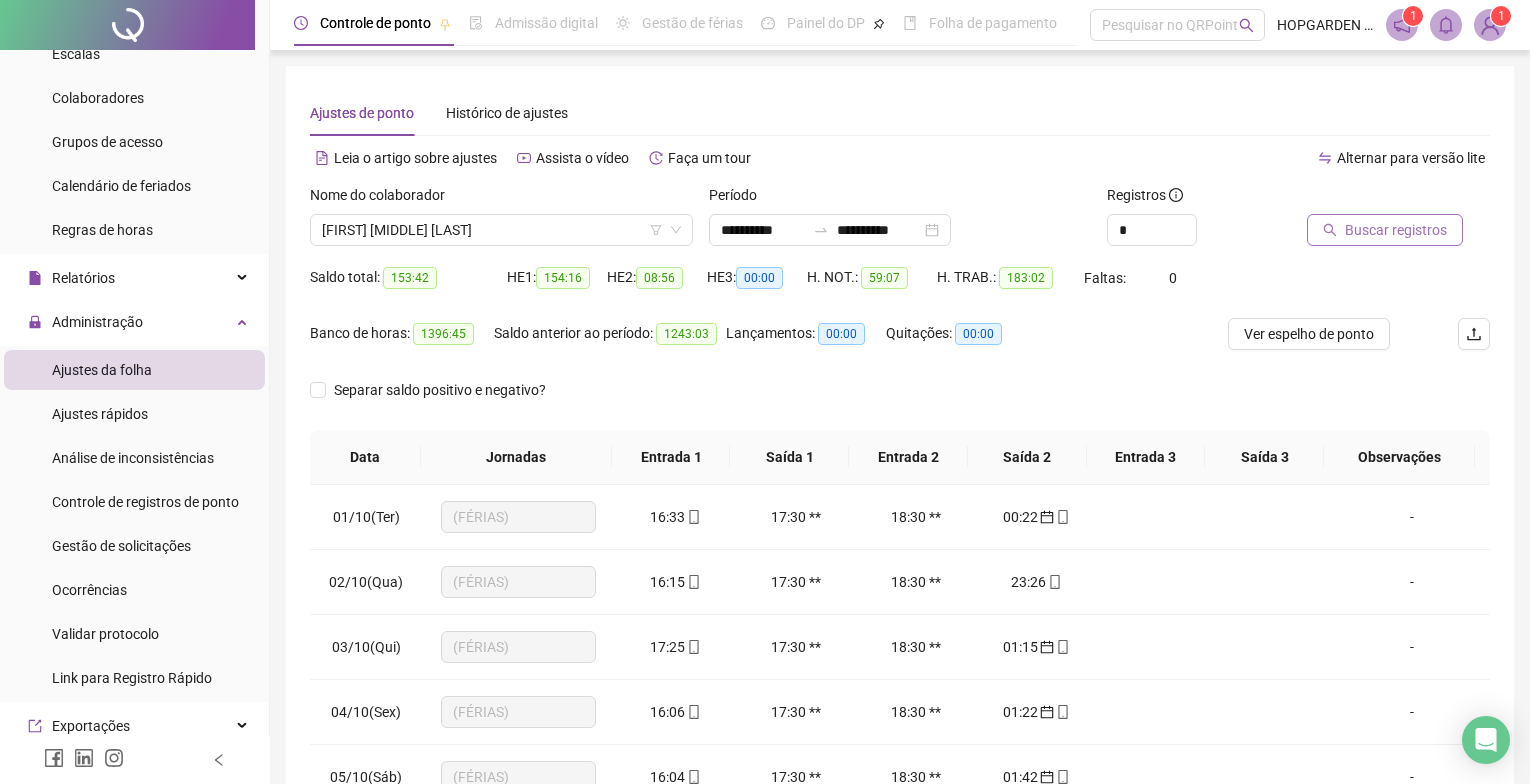 click on "Buscar registros" at bounding box center (1396, 230) 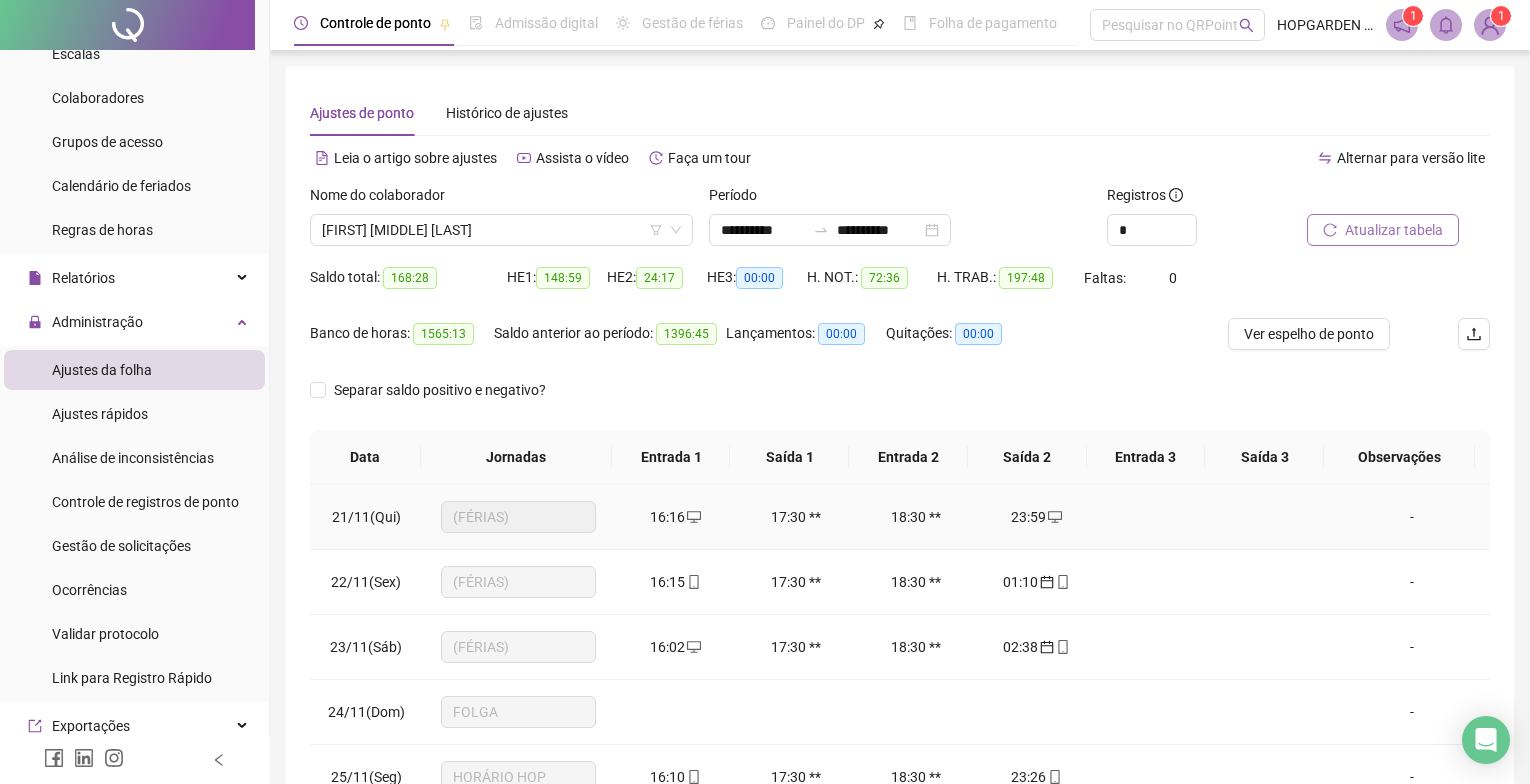 scroll, scrollTop: 1523, scrollLeft: 0, axis: vertical 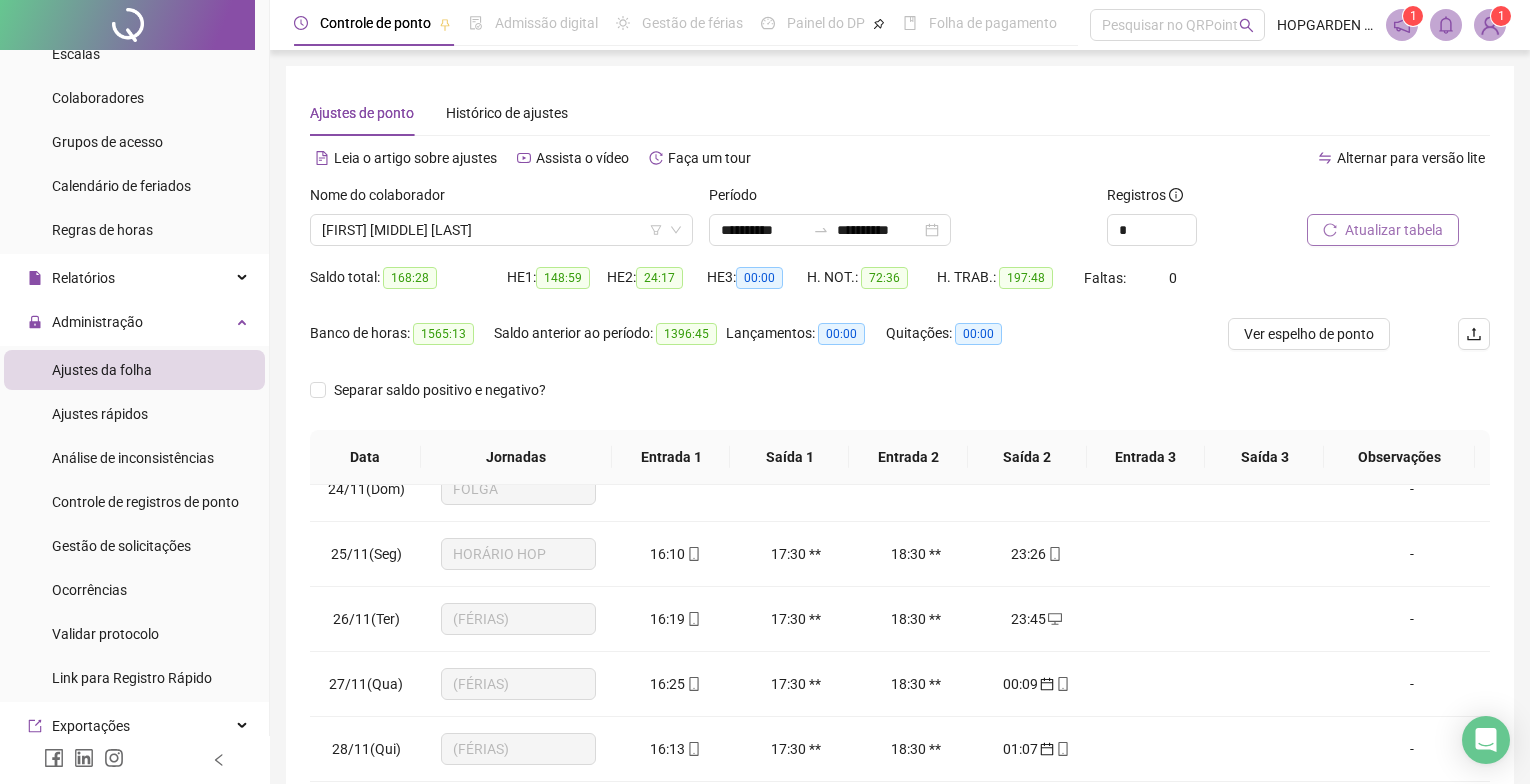 click on "Período" at bounding box center [900, 199] 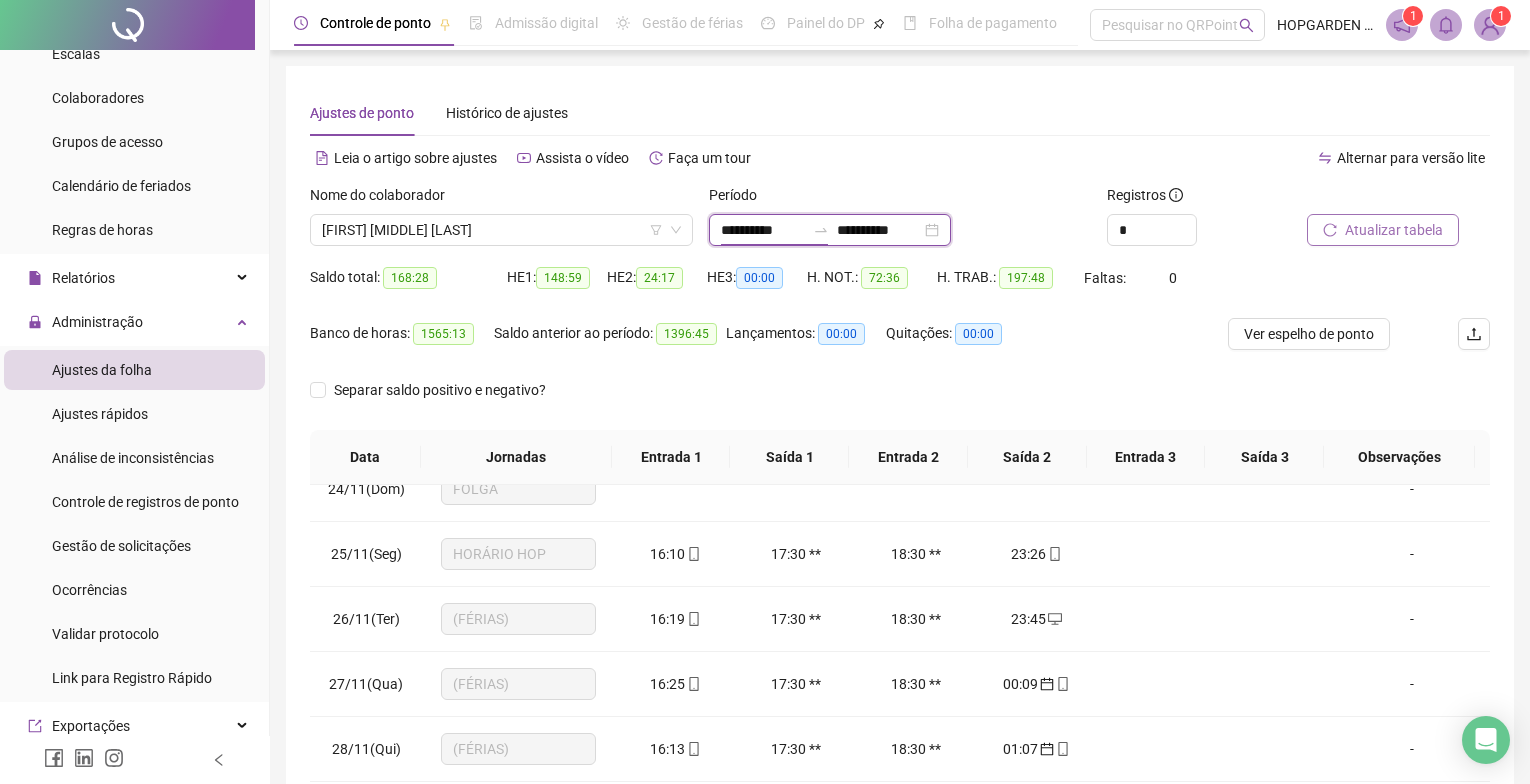 click on "**********" at bounding box center [763, 230] 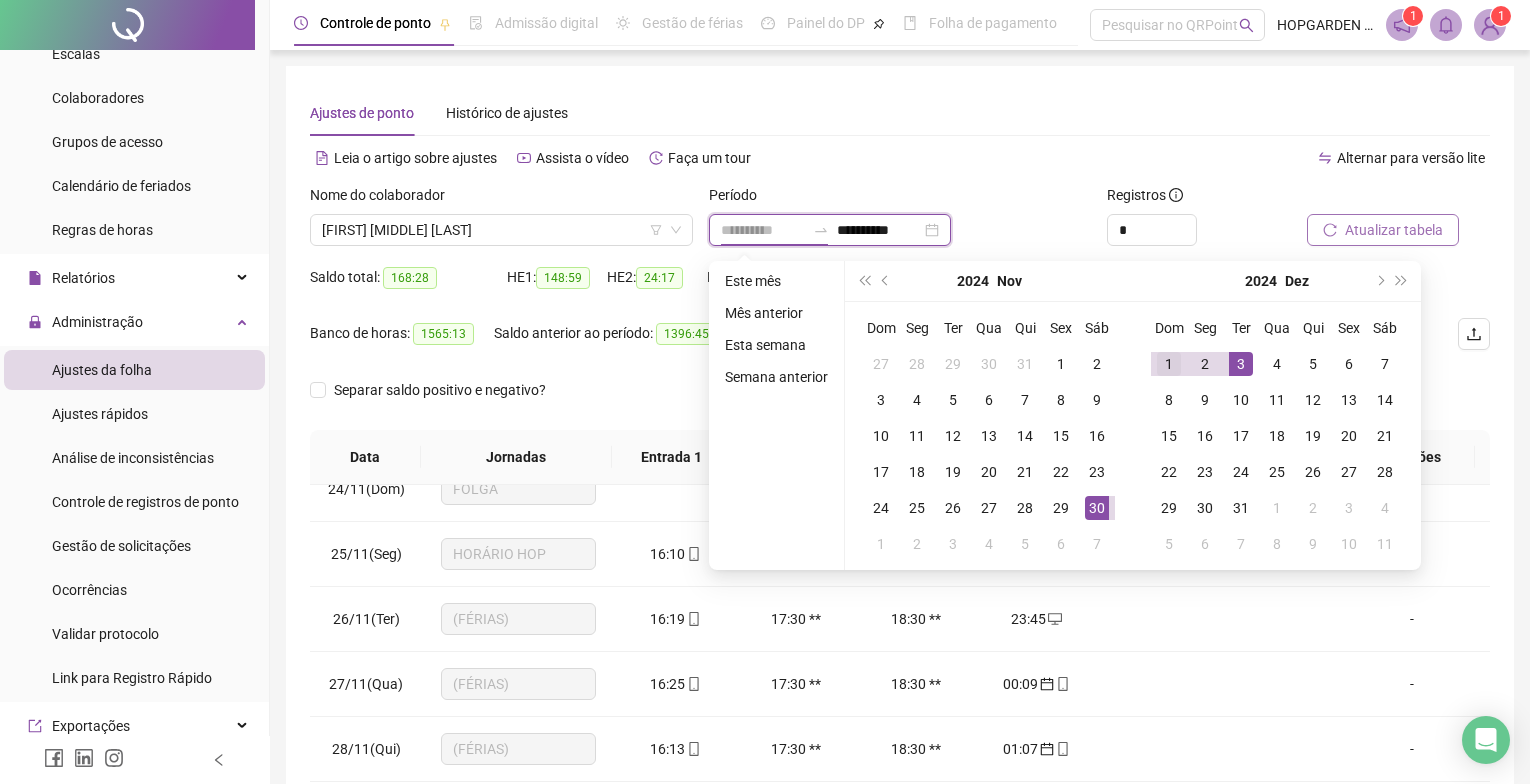 type on "**********" 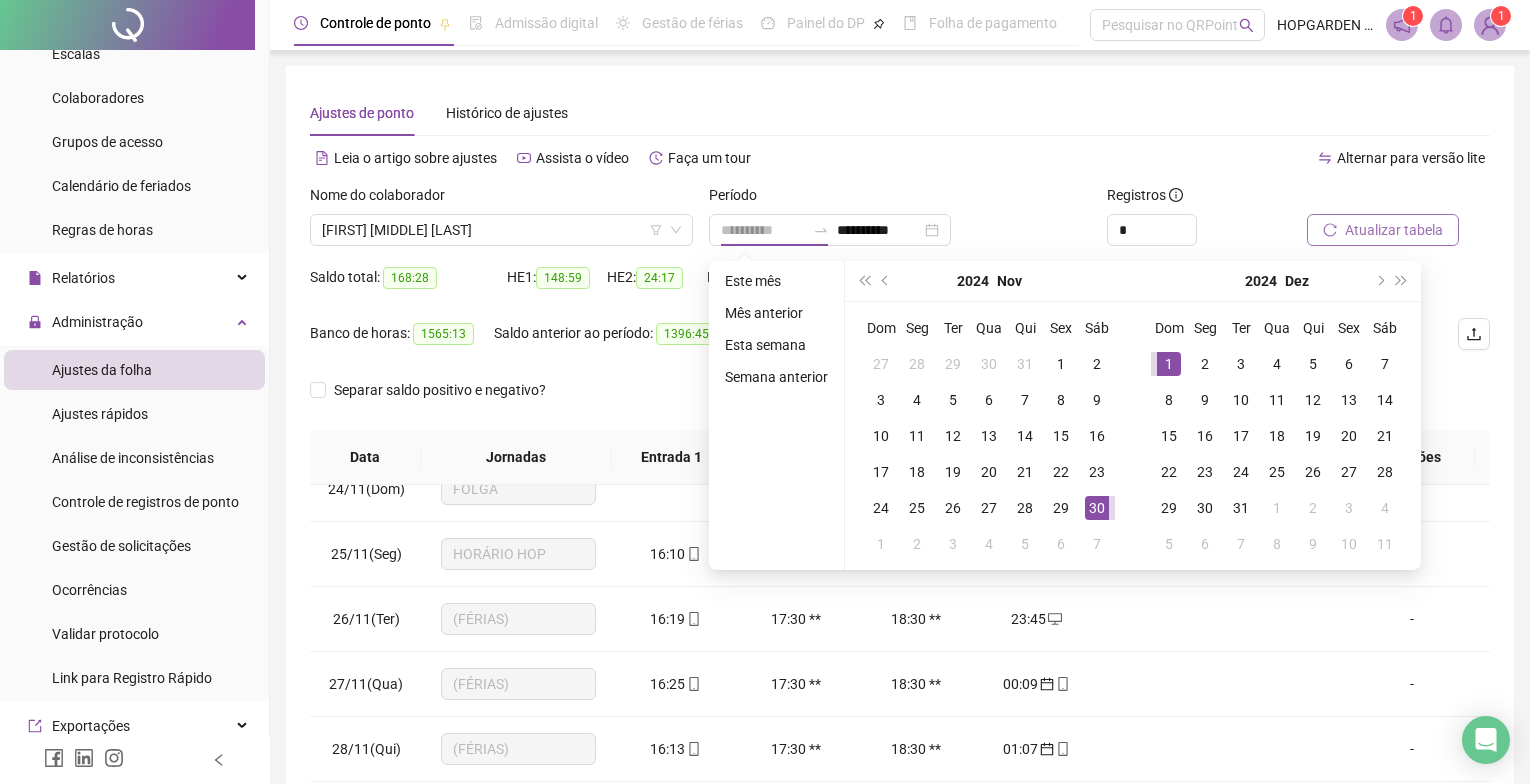 click on "1" at bounding box center (1169, 364) 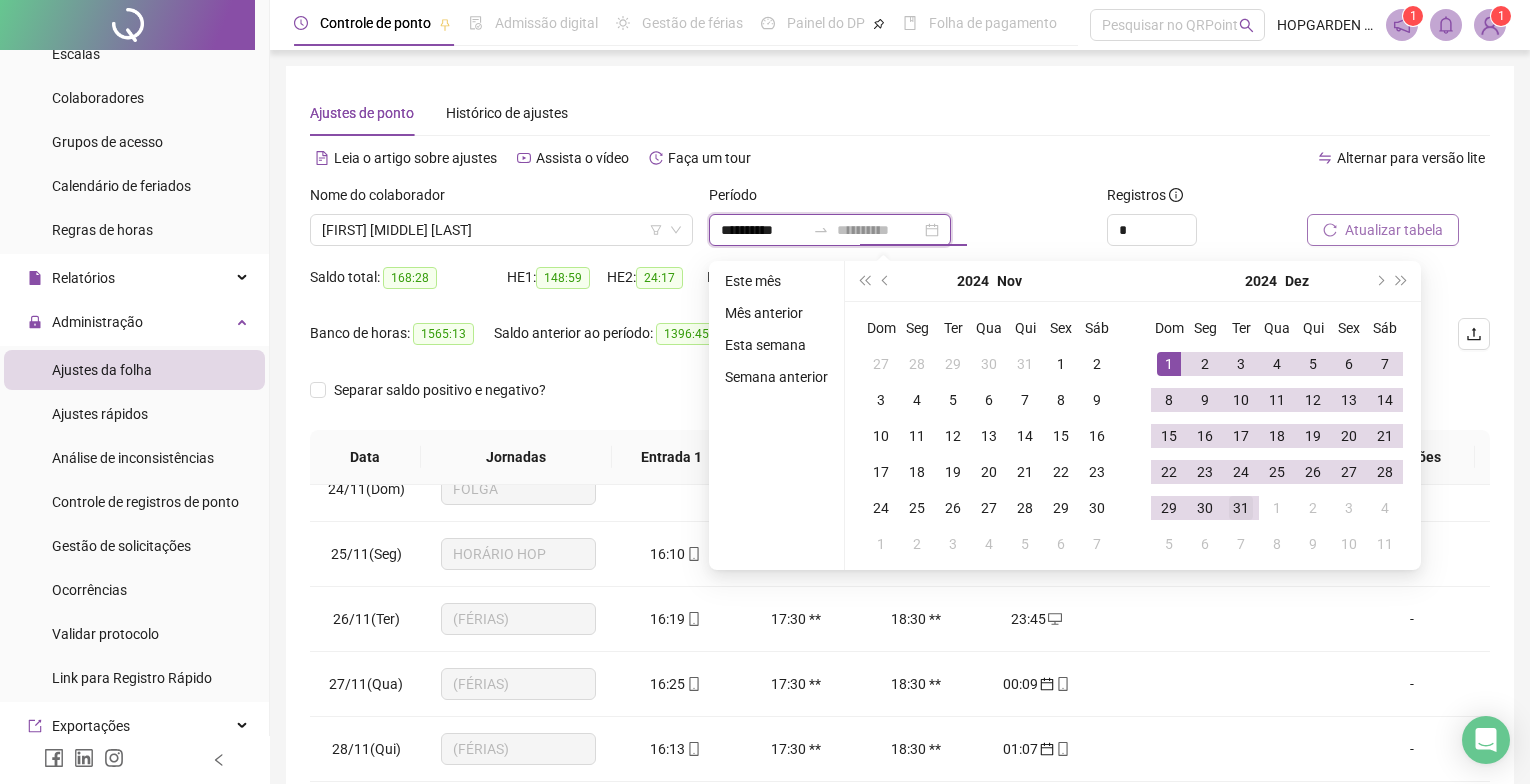 type on "**********" 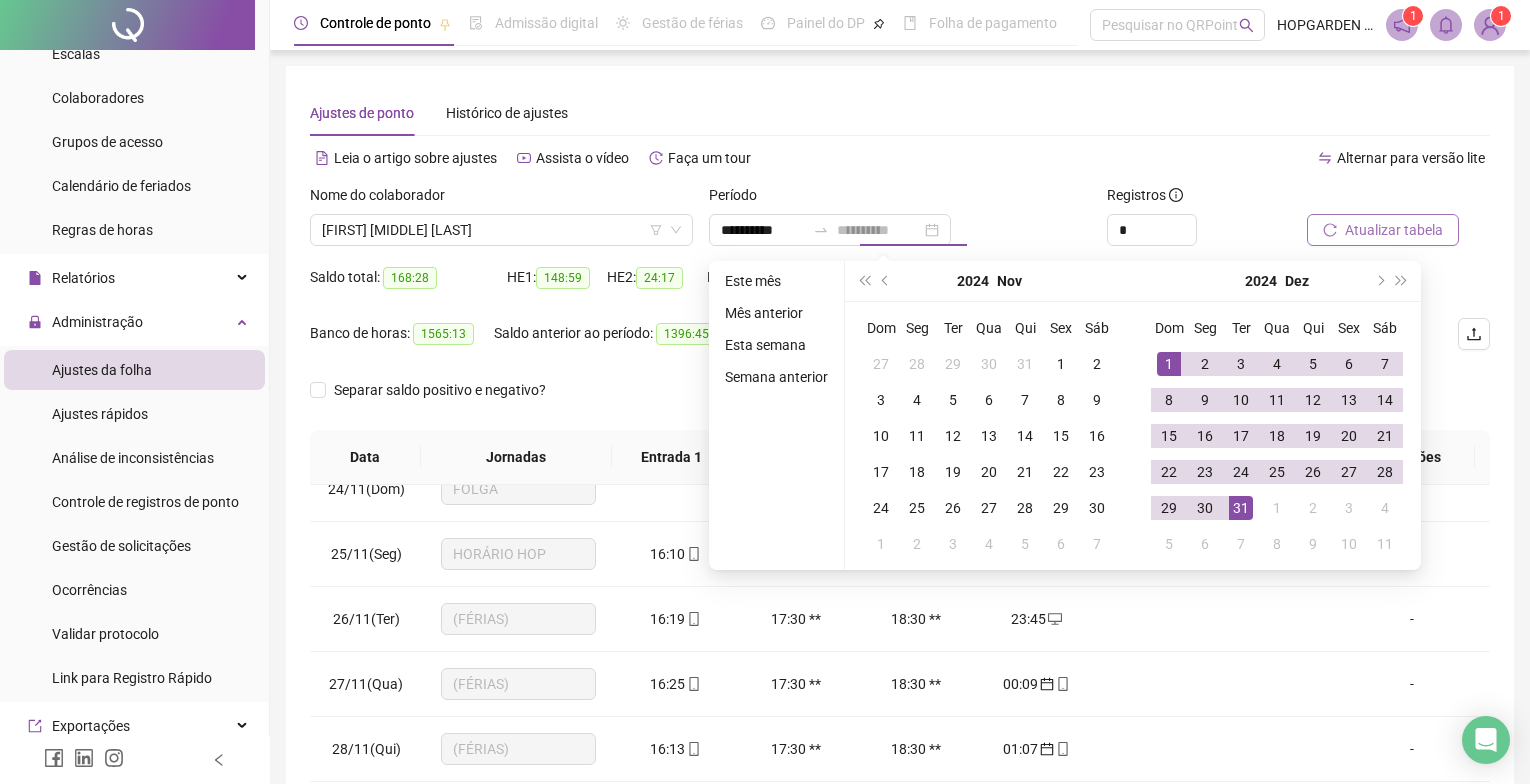 click on "31" at bounding box center (1241, 508) 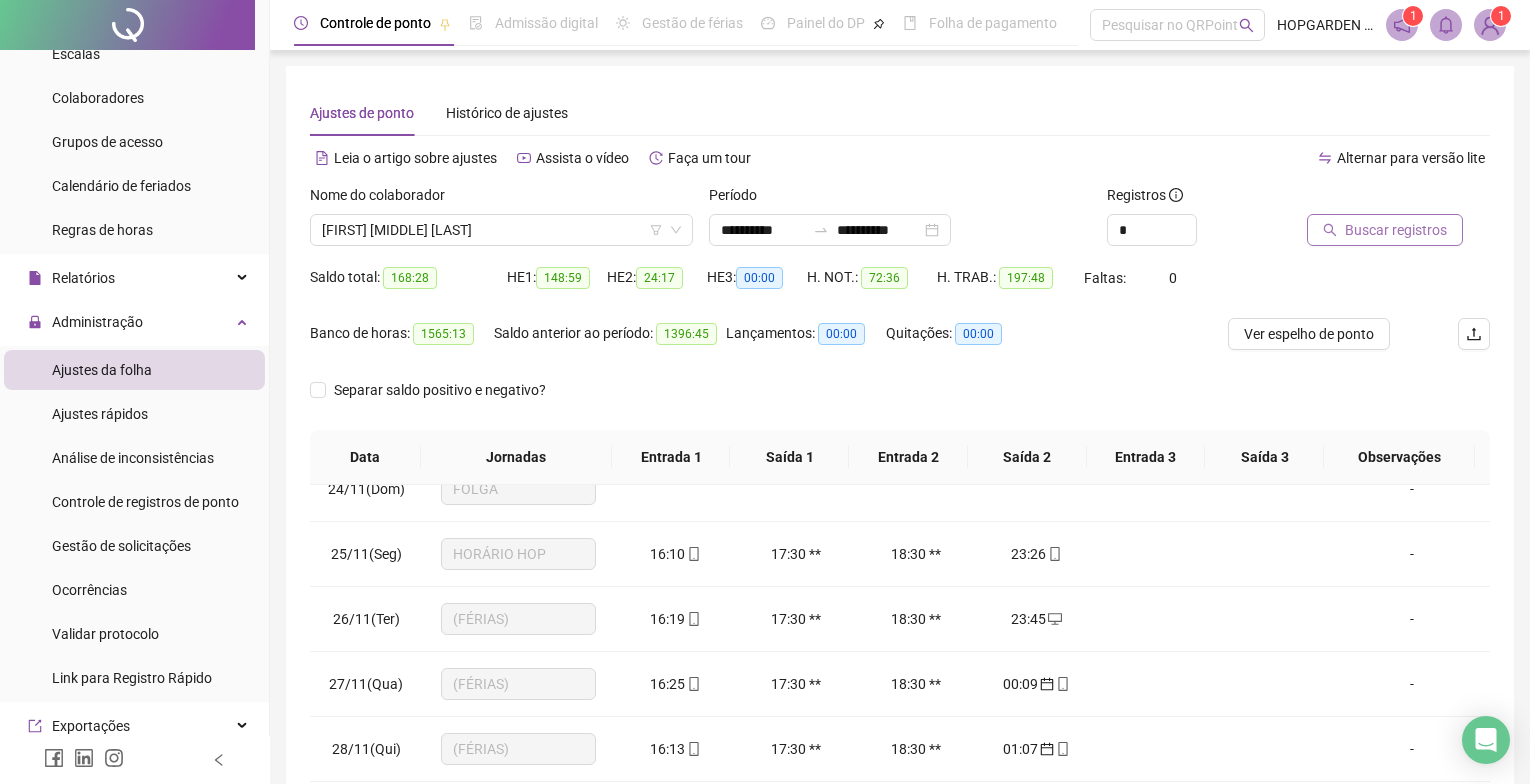 click on "Buscar registros" at bounding box center [1385, 230] 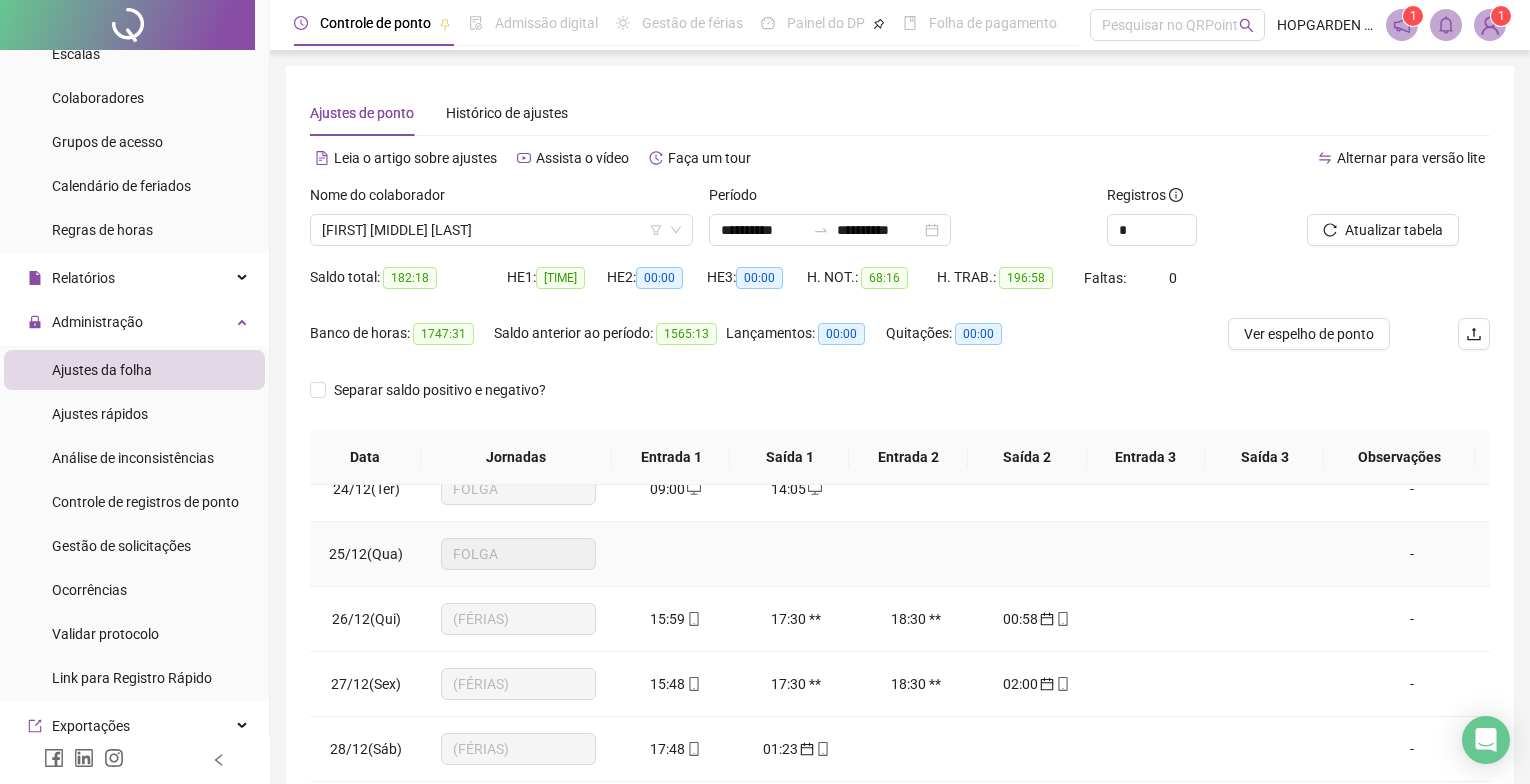 scroll, scrollTop: 1588, scrollLeft: 0, axis: vertical 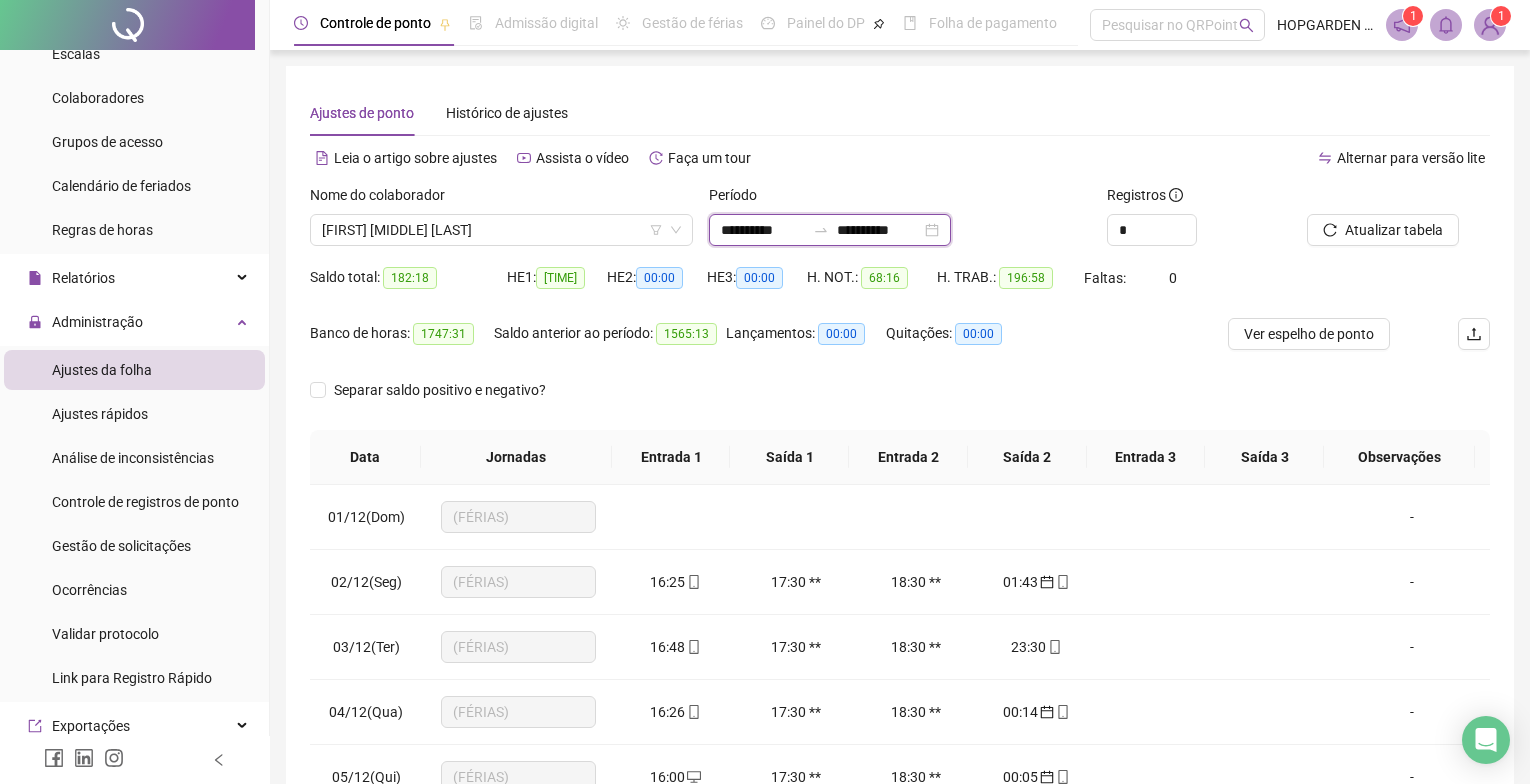 click on "**********" at bounding box center (763, 230) 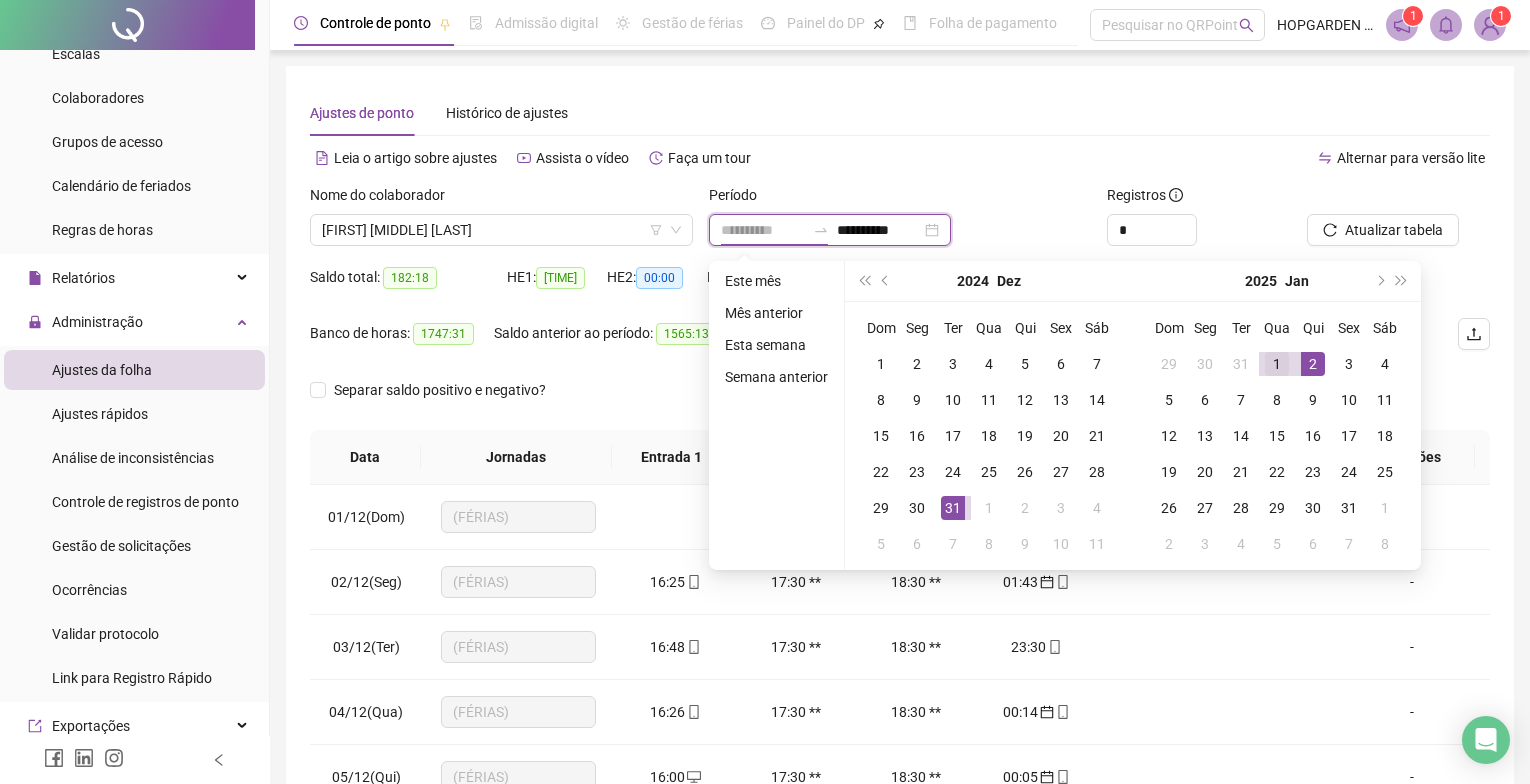 type on "**********" 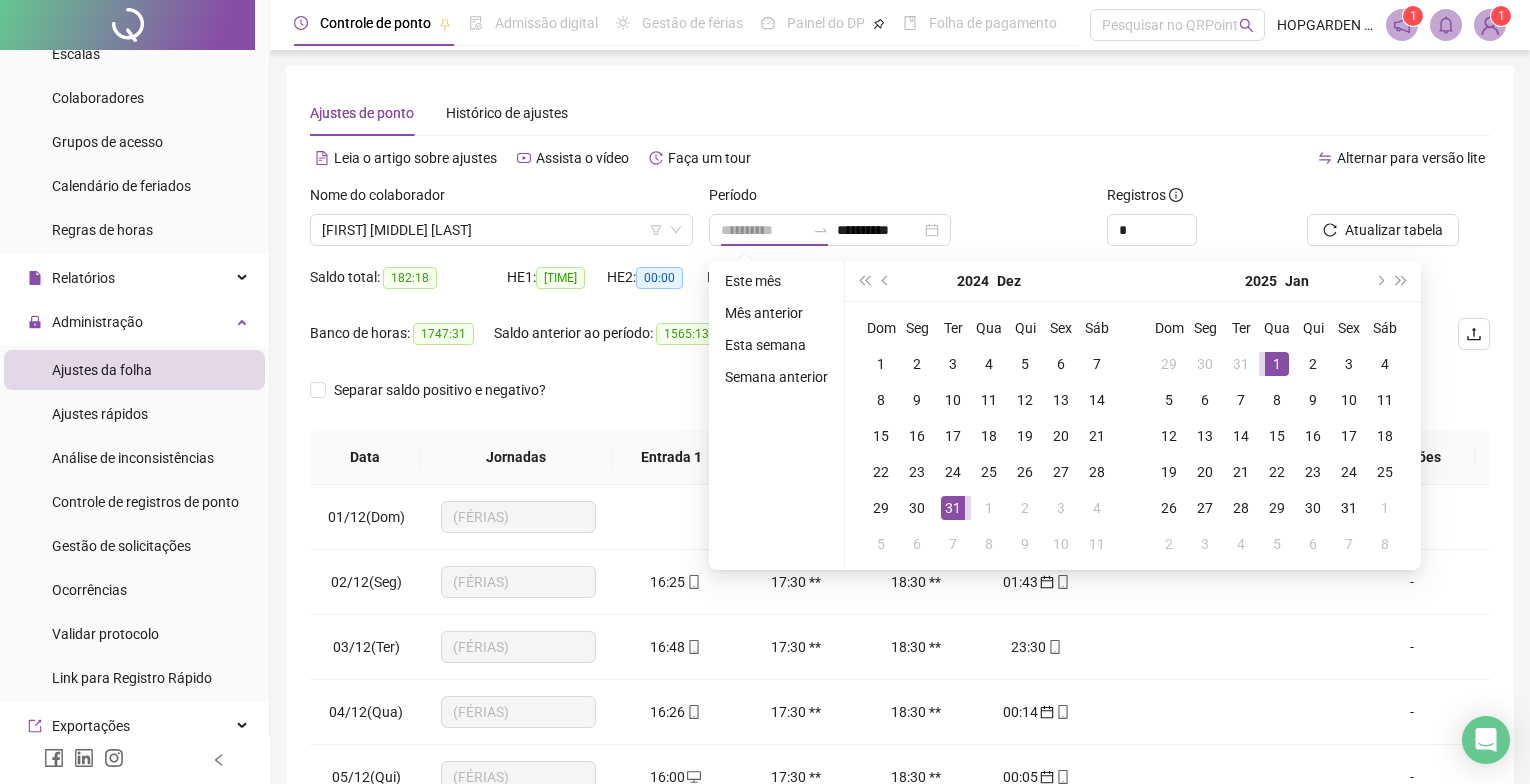 click on "1" at bounding box center (1277, 364) 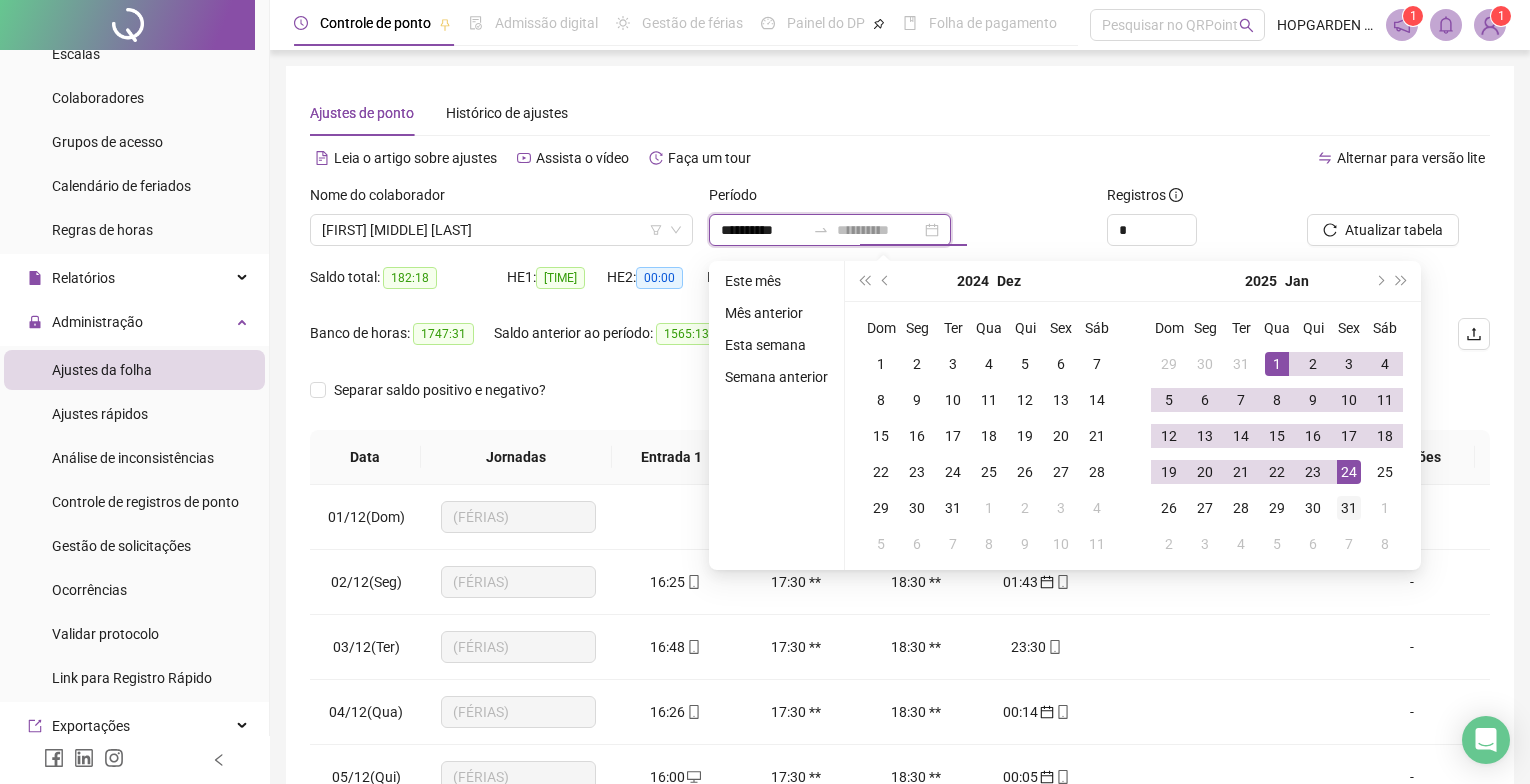 type on "**********" 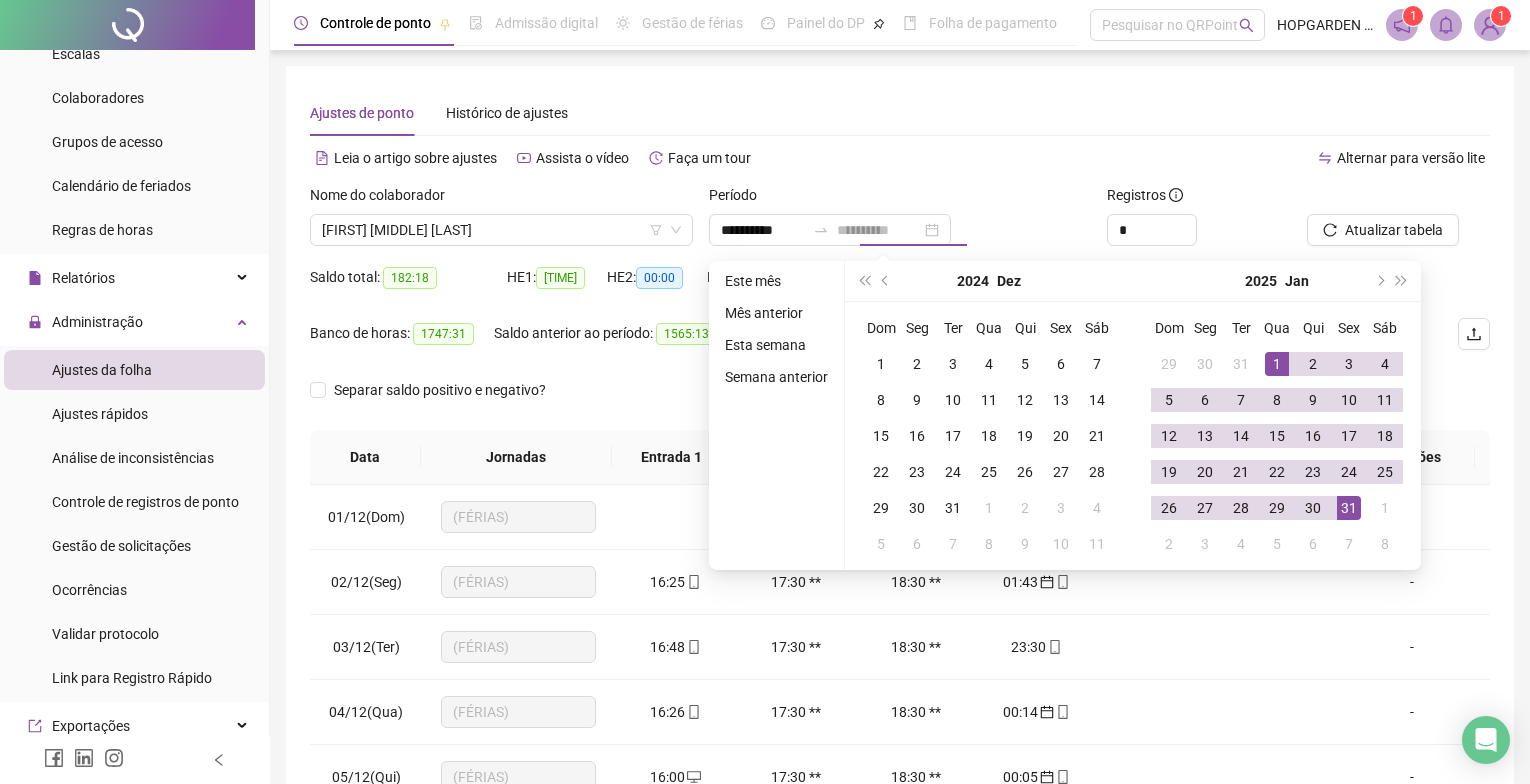 click on "31" at bounding box center (1349, 508) 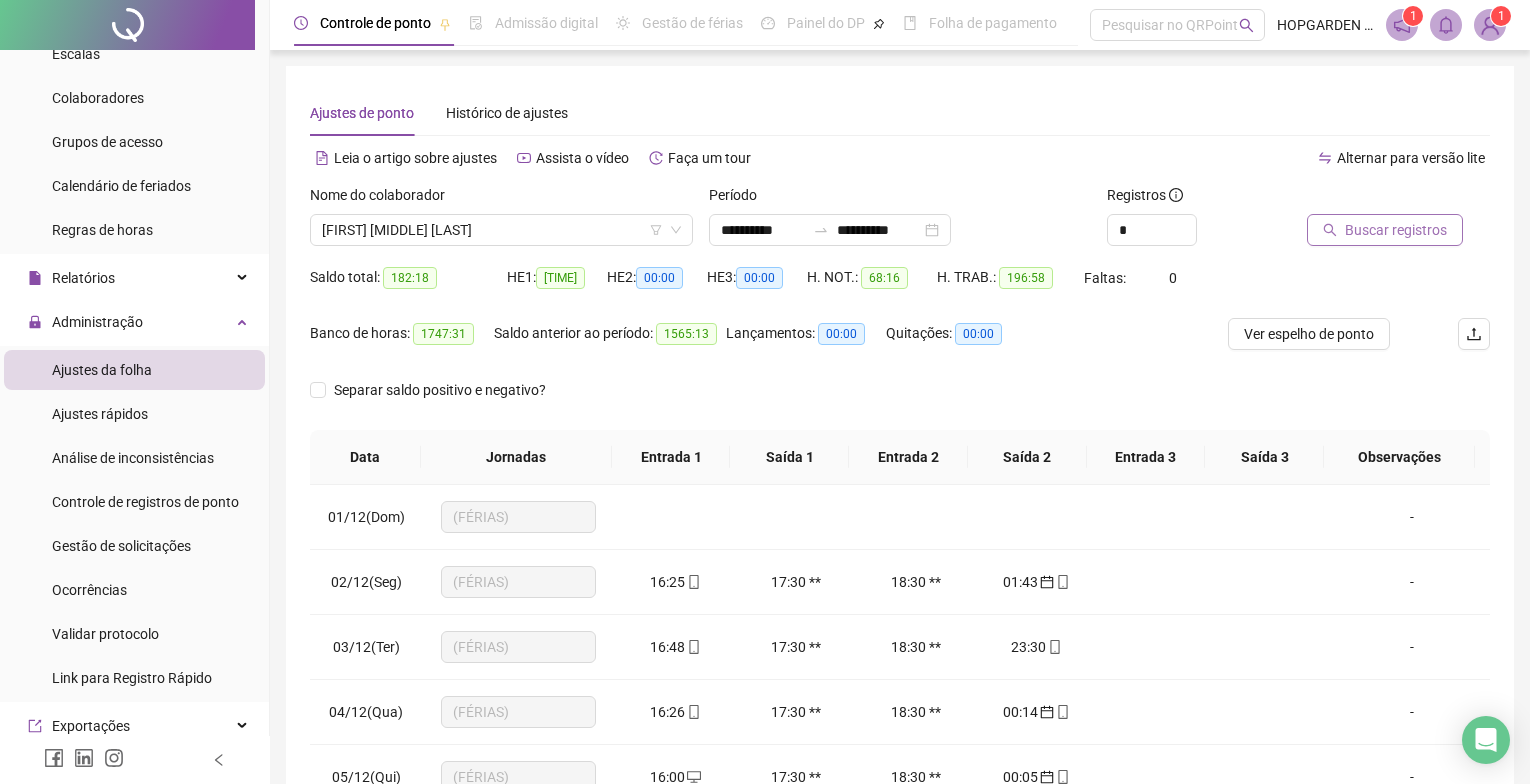 click on "Buscar registros" at bounding box center [1396, 230] 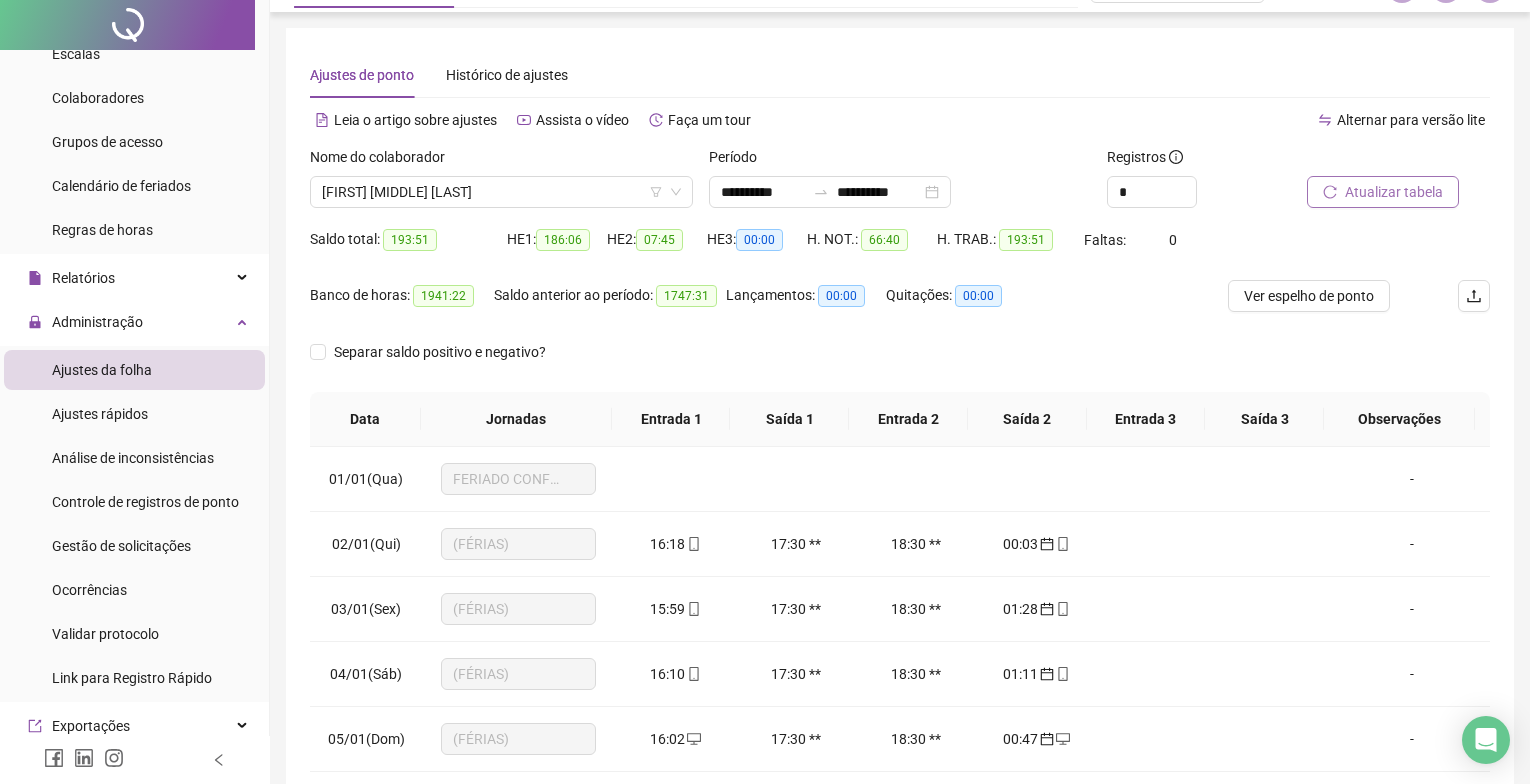 scroll, scrollTop: 0, scrollLeft: 0, axis: both 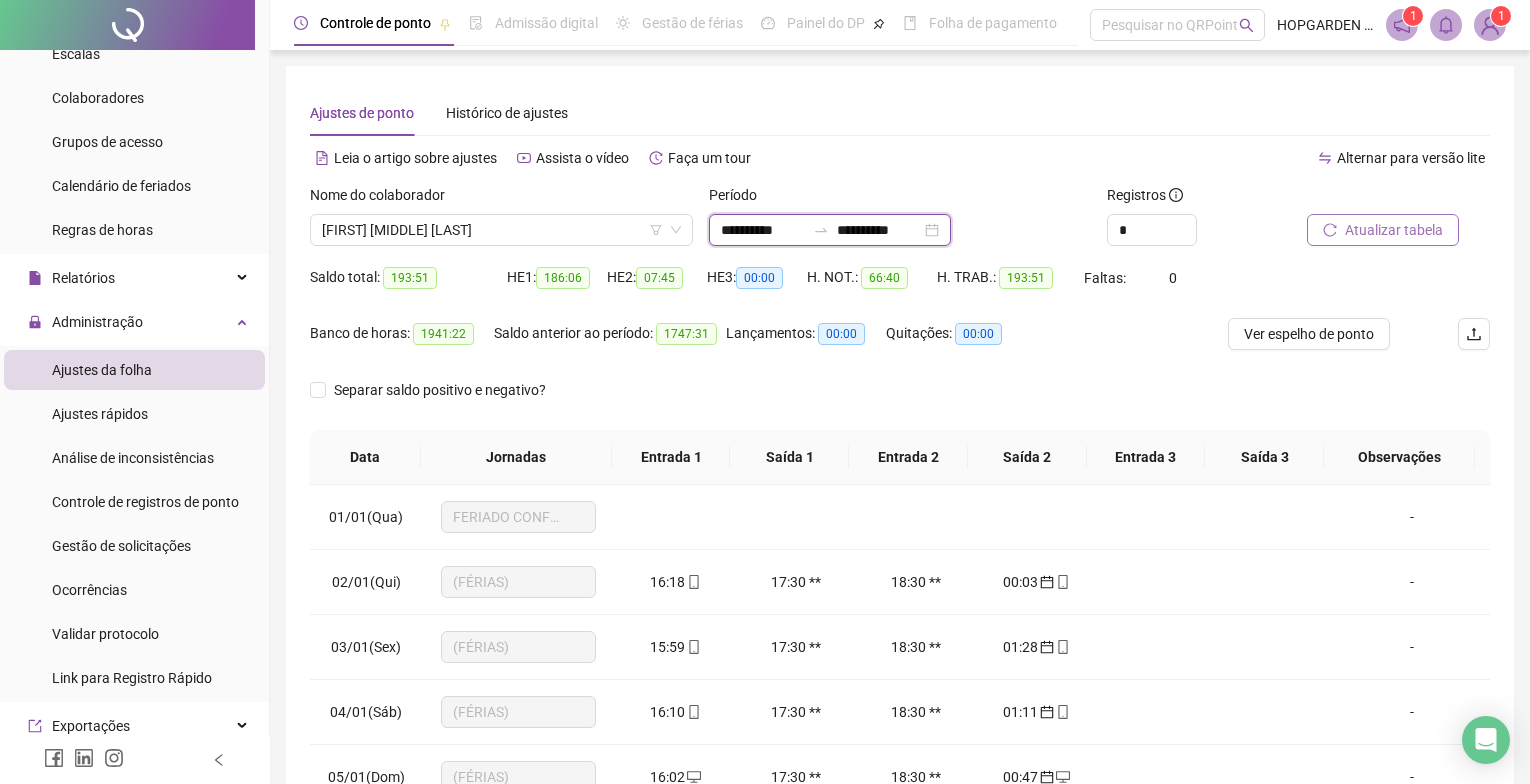 click on "**********" at bounding box center [763, 230] 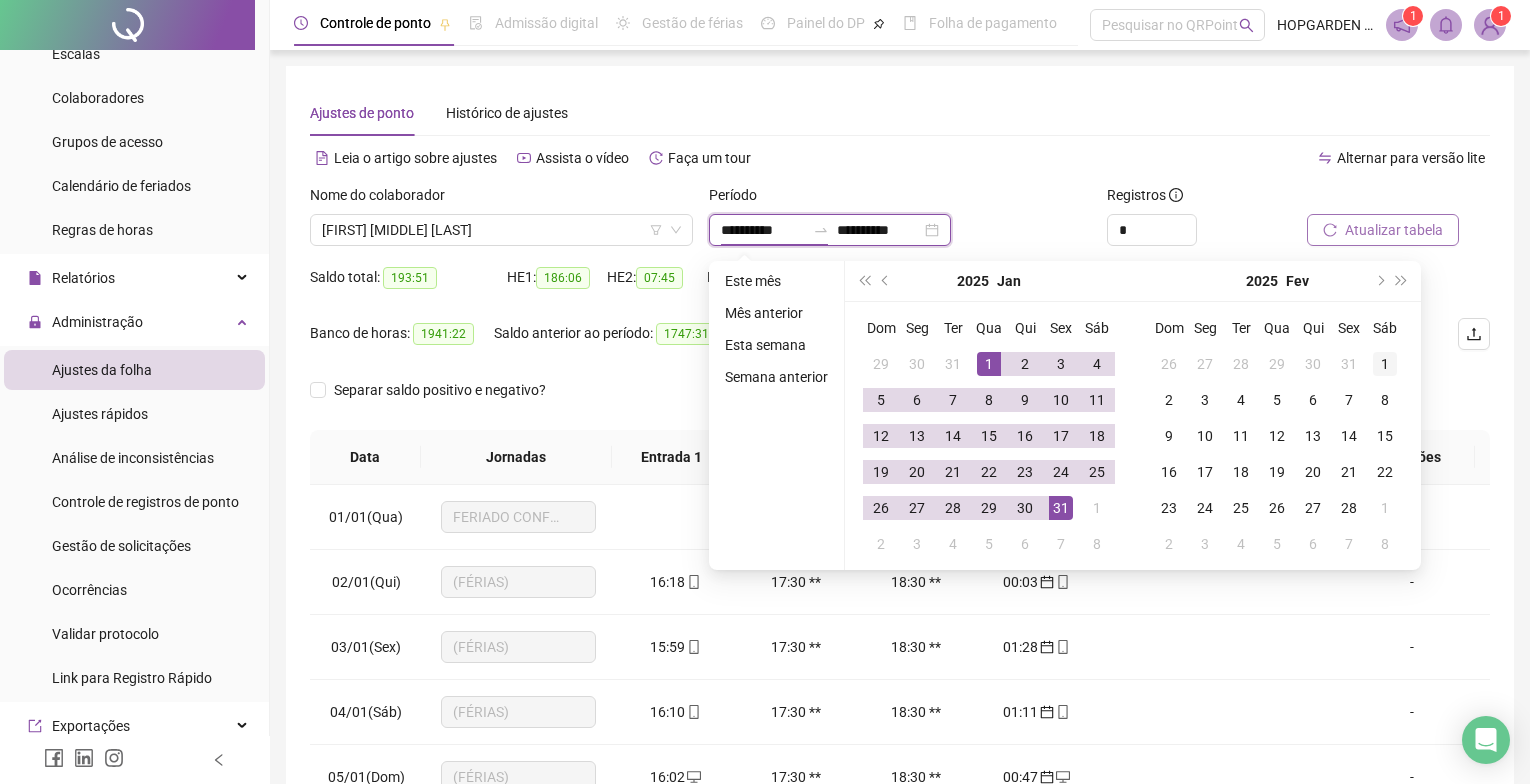 type on "**********" 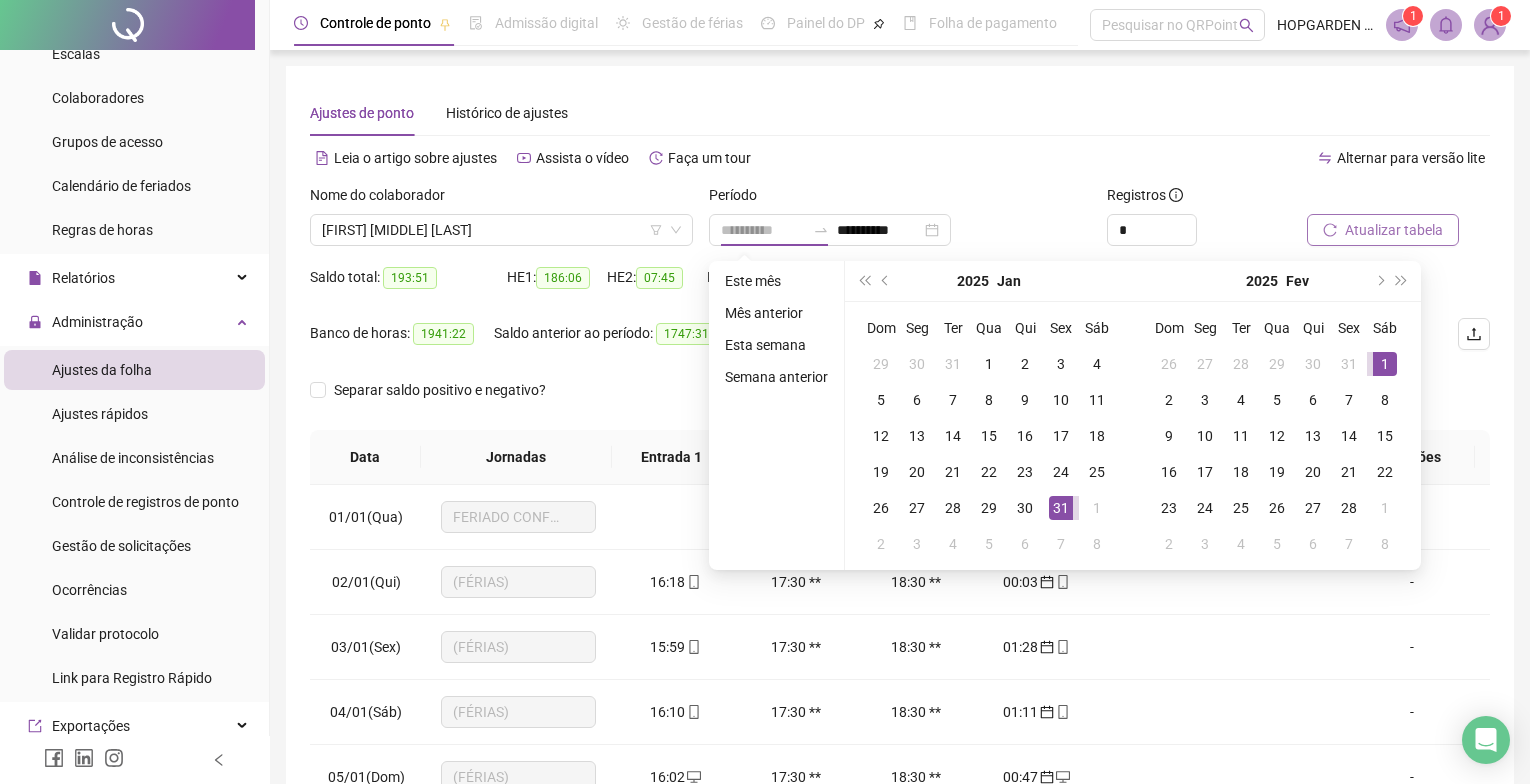 click on "1" at bounding box center (1385, 364) 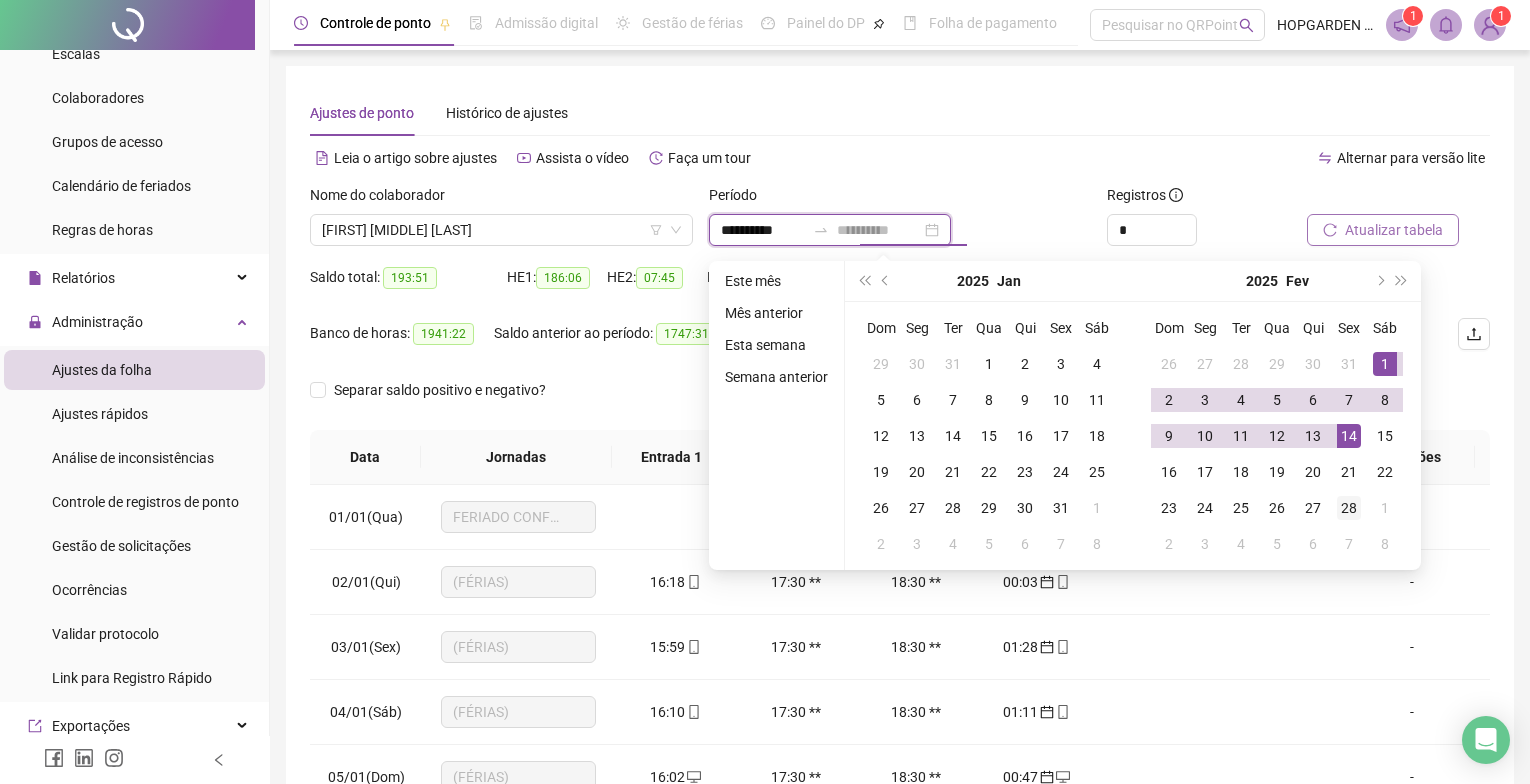type on "**********" 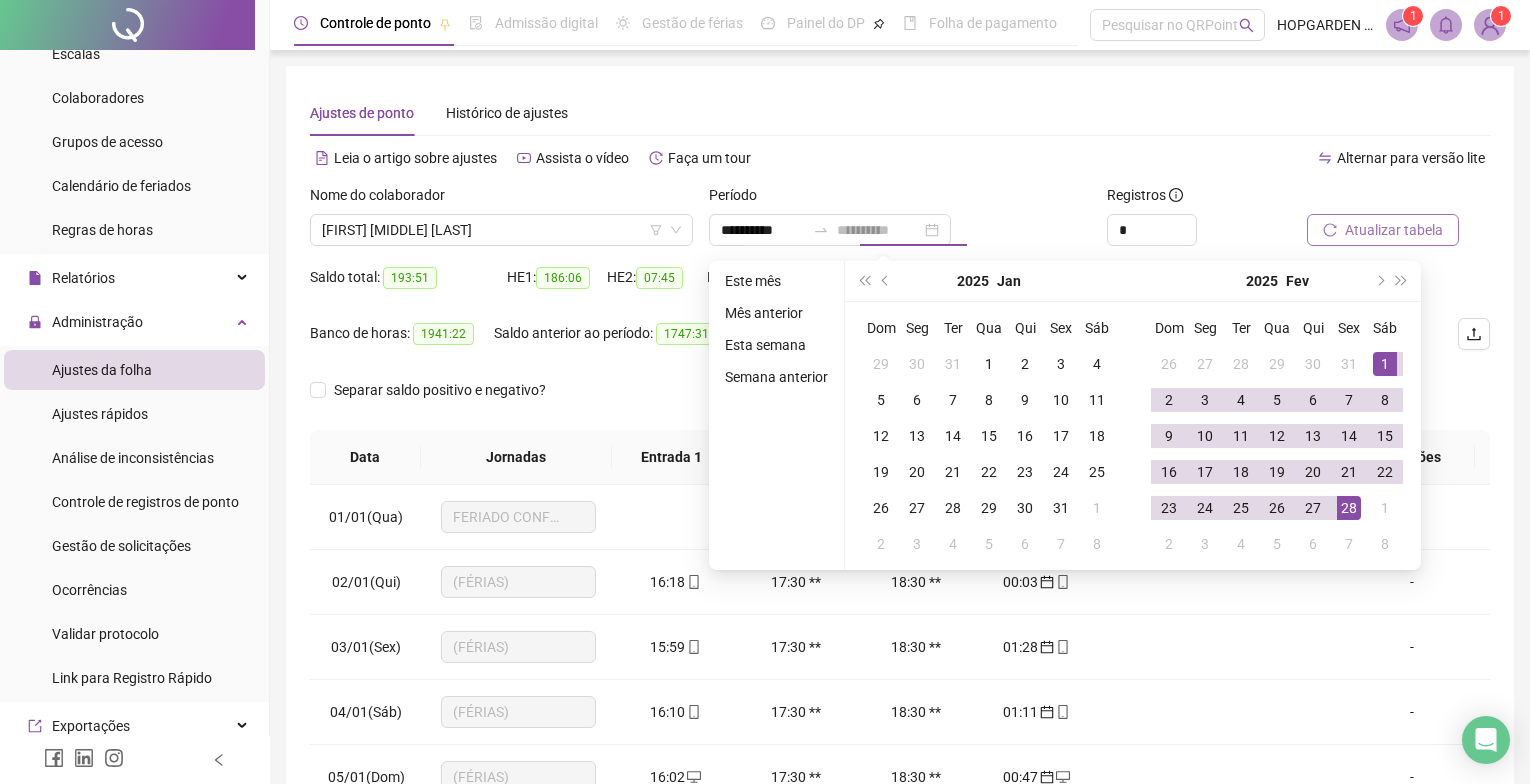 click on "28" at bounding box center [1349, 508] 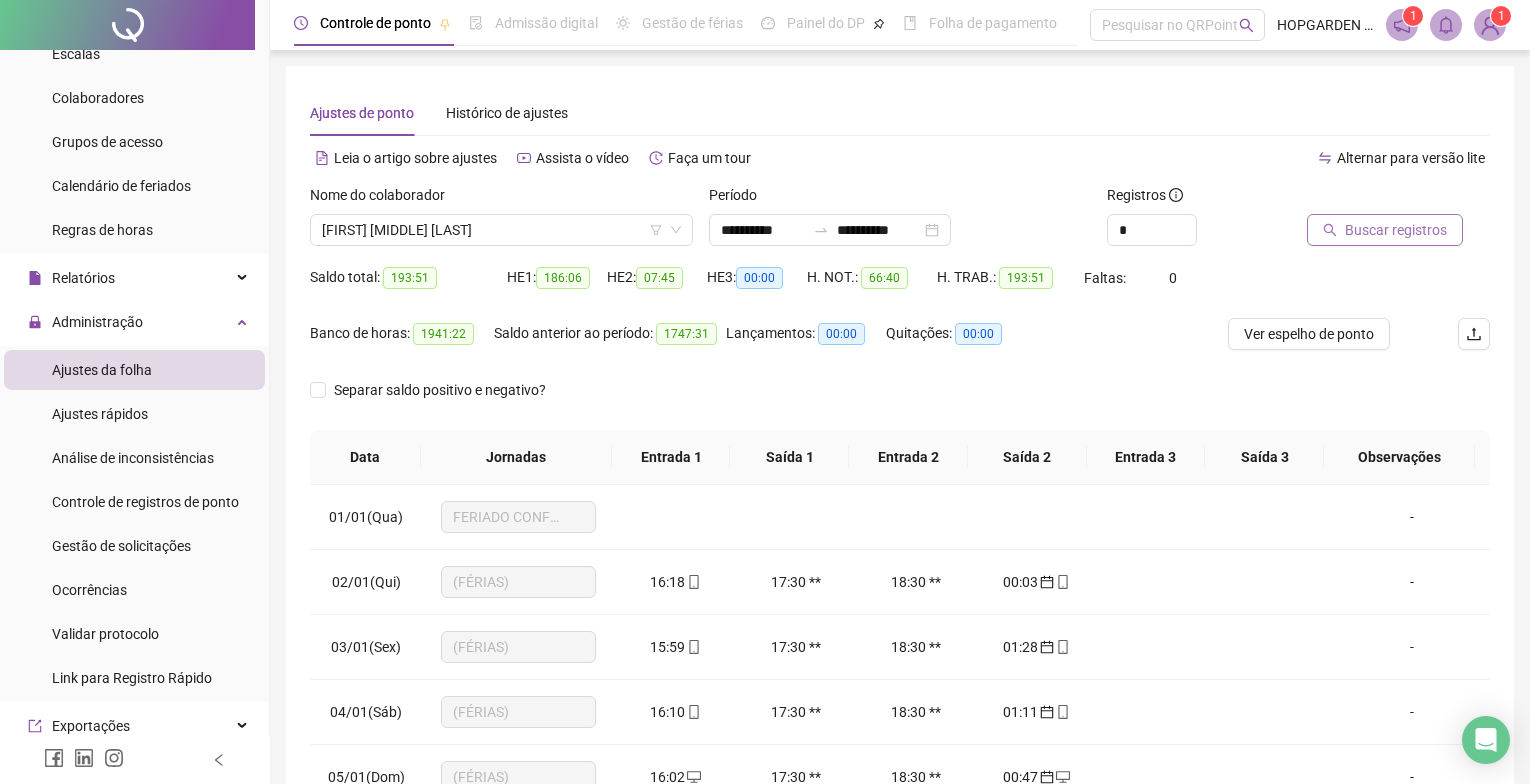 click on "Buscar registros" at bounding box center [1396, 230] 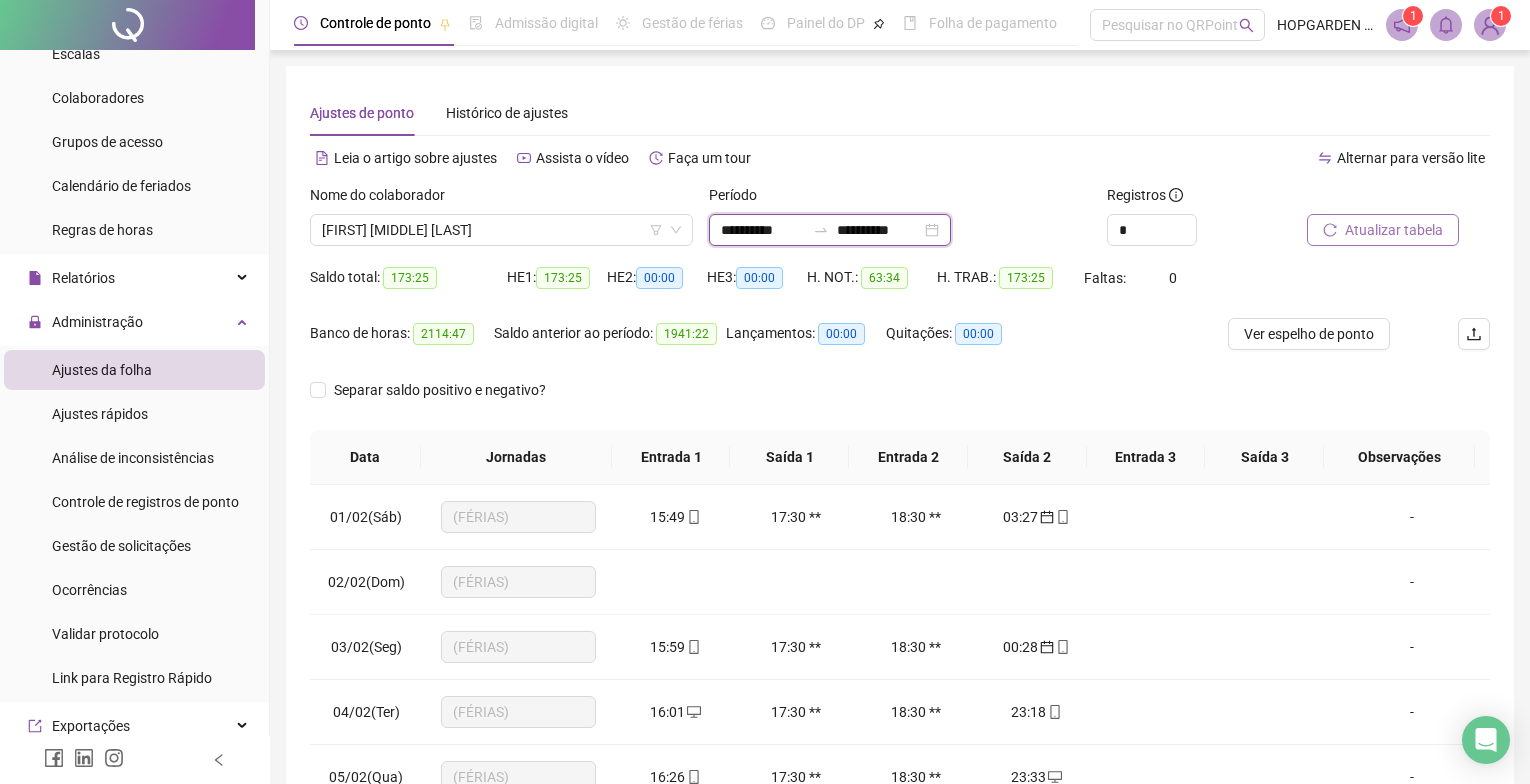click on "**********" at bounding box center (763, 230) 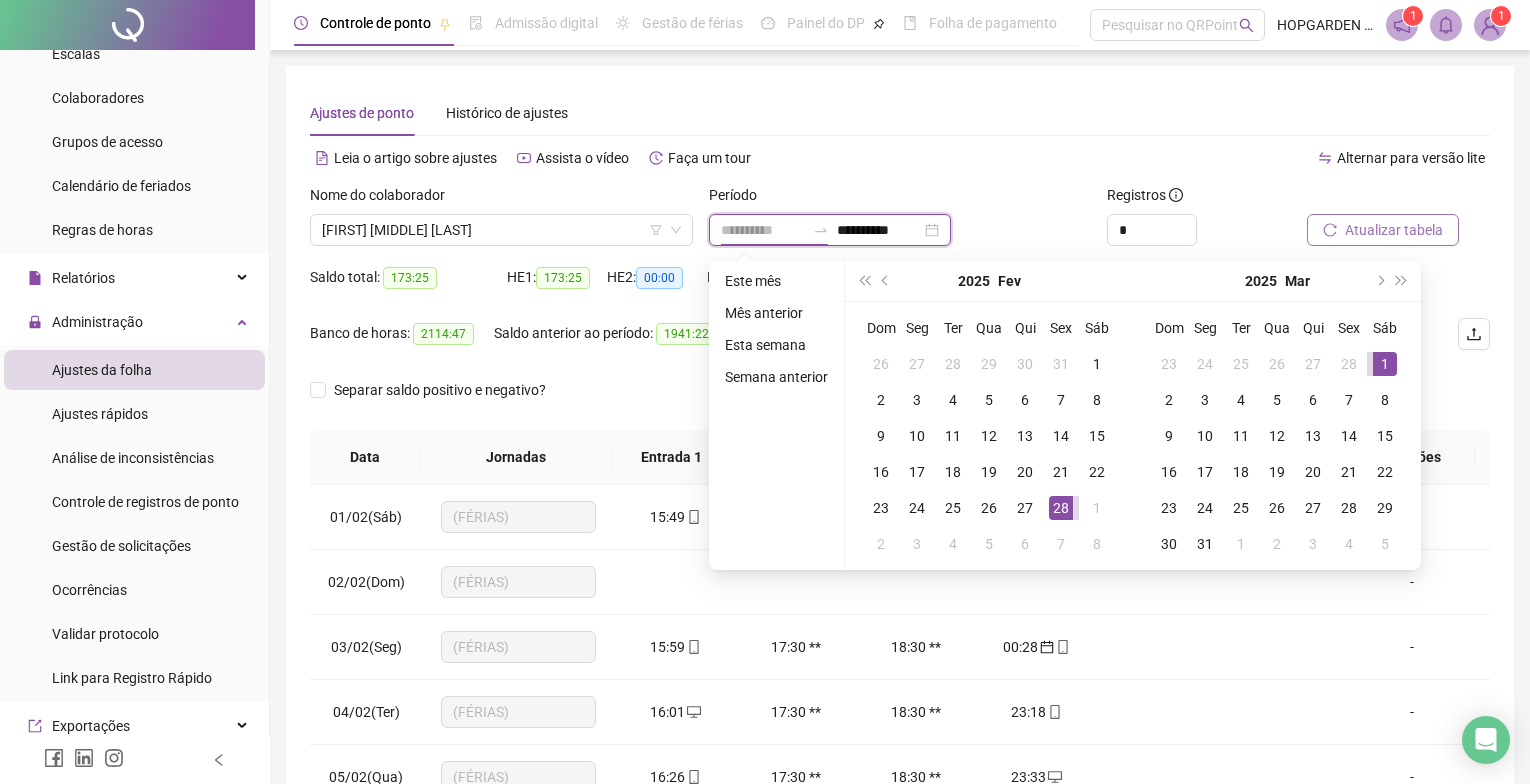 type on "**********" 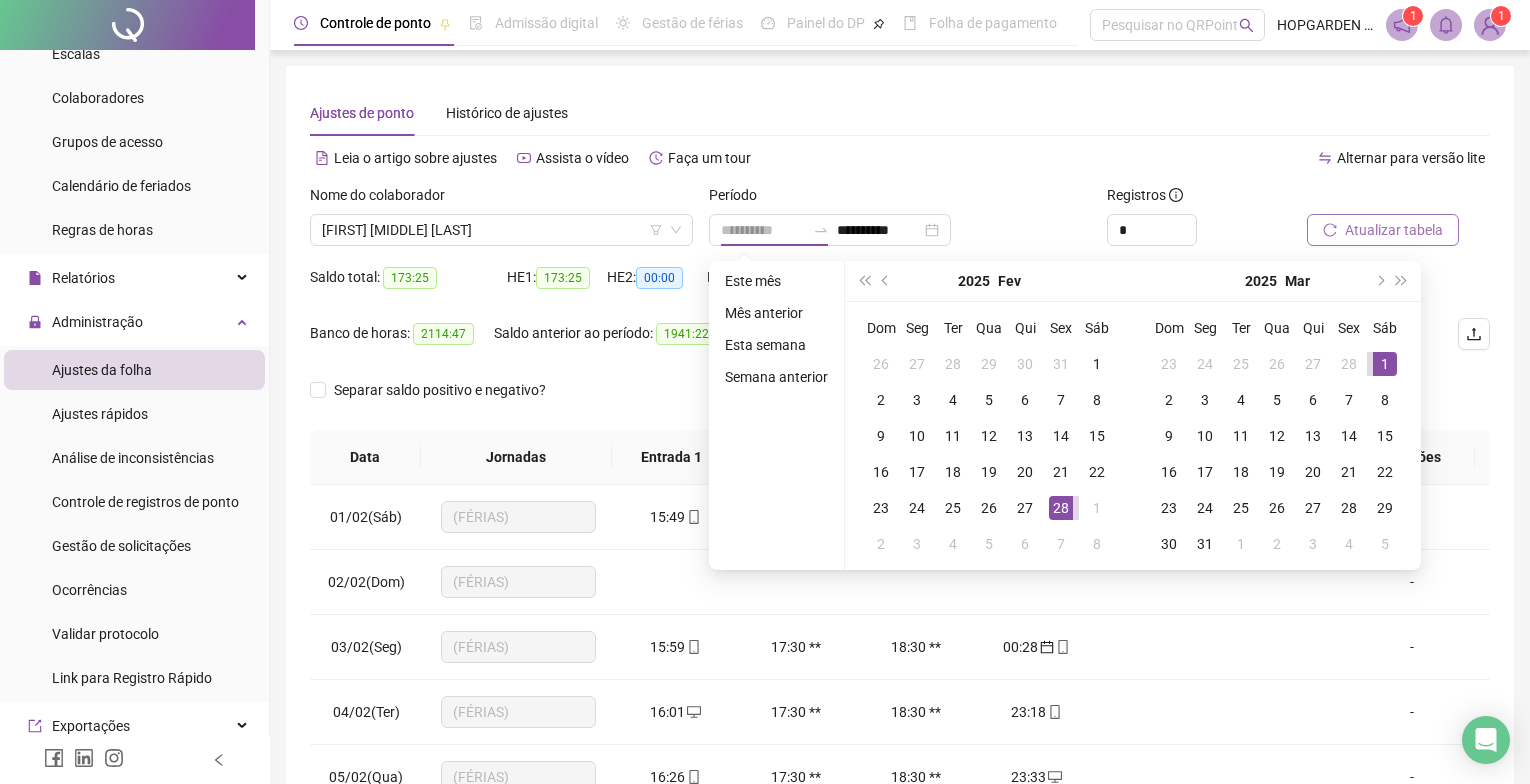 click on "1" at bounding box center [1385, 364] 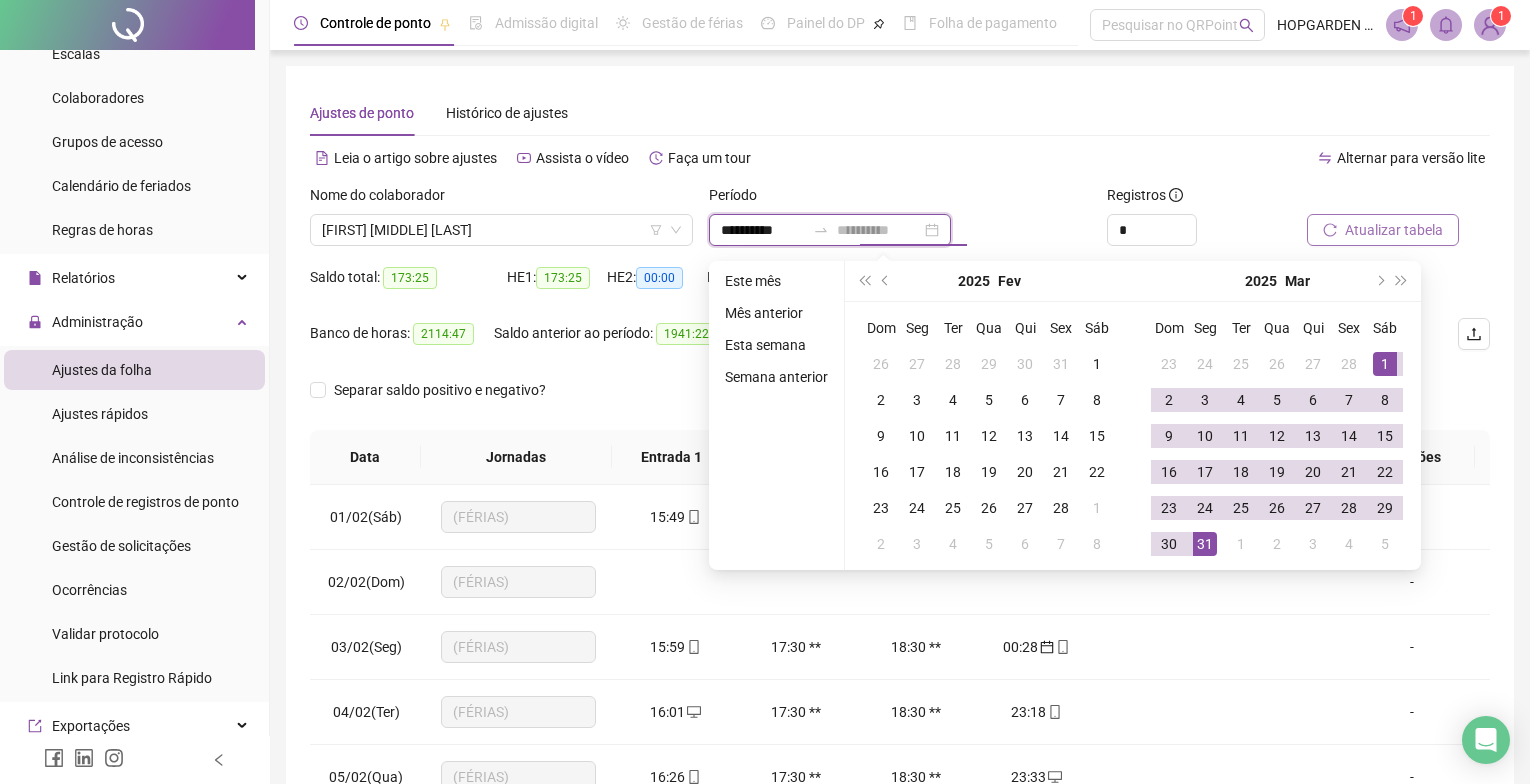 type on "**********" 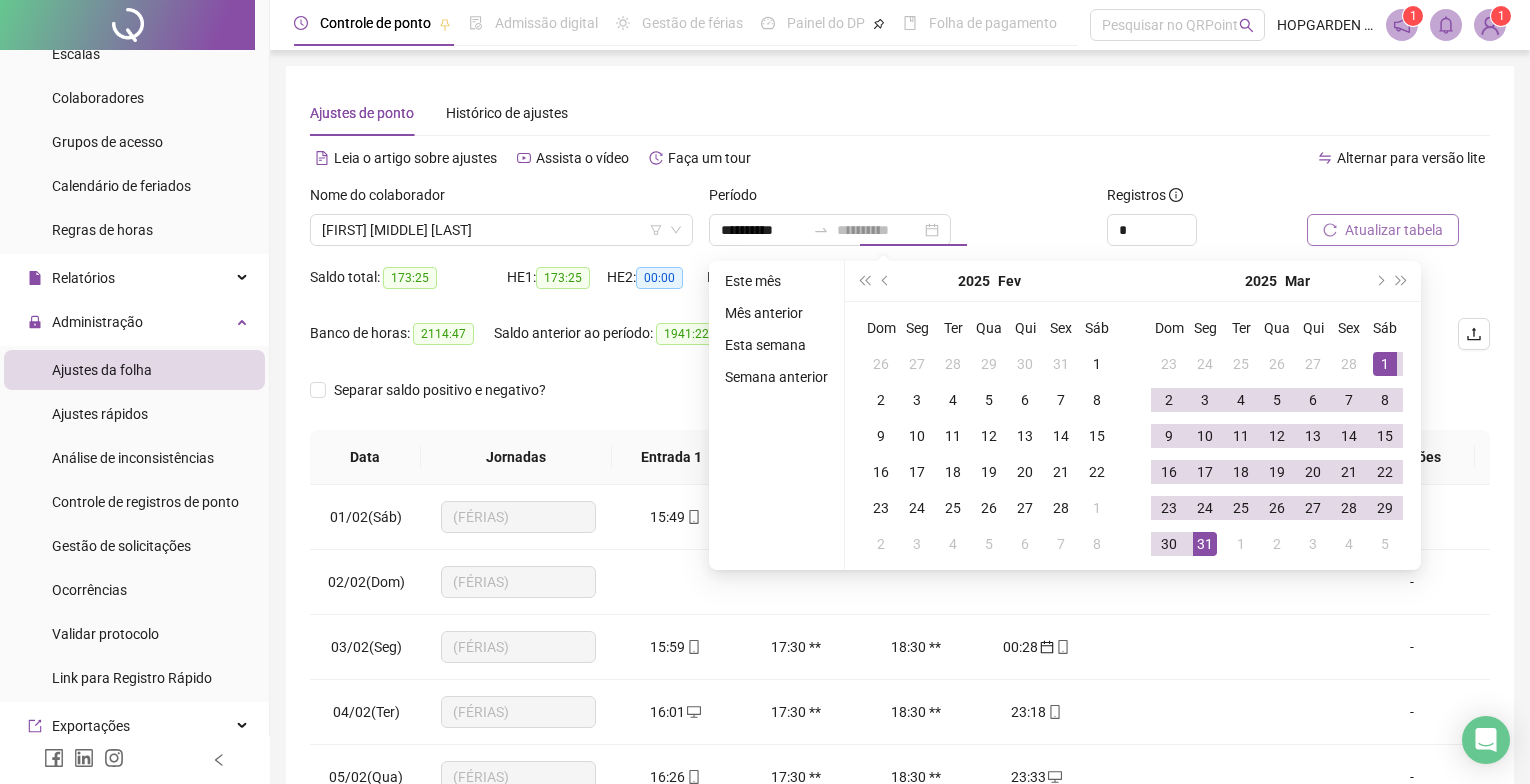 click on "31" at bounding box center (1205, 544) 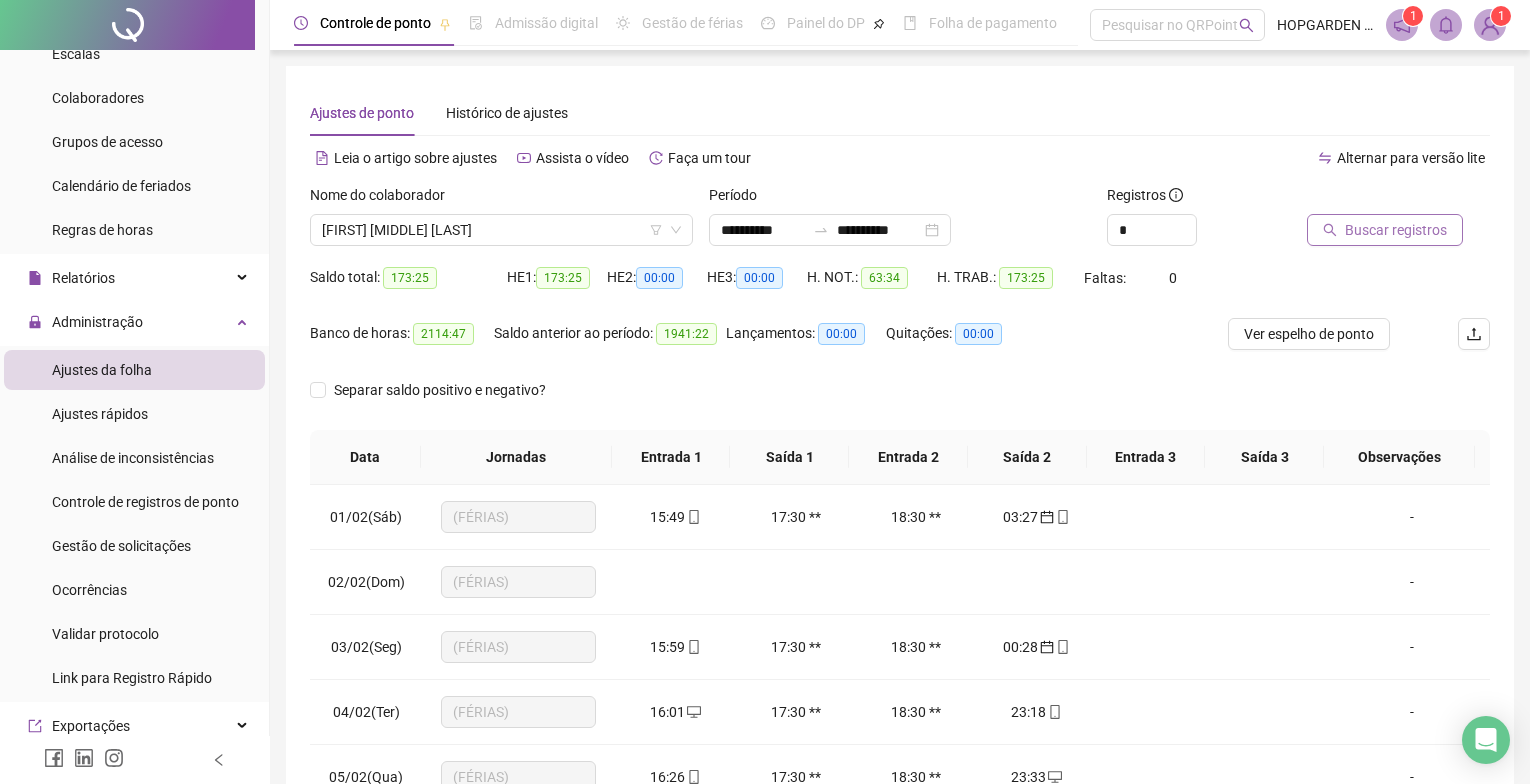 click on "Buscar registros" at bounding box center (1396, 230) 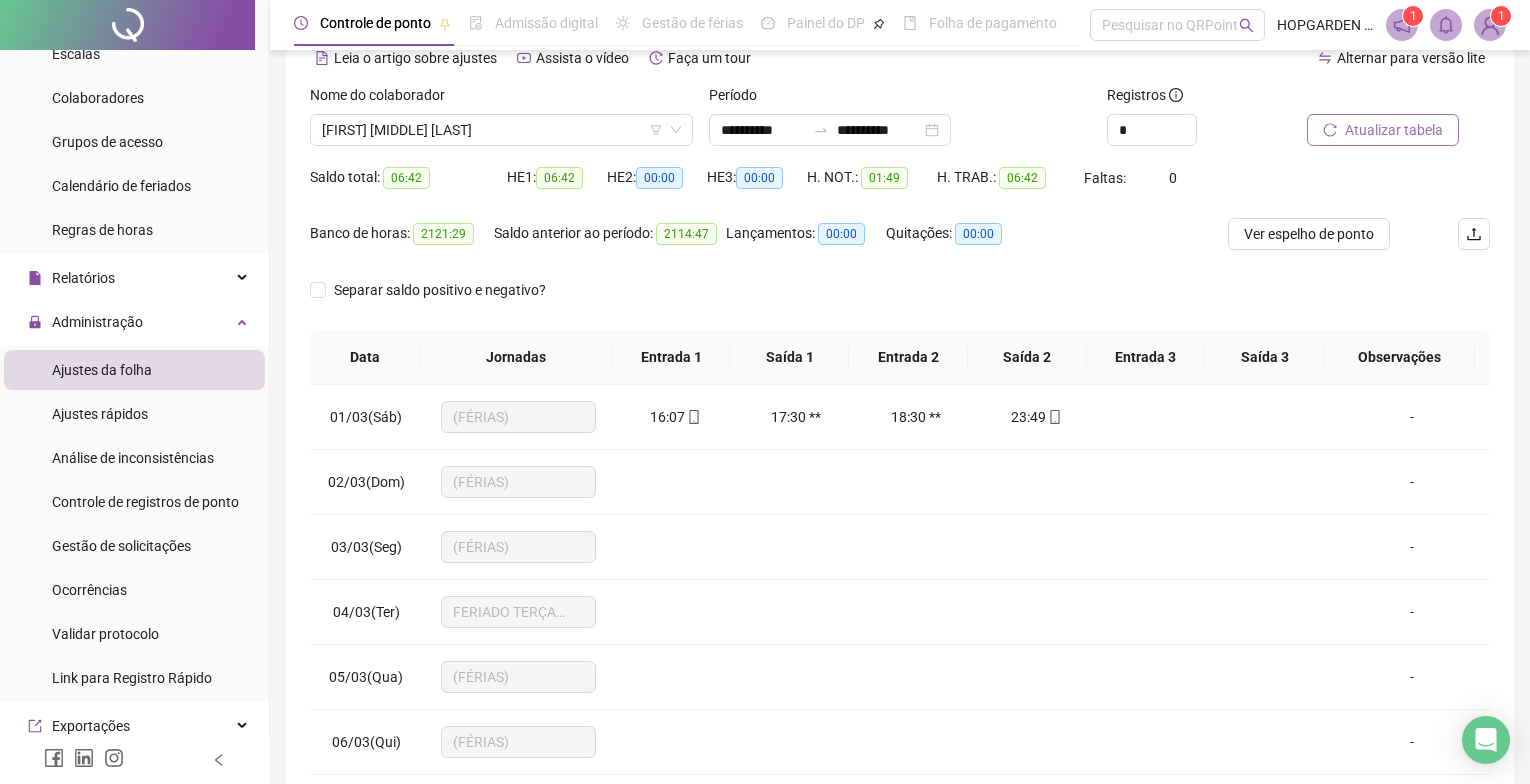 scroll, scrollTop: 200, scrollLeft: 0, axis: vertical 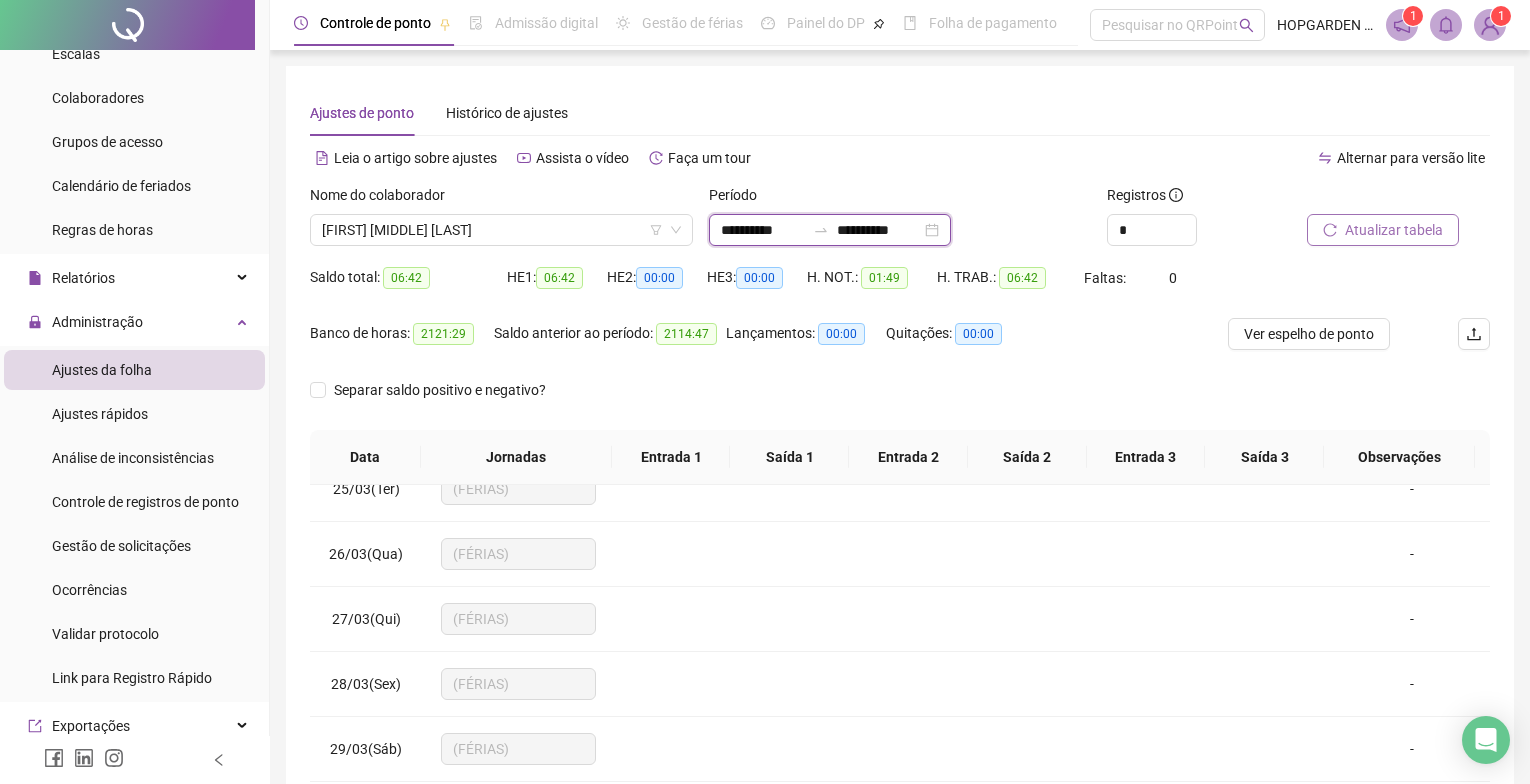click on "**********" at bounding box center [763, 230] 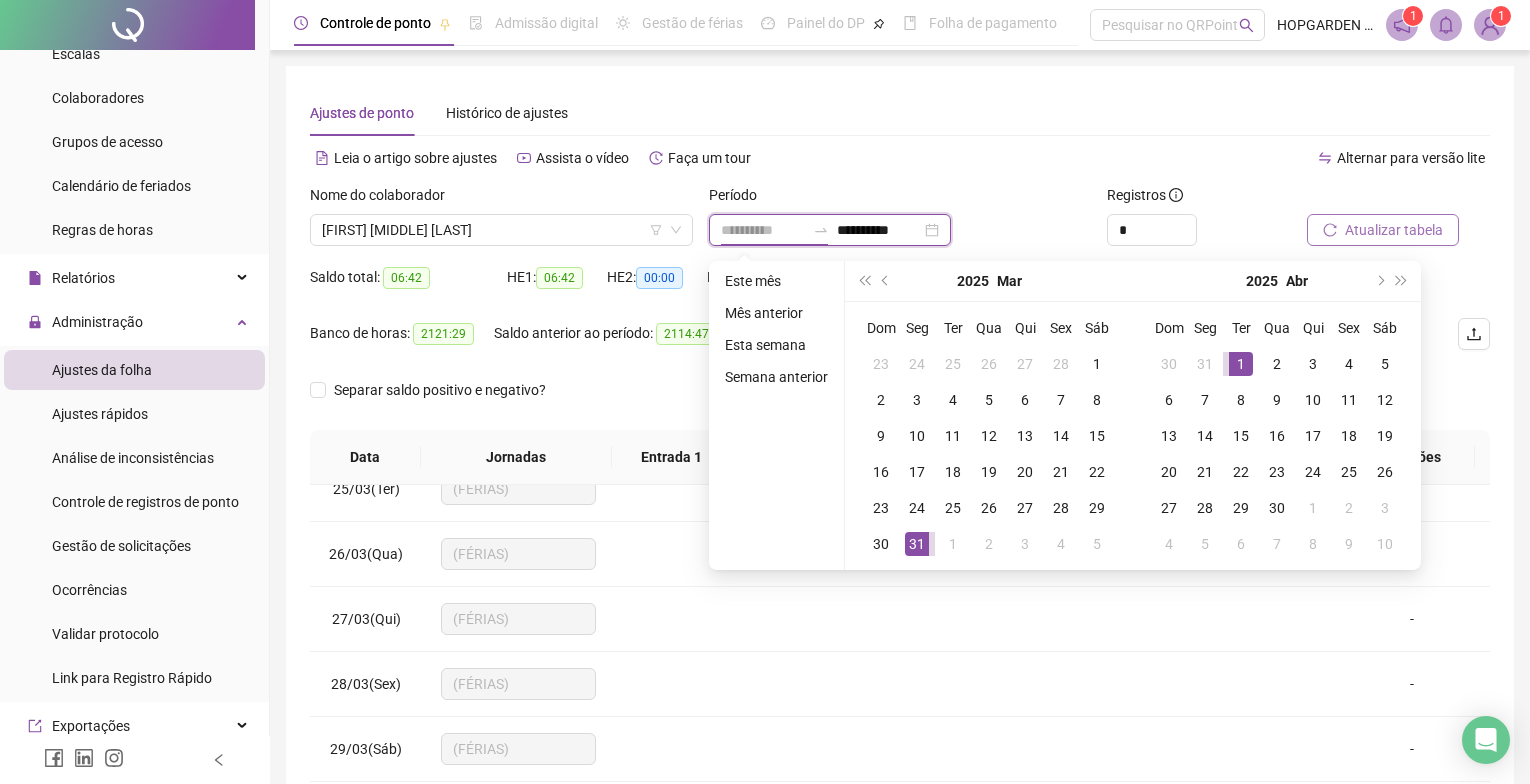 type on "**********" 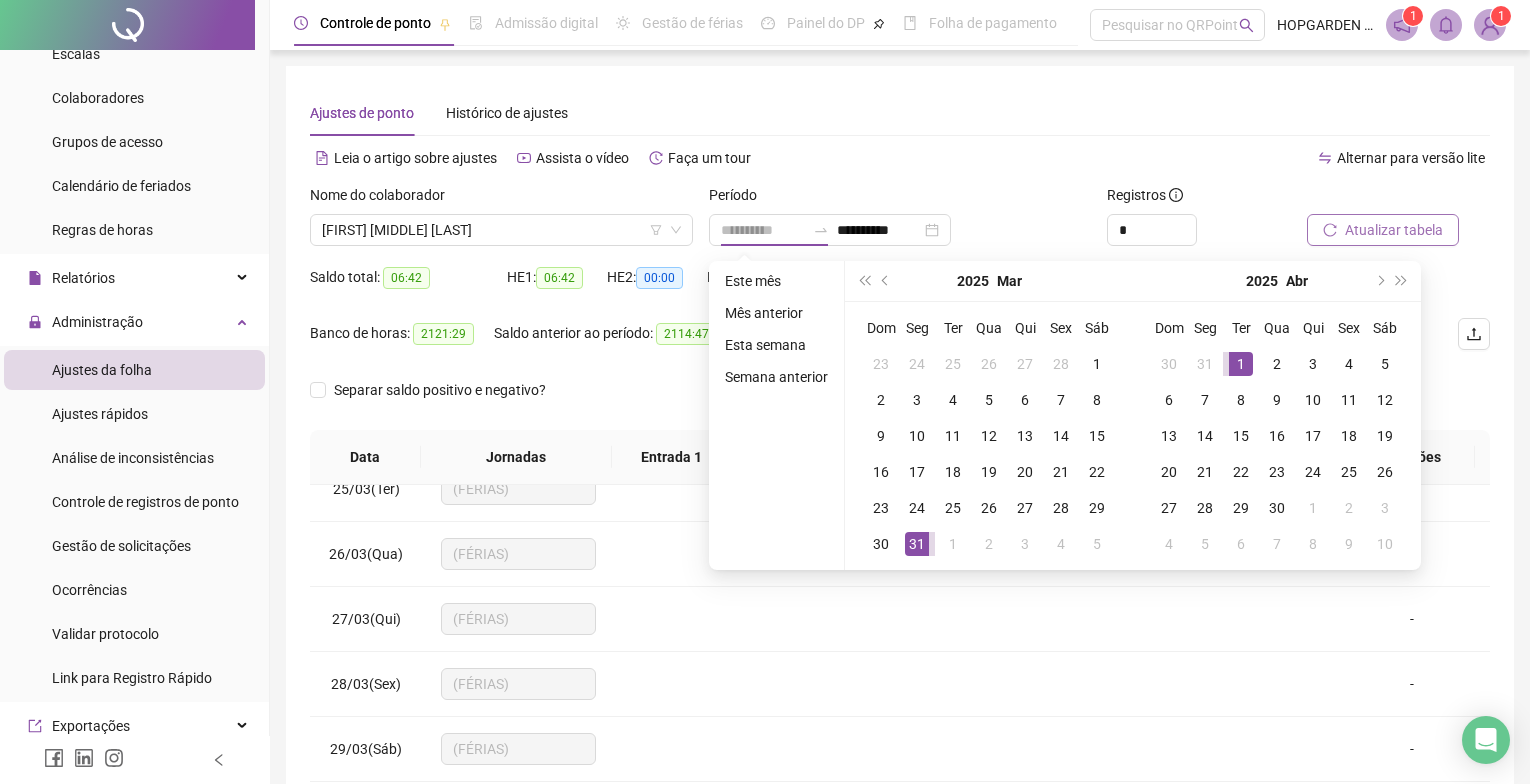 click on "1" at bounding box center (1241, 364) 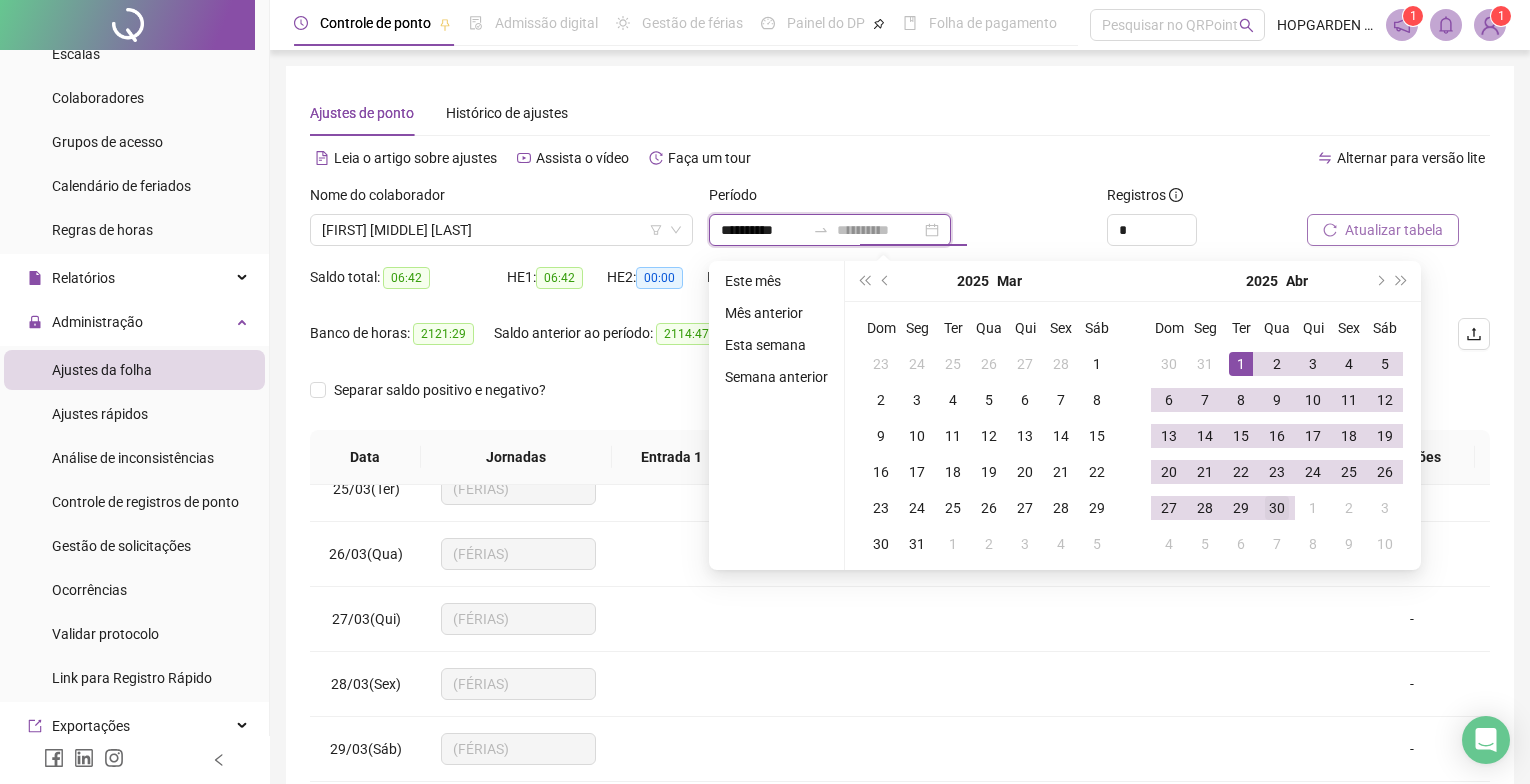 type on "**********" 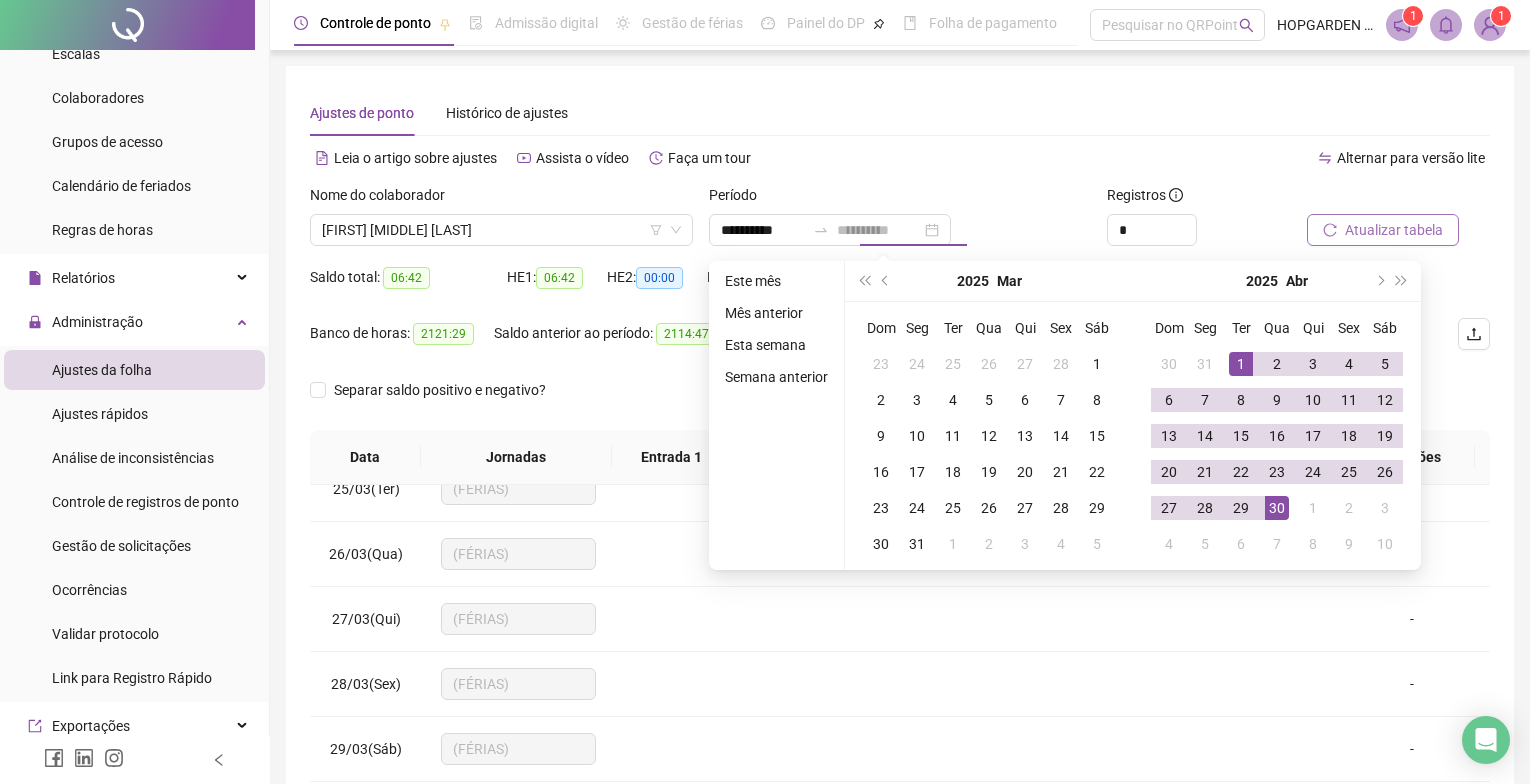 click on "30" at bounding box center (1277, 508) 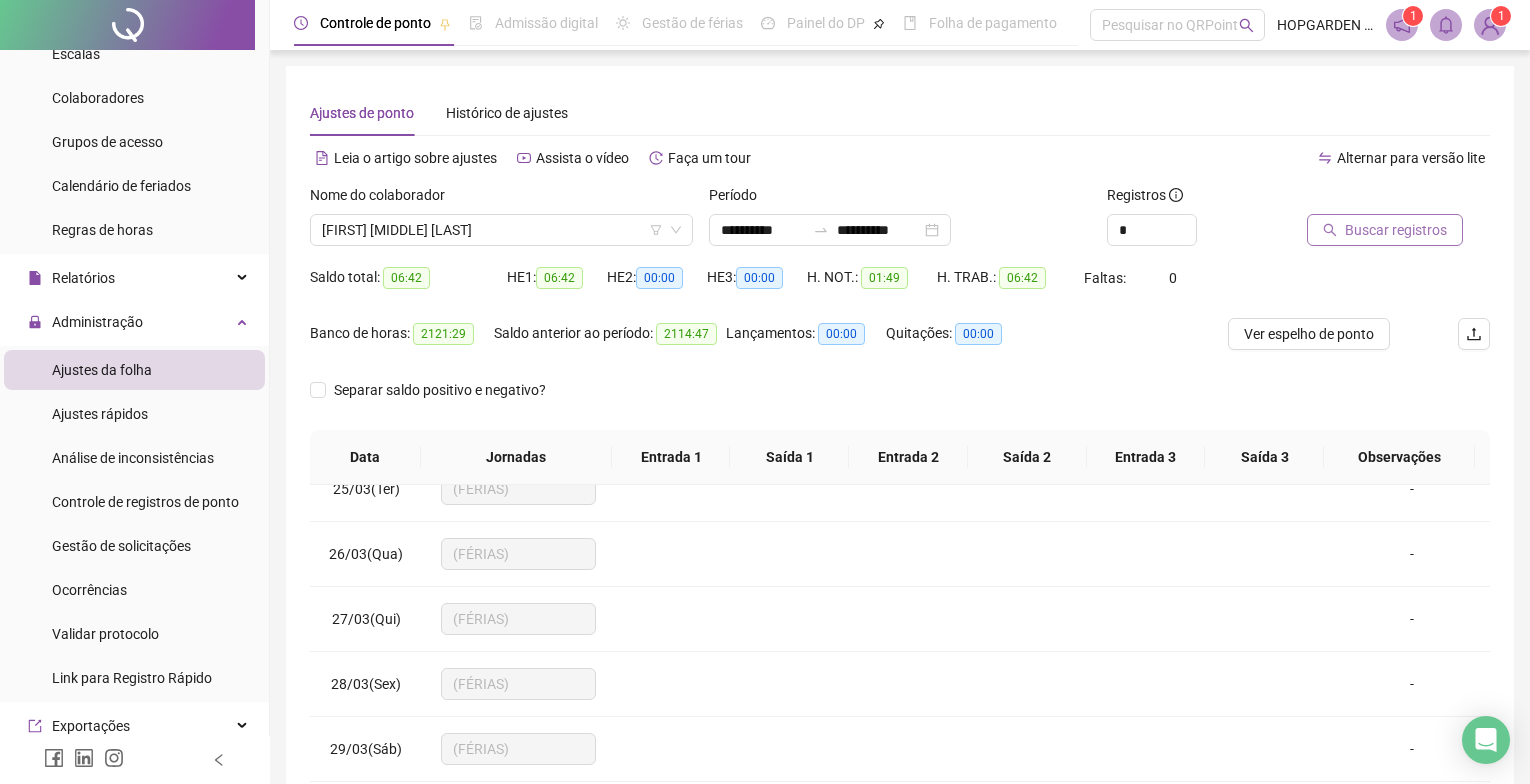 click on "Buscar registros" at bounding box center (1385, 230) 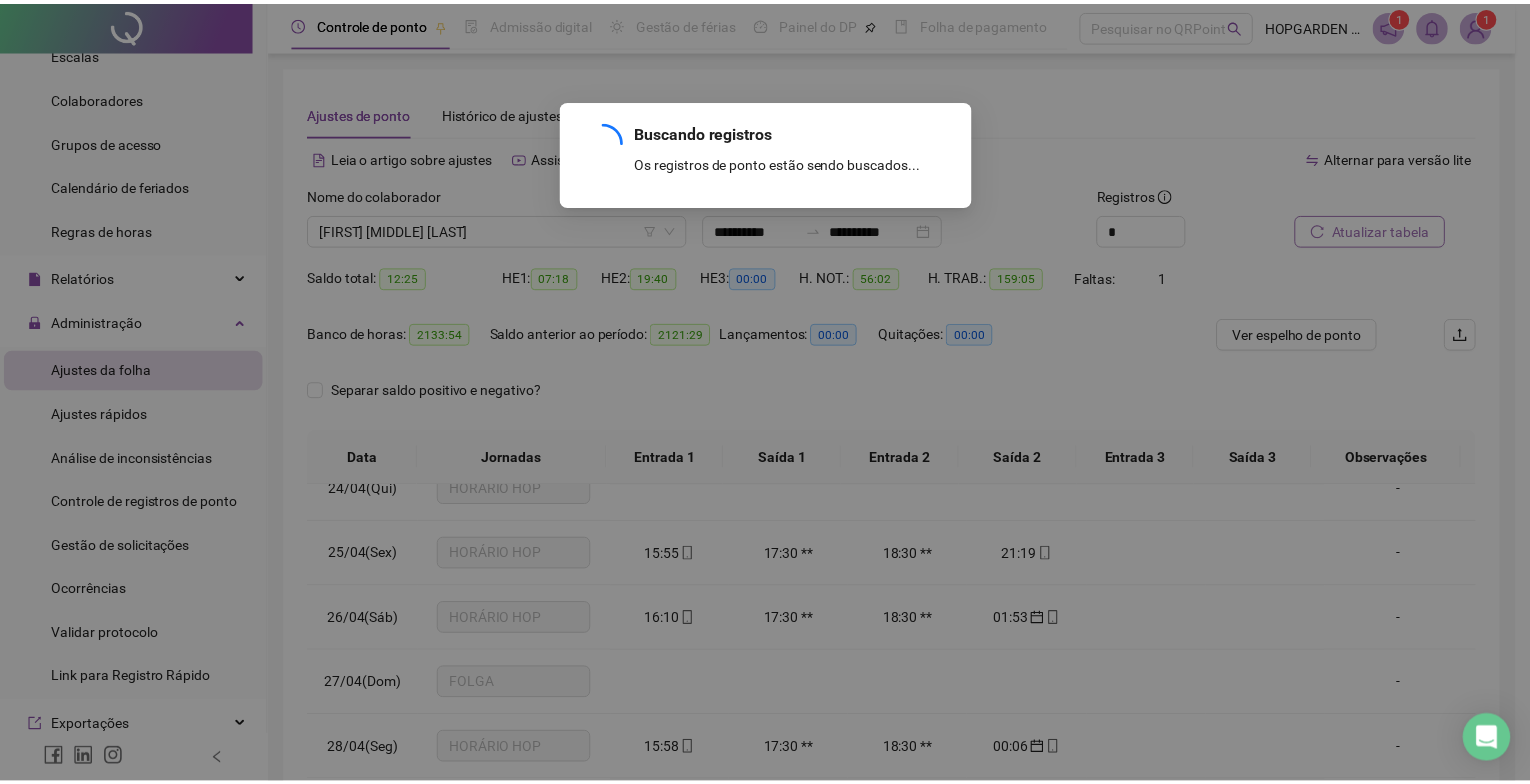 scroll, scrollTop: 1523, scrollLeft: 0, axis: vertical 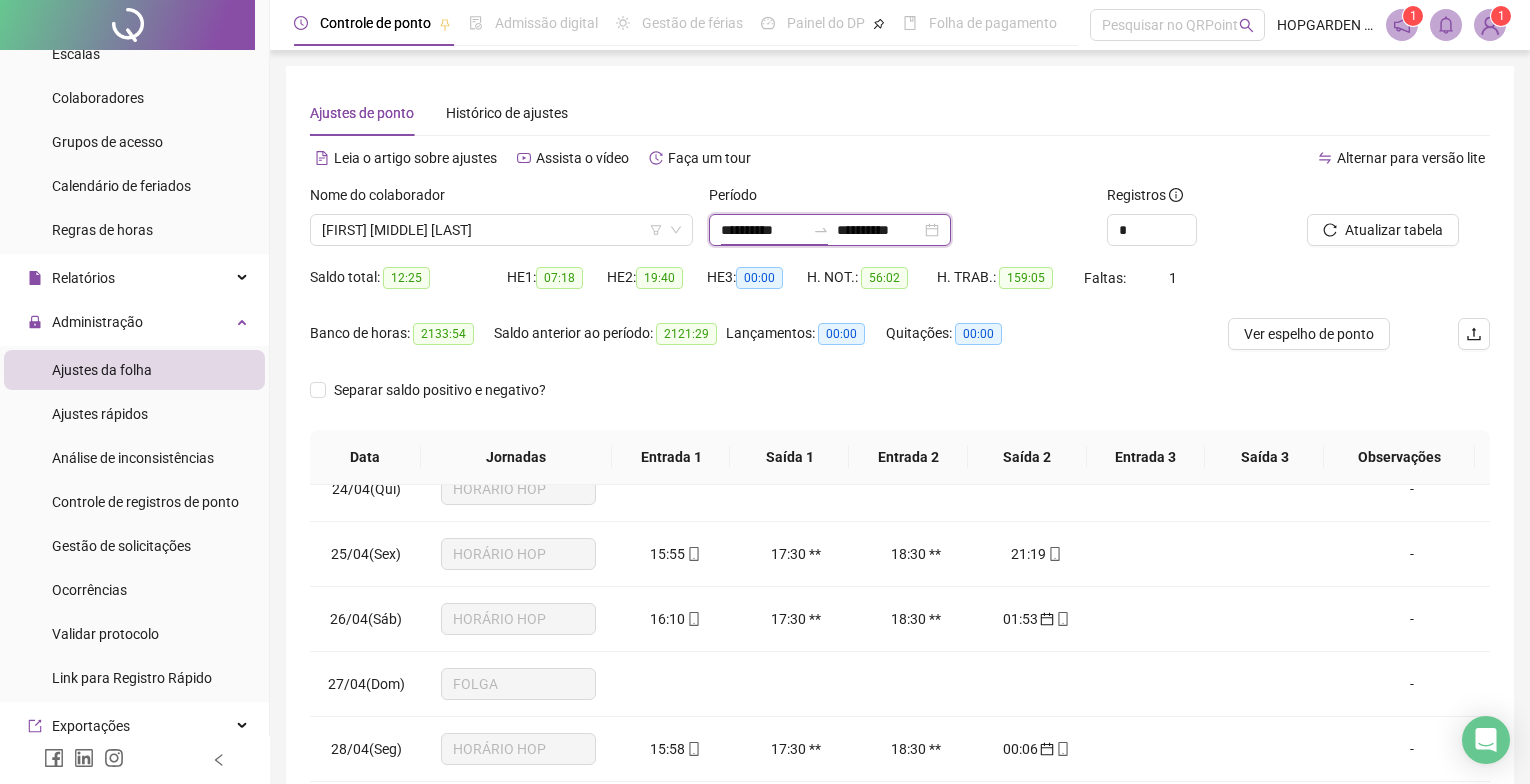 click on "**********" at bounding box center (763, 230) 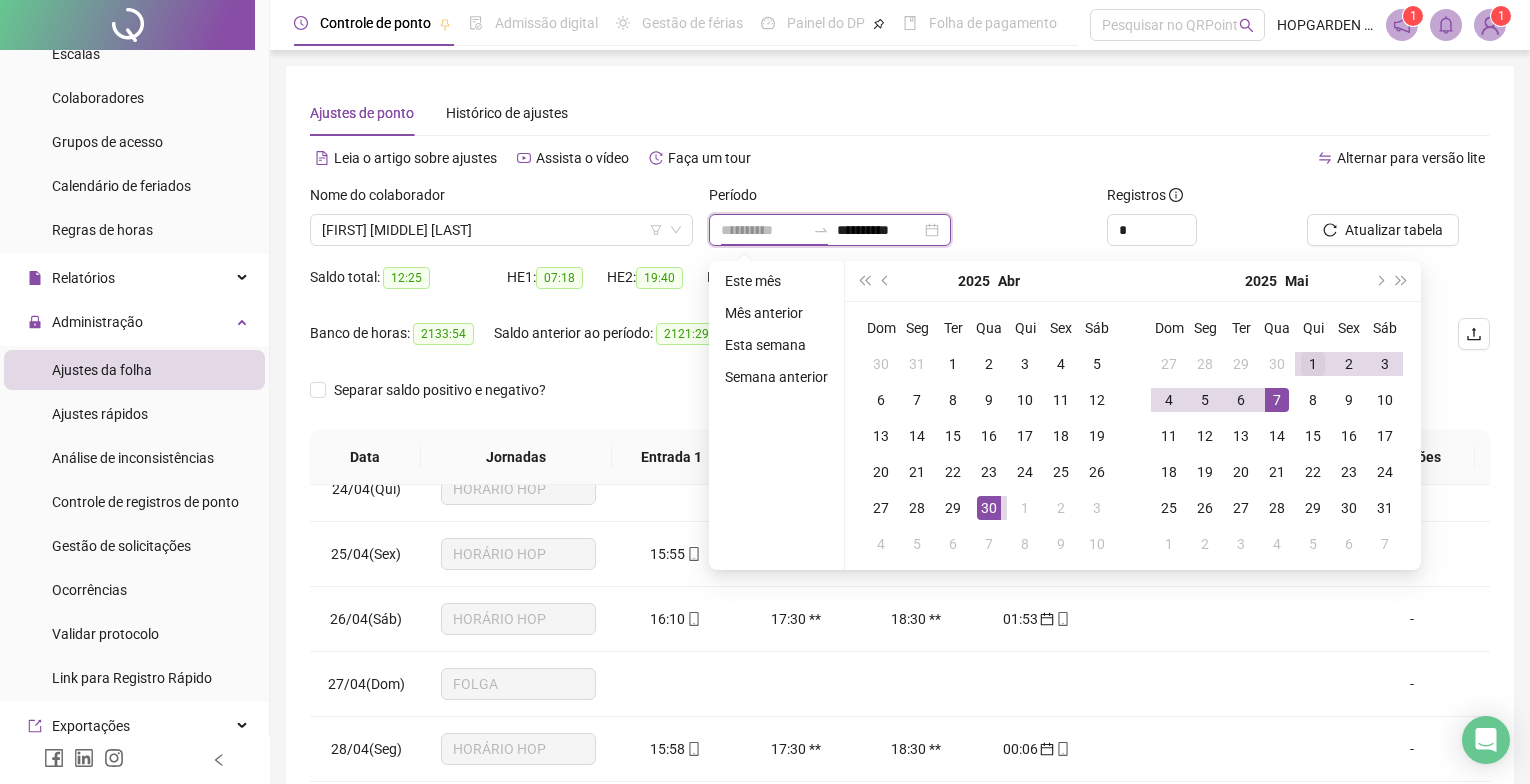 type on "**********" 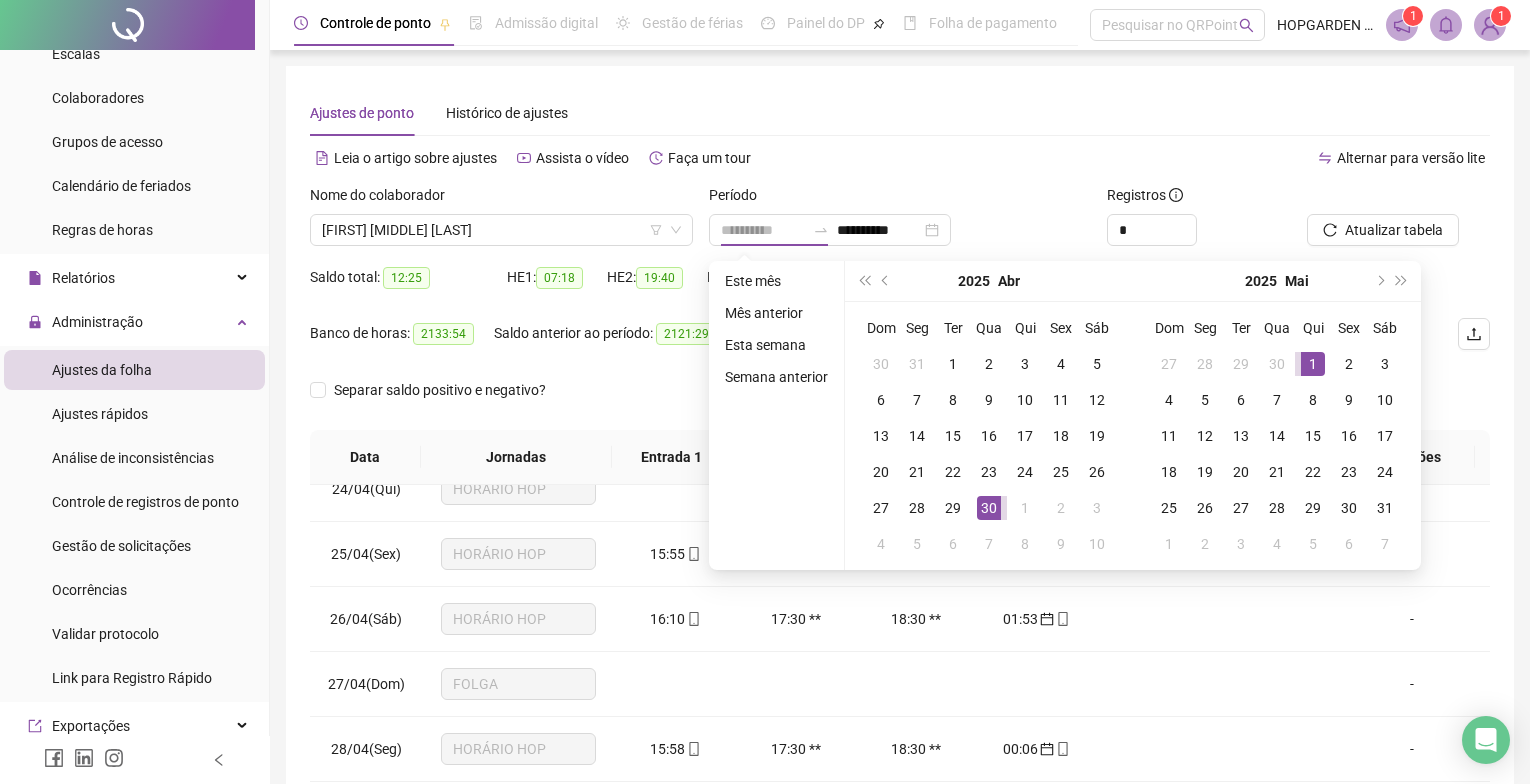 click on "1" at bounding box center [1313, 364] 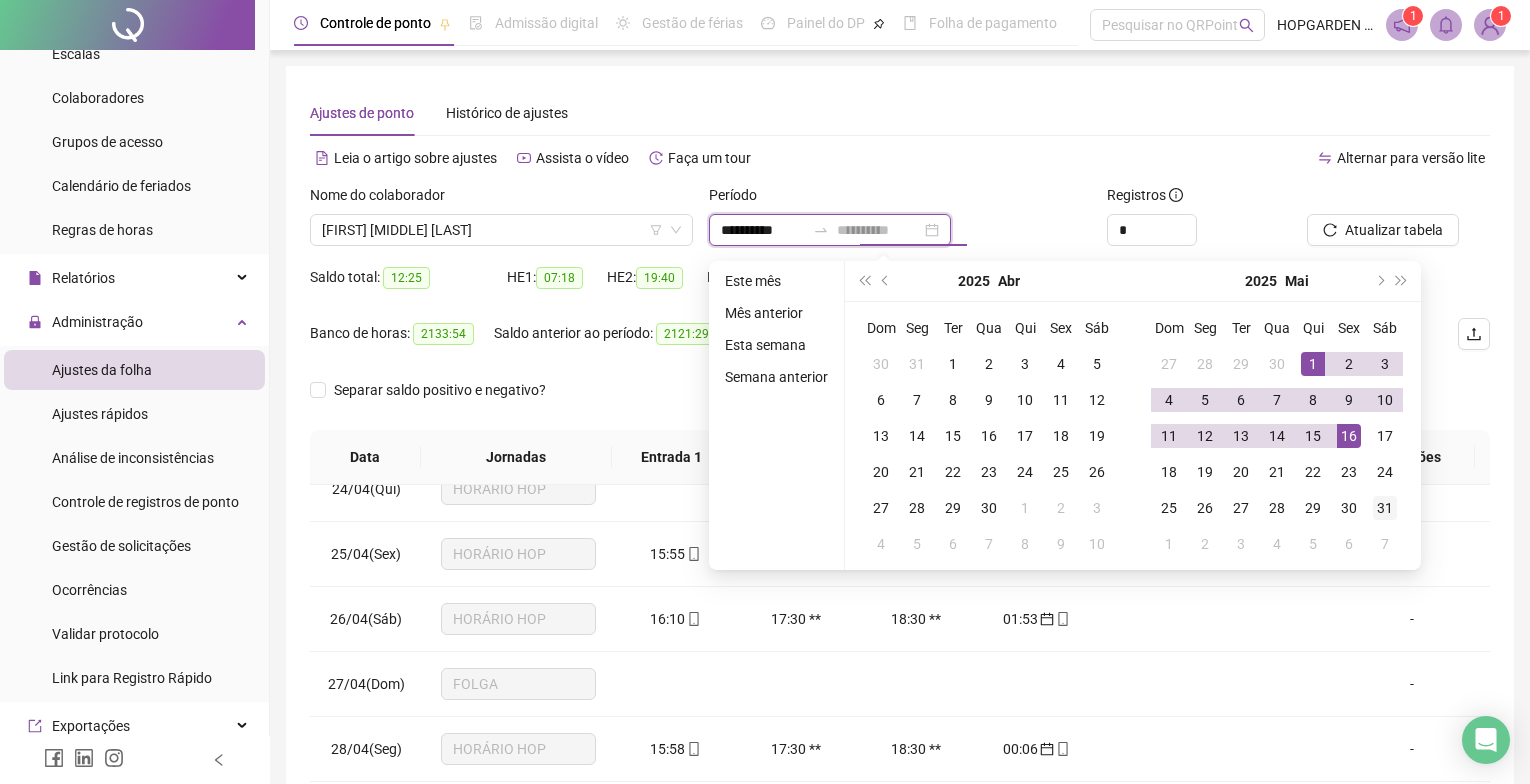 type on "**********" 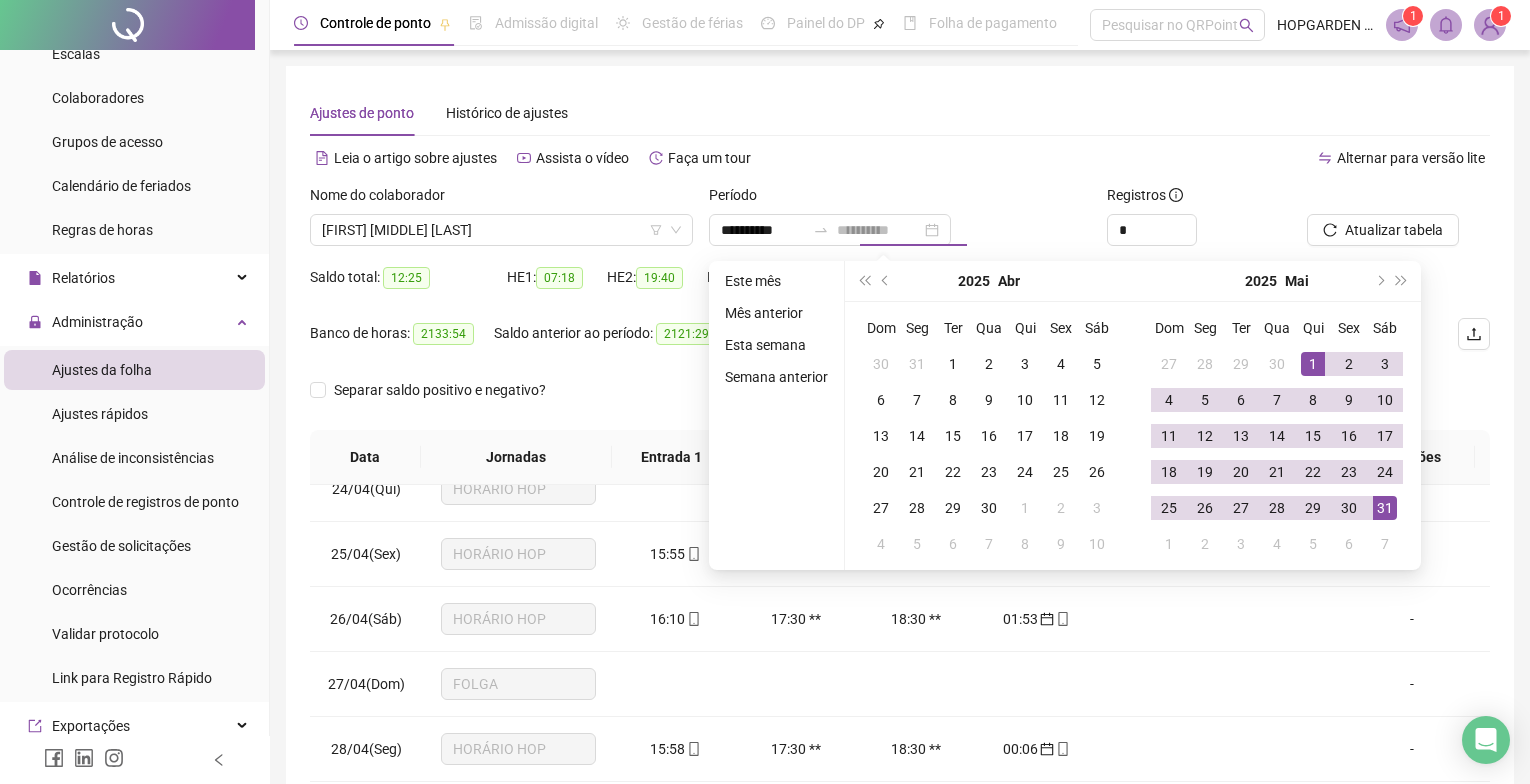 click on "31" at bounding box center (1385, 508) 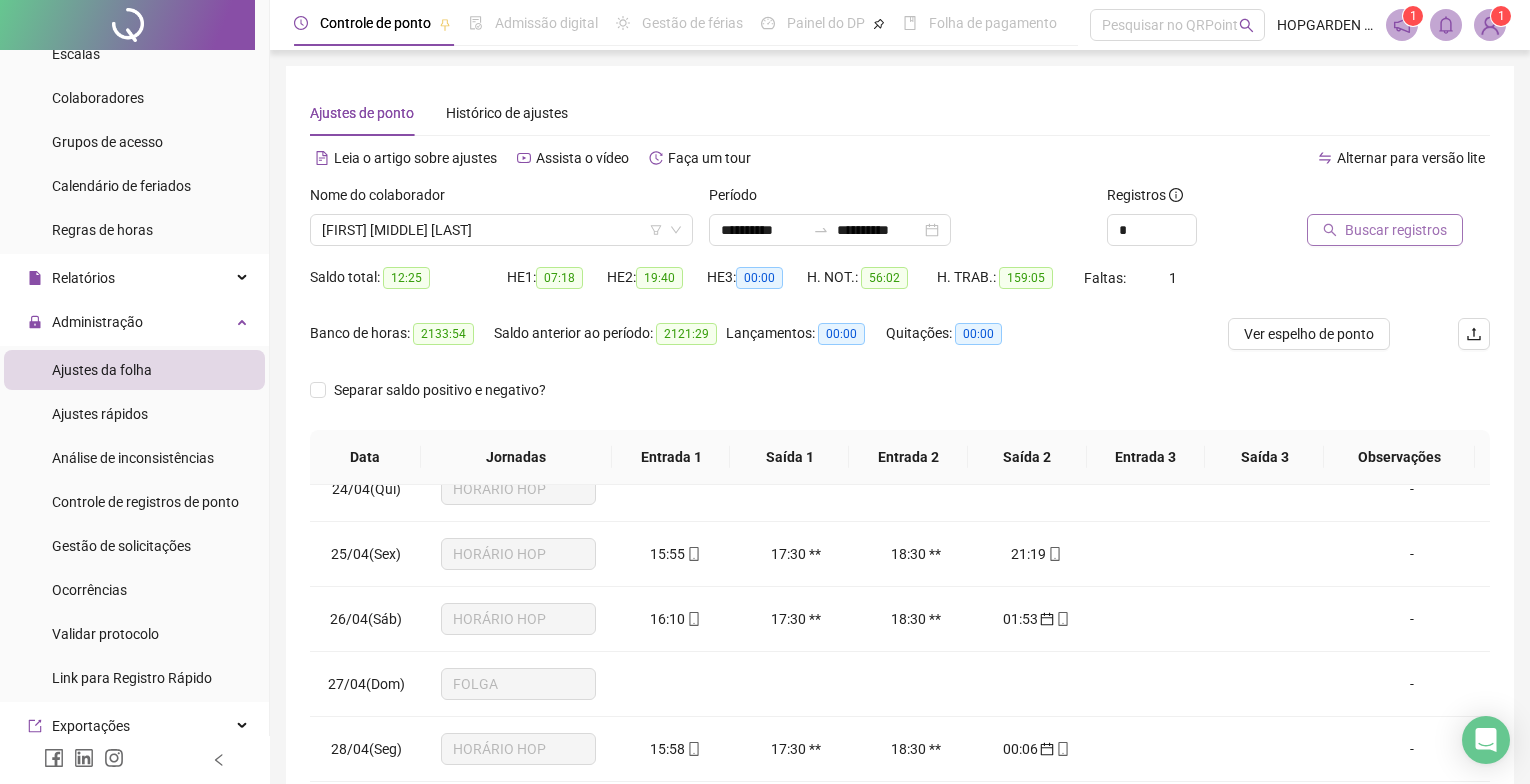 click on "Buscar registros" at bounding box center (1385, 230) 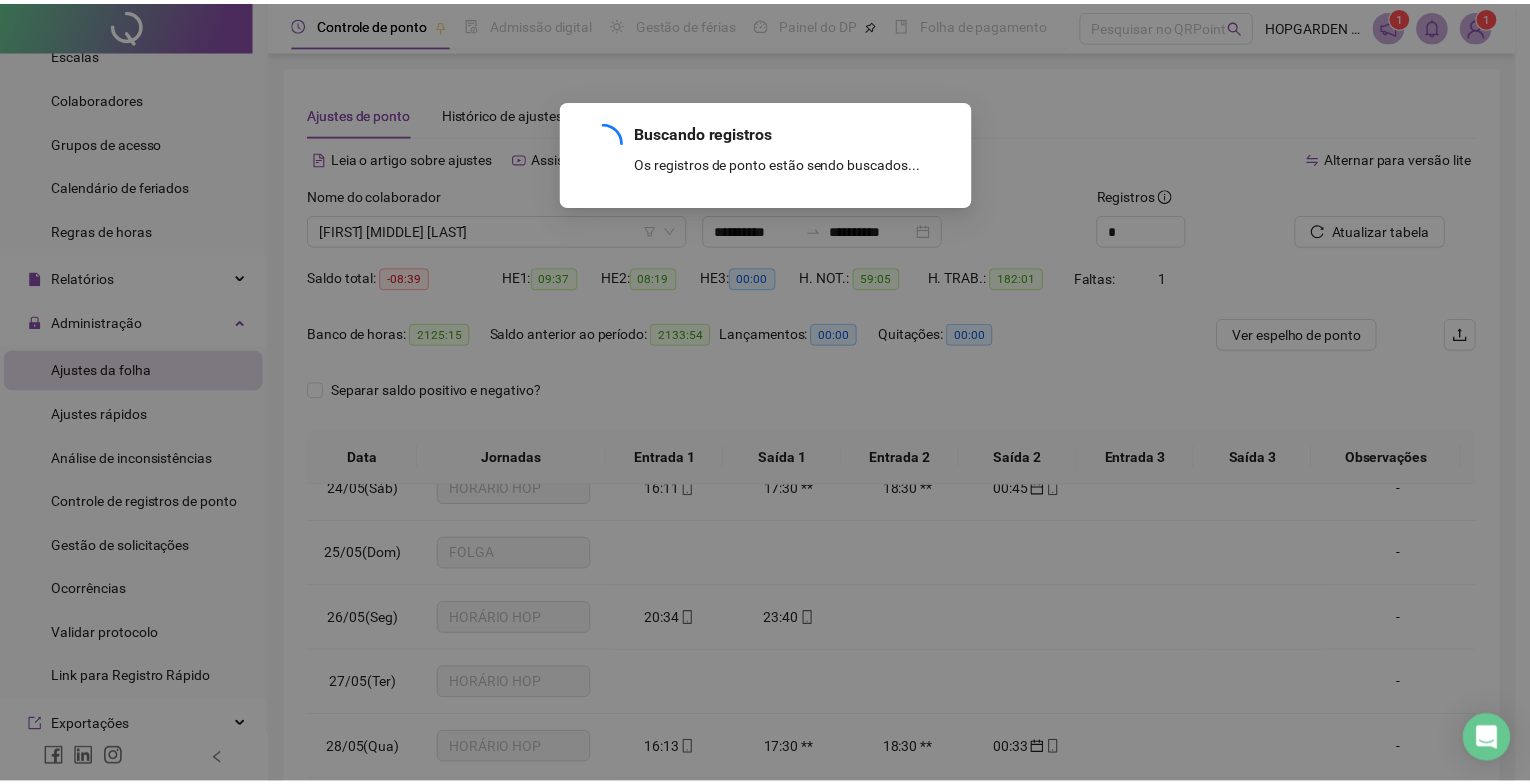 scroll, scrollTop: 1588, scrollLeft: 0, axis: vertical 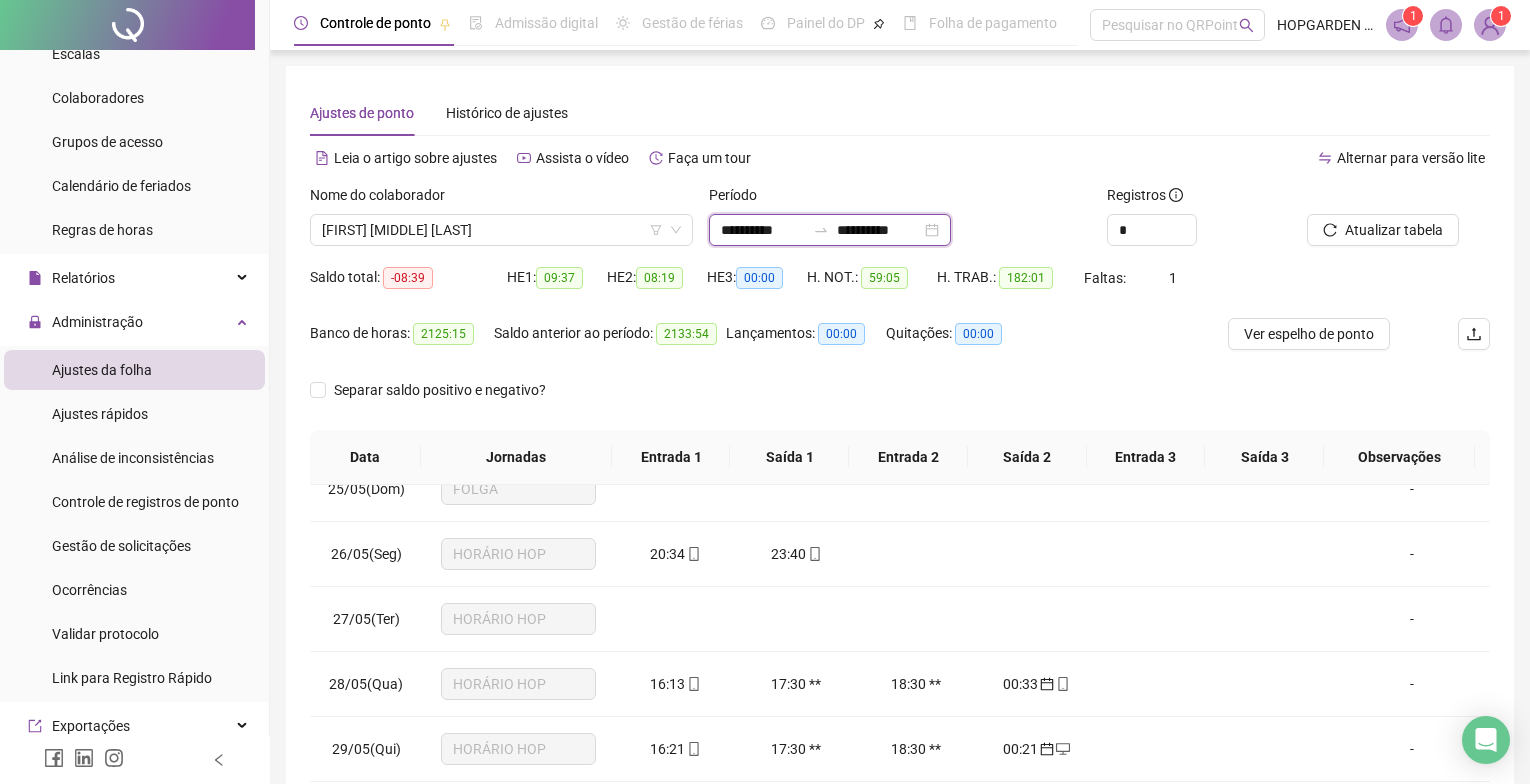 click on "**********" at bounding box center [763, 230] 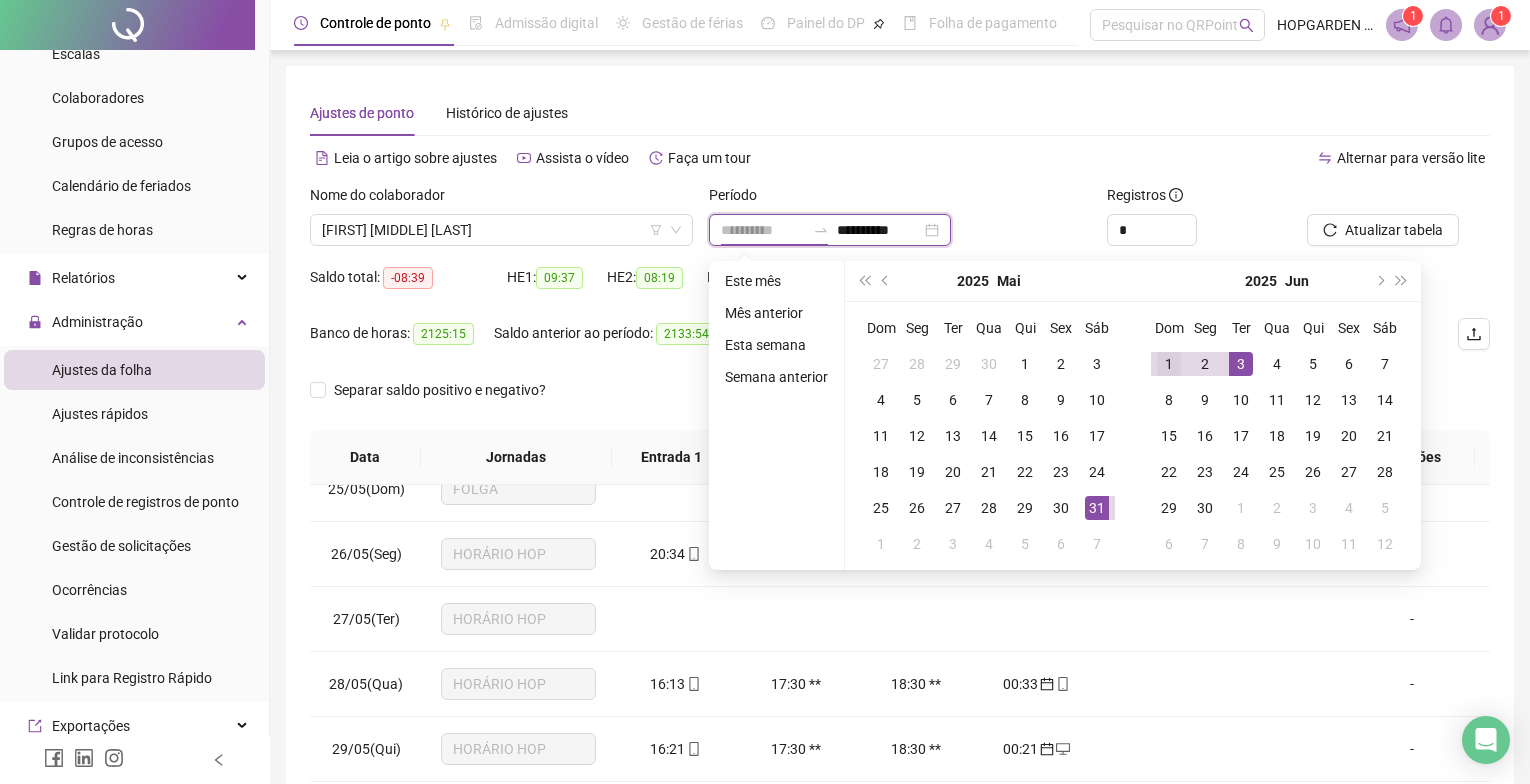 type on "**********" 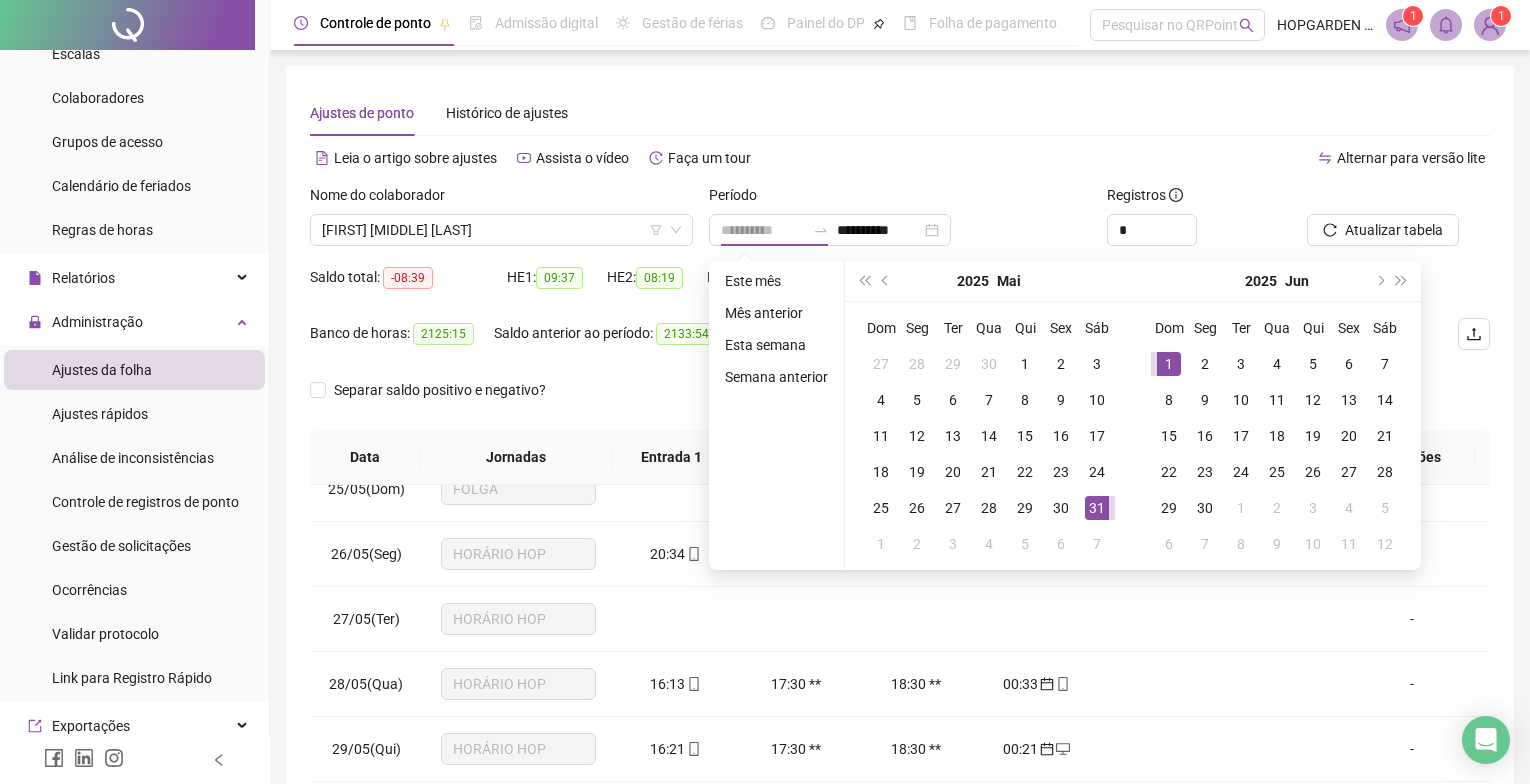 click on "1" at bounding box center (1169, 364) 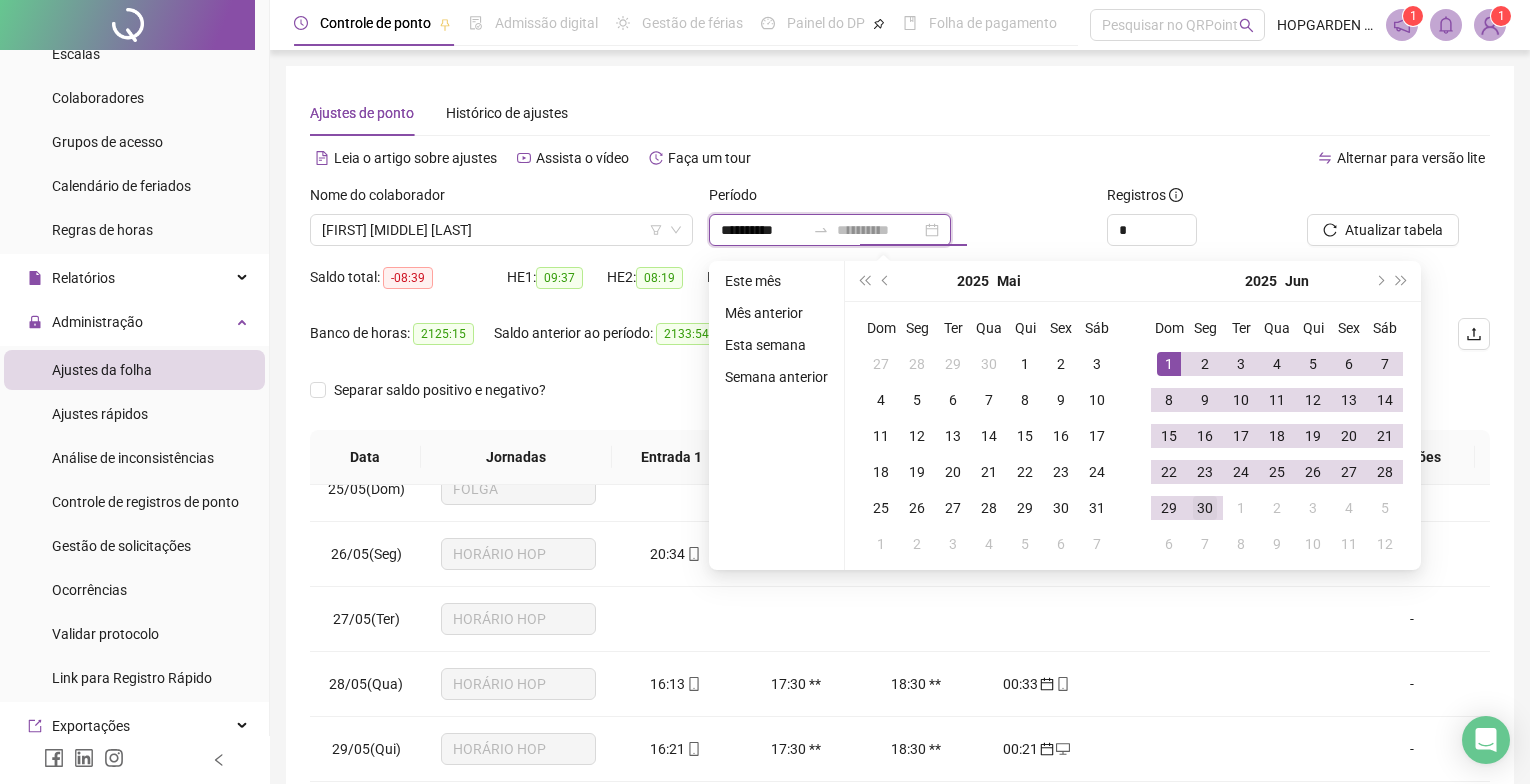 type on "**********" 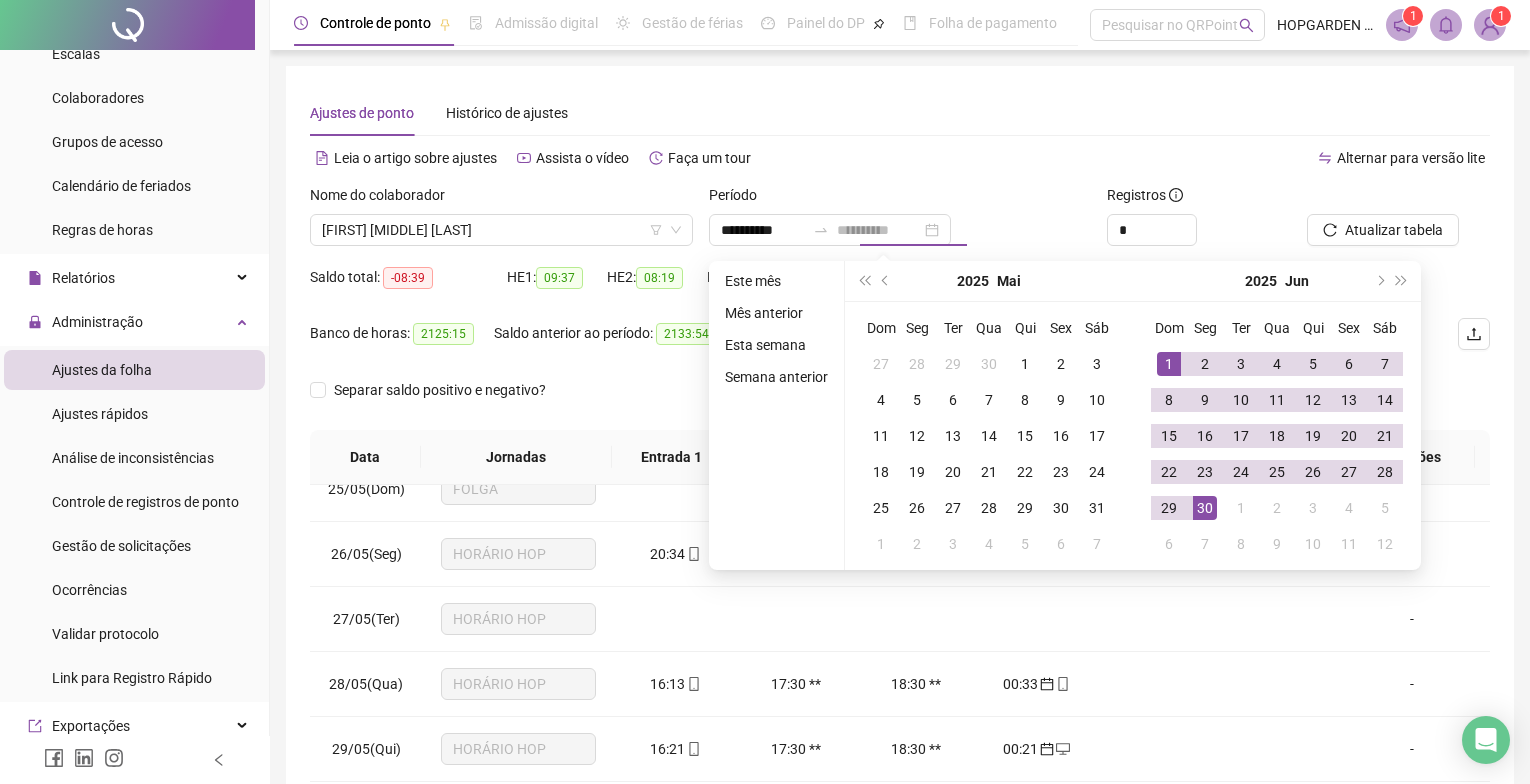 click on "30" at bounding box center [1205, 508] 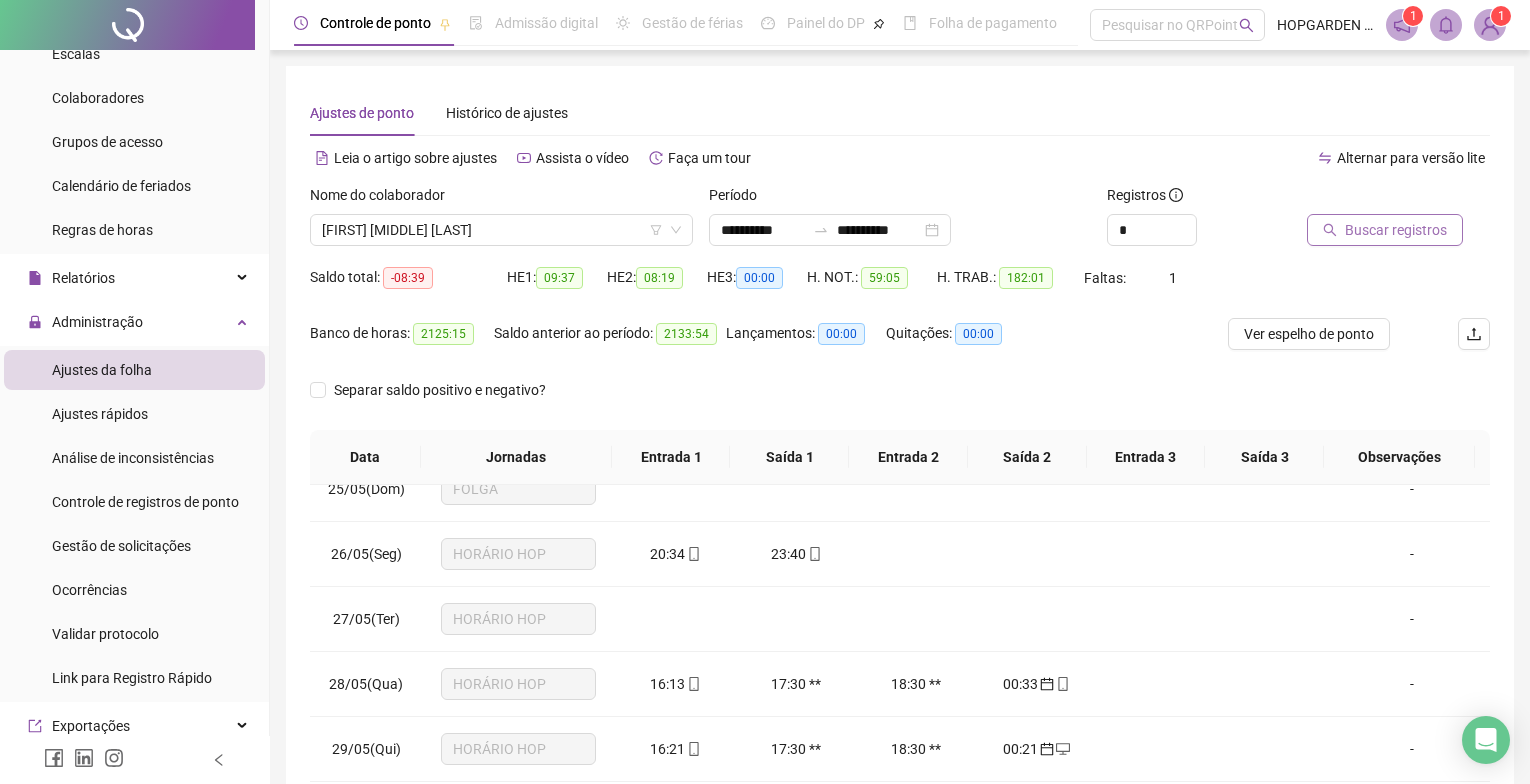 click on "Buscar registros" at bounding box center (1385, 230) 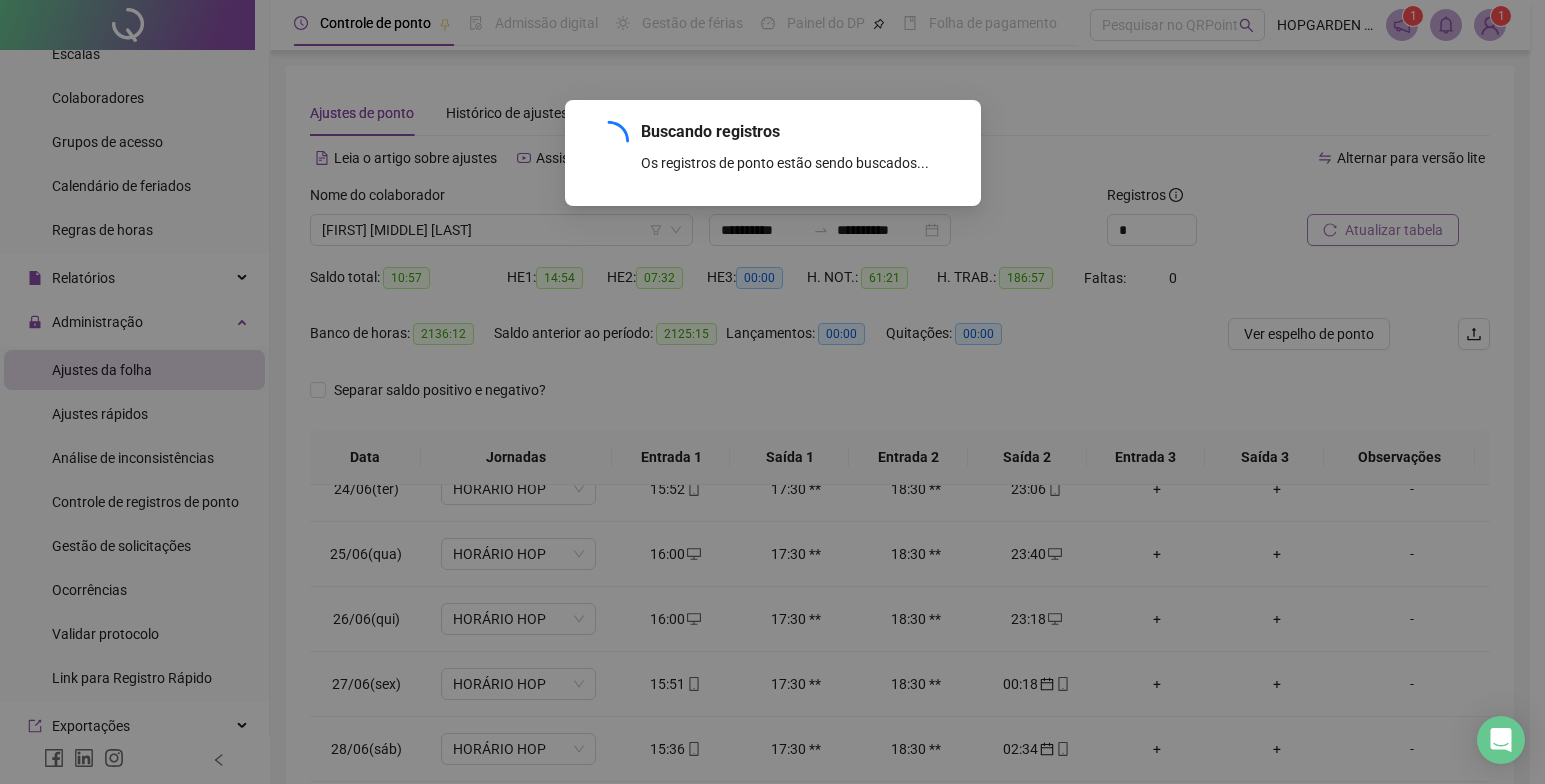 scroll, scrollTop: 1523, scrollLeft: 0, axis: vertical 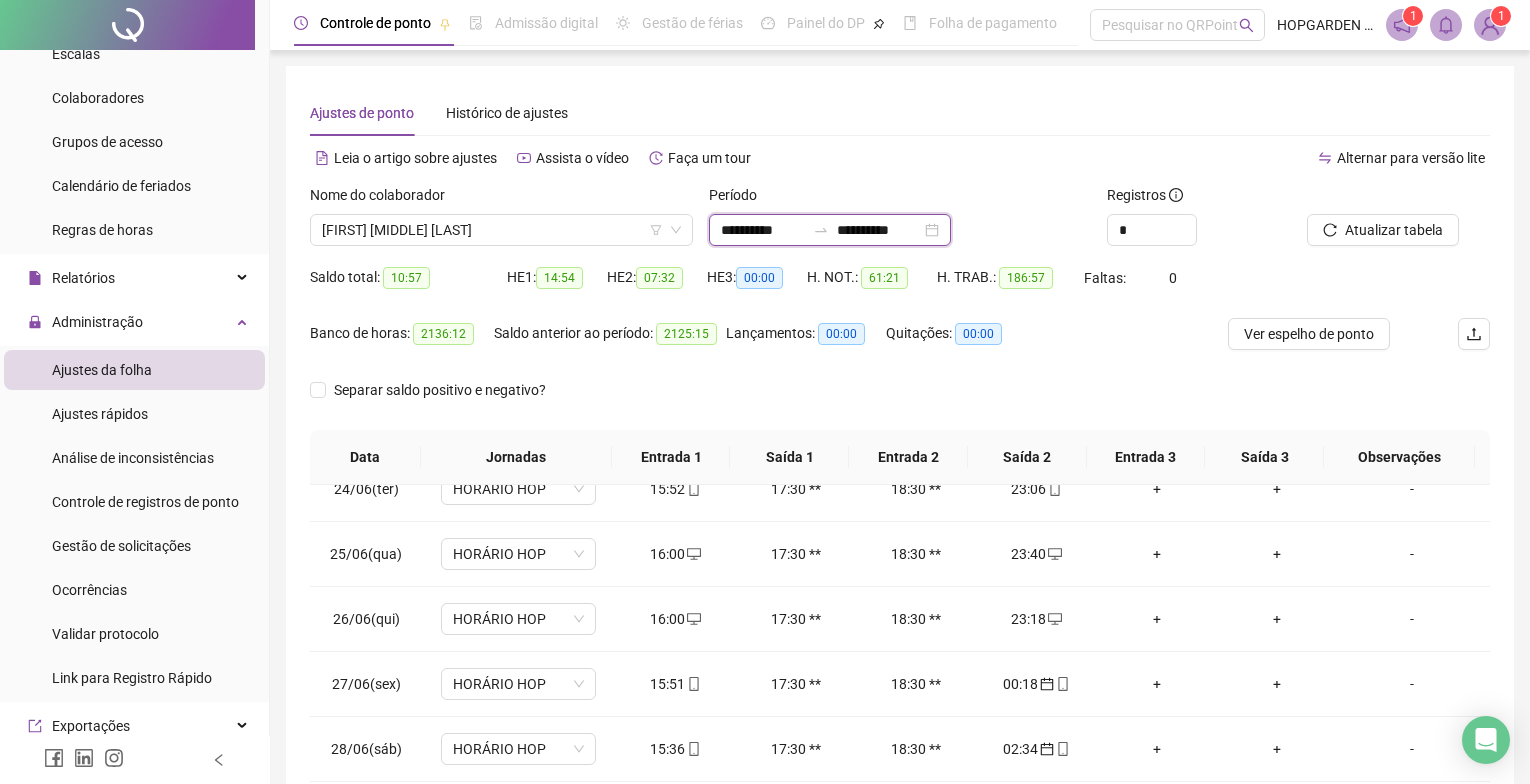 click on "**********" at bounding box center (763, 230) 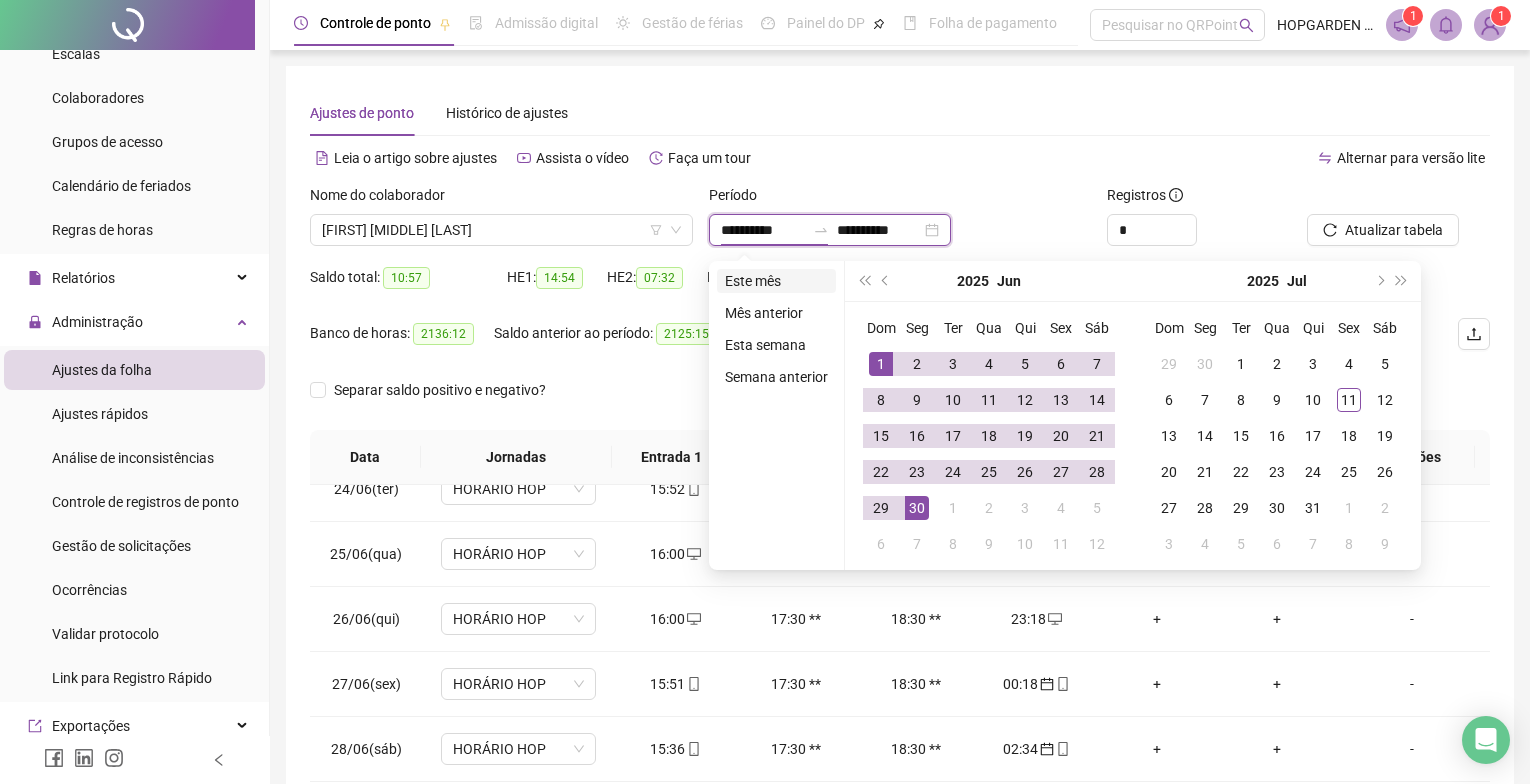 type on "**********" 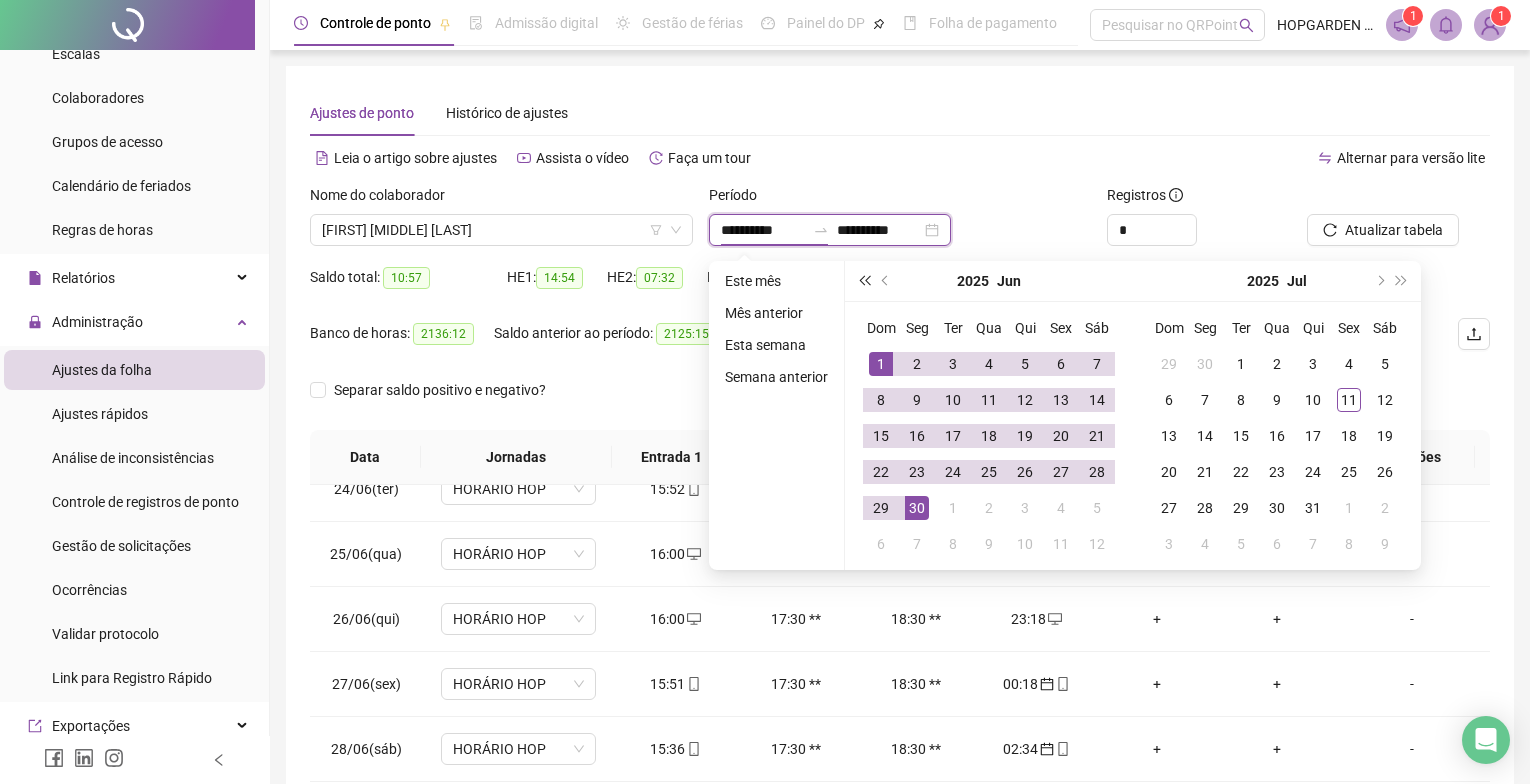 type on "**********" 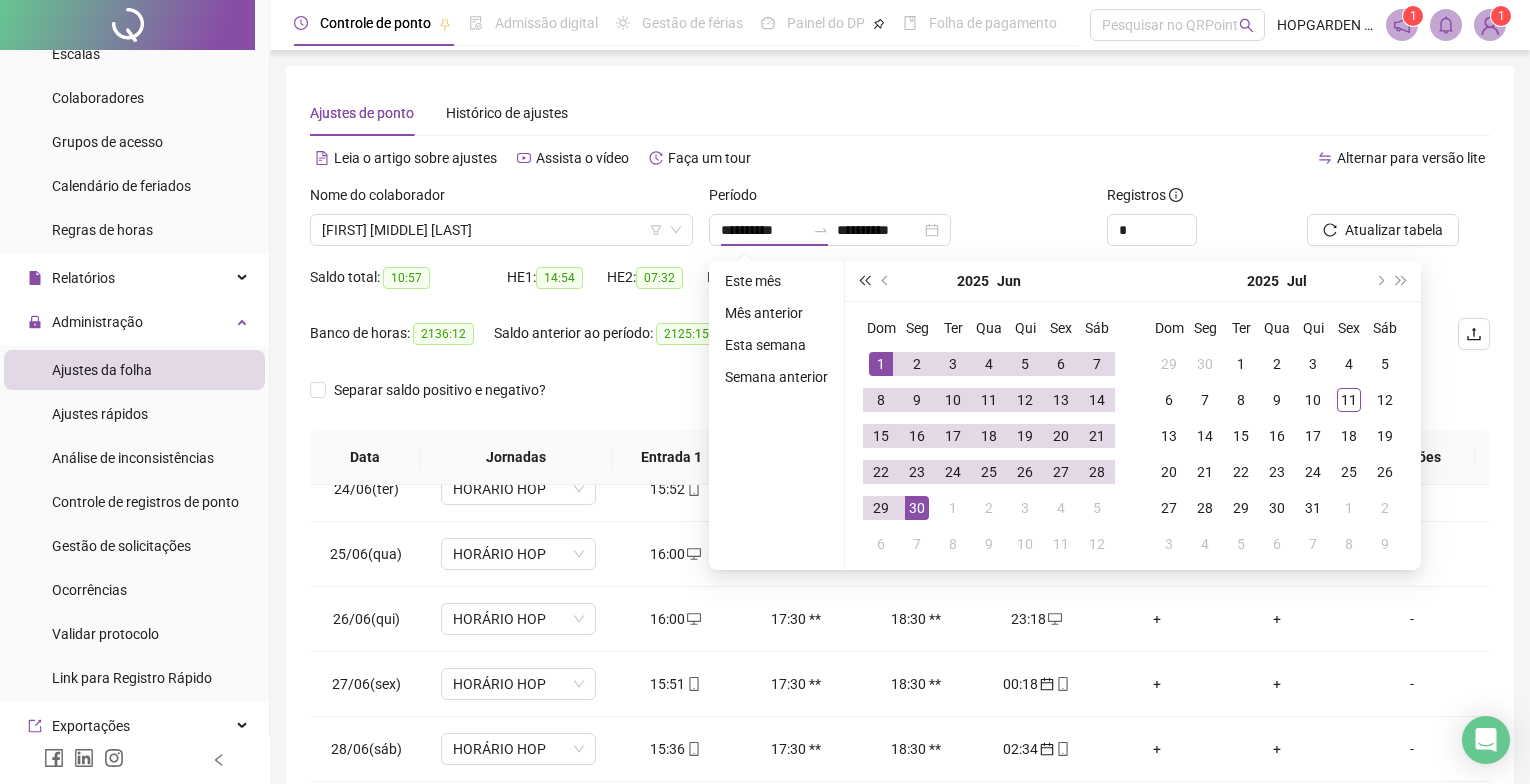 click at bounding box center (864, 281) 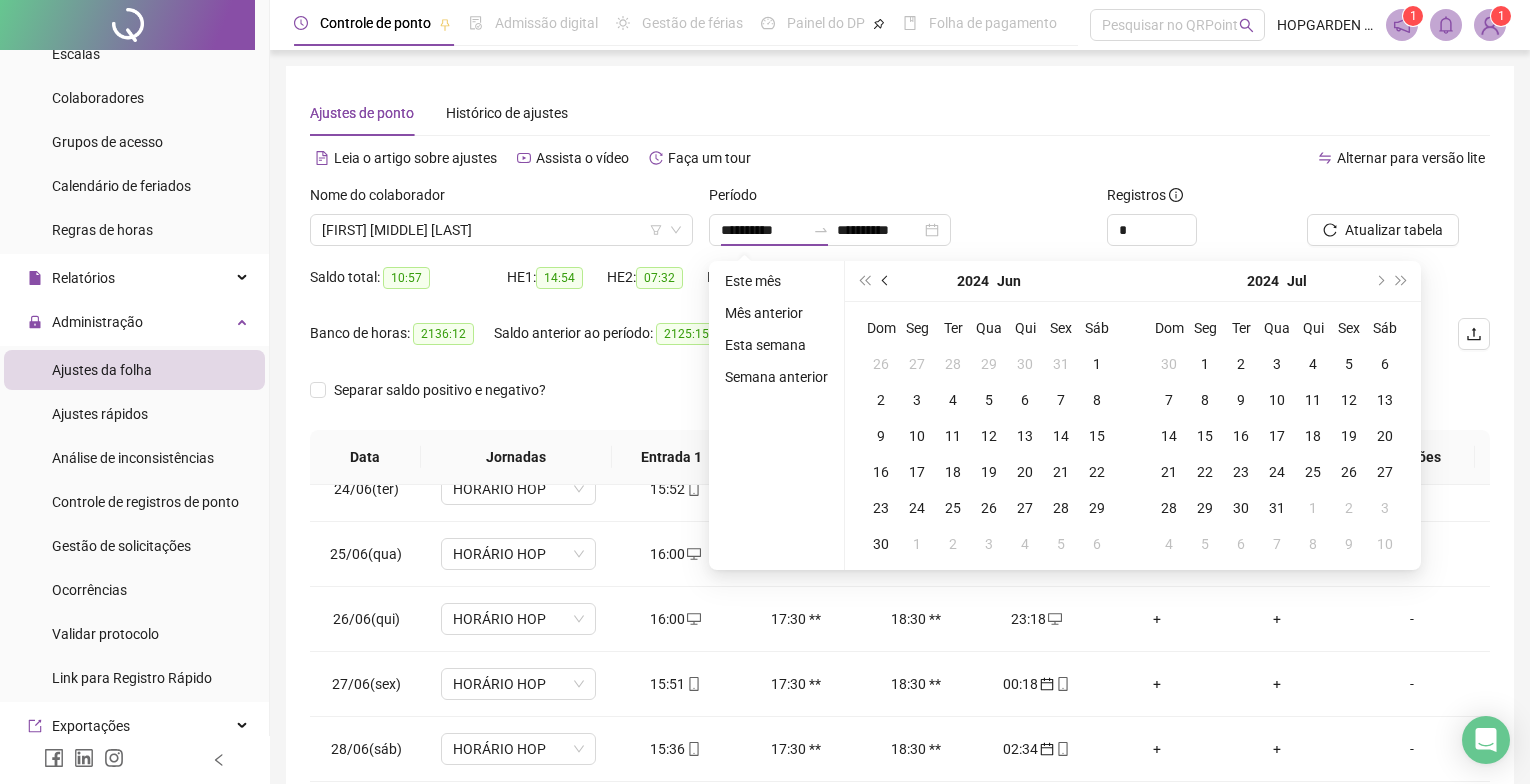click at bounding box center [886, 281] 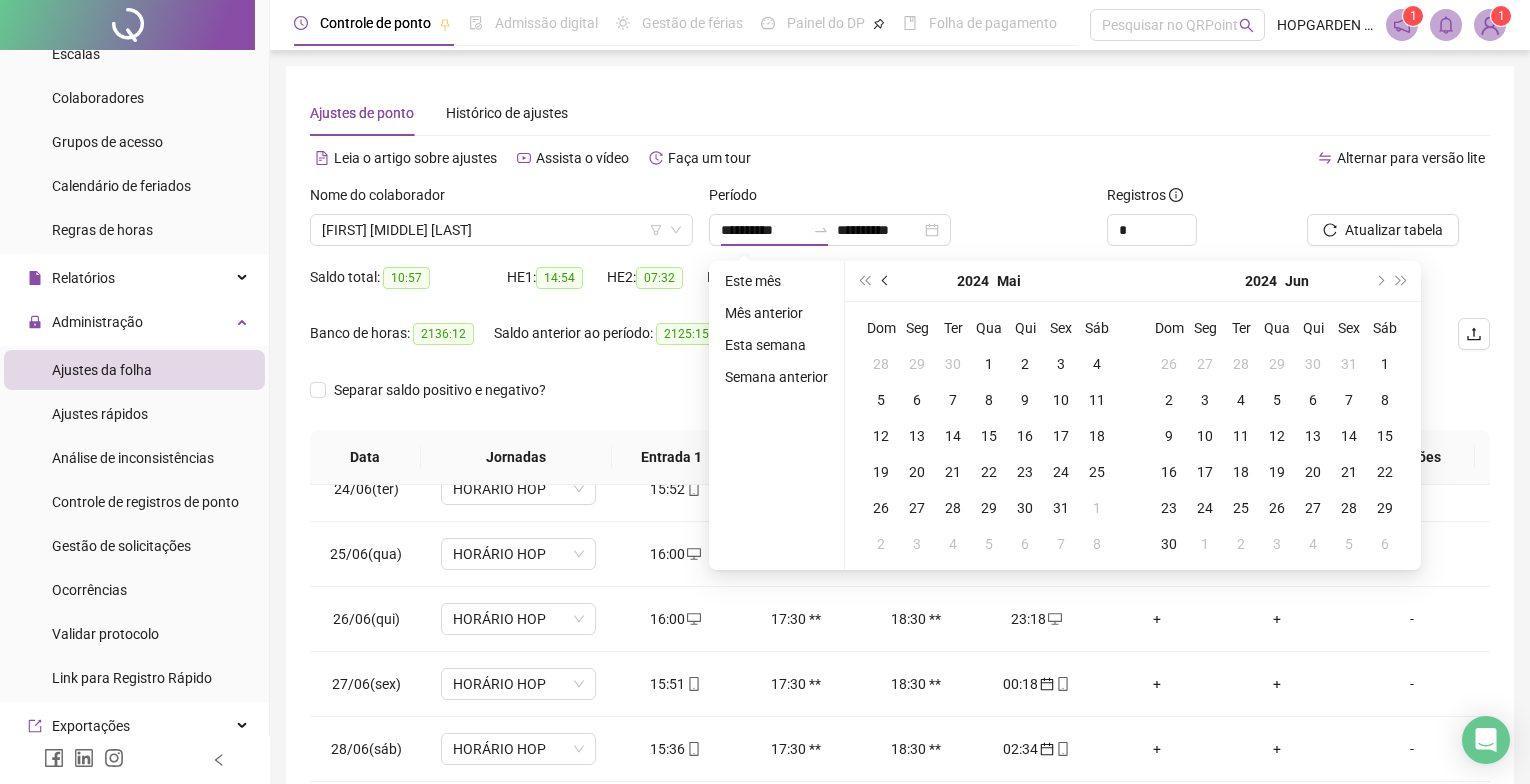 click at bounding box center [886, 281] 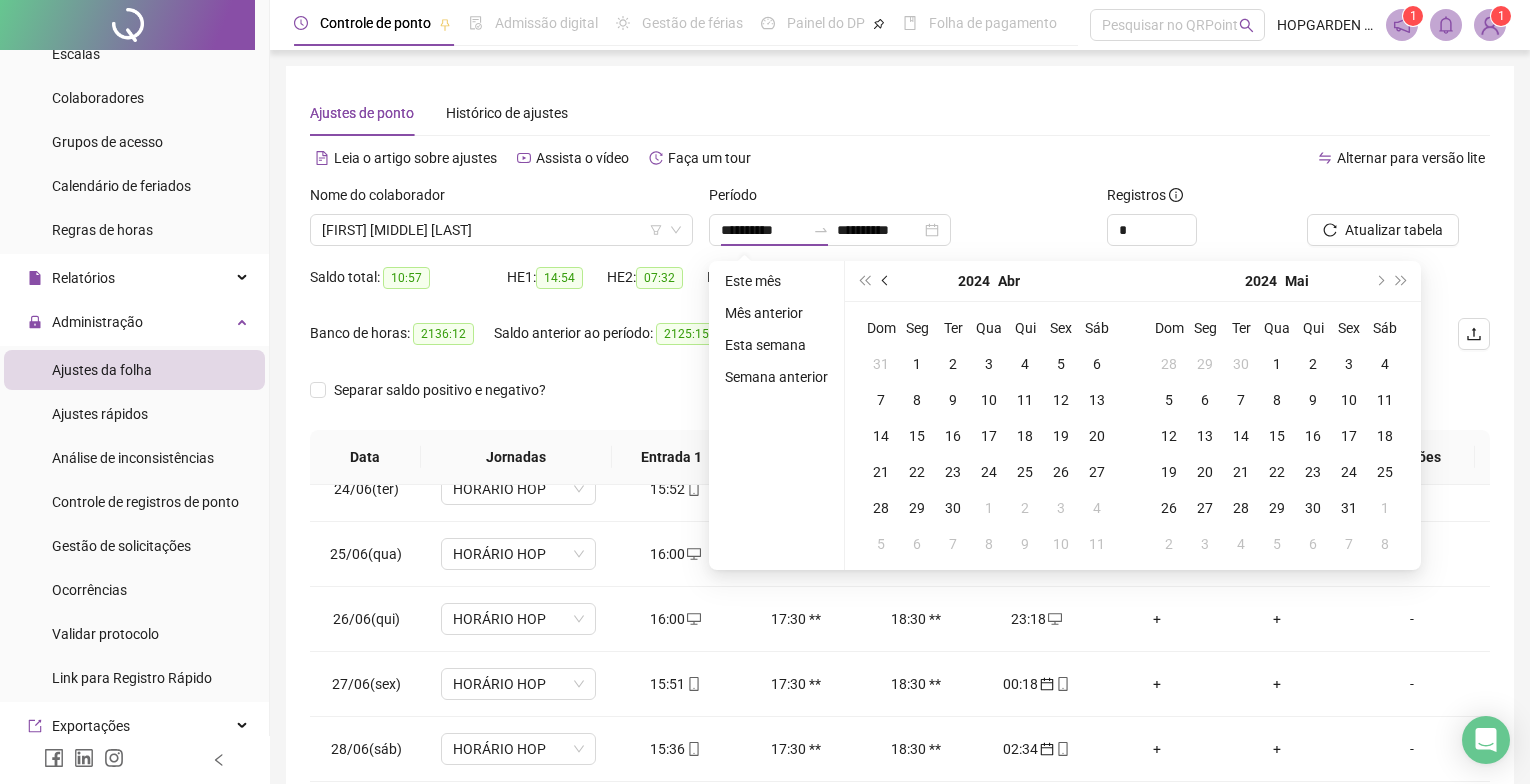 click at bounding box center (886, 281) 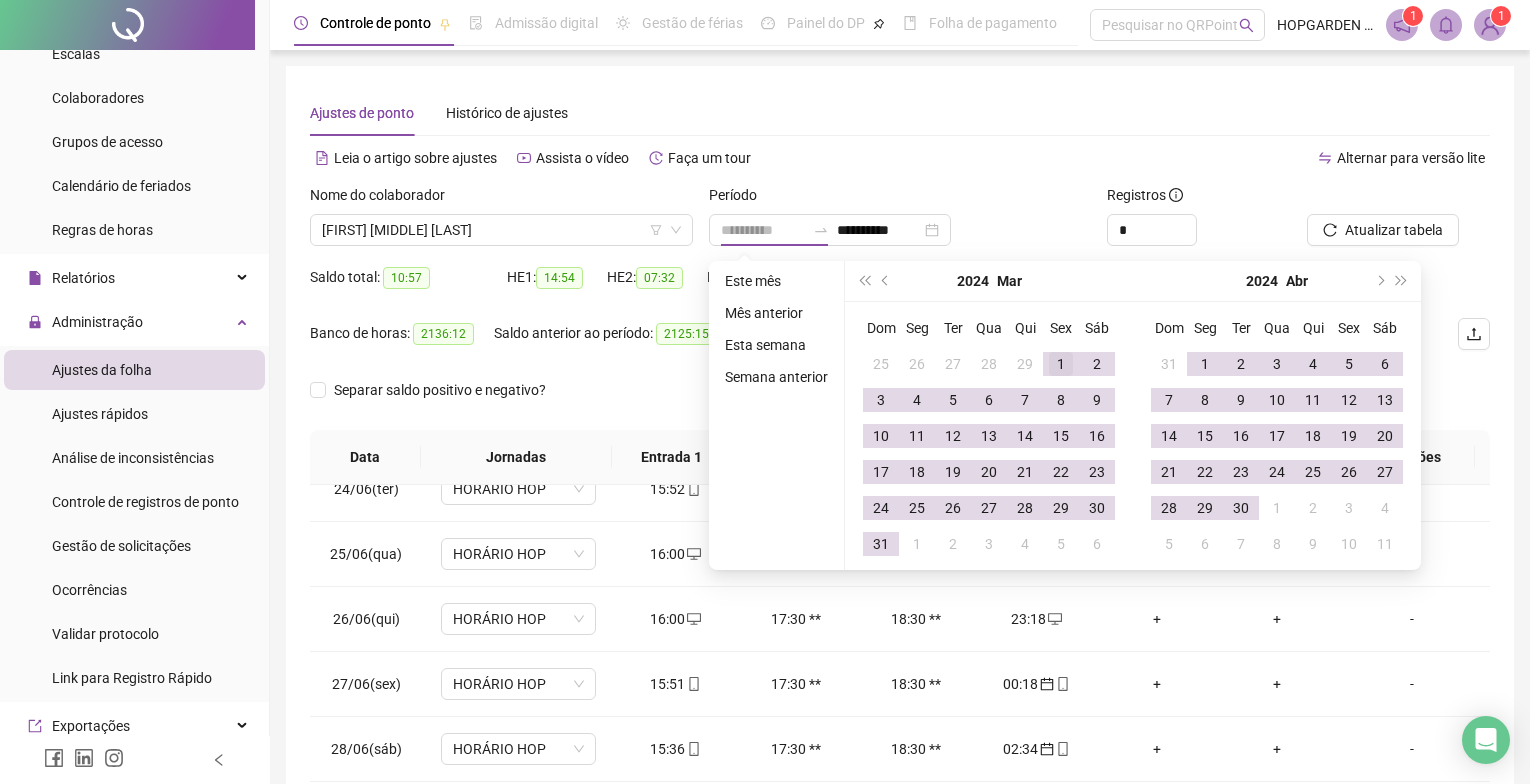 type on "**********" 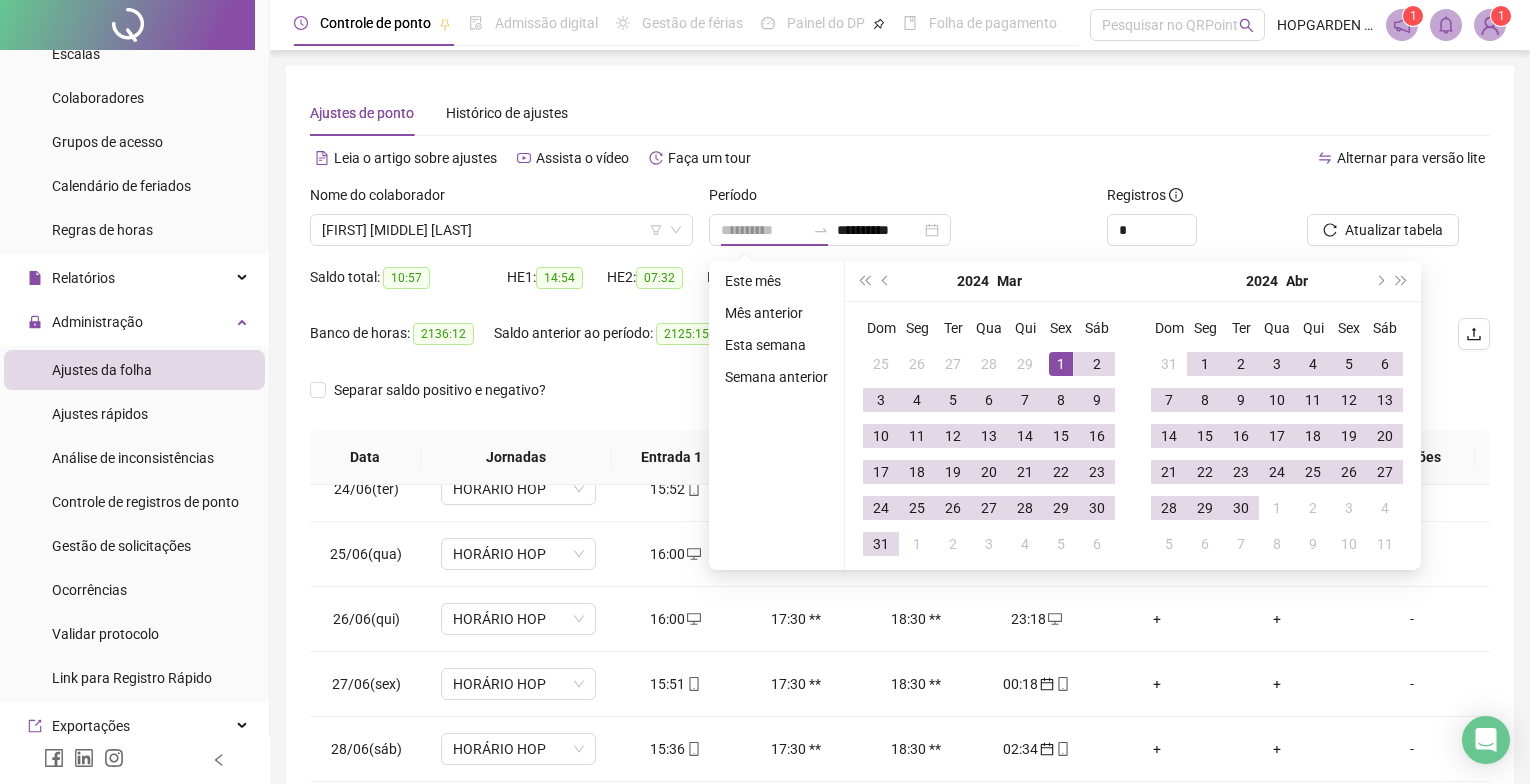 click on "1" at bounding box center [1061, 364] 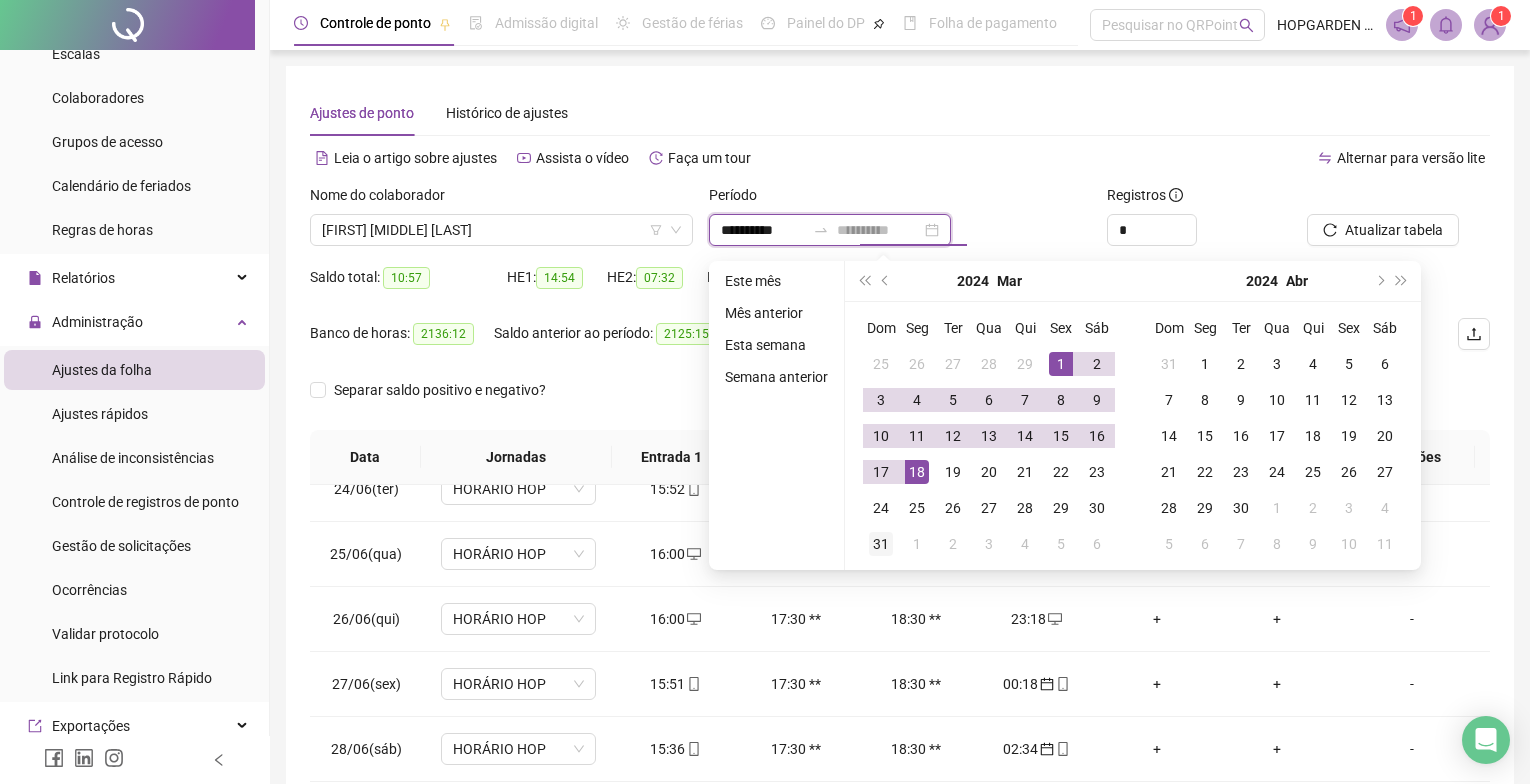 type on "**********" 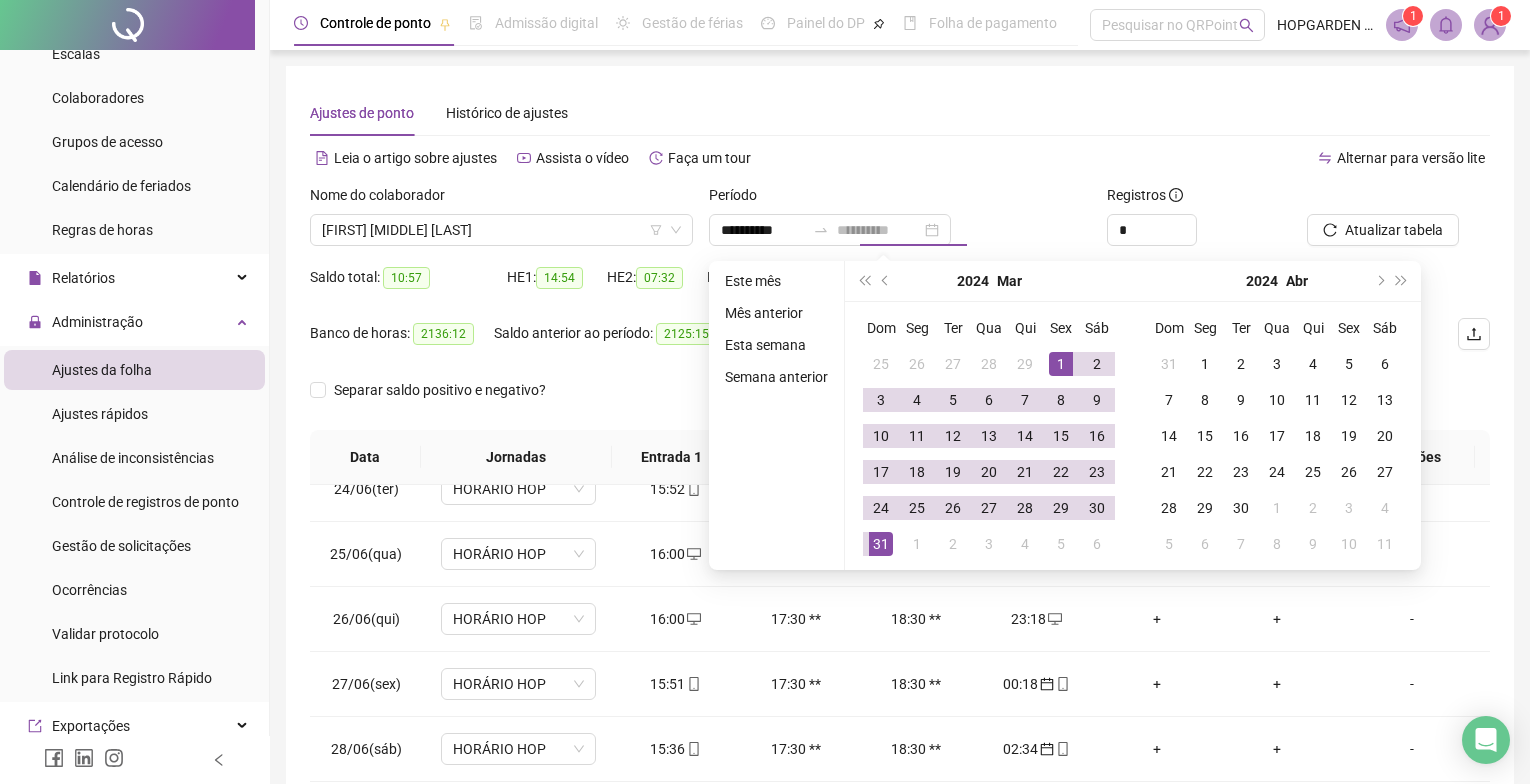 click on "31" at bounding box center (881, 544) 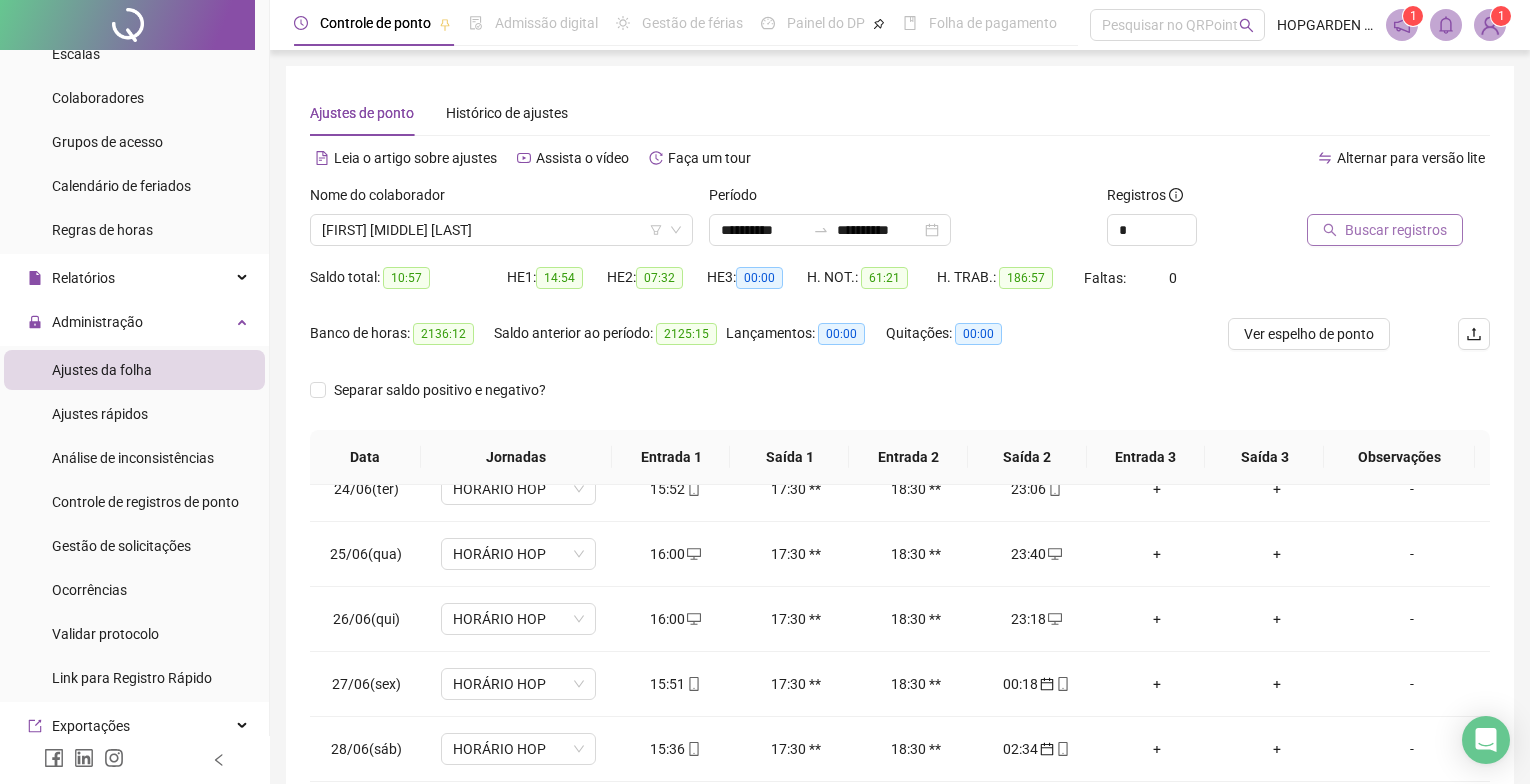 click on "Buscar registros" at bounding box center [1396, 230] 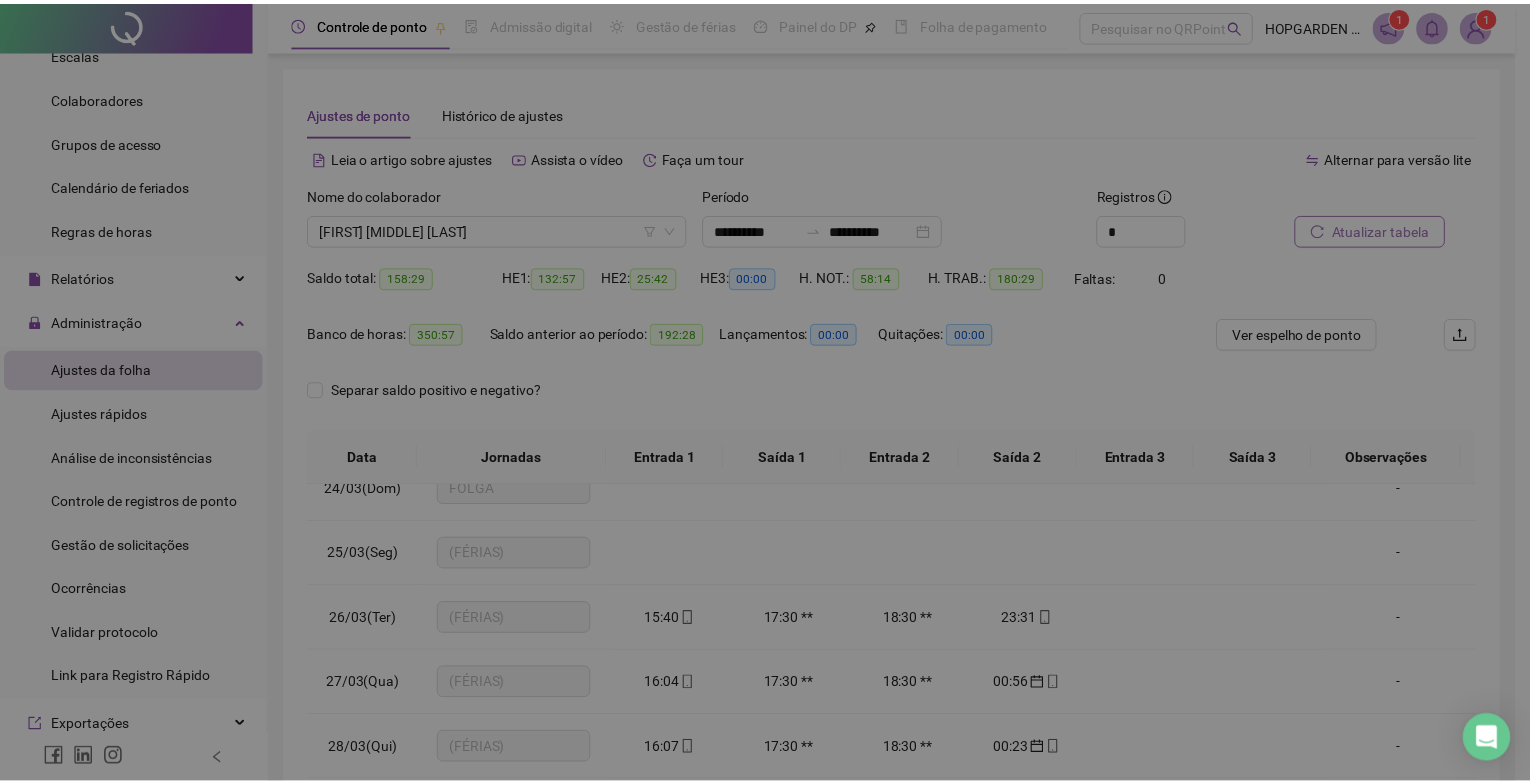 scroll, scrollTop: 1588, scrollLeft: 0, axis: vertical 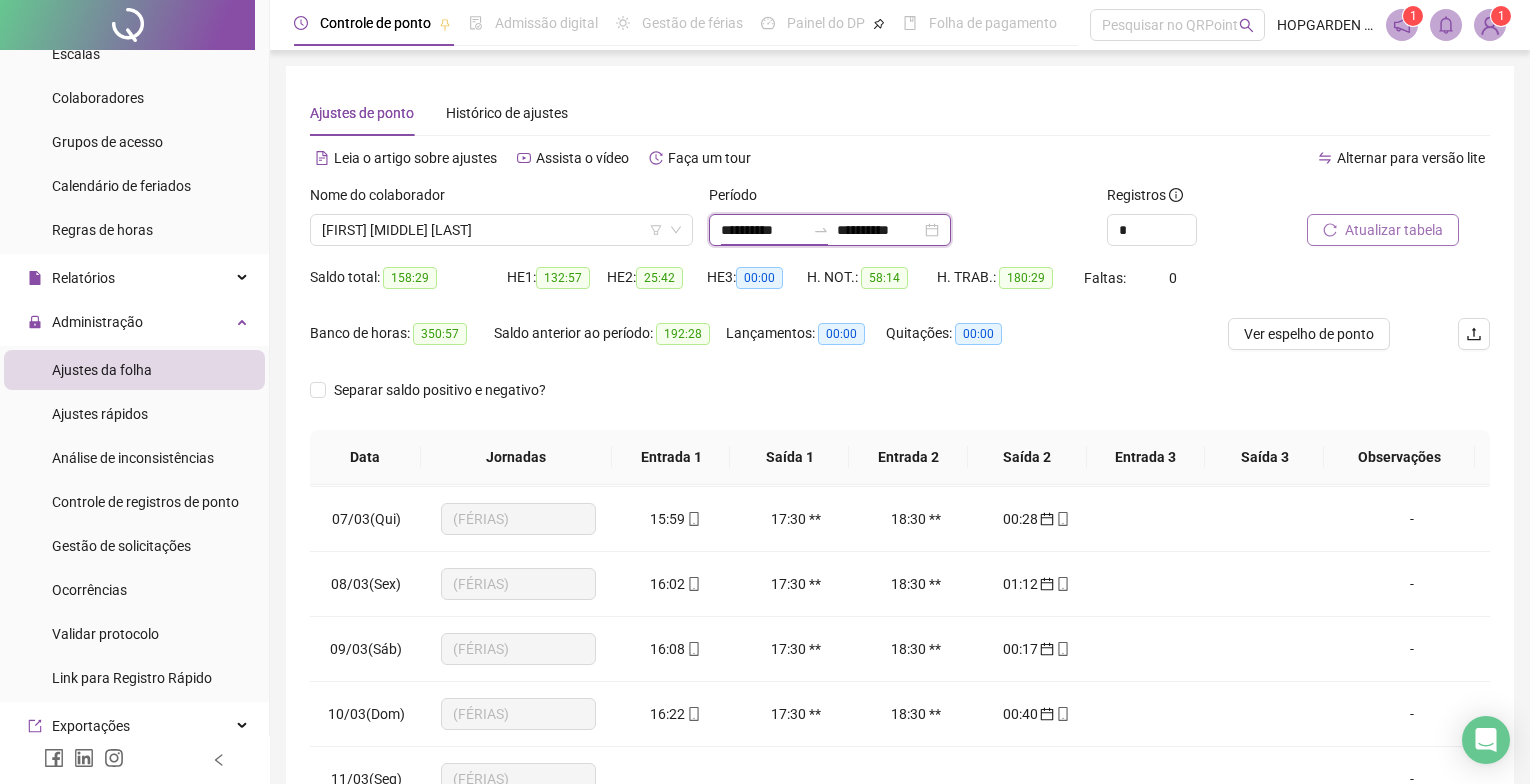 click on "**********" at bounding box center [763, 230] 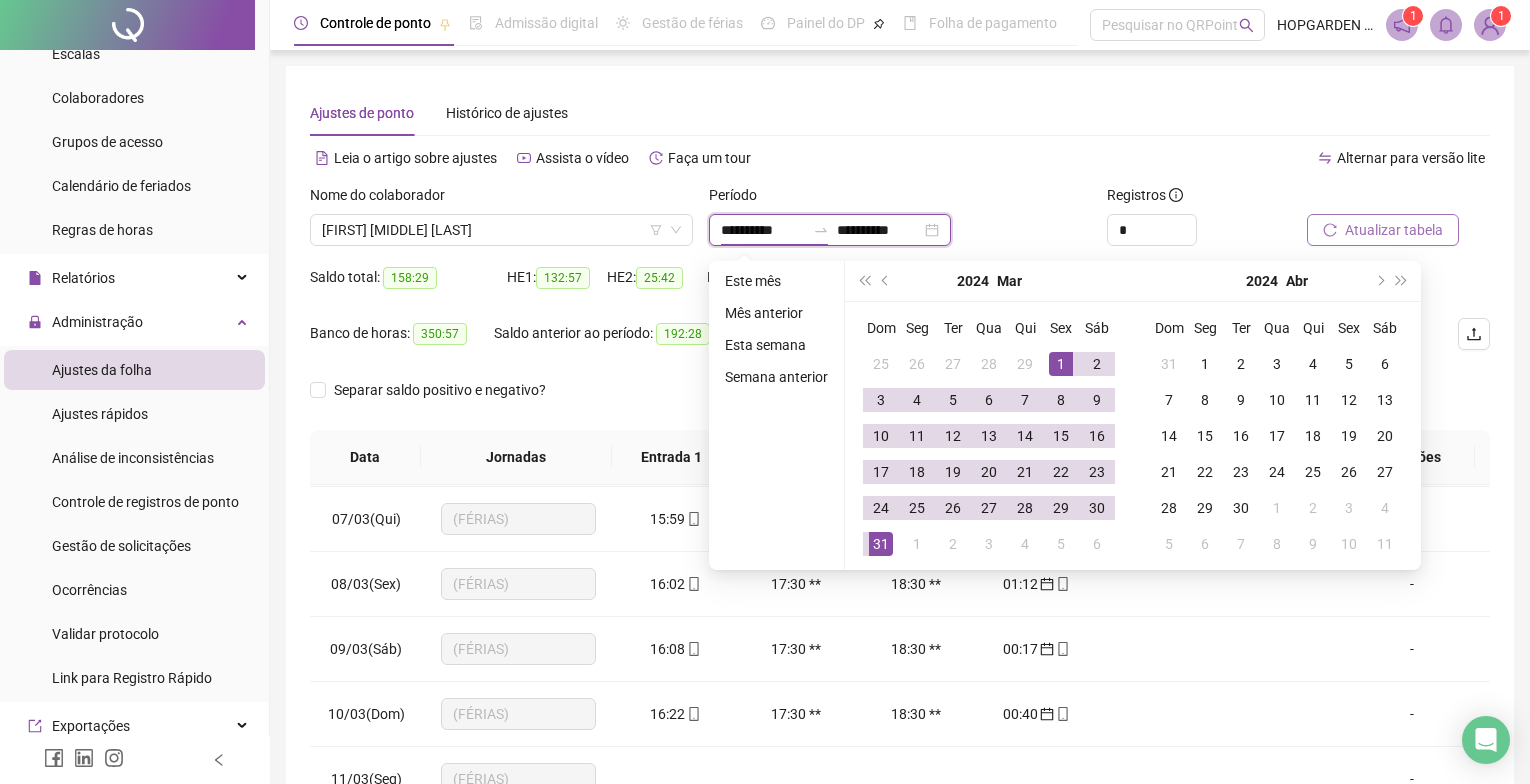 type on "**********" 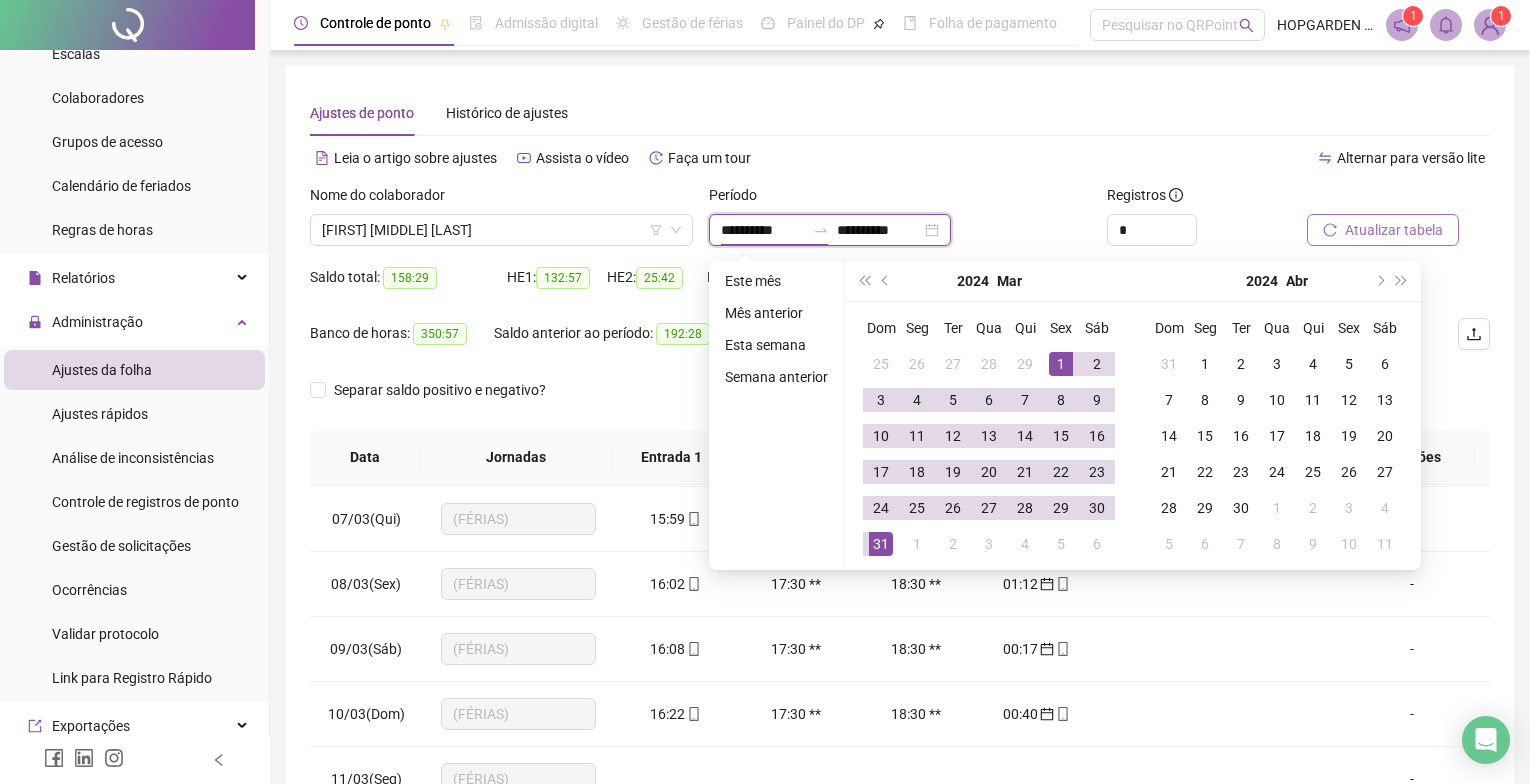 type on "**********" 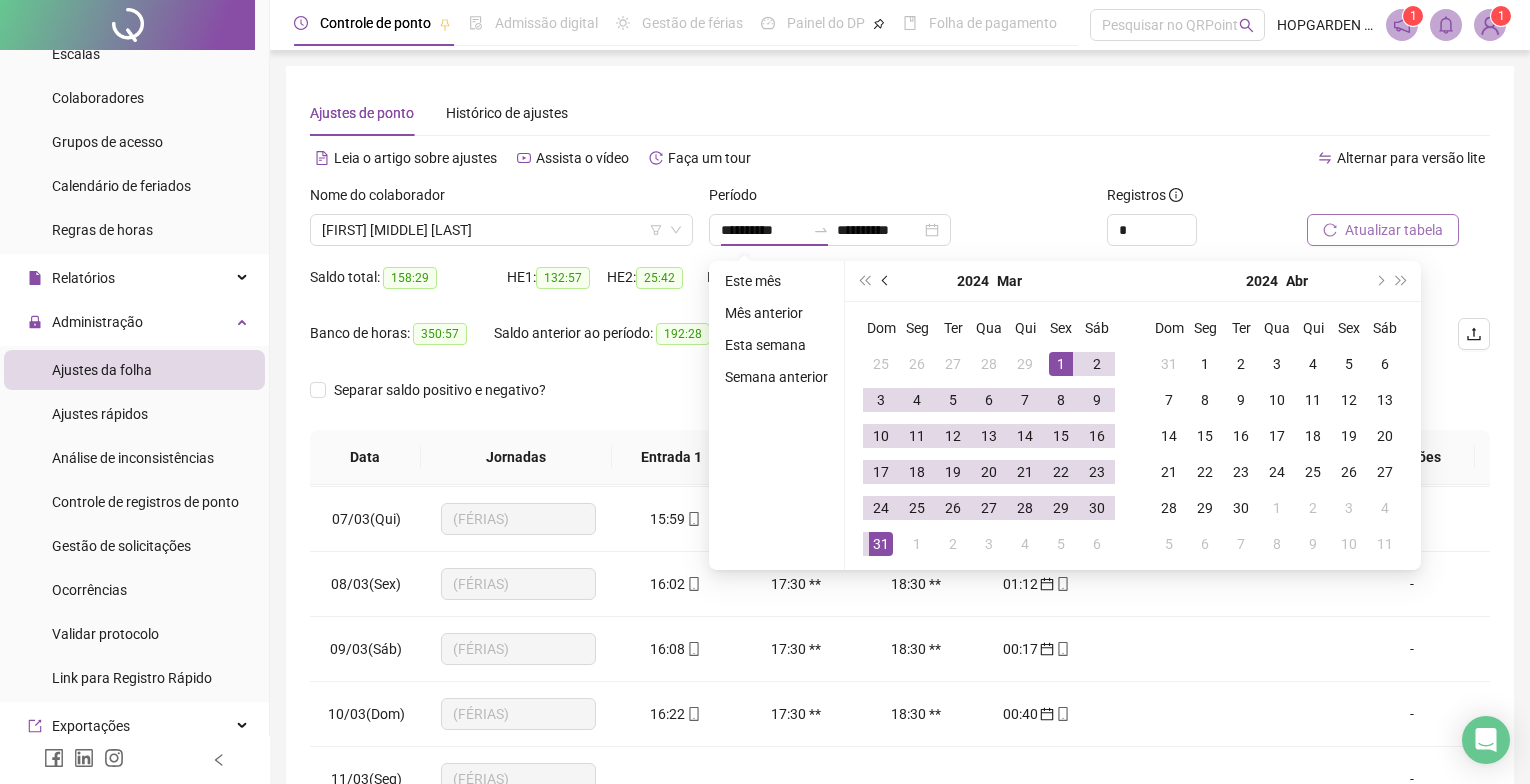 click at bounding box center (887, 281) 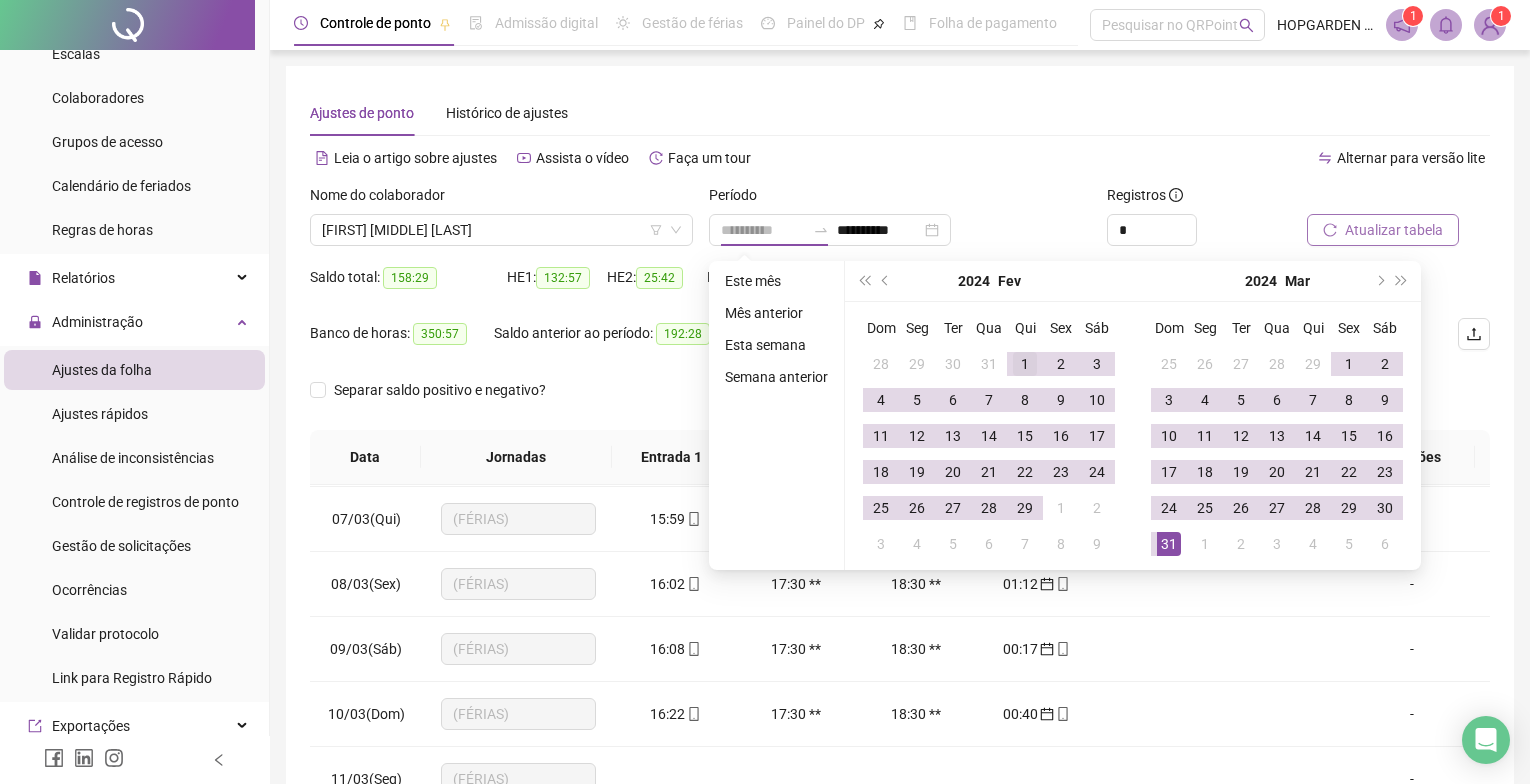 type on "**********" 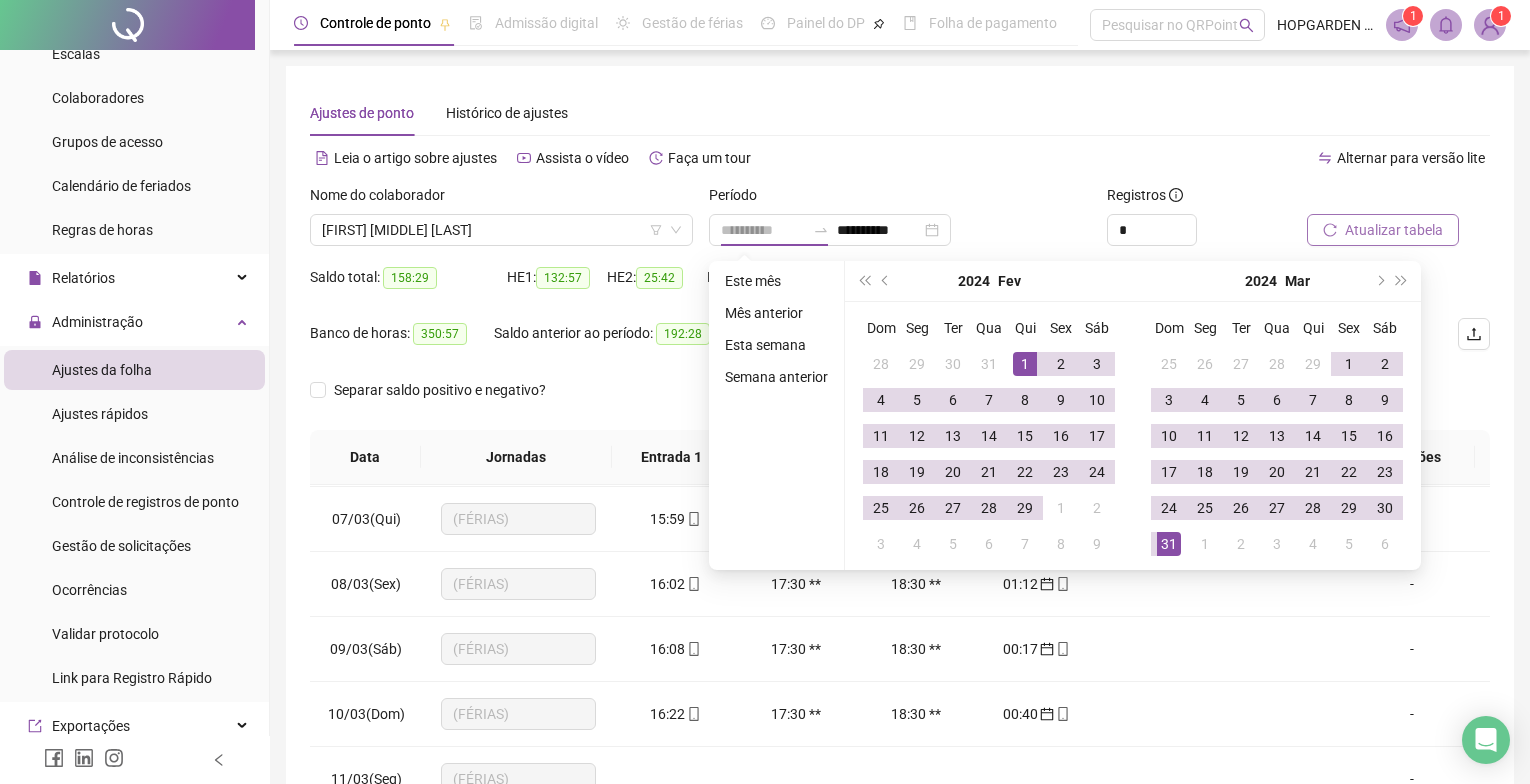 click on "1" at bounding box center (1025, 364) 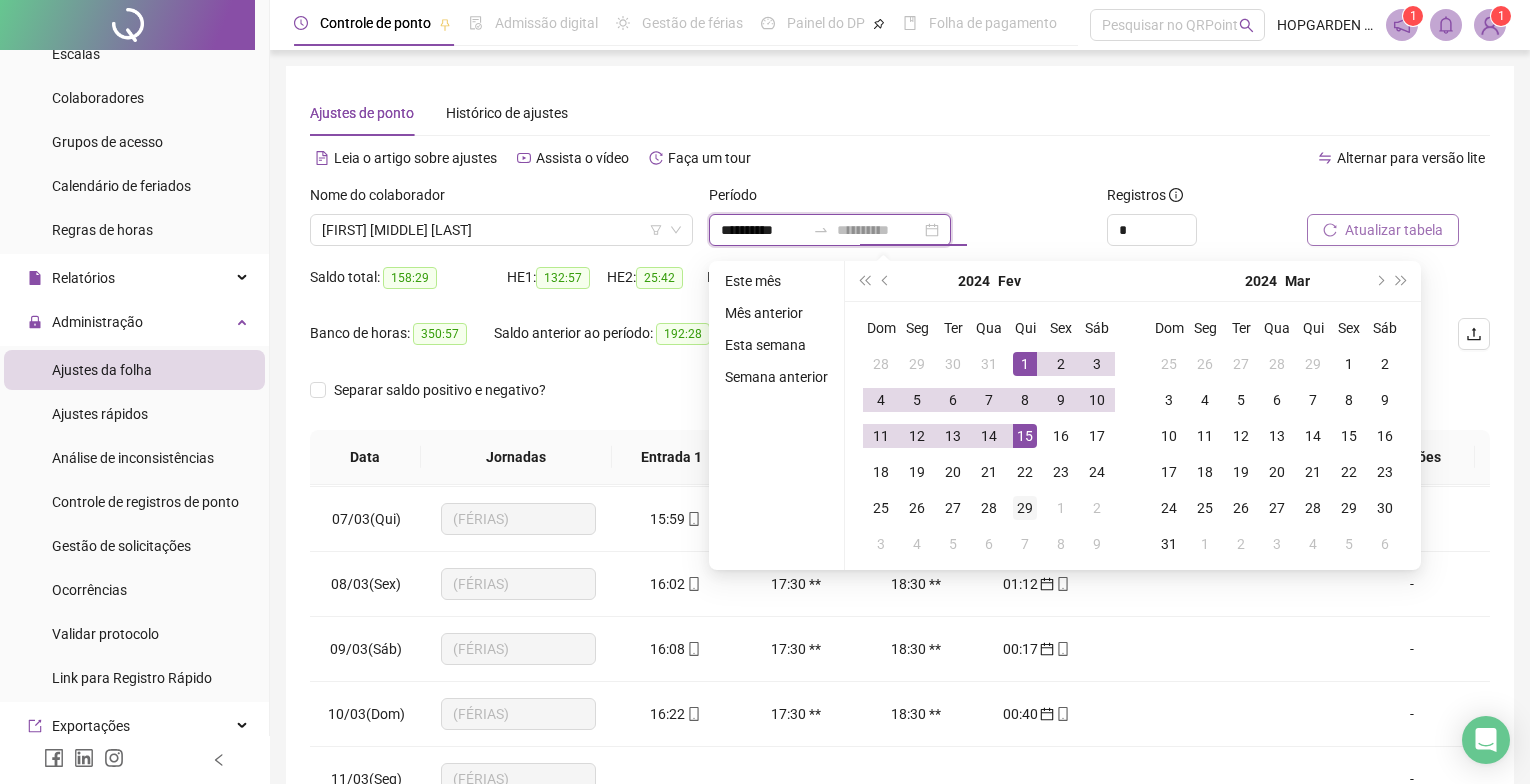 type on "**********" 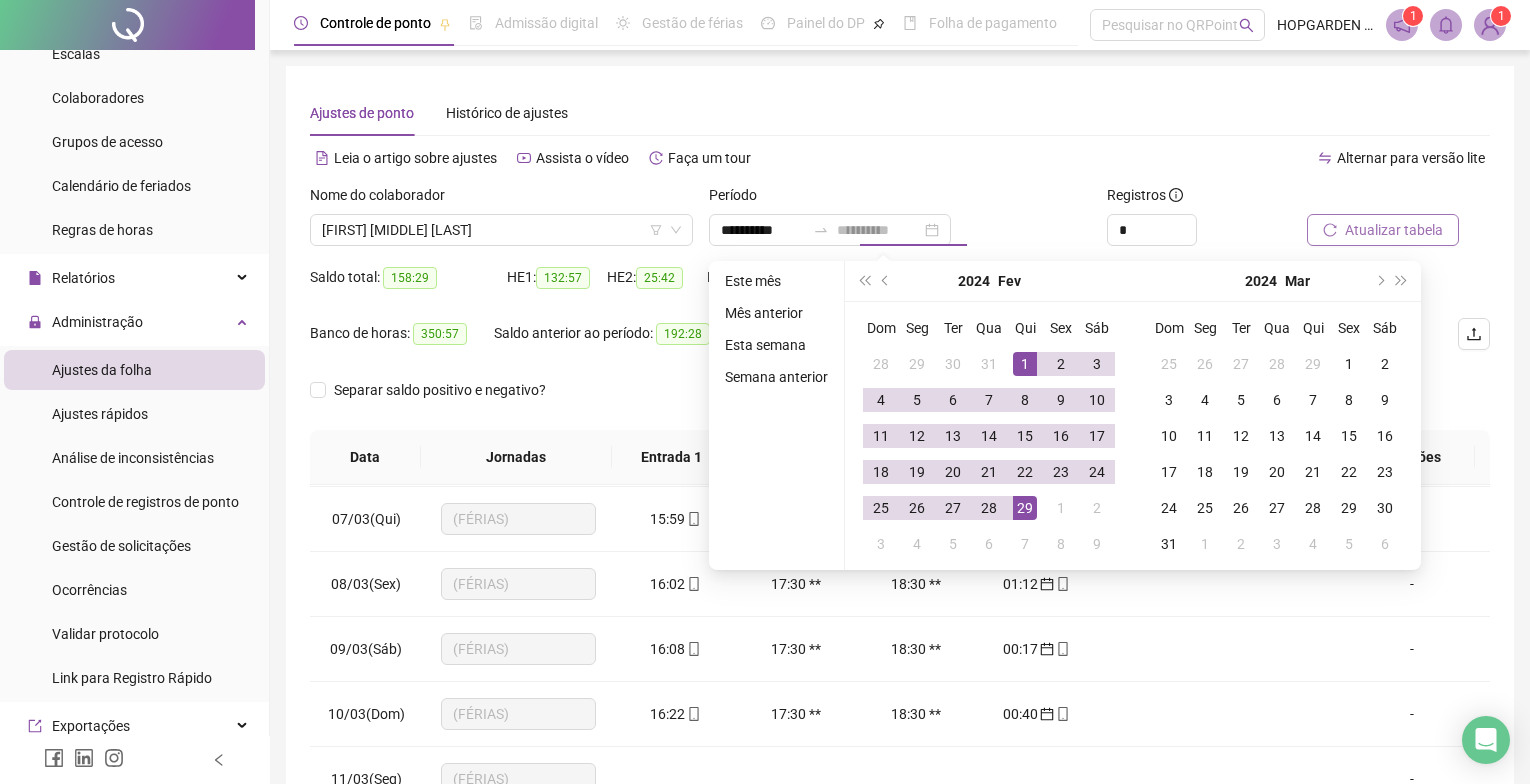 click on "29" at bounding box center [1025, 508] 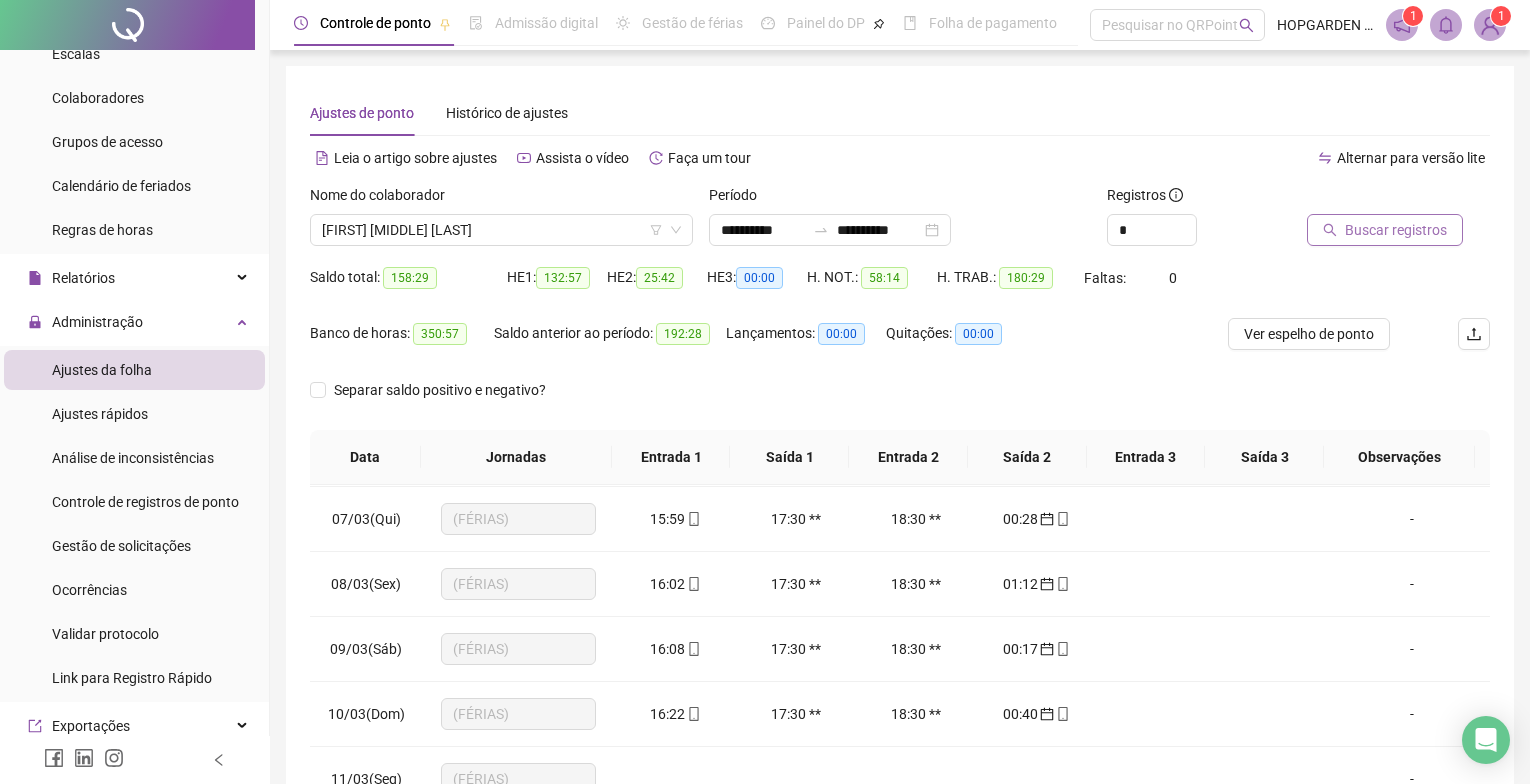 click on "Buscar registros" at bounding box center [1396, 230] 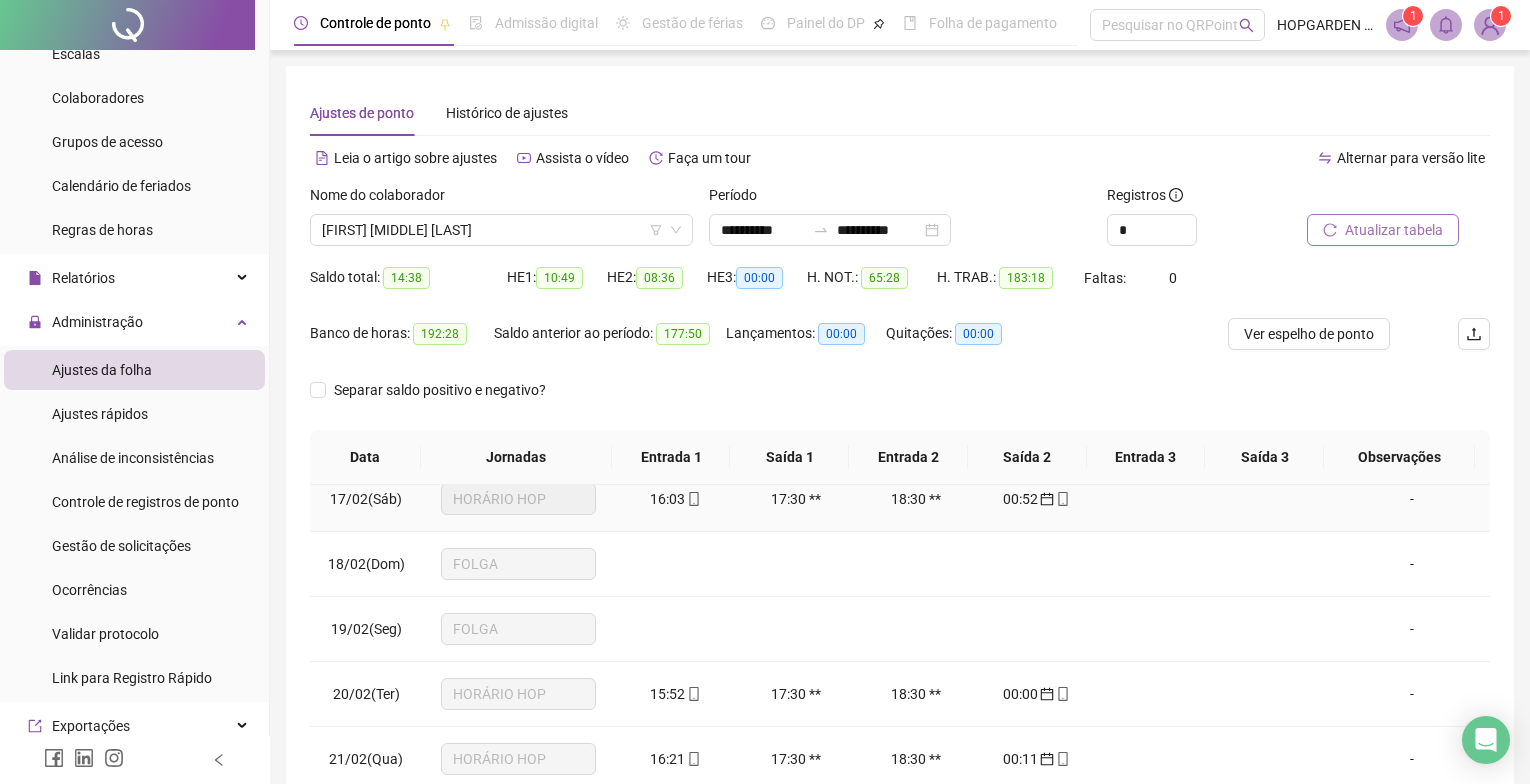 scroll, scrollTop: 1458, scrollLeft: 0, axis: vertical 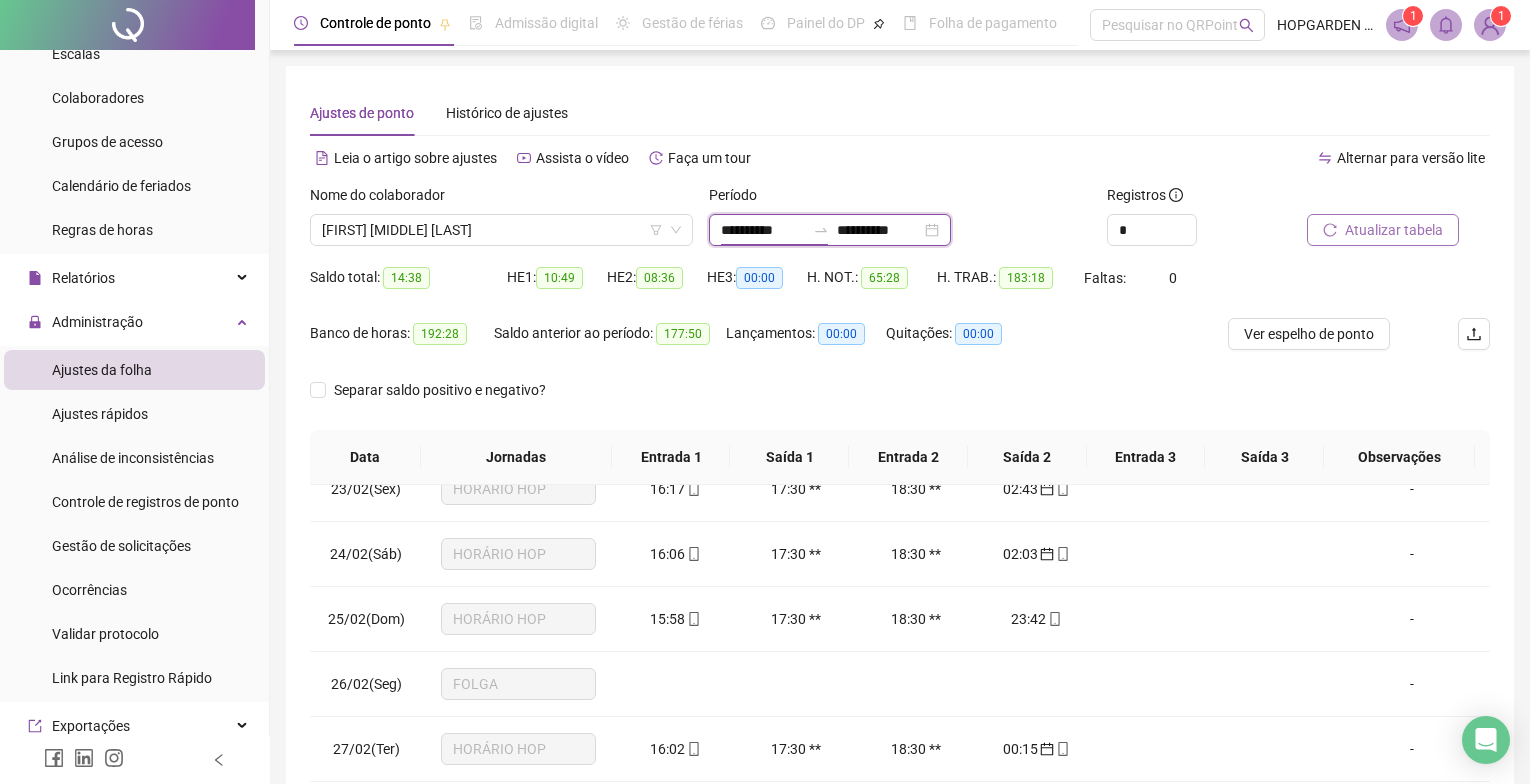 click on "**********" at bounding box center [763, 230] 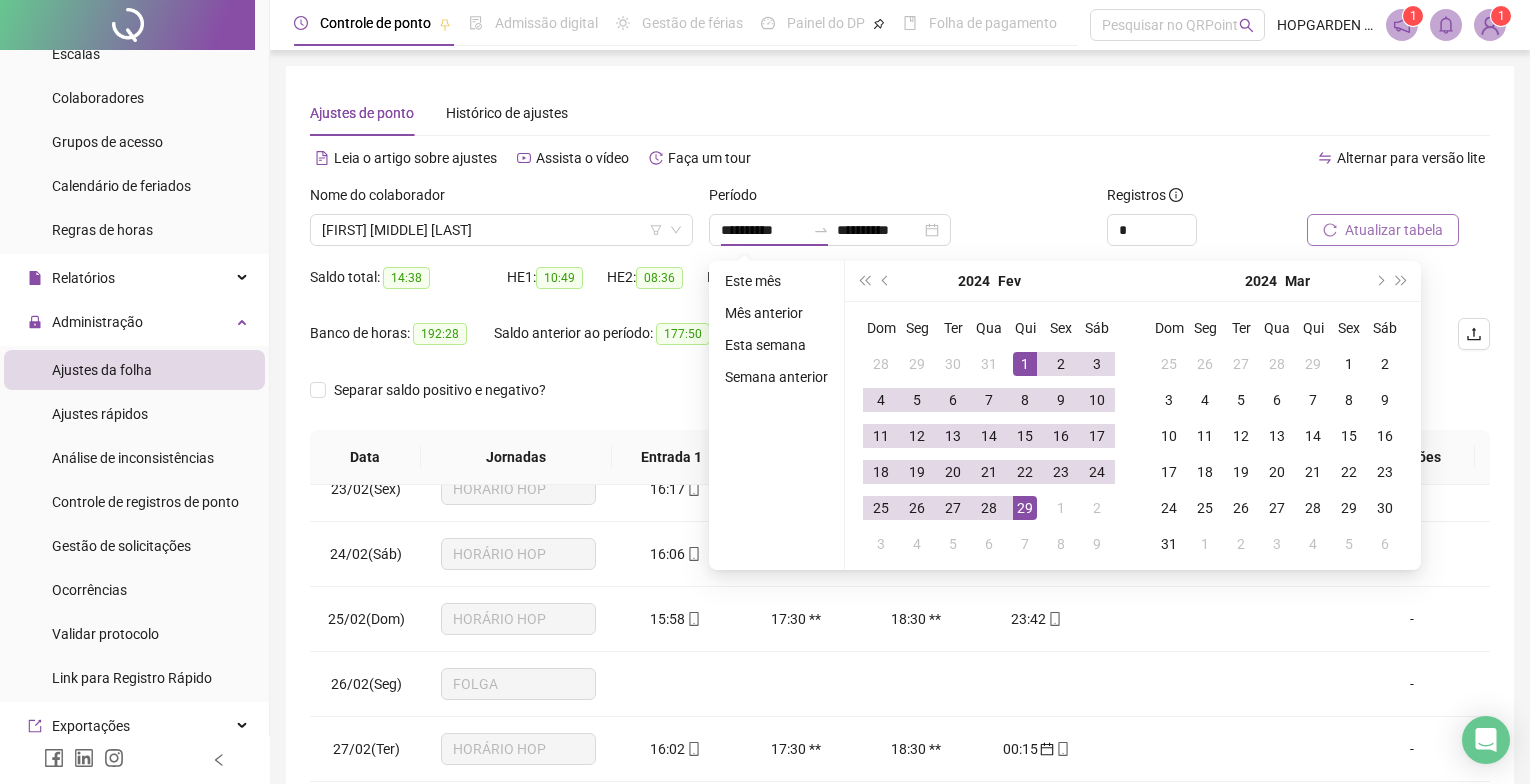 click at bounding box center [887, 281] 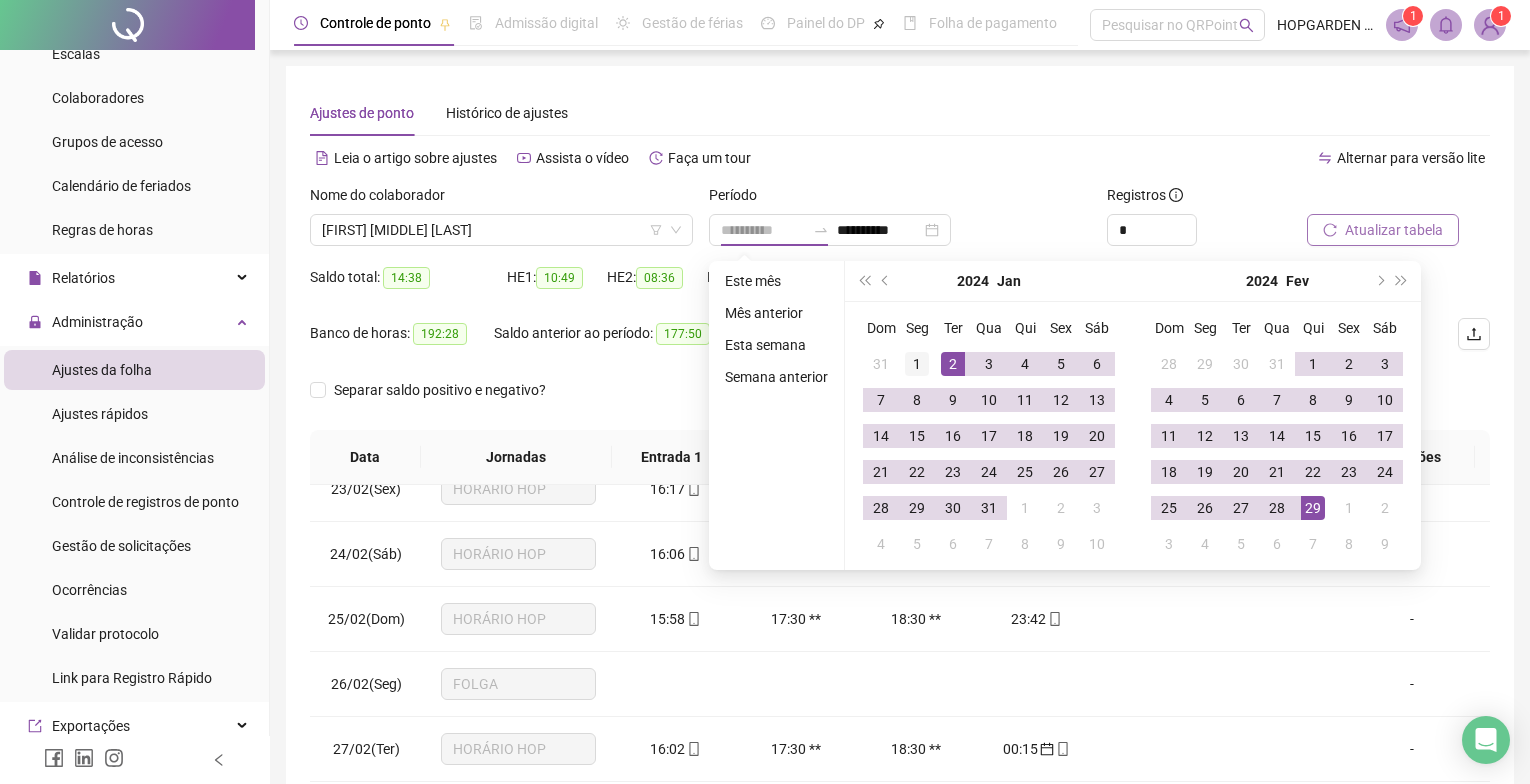 type on "**********" 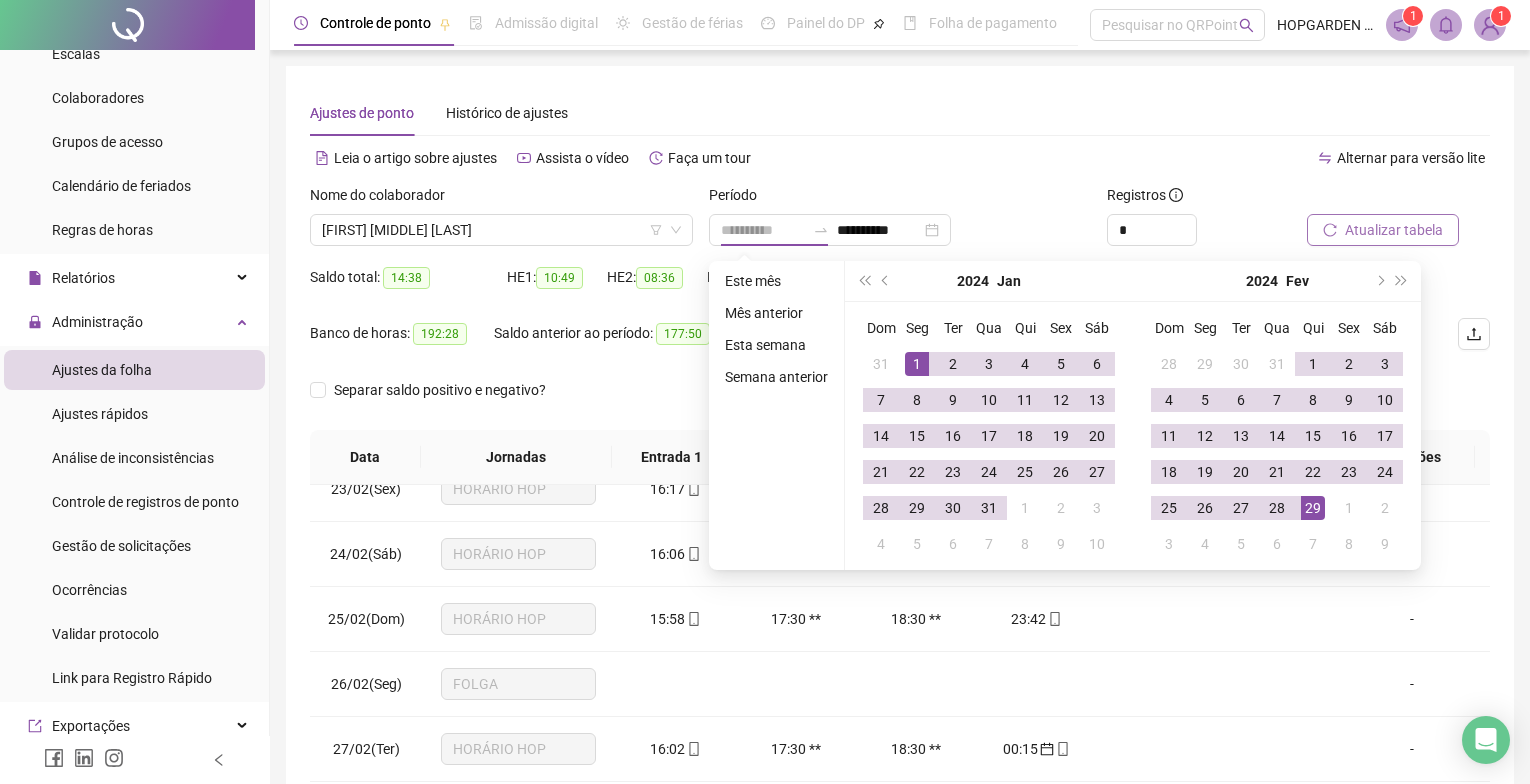 click on "1" at bounding box center (917, 364) 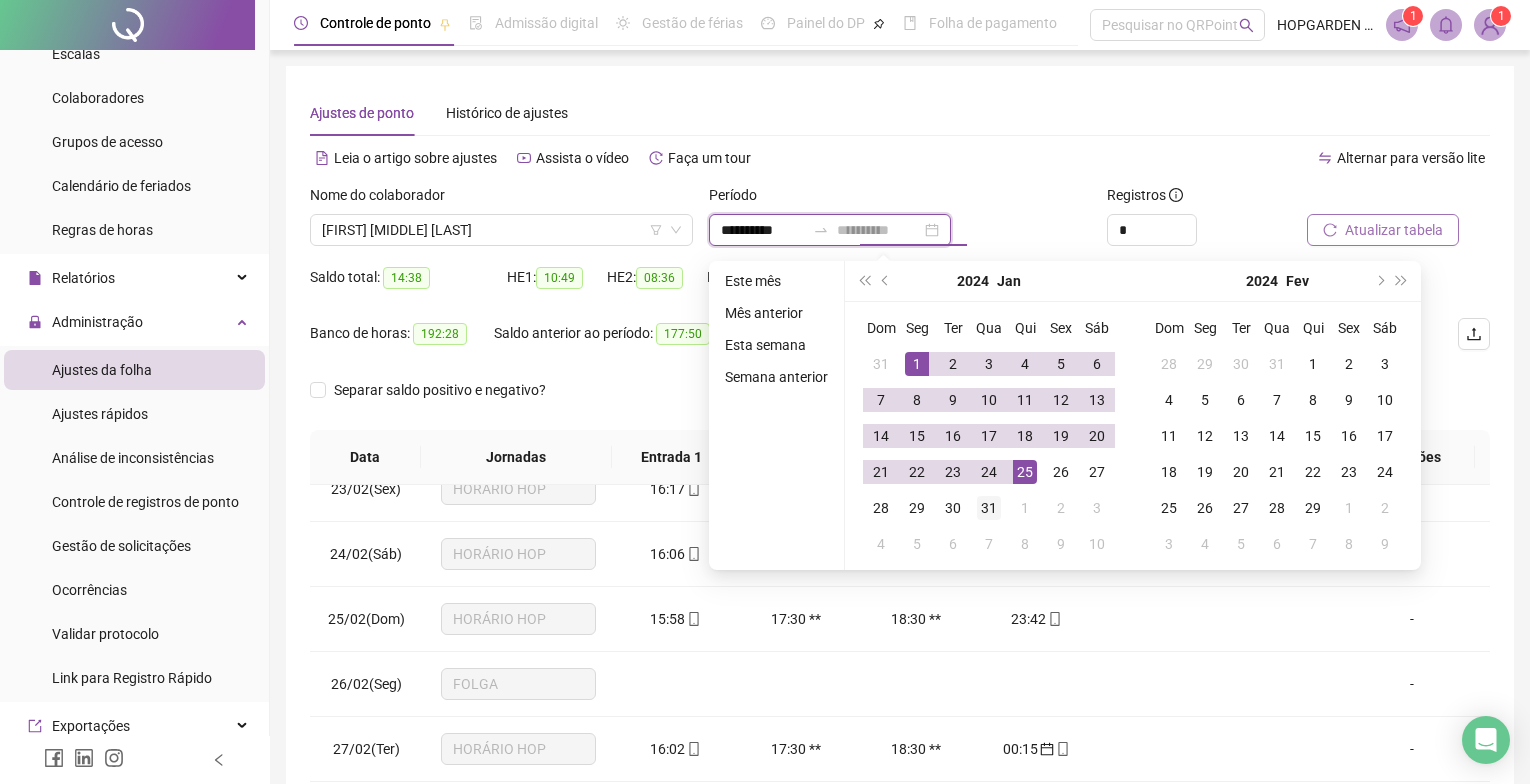 type on "**********" 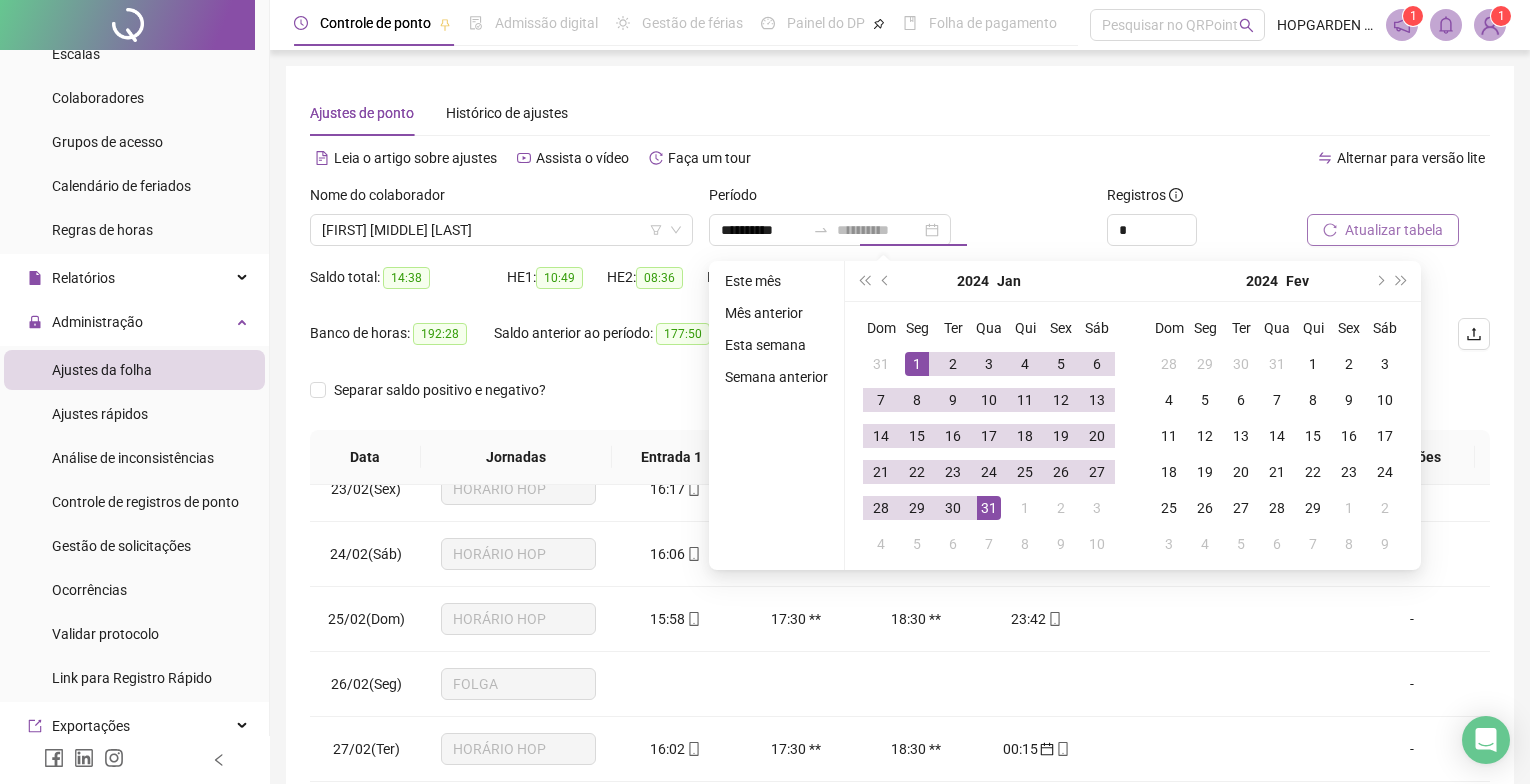 click on "31" at bounding box center (989, 508) 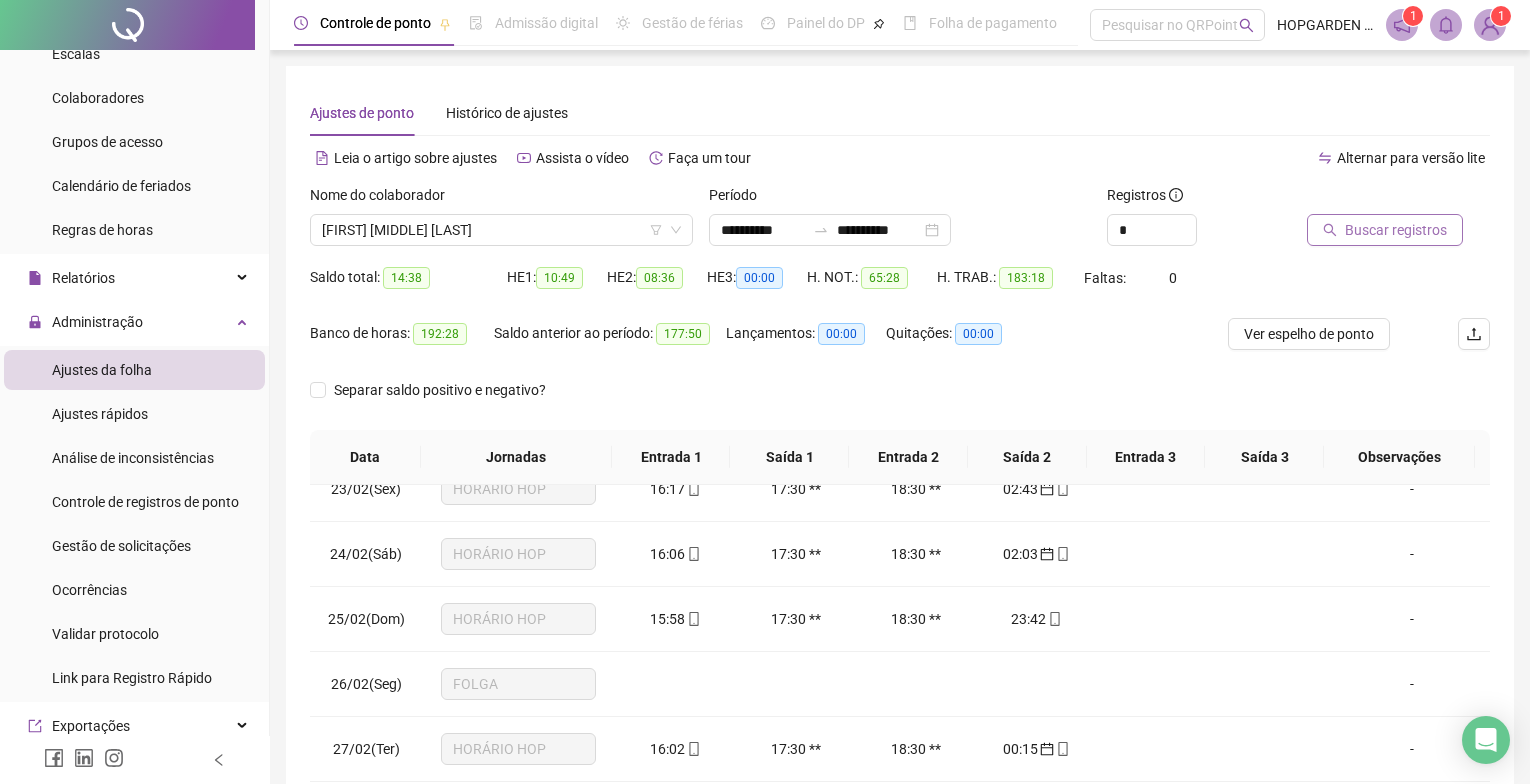 click on "Buscar registros" at bounding box center (1396, 230) 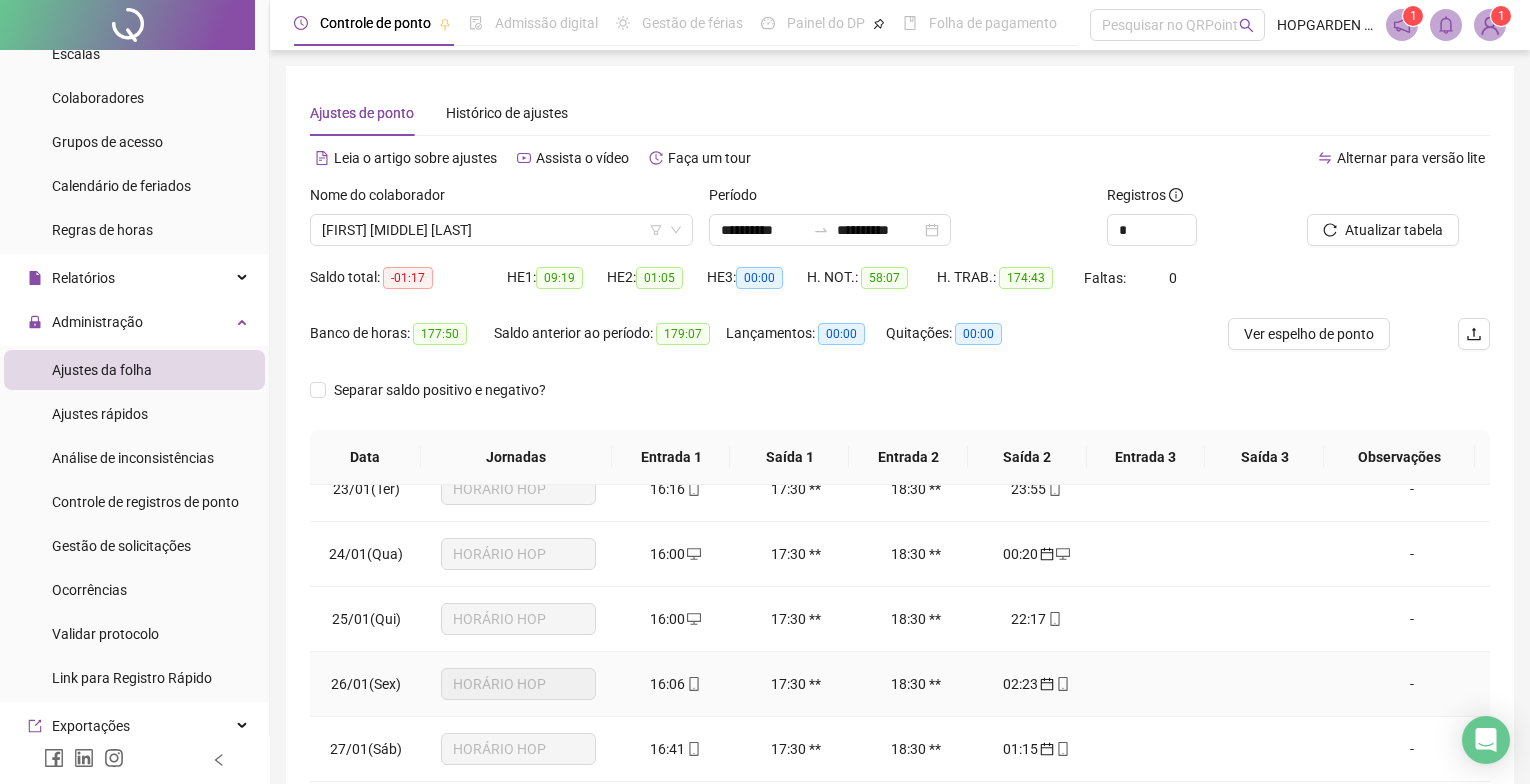 scroll, scrollTop: 100, scrollLeft: 0, axis: vertical 